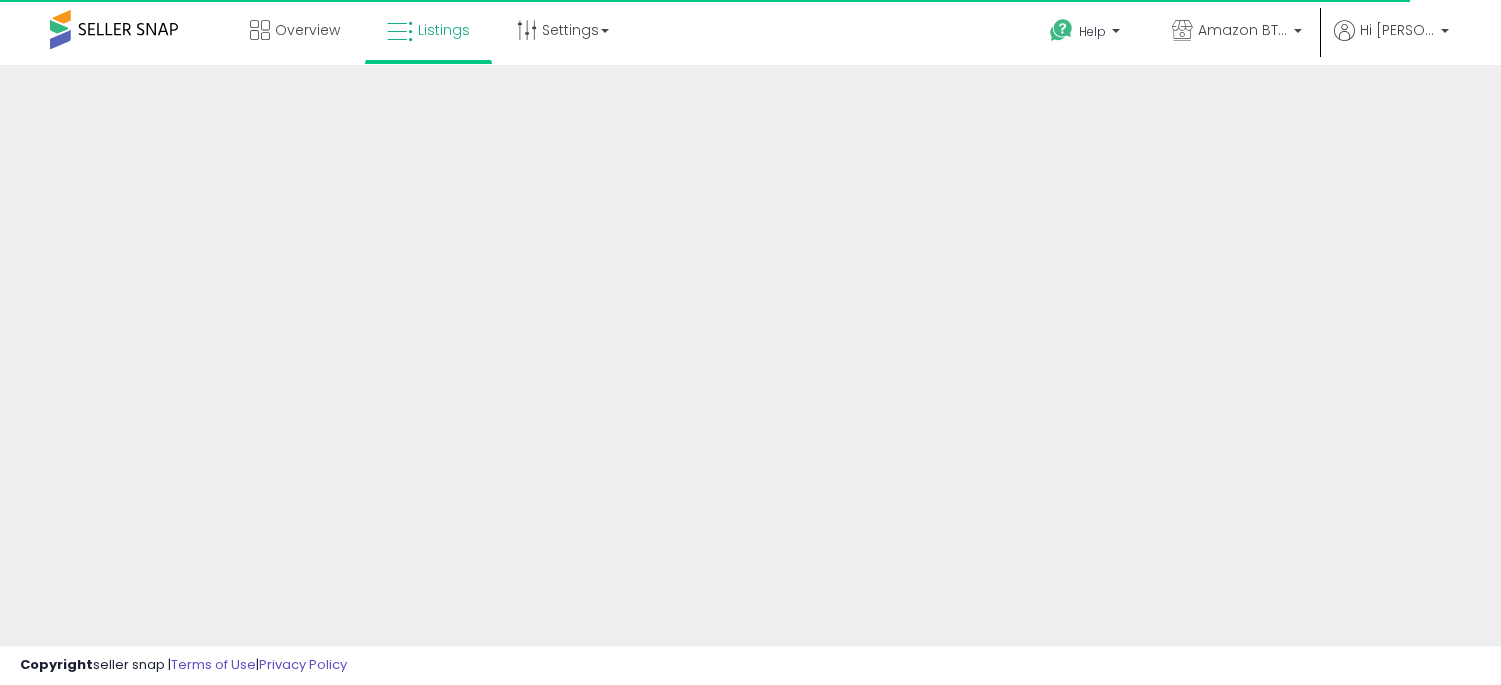 scroll, scrollTop: 0, scrollLeft: 0, axis: both 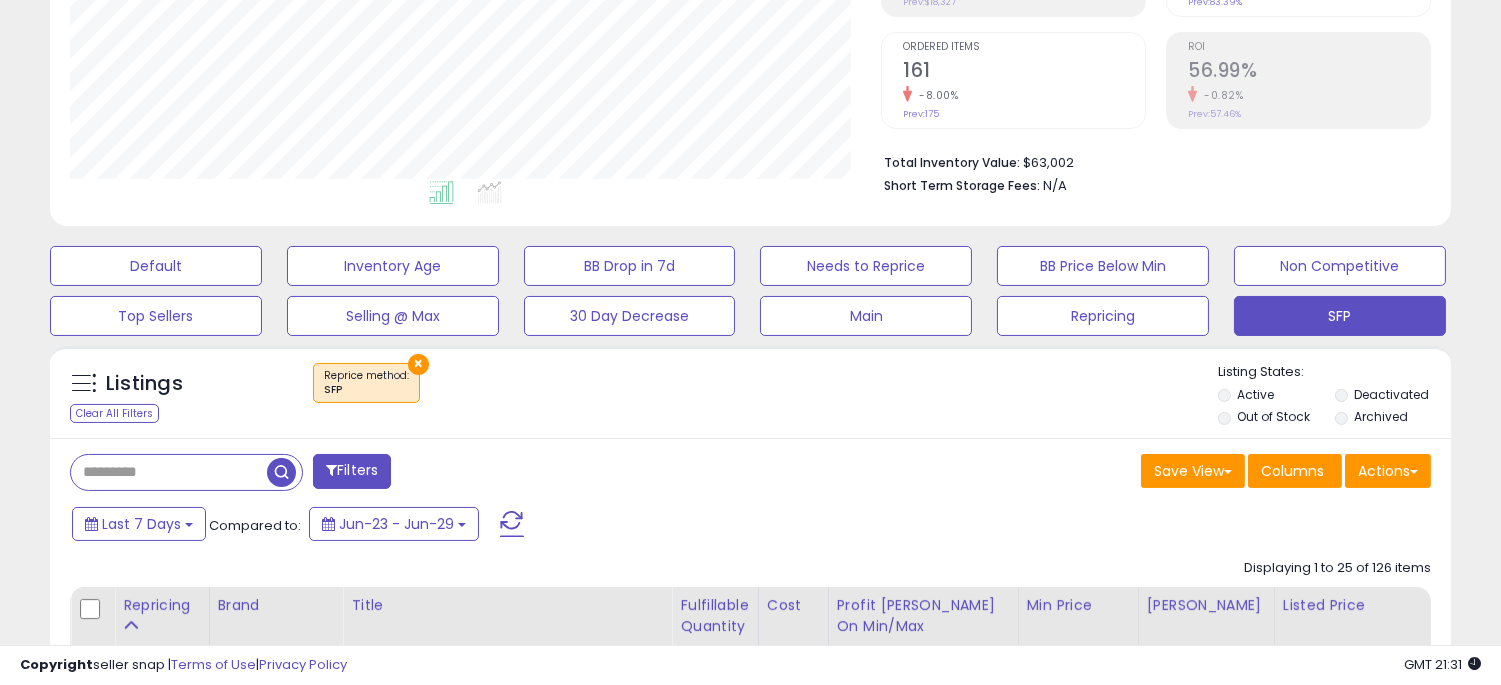 click on "×" at bounding box center [418, 364] 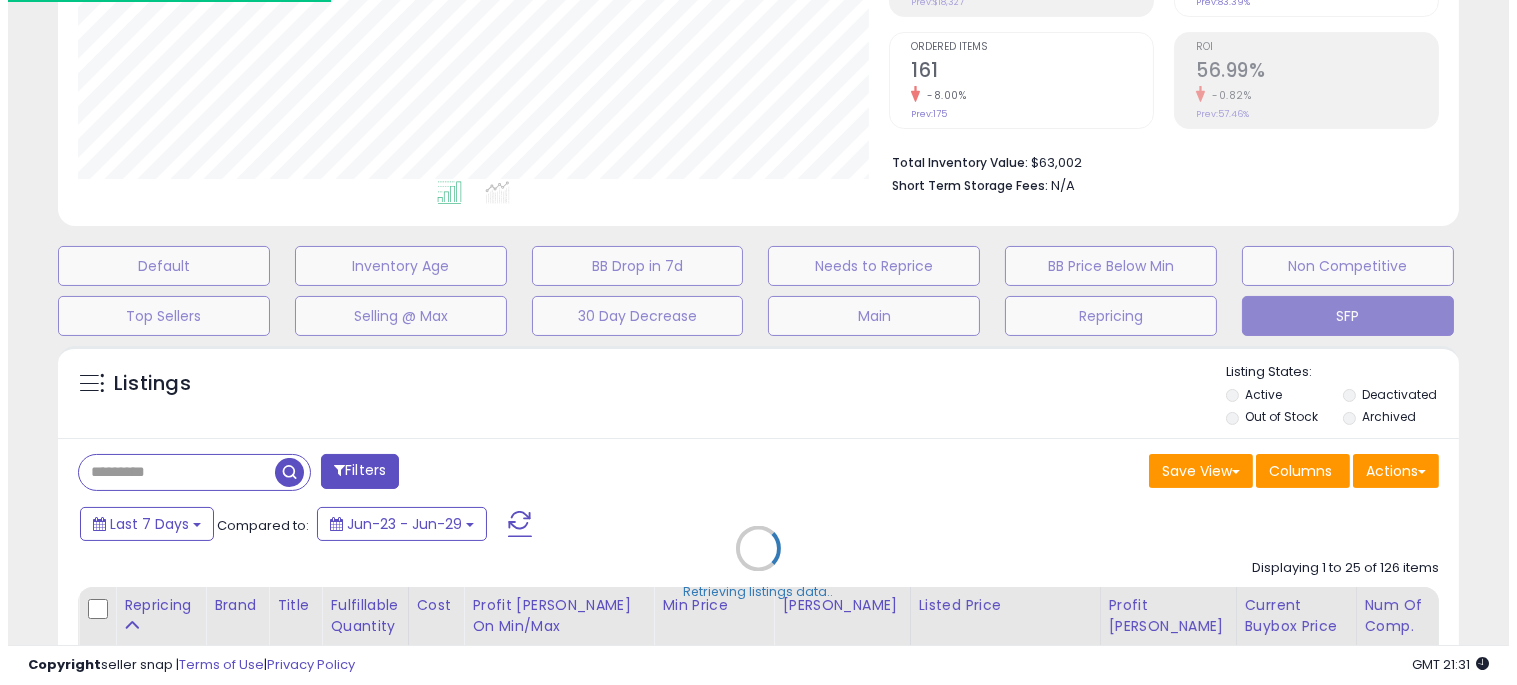 scroll, scrollTop: 999590, scrollLeft: 999178, axis: both 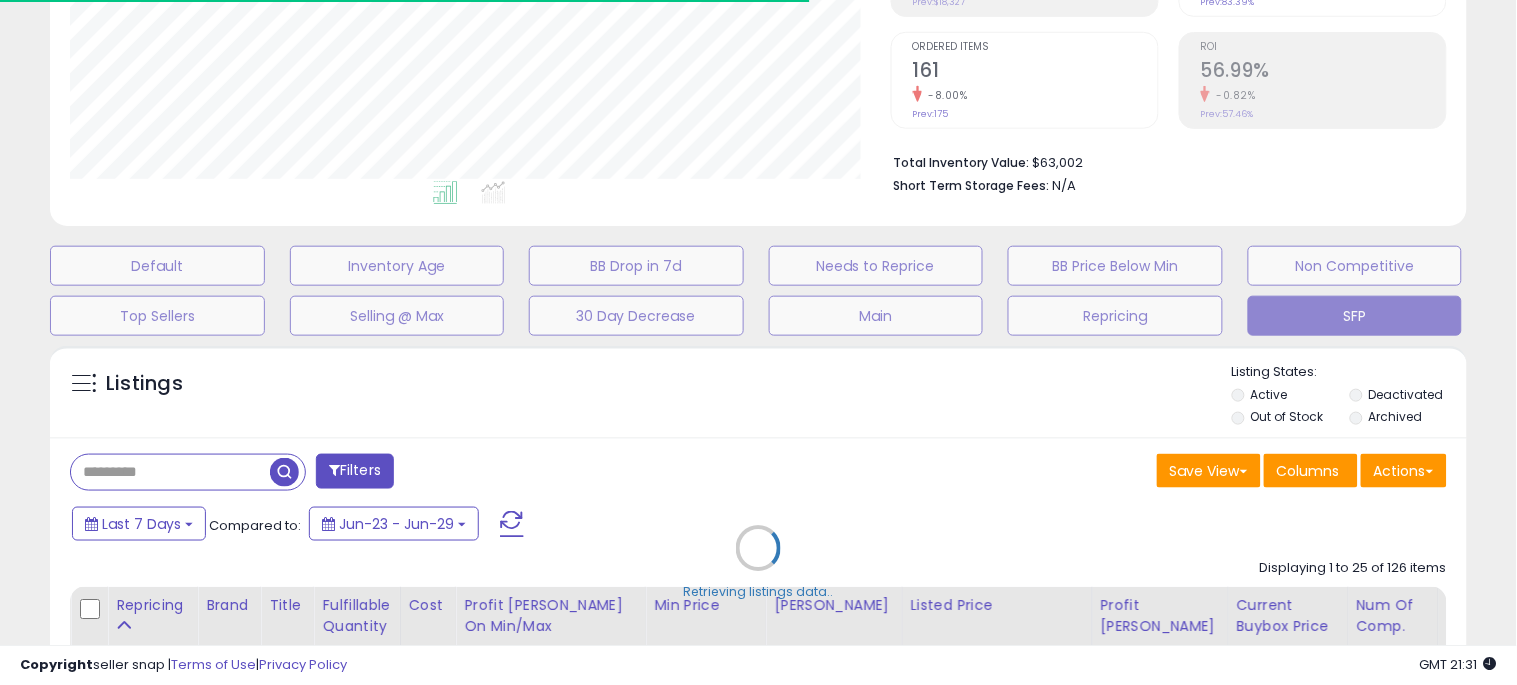 click on "Retrieving listings data.." at bounding box center (758, 563) 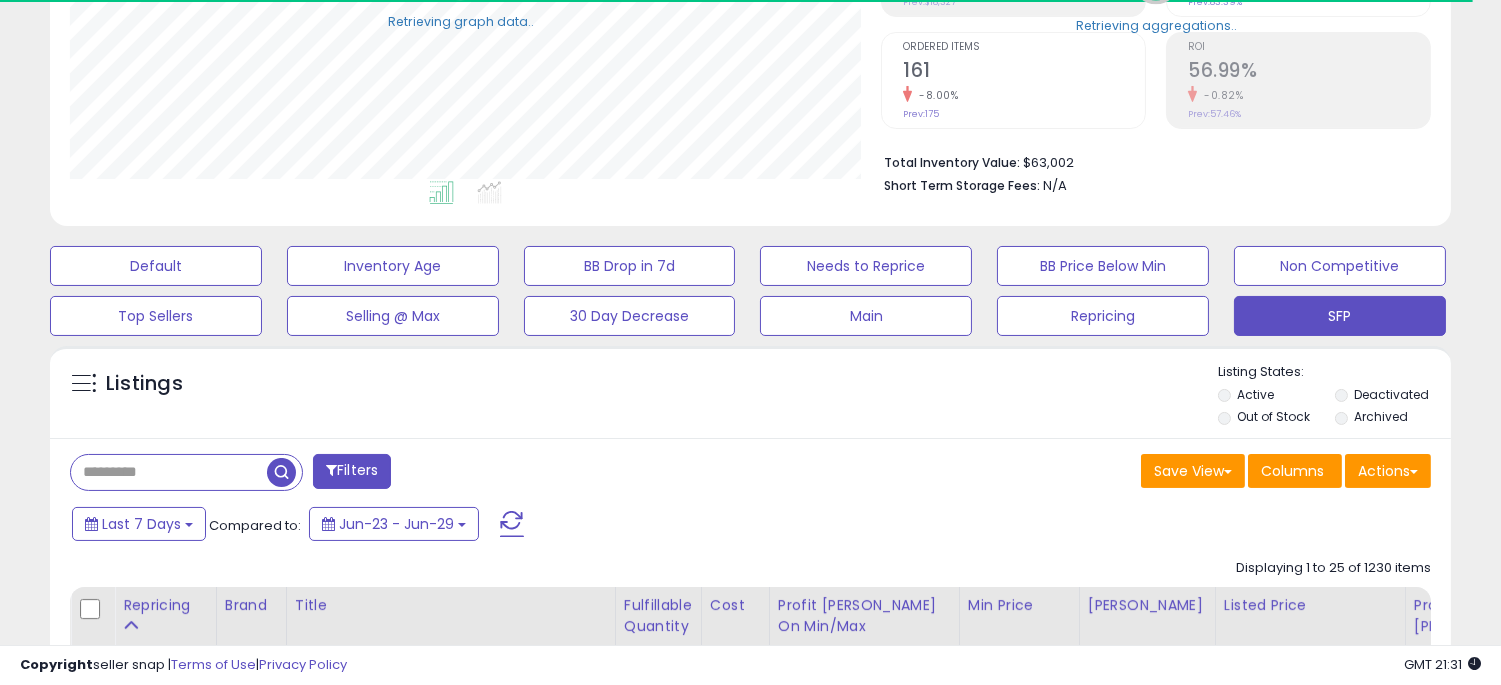 scroll, scrollTop: 410, scrollLeft: 812, axis: both 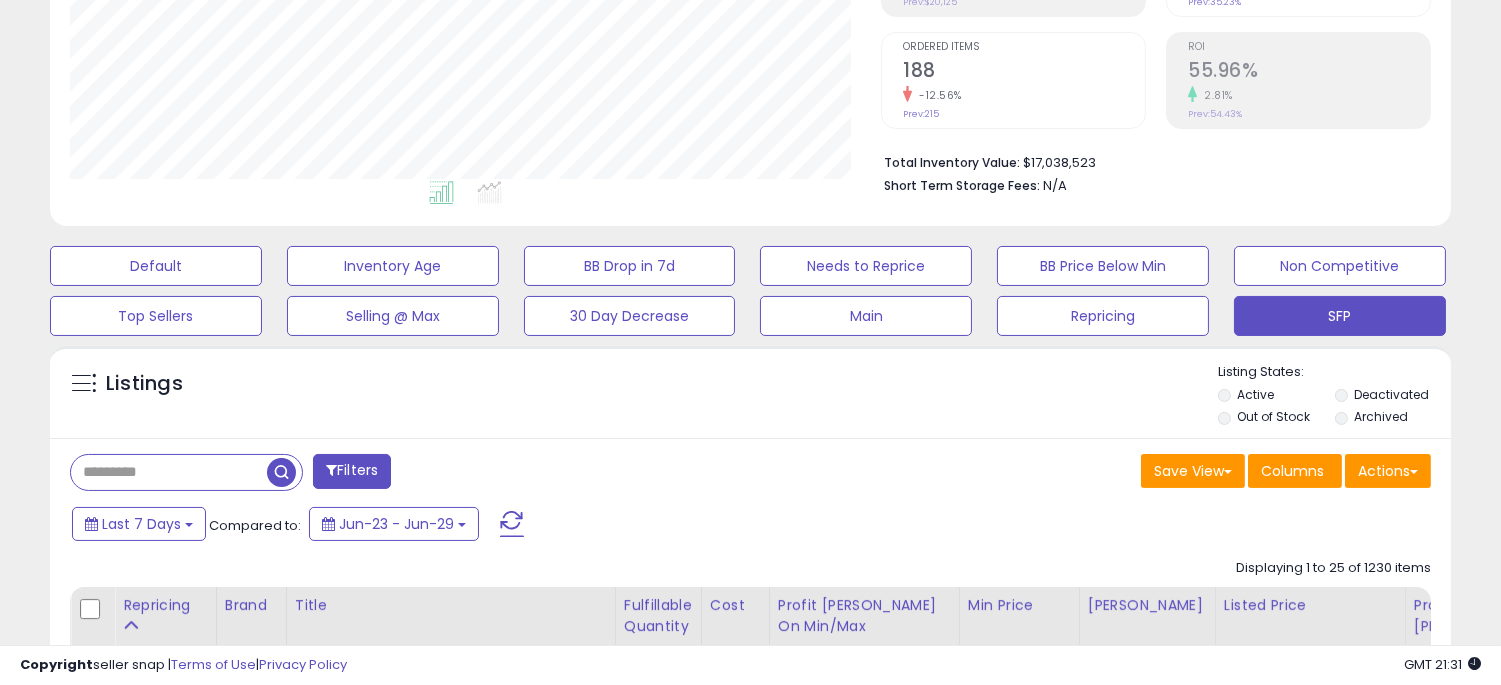 click at bounding box center (169, 472) 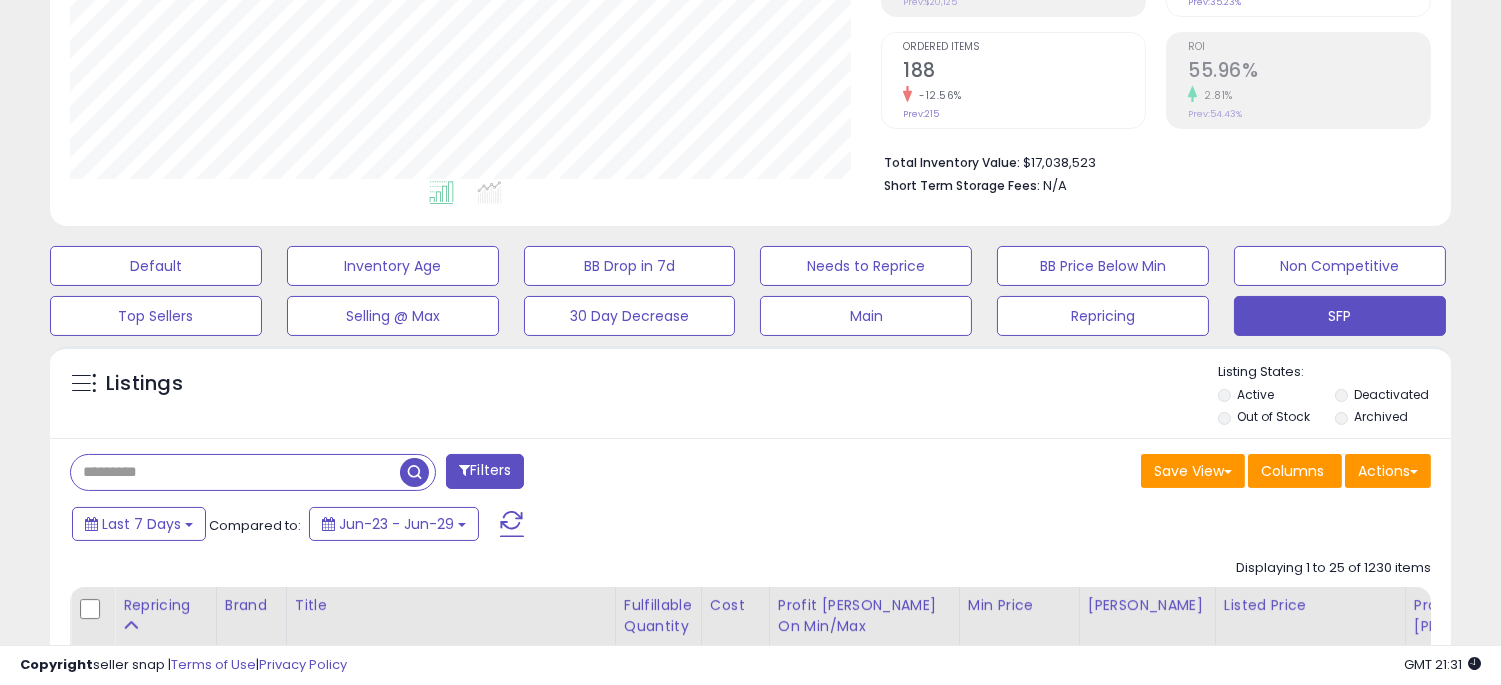 scroll, scrollTop: 999590, scrollLeft: 999188, axis: both 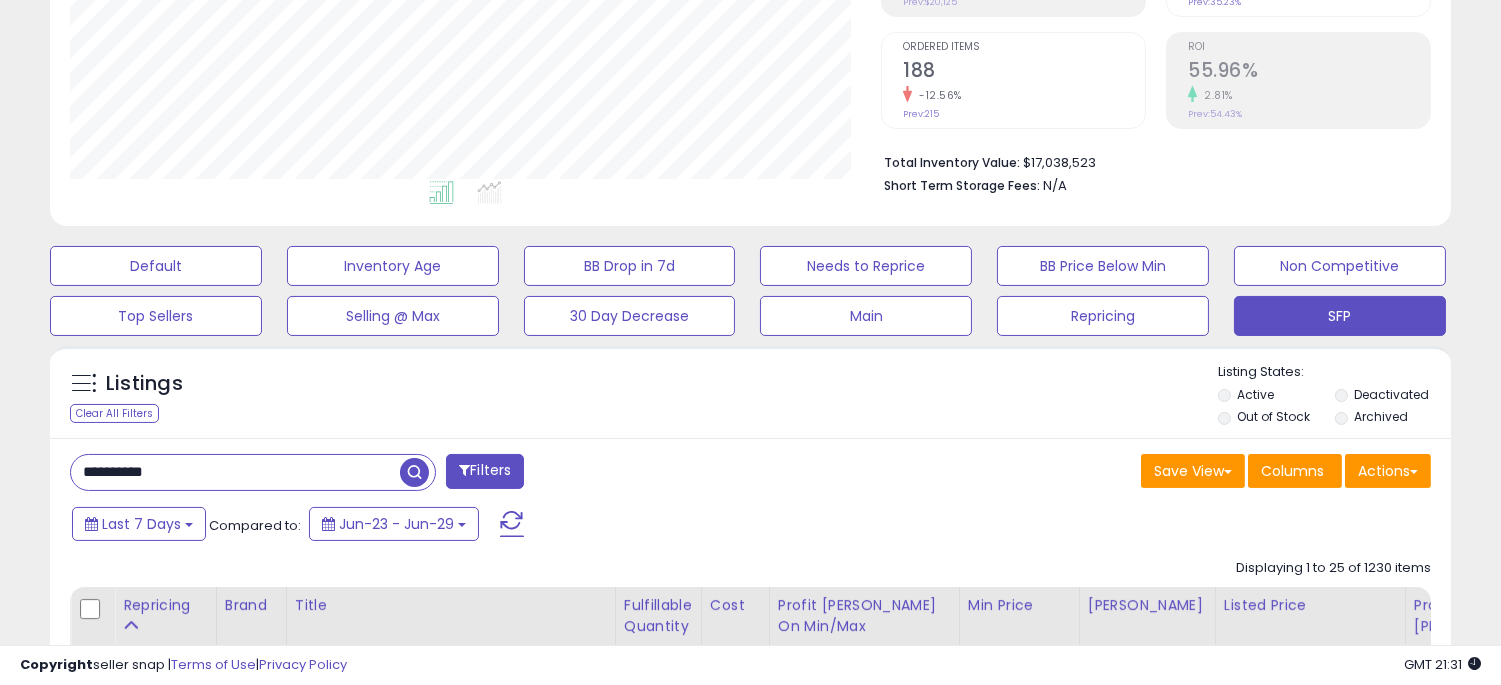 type on "**********" 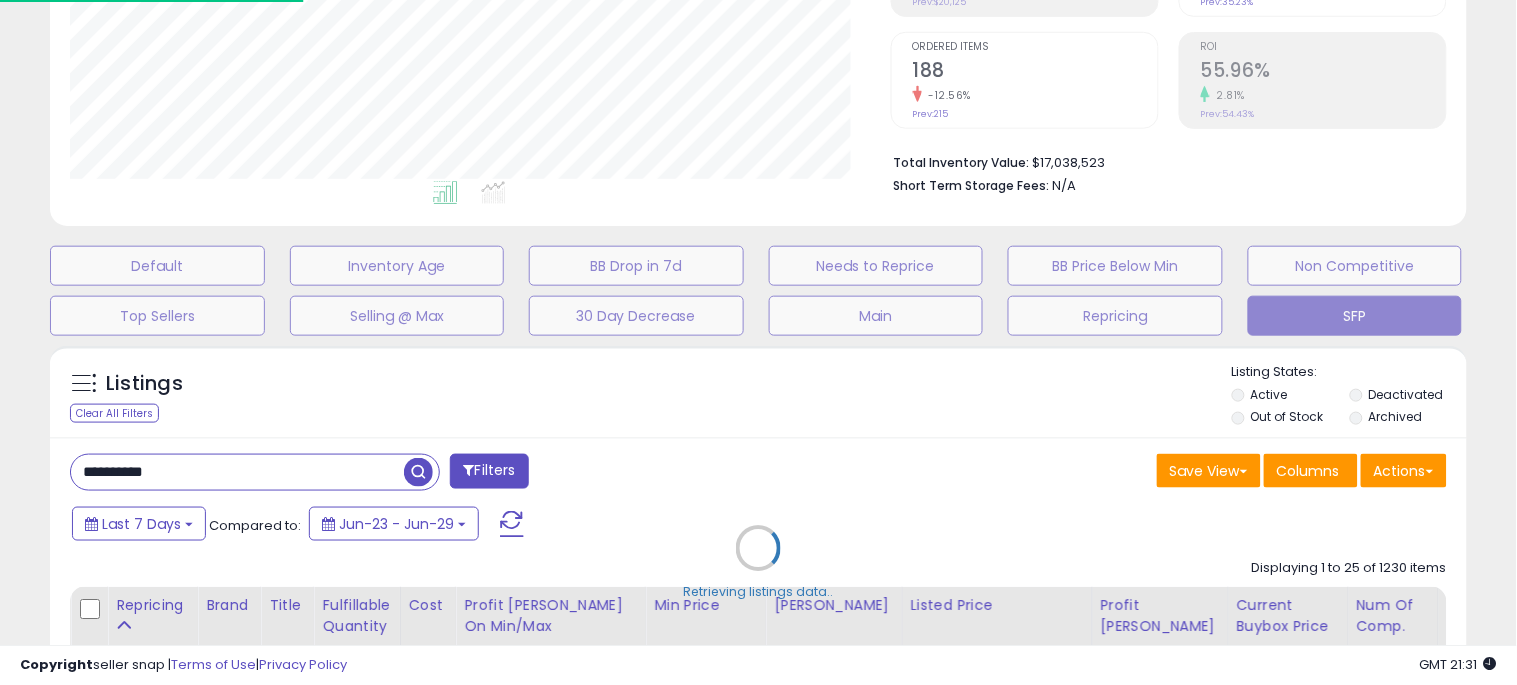 scroll, scrollTop: 999590, scrollLeft: 999178, axis: both 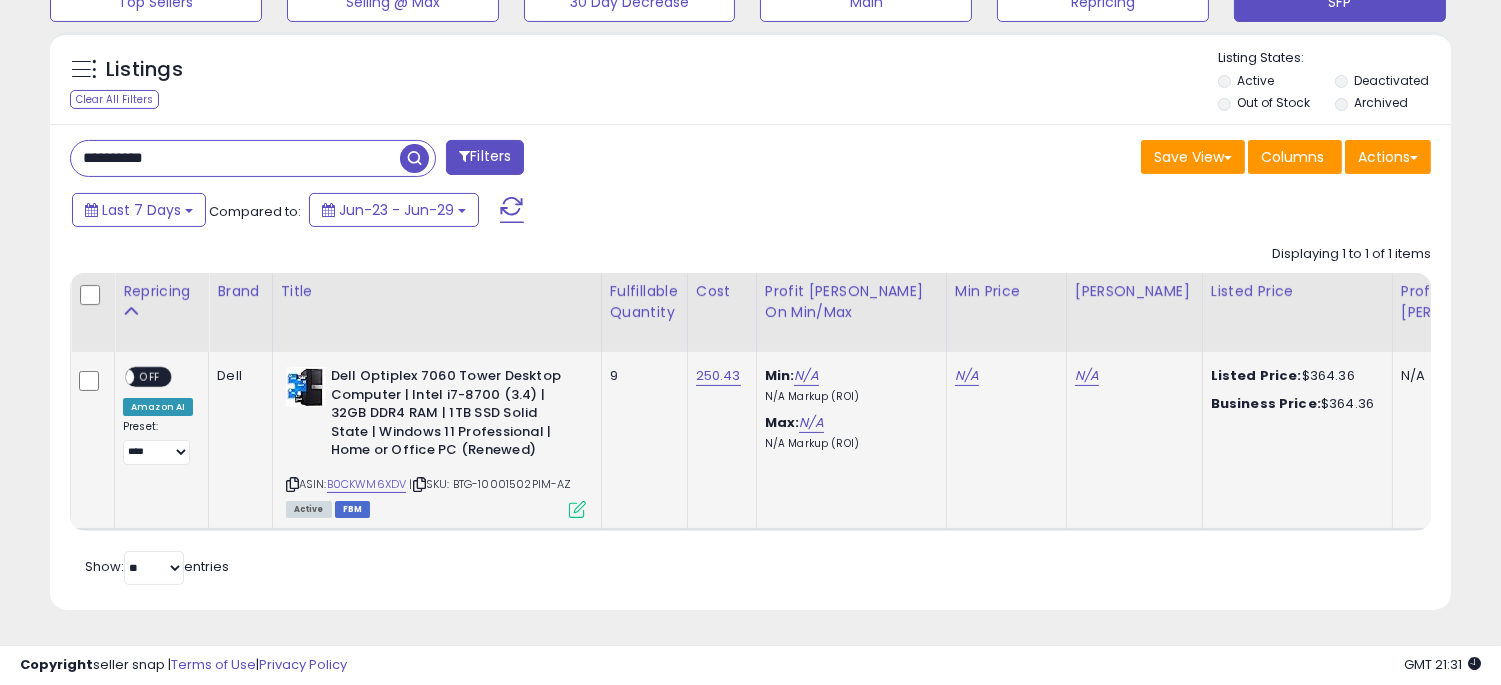 click on "OFF" at bounding box center [150, 377] 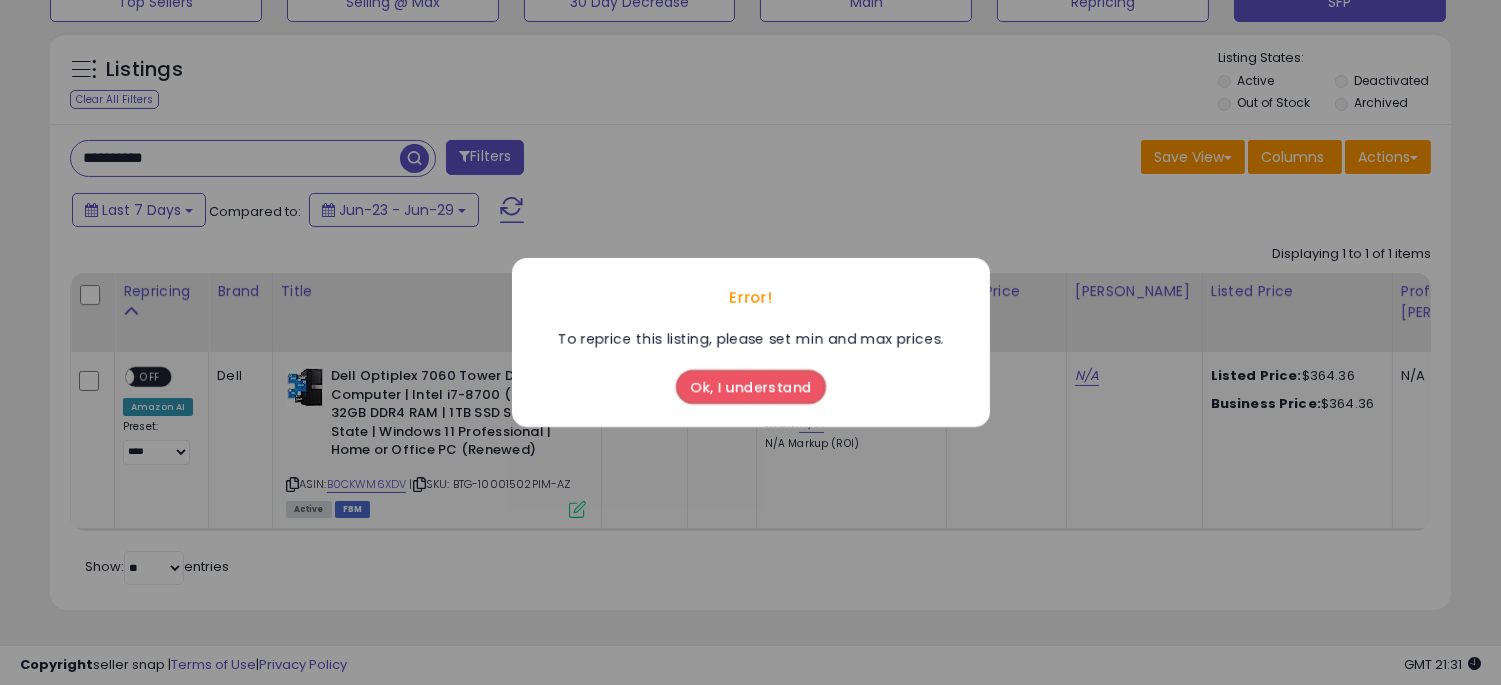 click on "Ok, I understand" at bounding box center (751, 387) 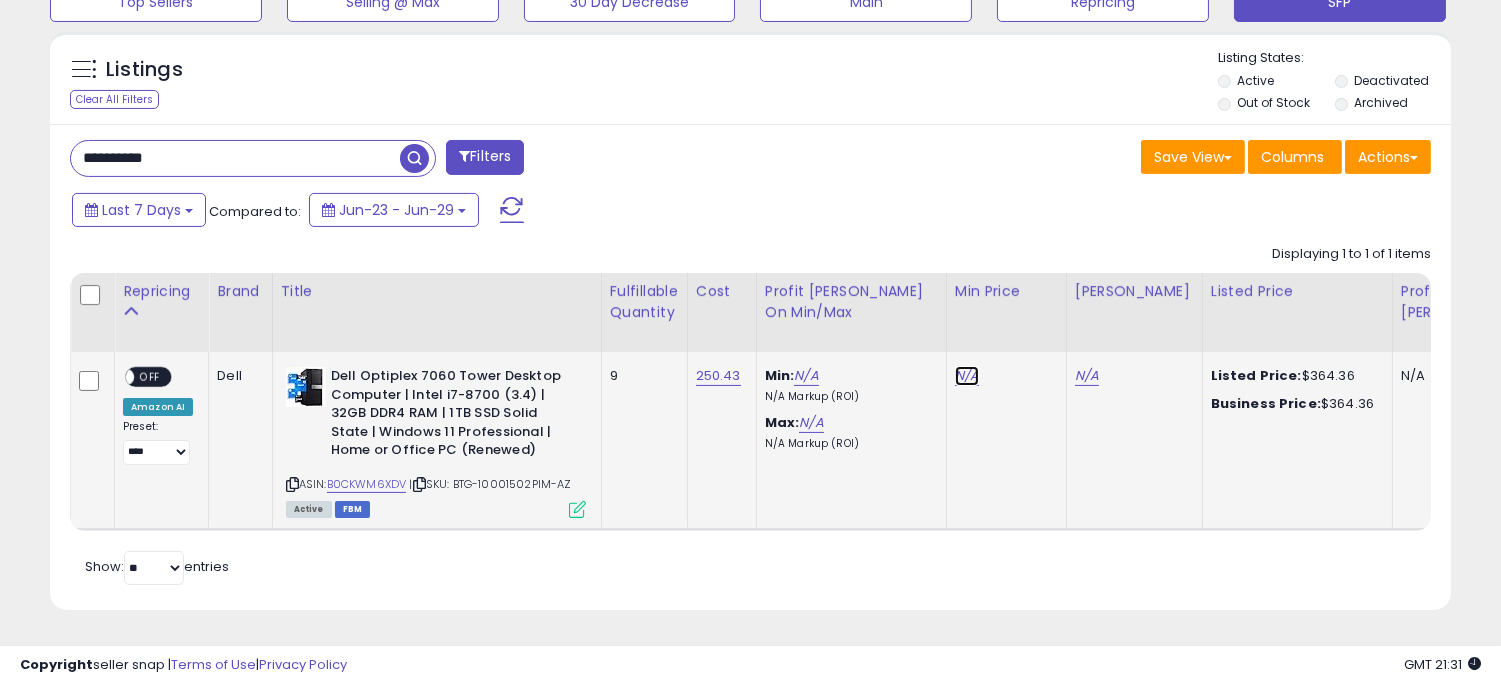 click on "N/A" at bounding box center [967, 376] 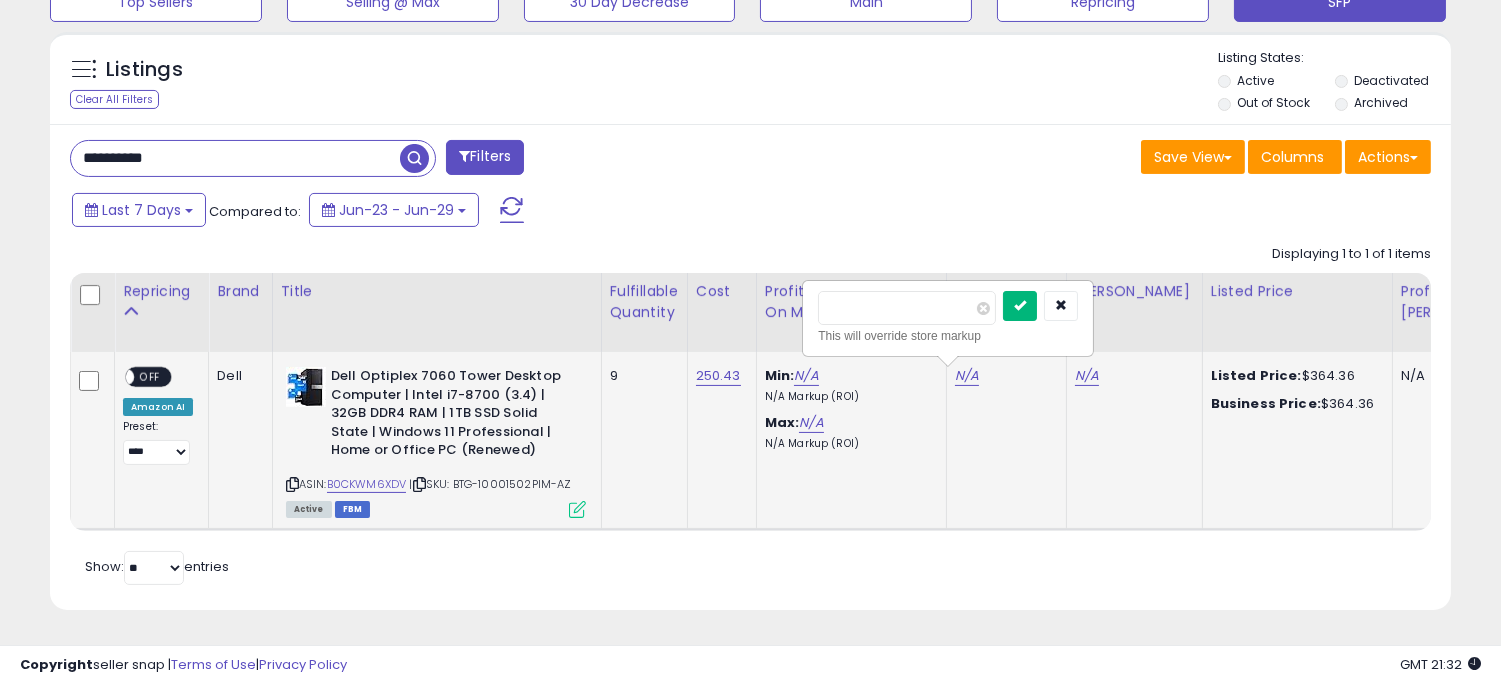 type on "******" 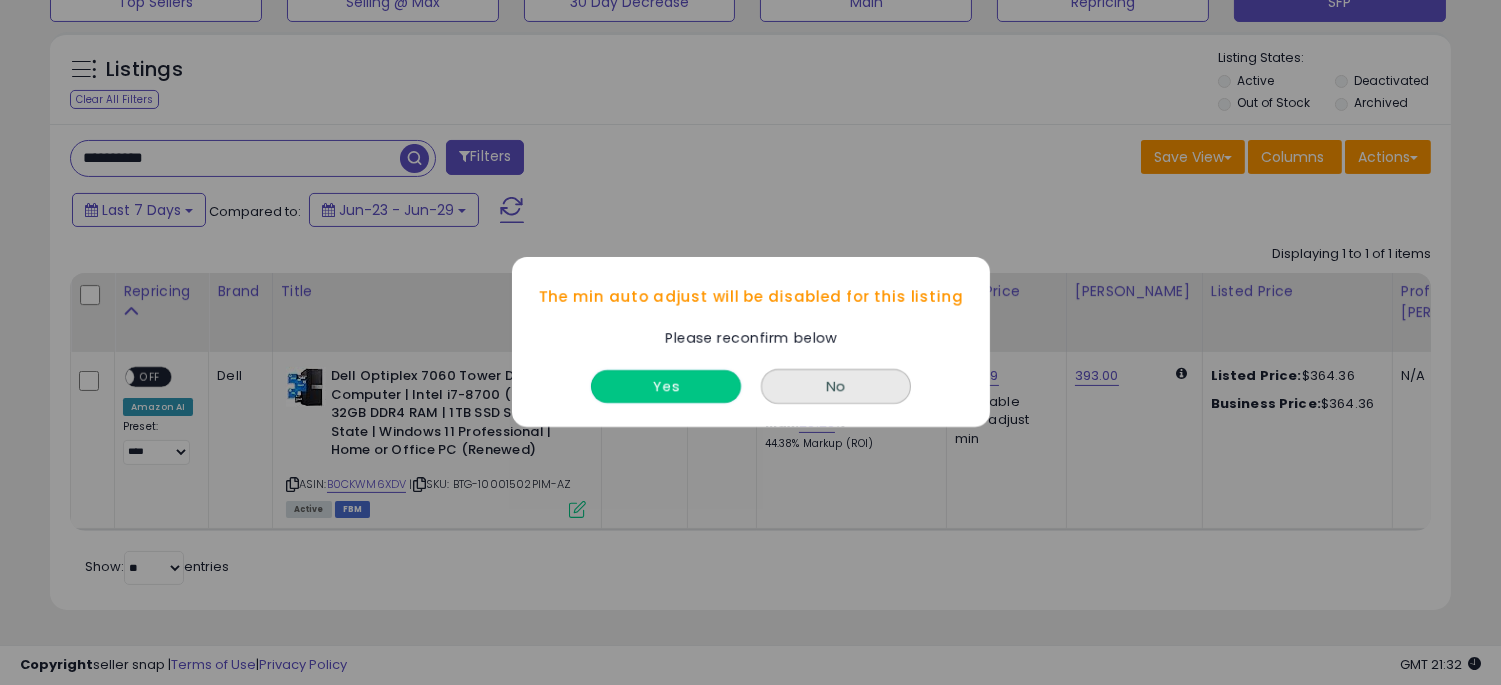 click on "Yes" at bounding box center (666, 387) 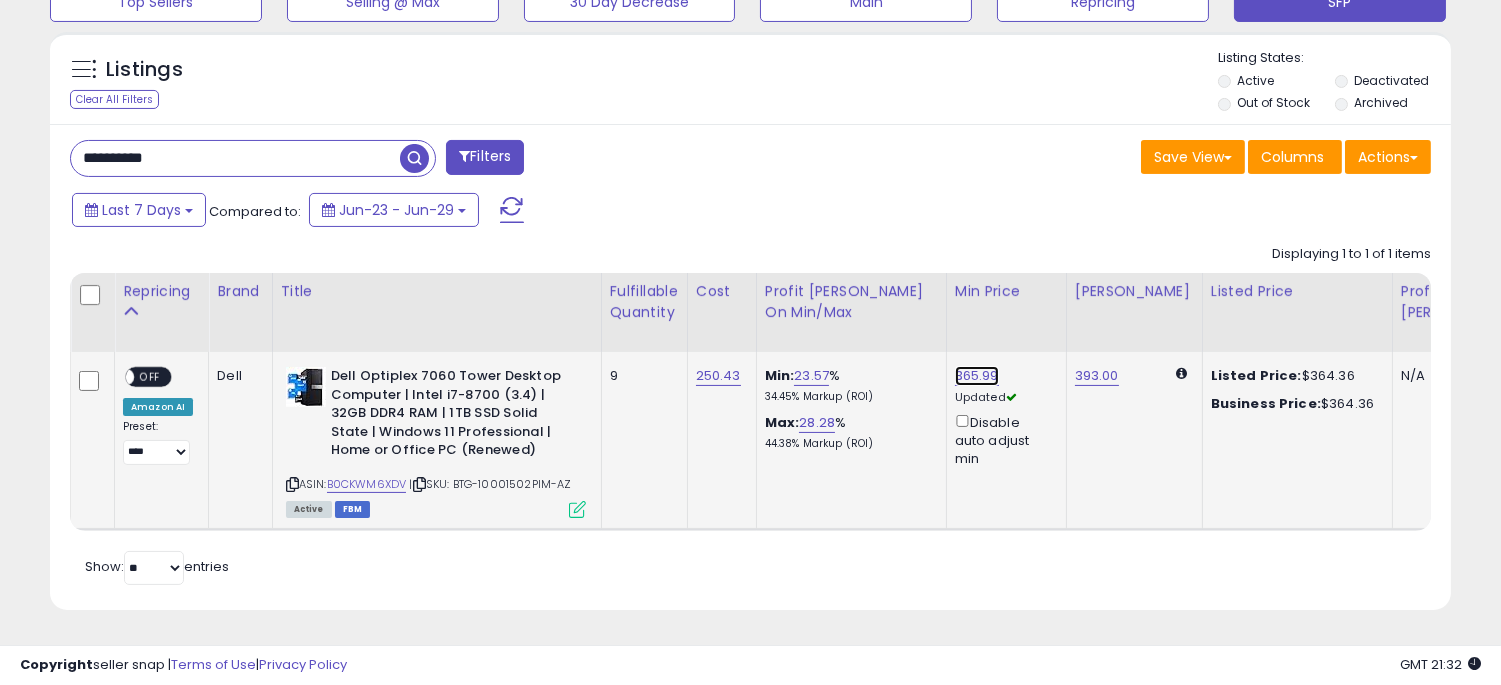 click on "365.99" at bounding box center (977, 376) 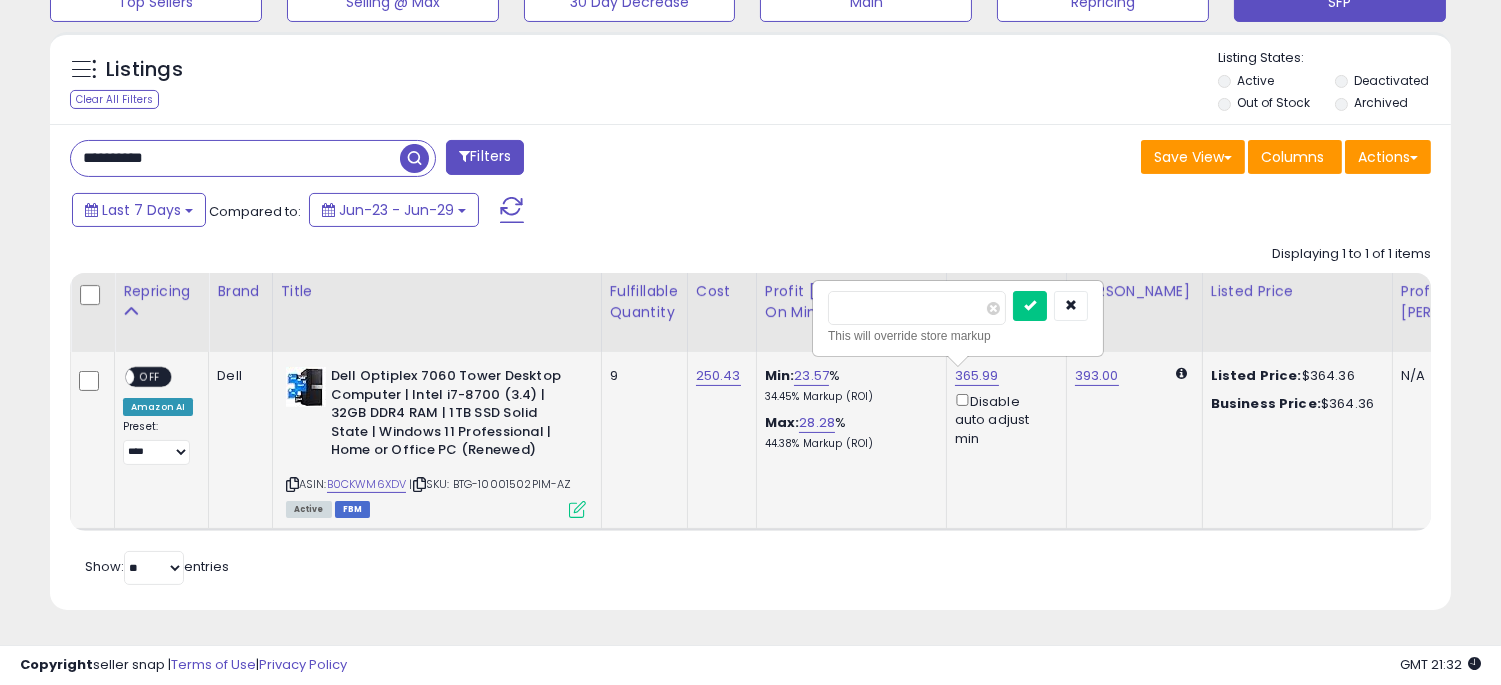 click on "******" at bounding box center (917, 308) 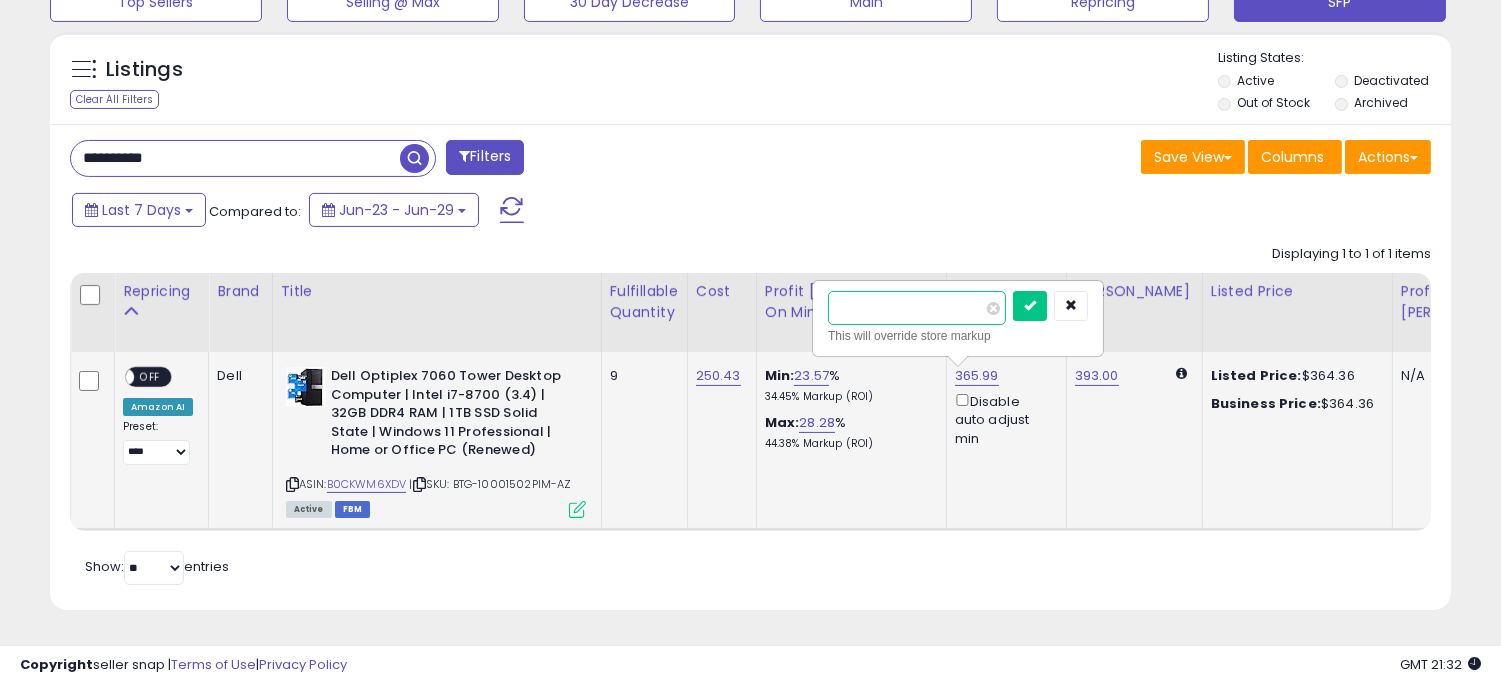 click on "******" at bounding box center (917, 308) 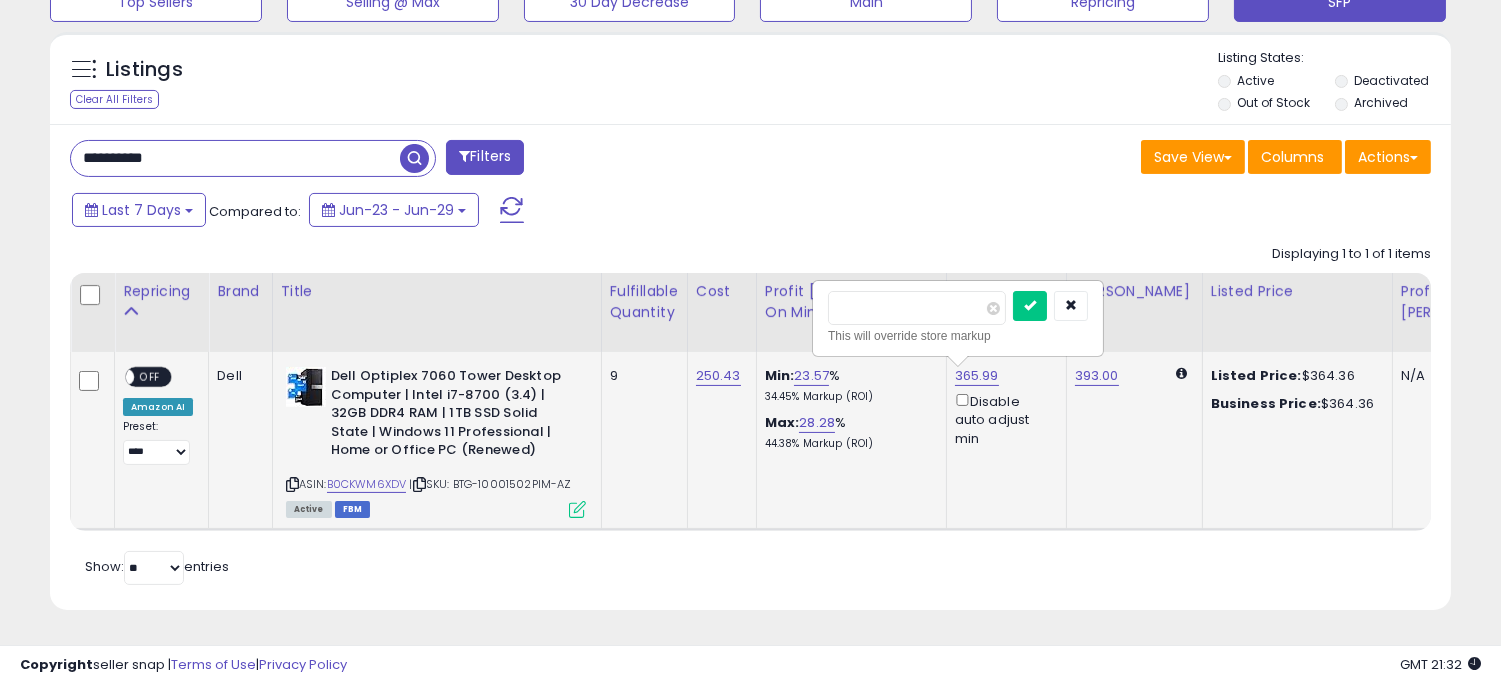 click at bounding box center (577, 509) 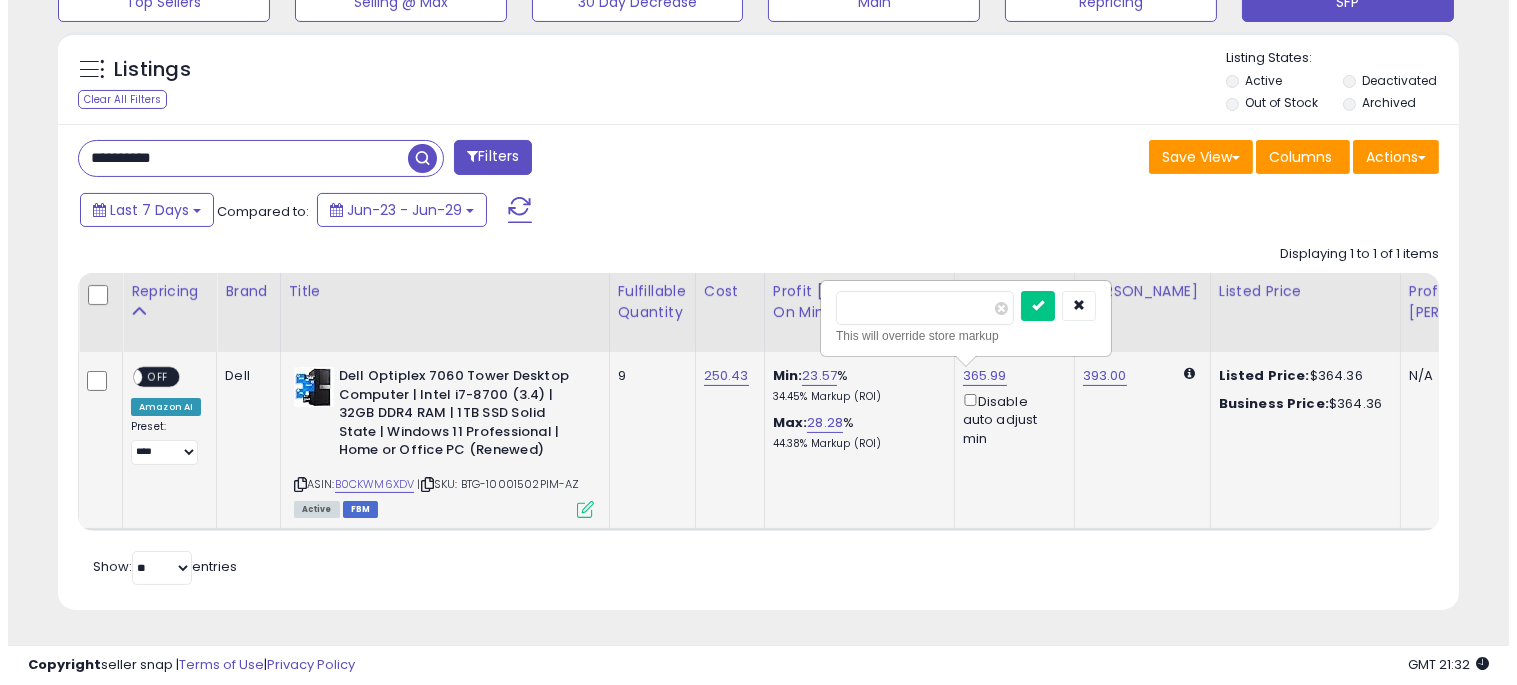 scroll, scrollTop: 999590, scrollLeft: 999178, axis: both 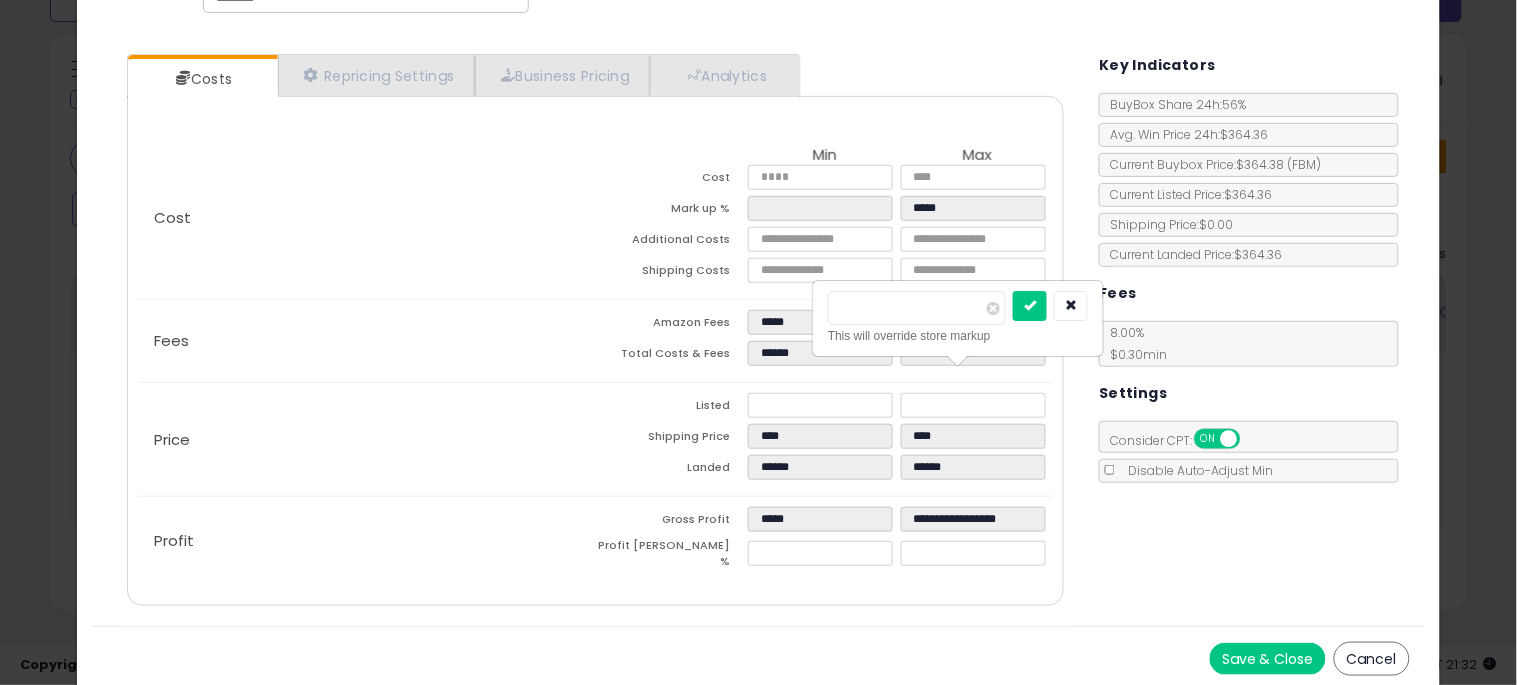 click on "Cancel" at bounding box center (1372, 659) 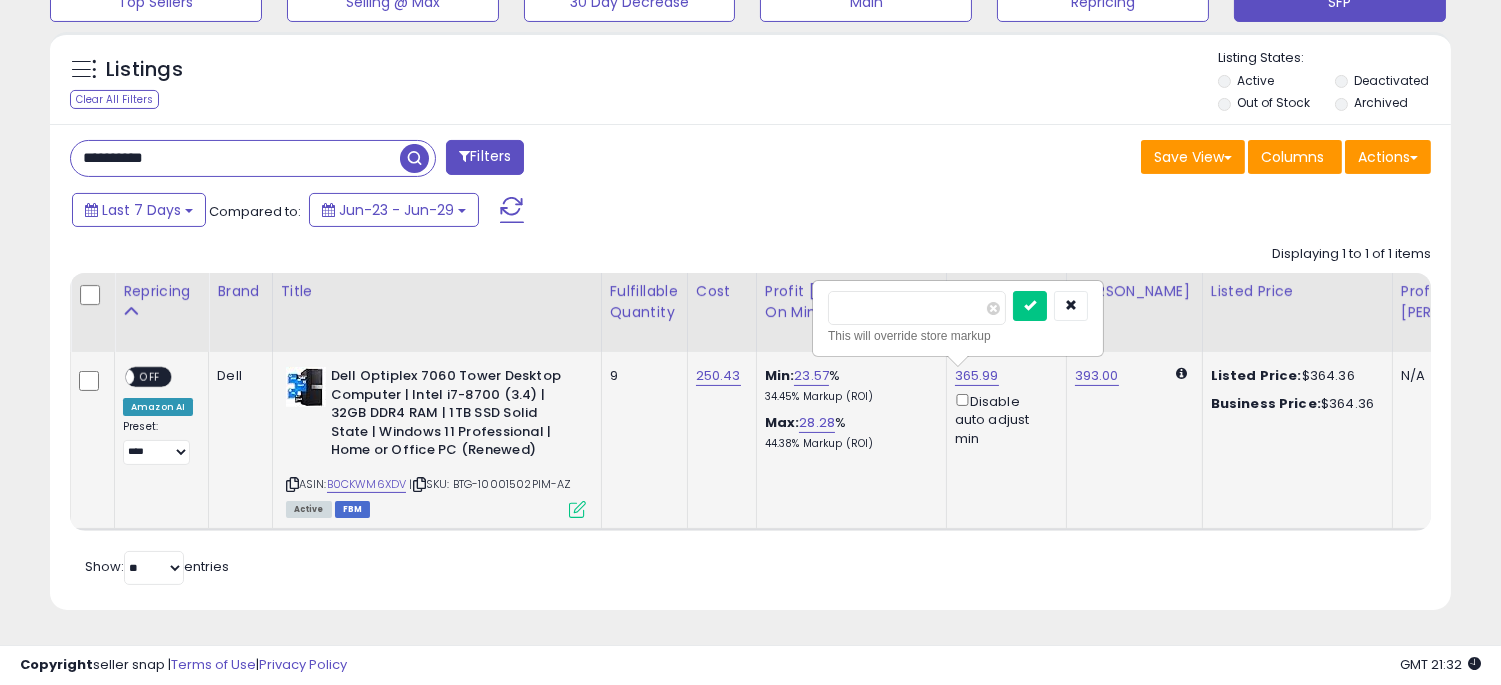 scroll, scrollTop: 410, scrollLeft: 812, axis: both 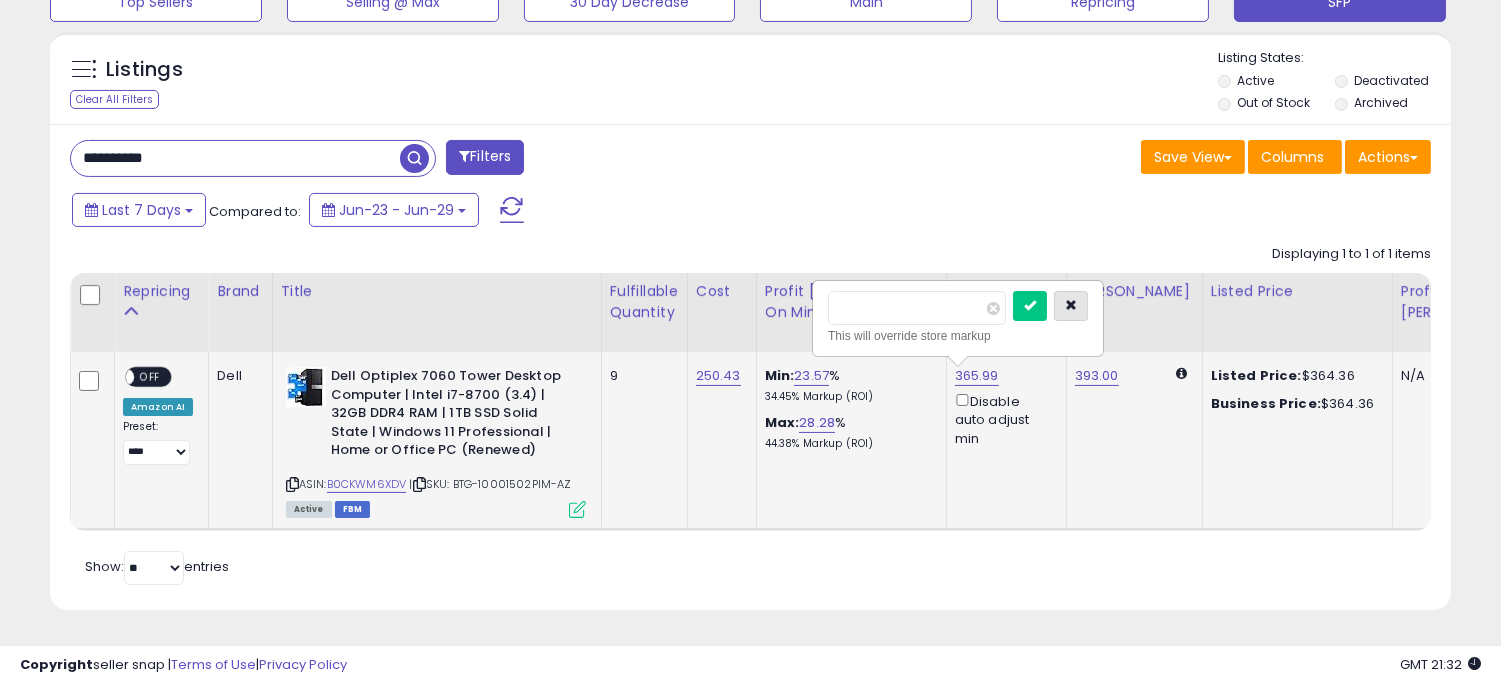 click at bounding box center (1071, 306) 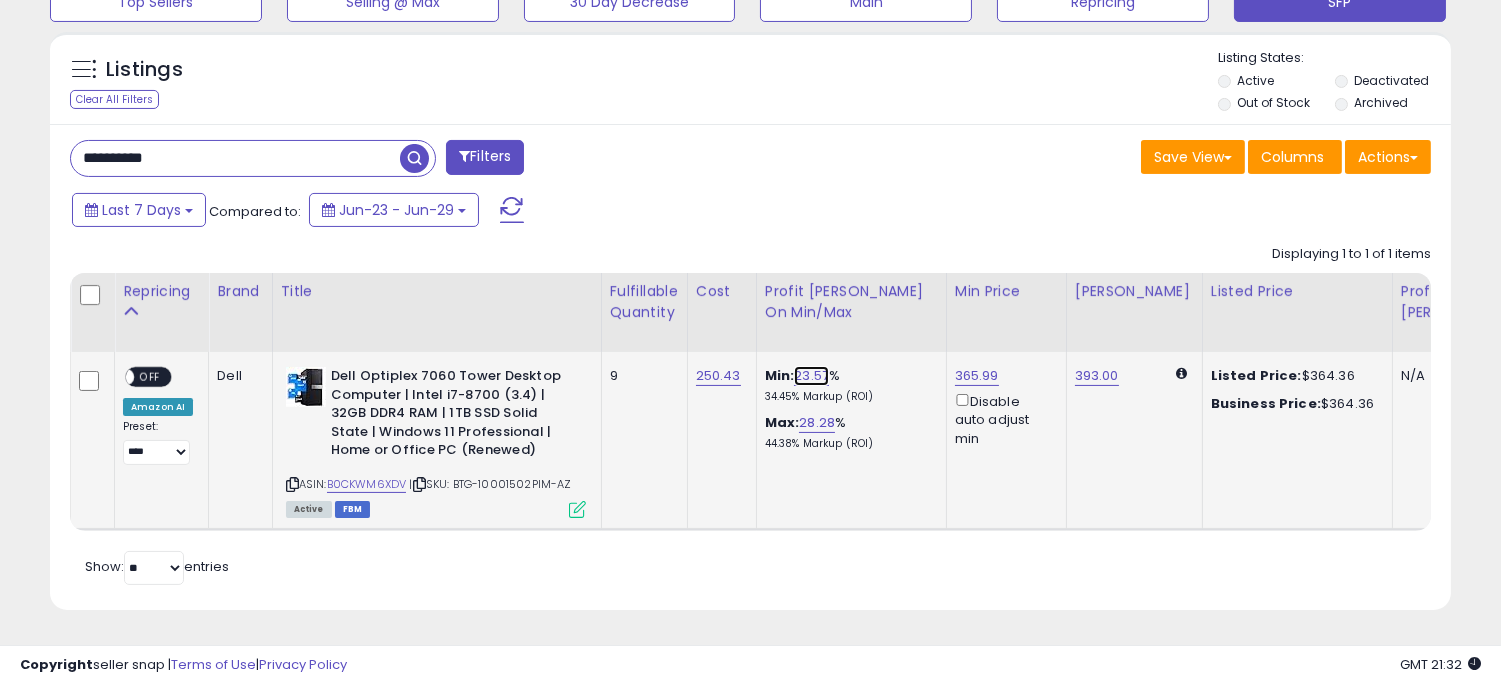 click on "23.57" at bounding box center (811, 376) 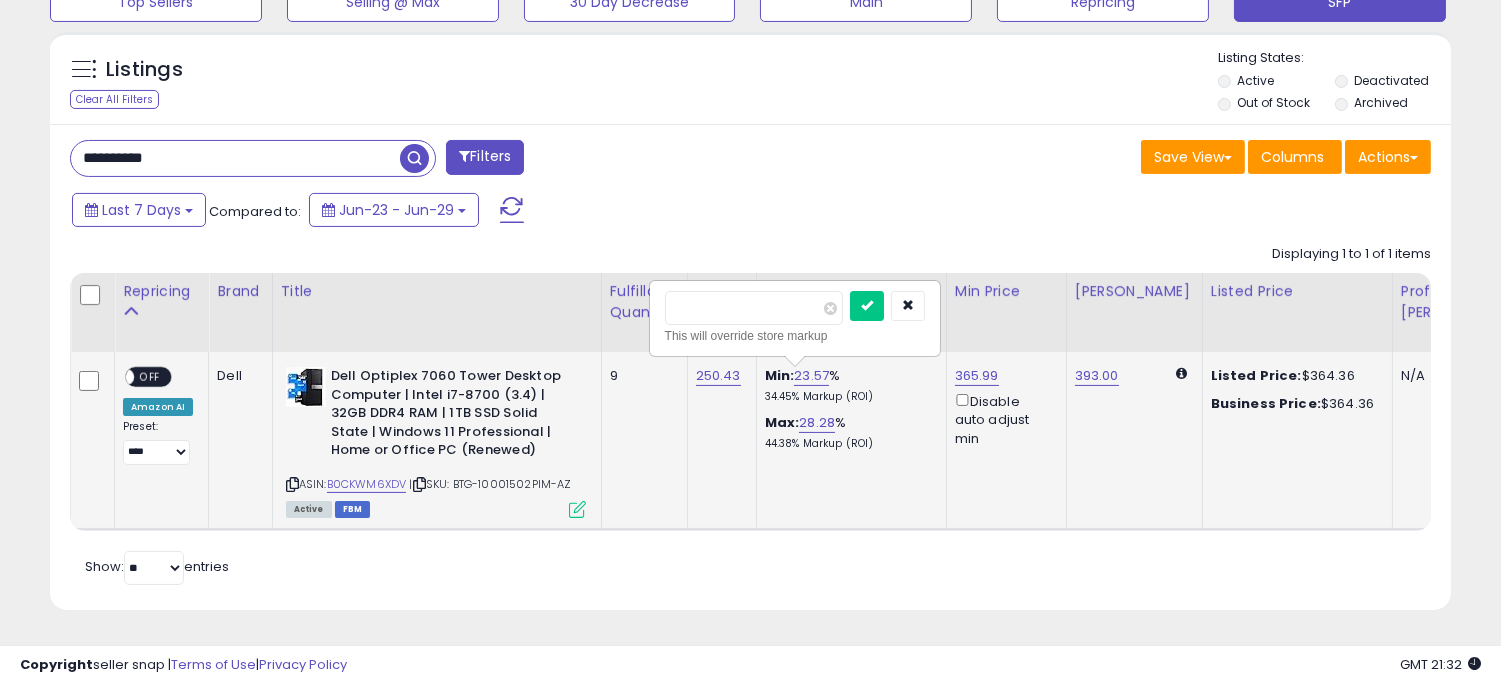 click on "*****" at bounding box center (754, 308) 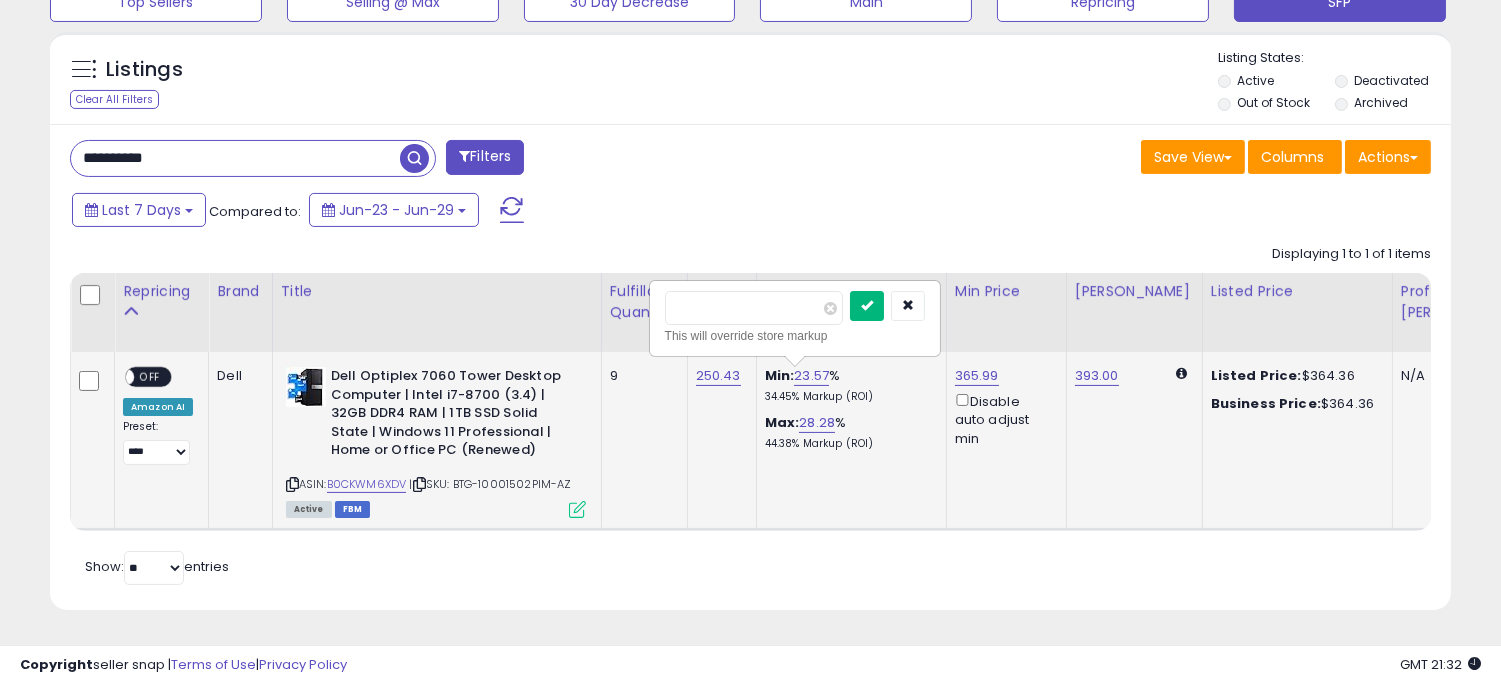 type on "**" 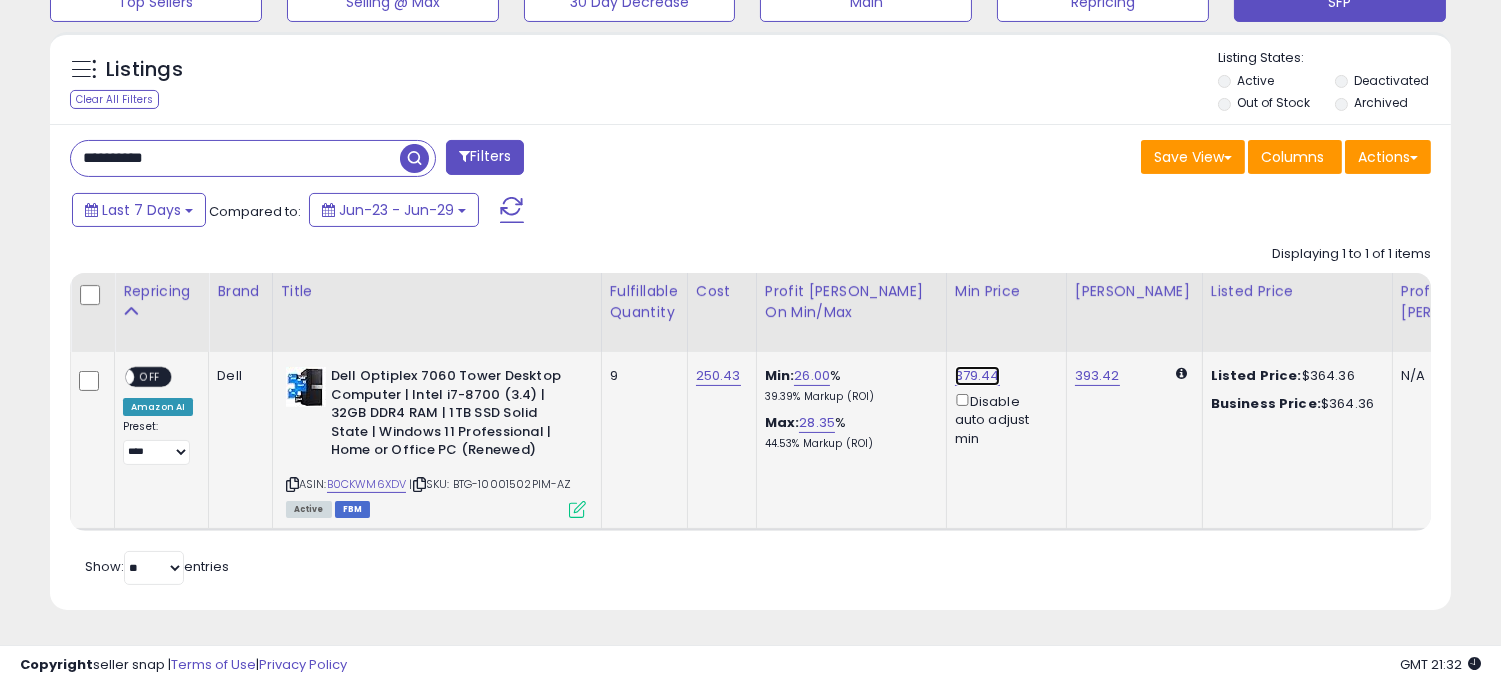 click on "379.44" at bounding box center (977, 376) 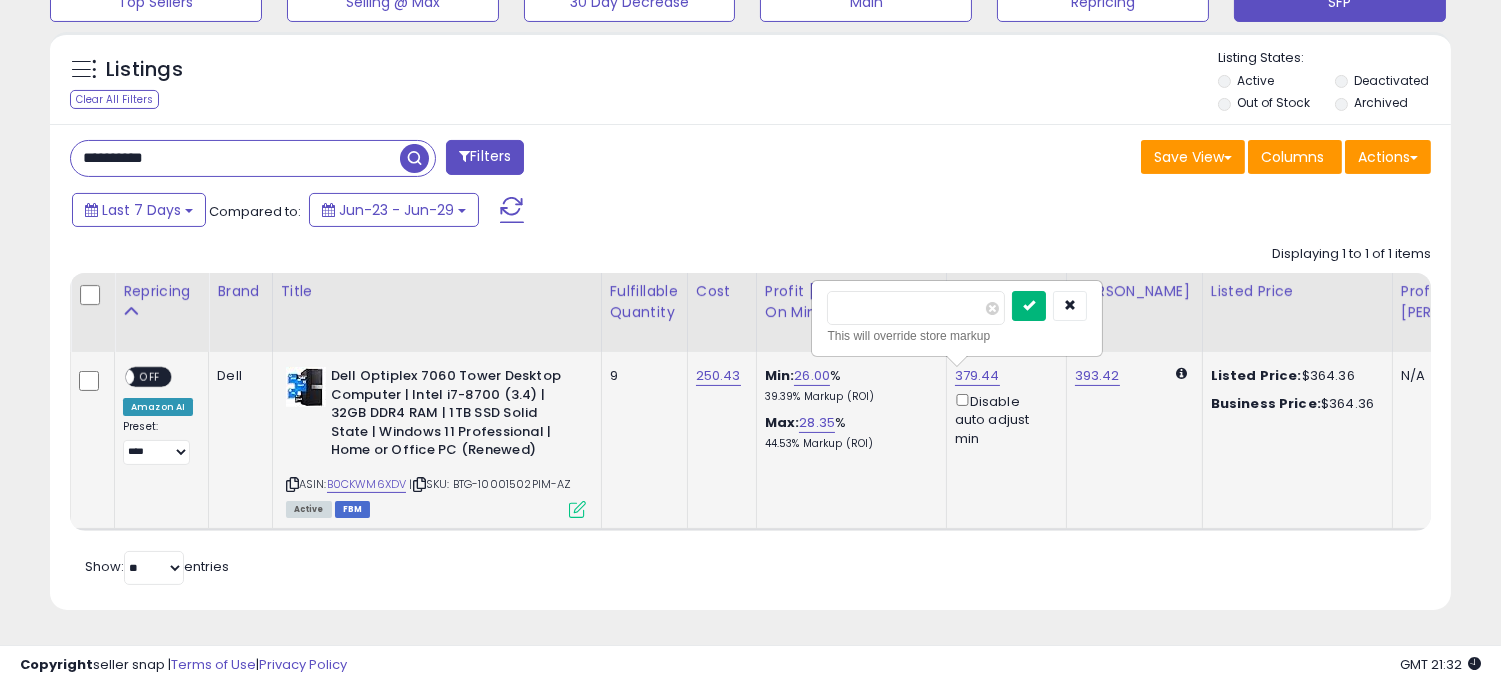type on "******" 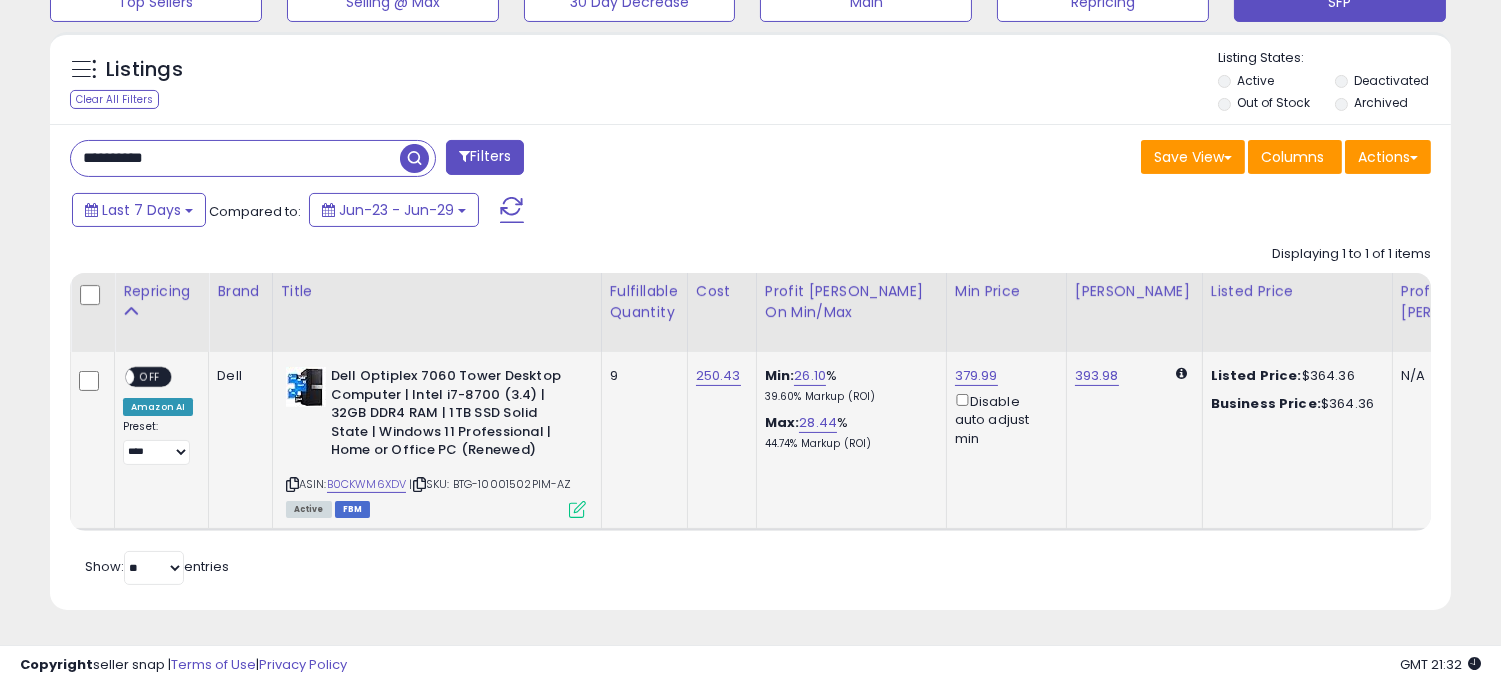 click on "Save View
Save As New View
Update Current View
Columns
Actions
Import  Export Visible Columns" at bounding box center [1099, 159] 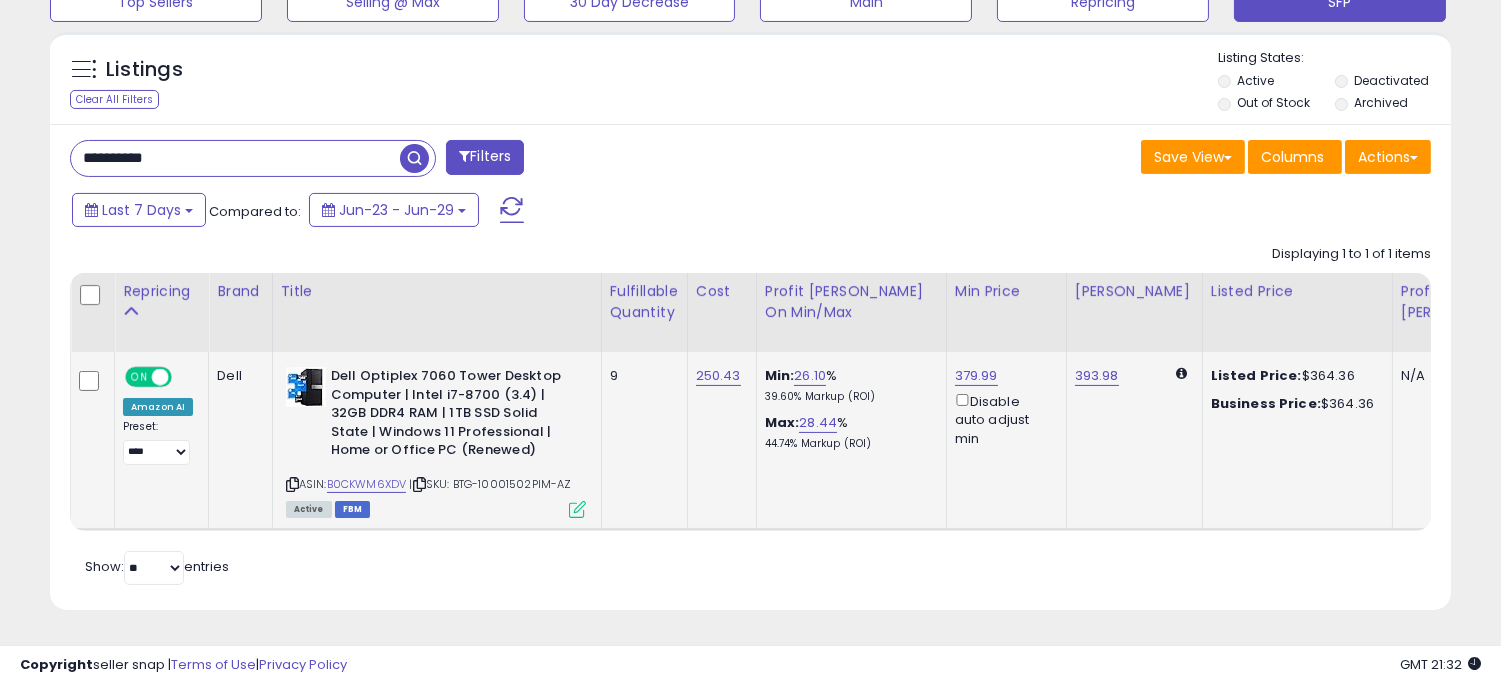 click on "**********" at bounding box center [158, 442] 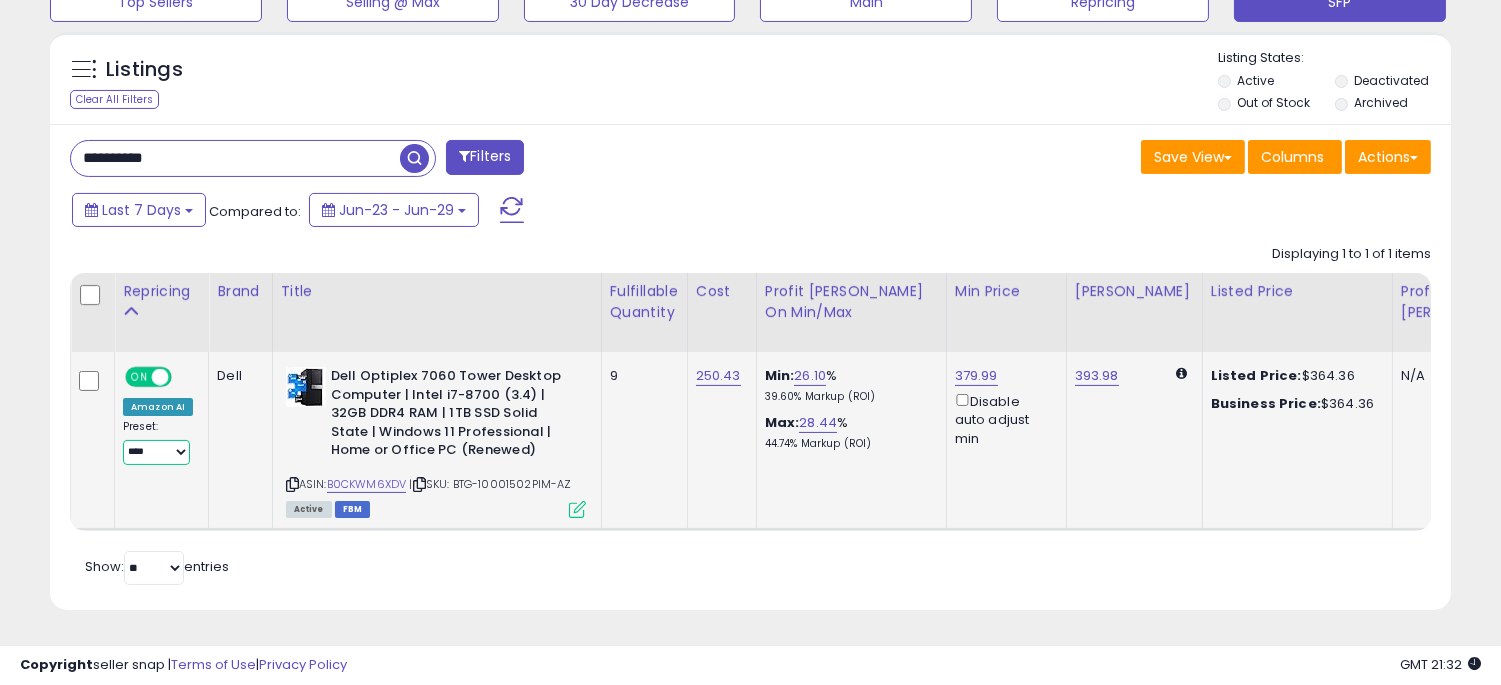 click on "**********" at bounding box center (156, 452) 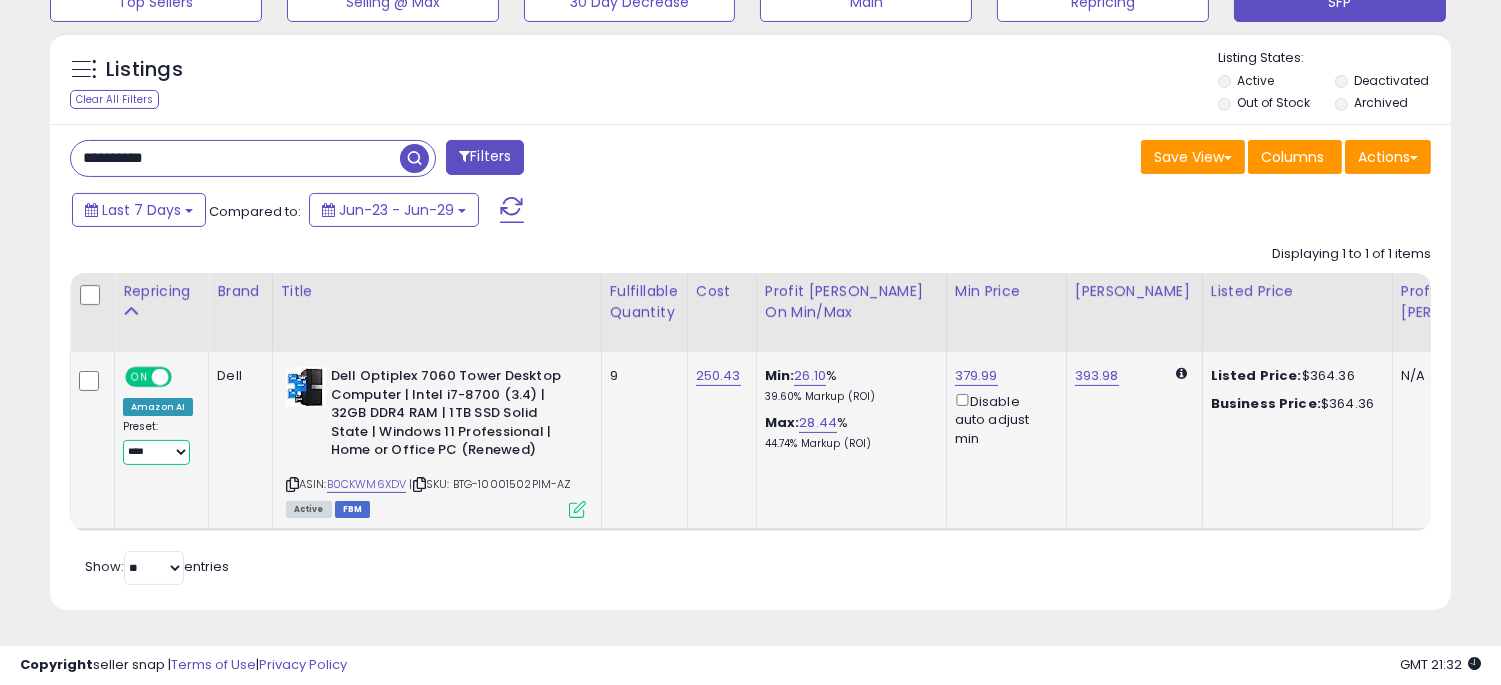 select on "**********" 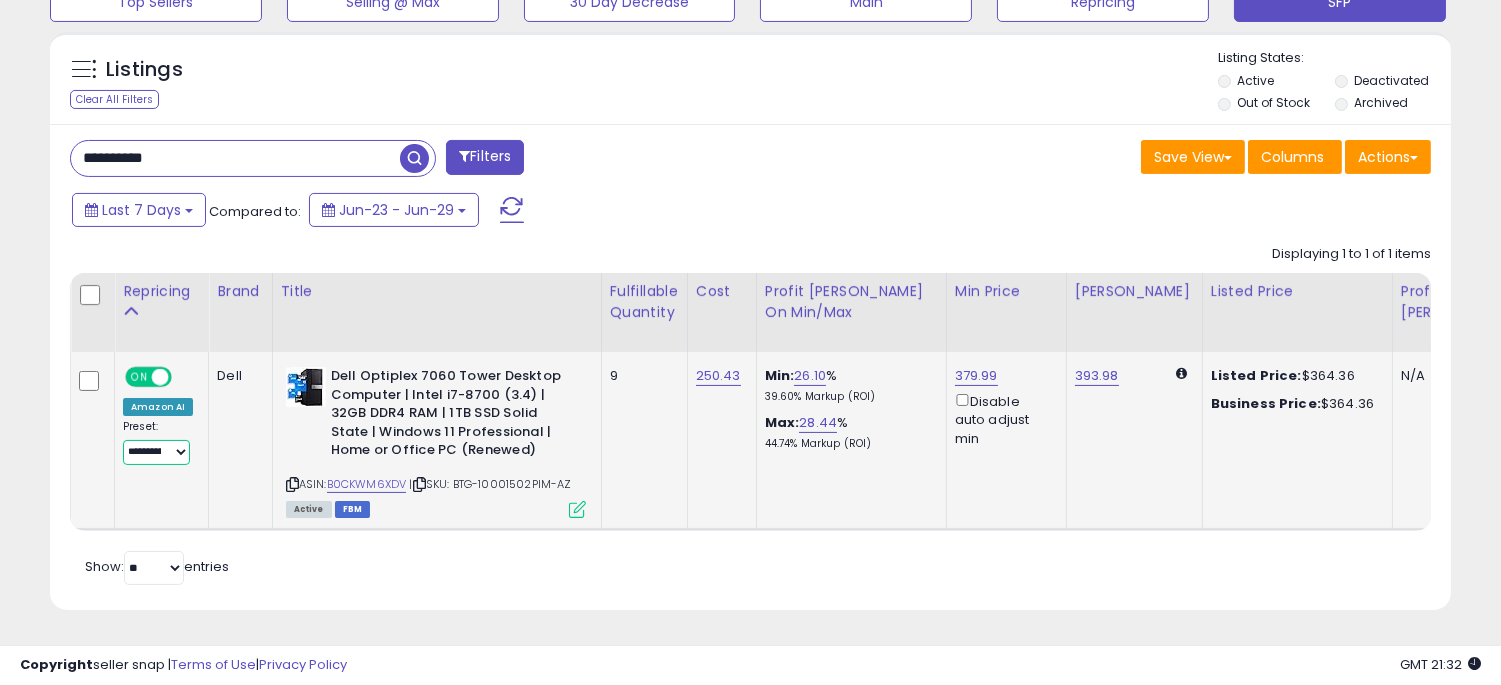 click on "**********" at bounding box center (156, 452) 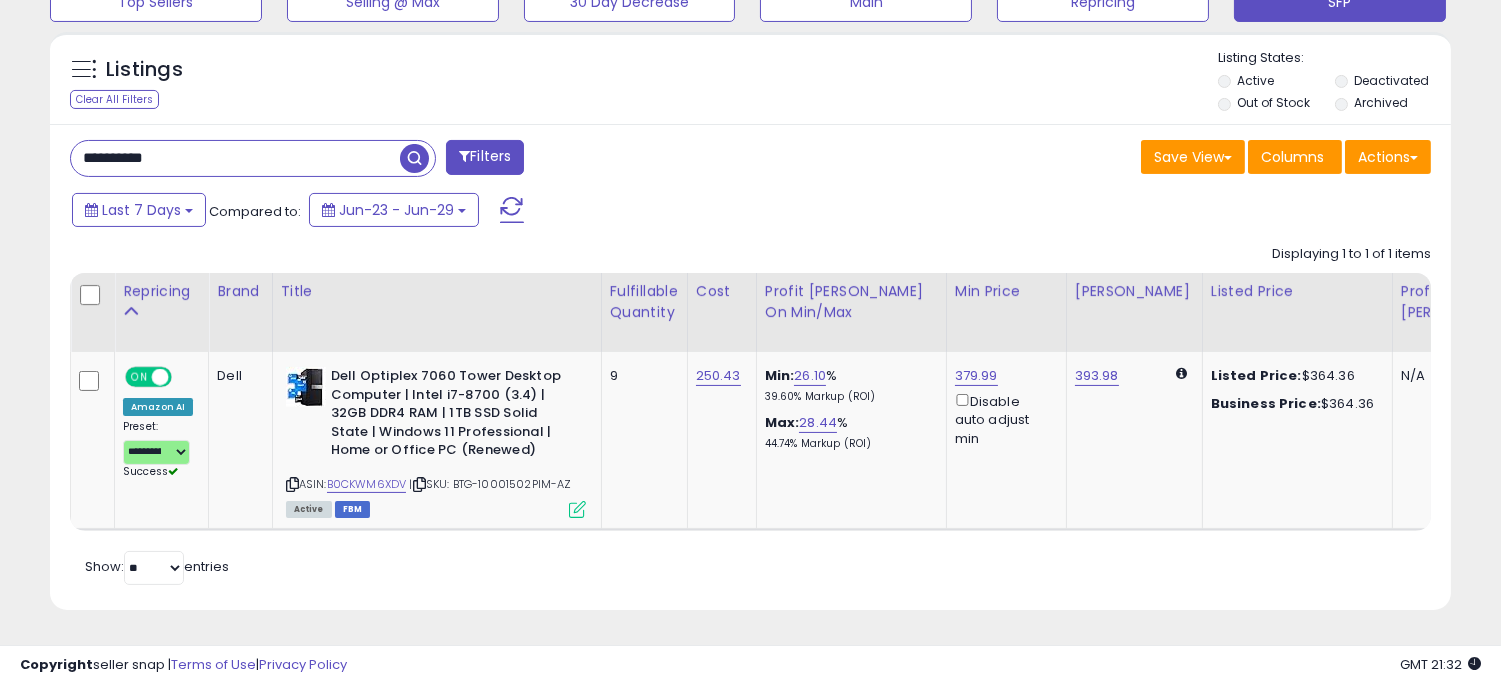 click on "**********" at bounding box center (235, 158) 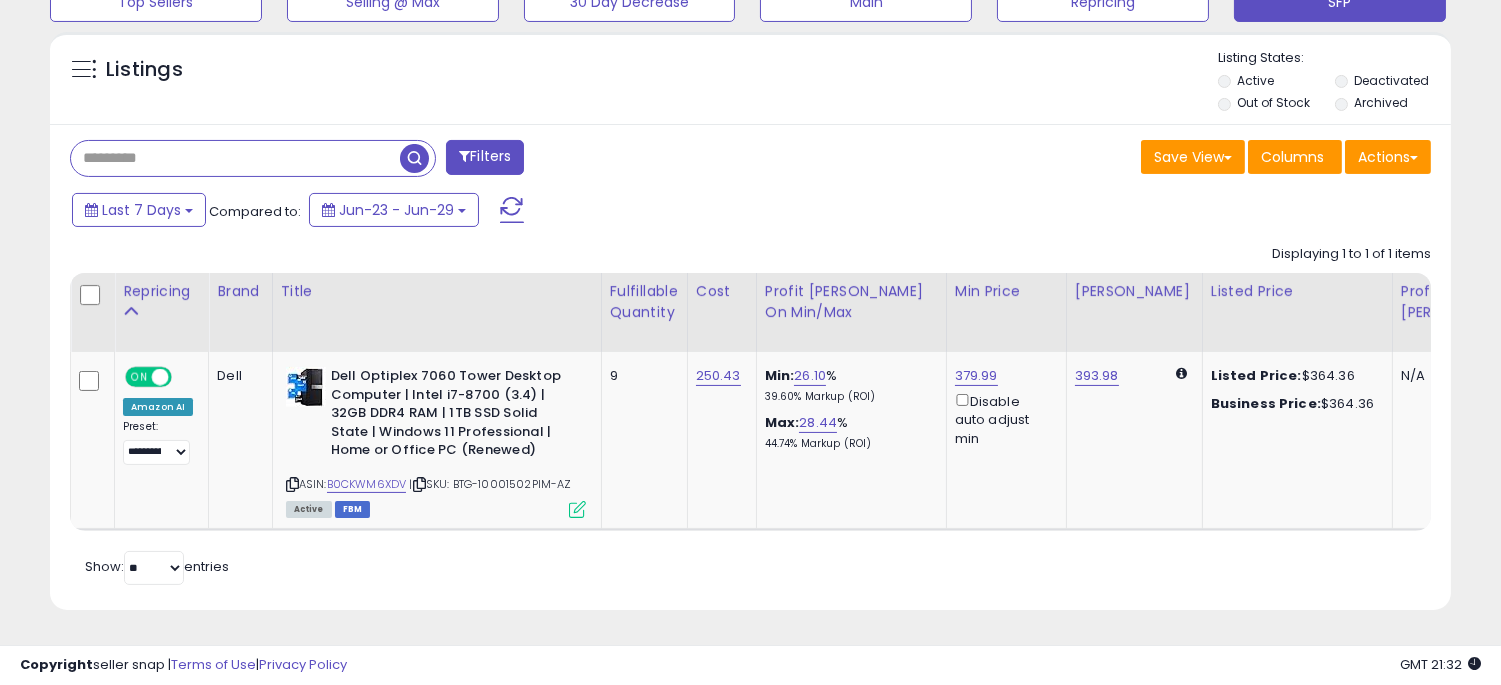 type 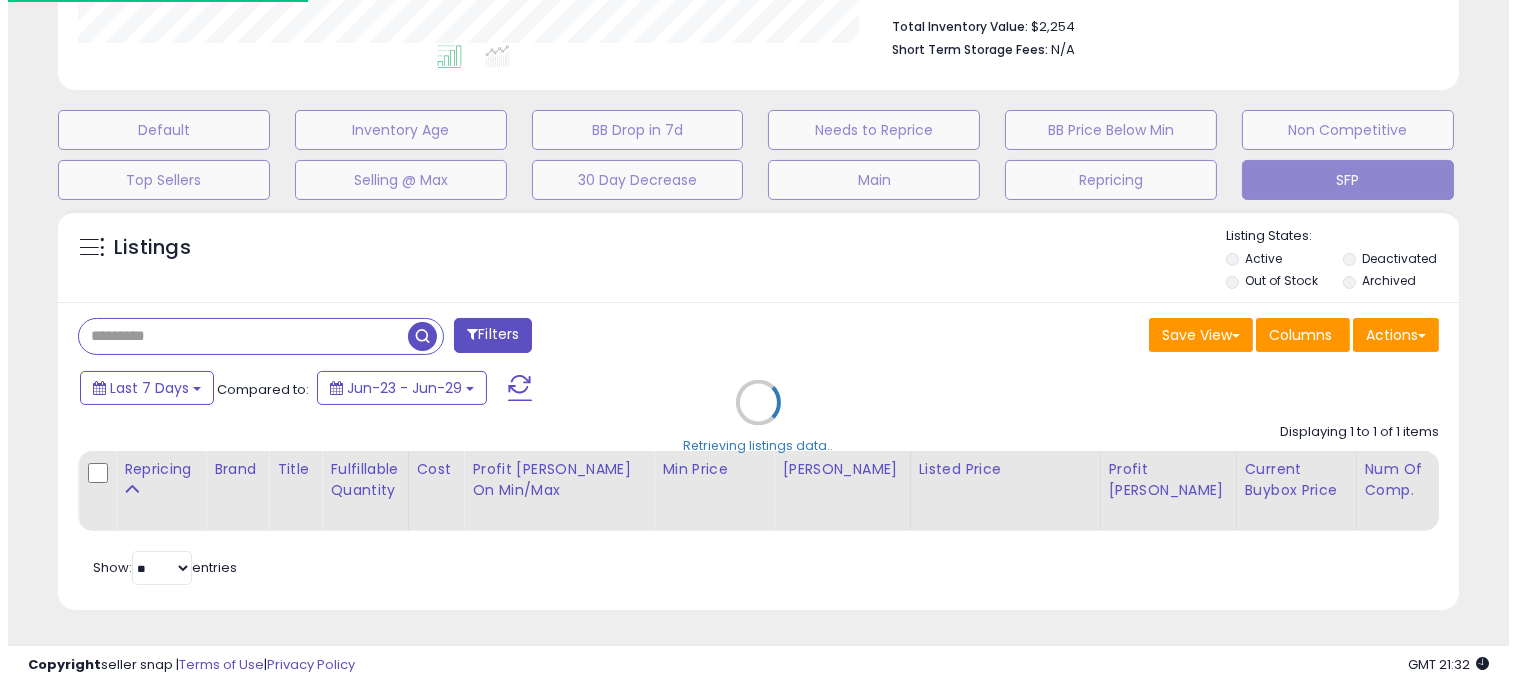 scroll, scrollTop: 537, scrollLeft: 0, axis: vertical 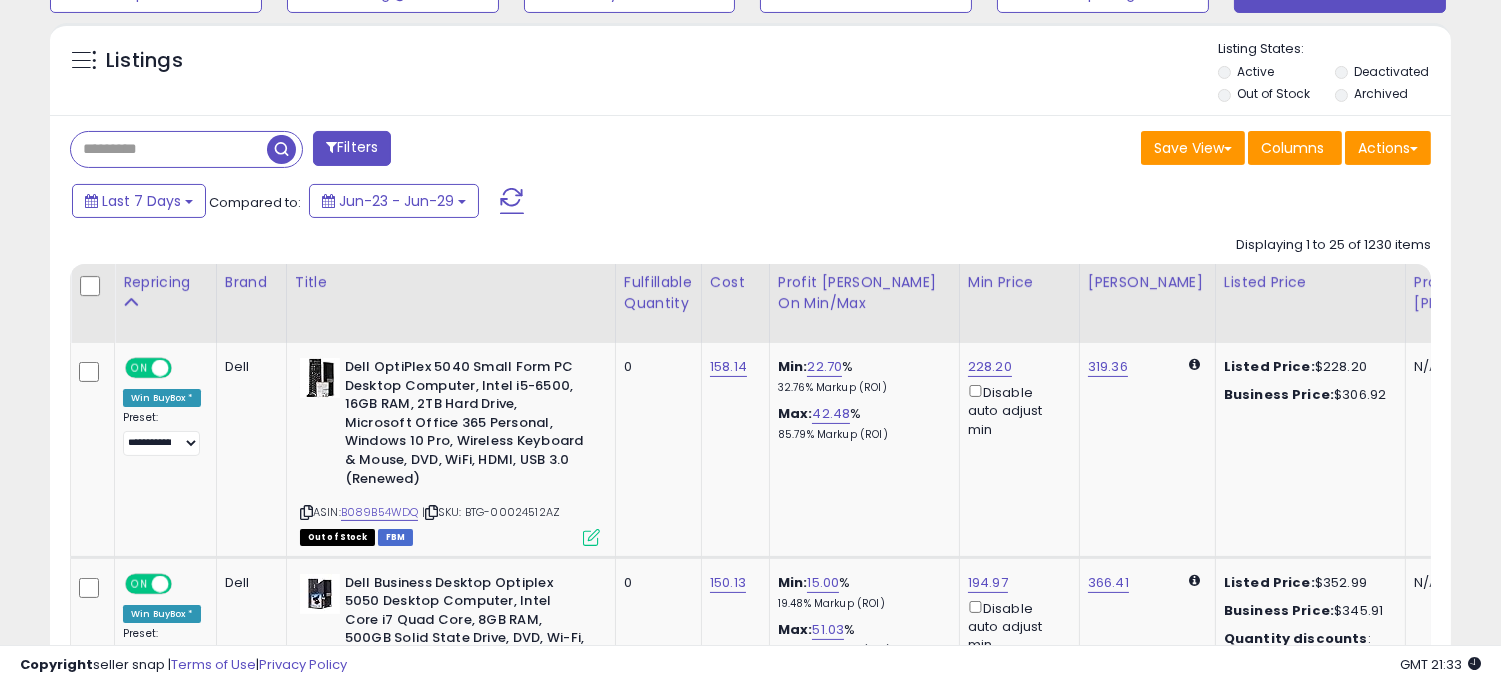 click on "Displaying 1 to 25 of 1230 items
Repricing
Brand
ON" 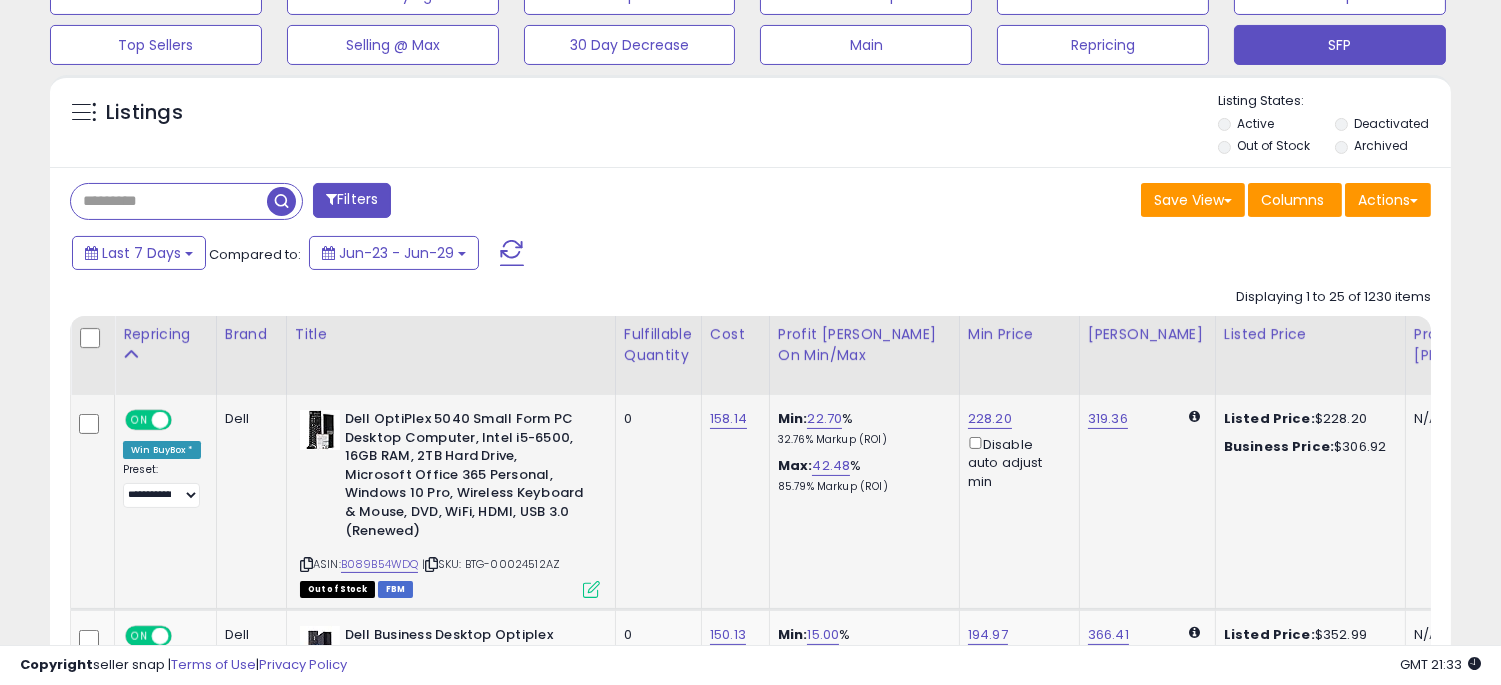 scroll, scrollTop: 621, scrollLeft: 0, axis: vertical 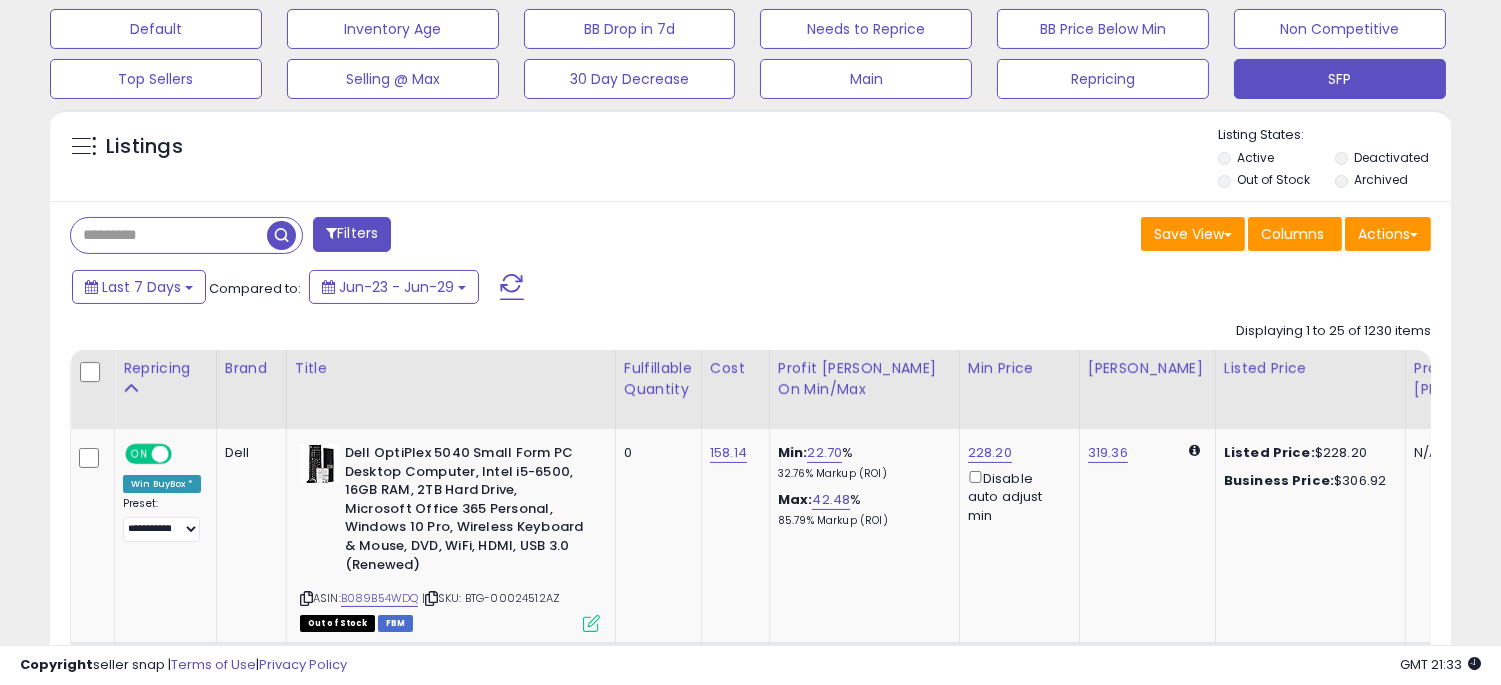 click on "Last 7 Days
Compared to:
Jun-23 - Jun-29" at bounding box center (577, 289) 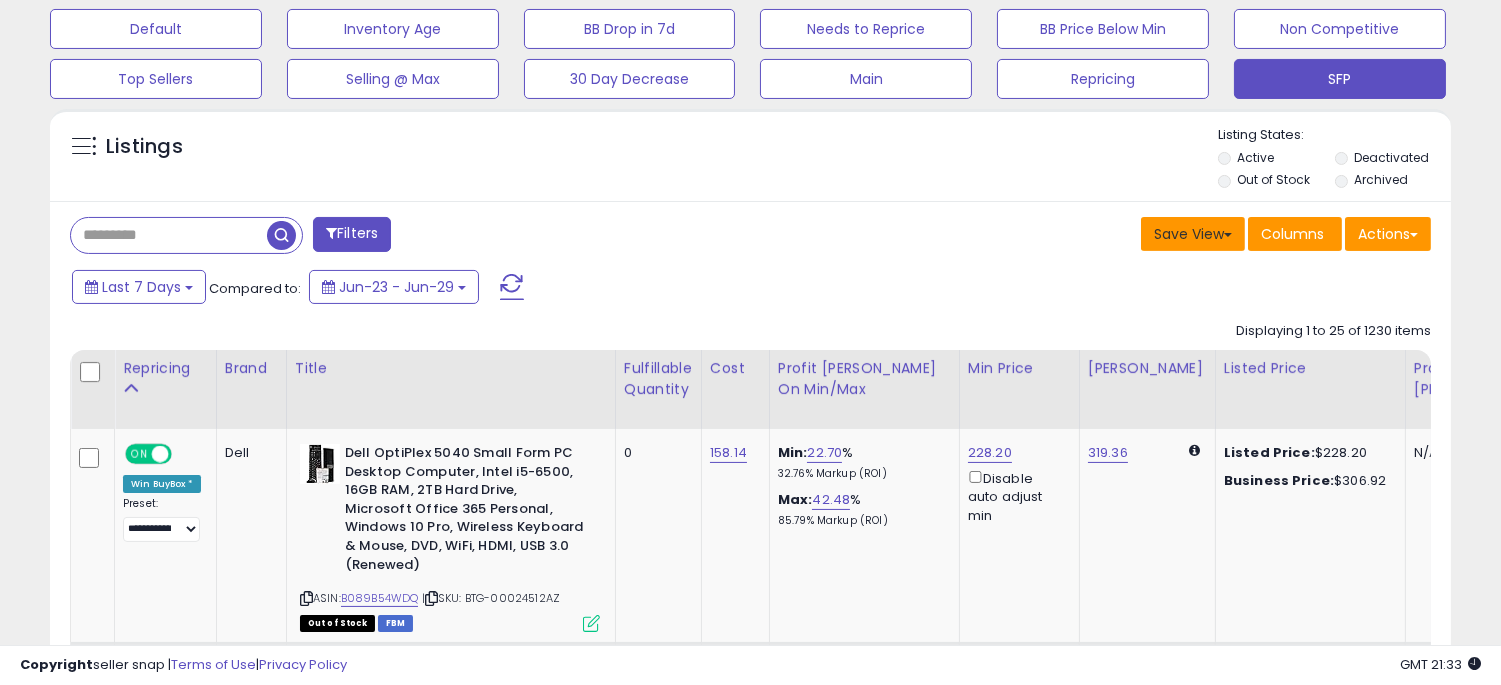 click on "Save View" at bounding box center (1193, 234) 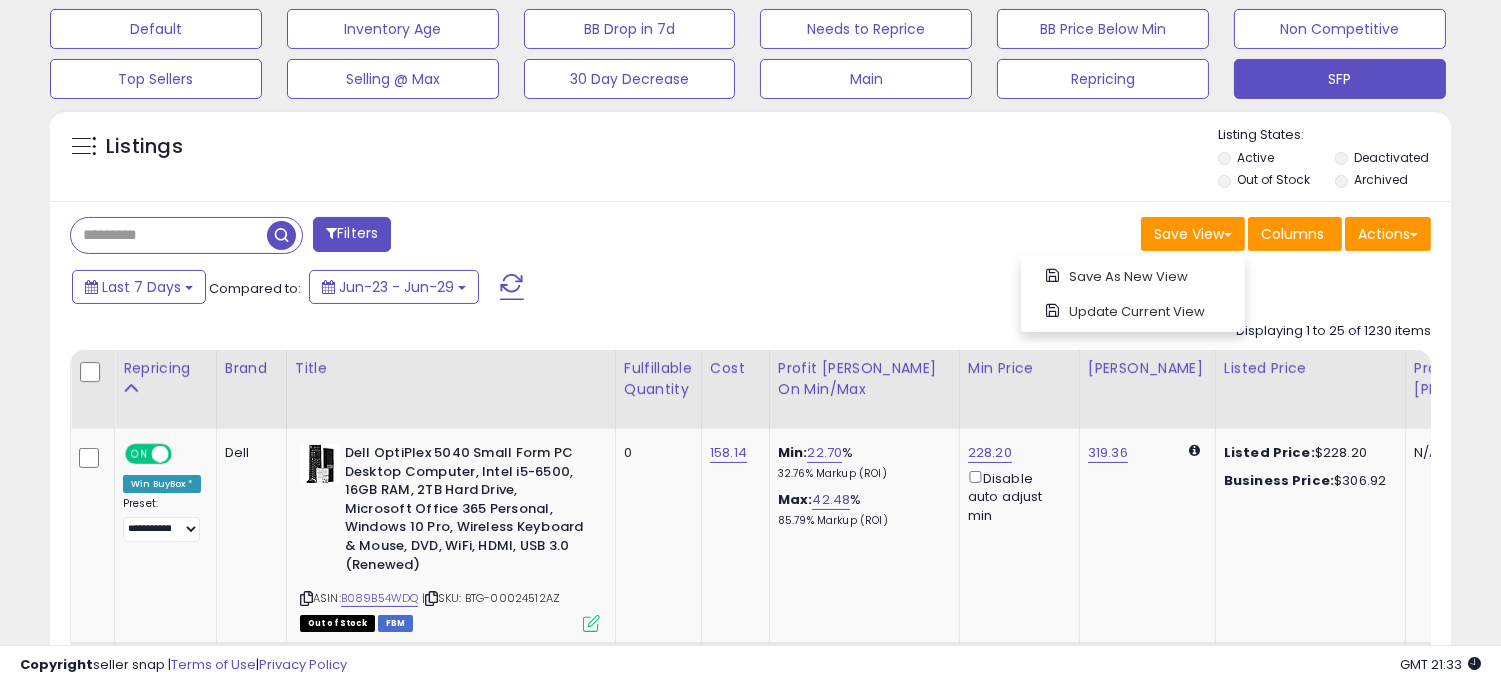 click on "Save View
Save As New View
Update Current View
Columns
Actions
Import  Export Visible Columns" at bounding box center [1099, 236] 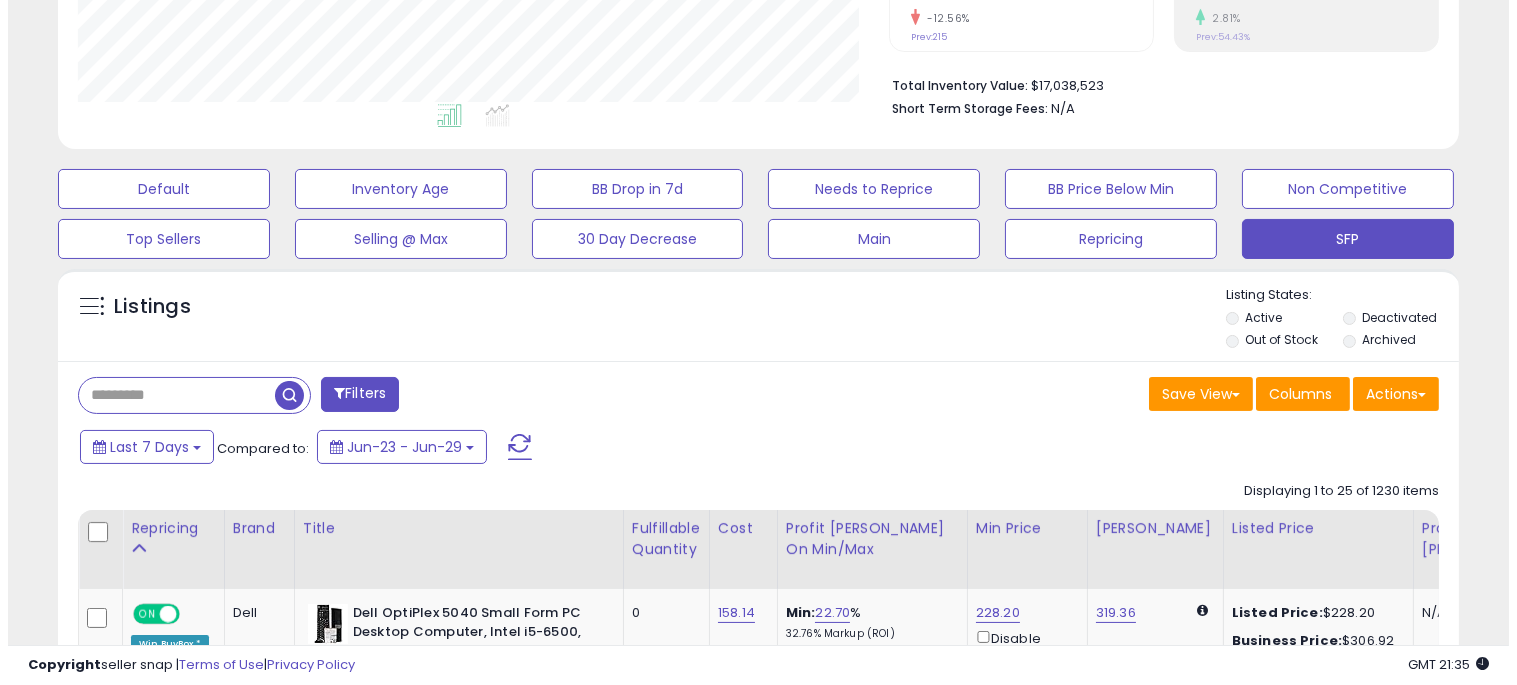 scroll, scrollTop: 411, scrollLeft: 0, axis: vertical 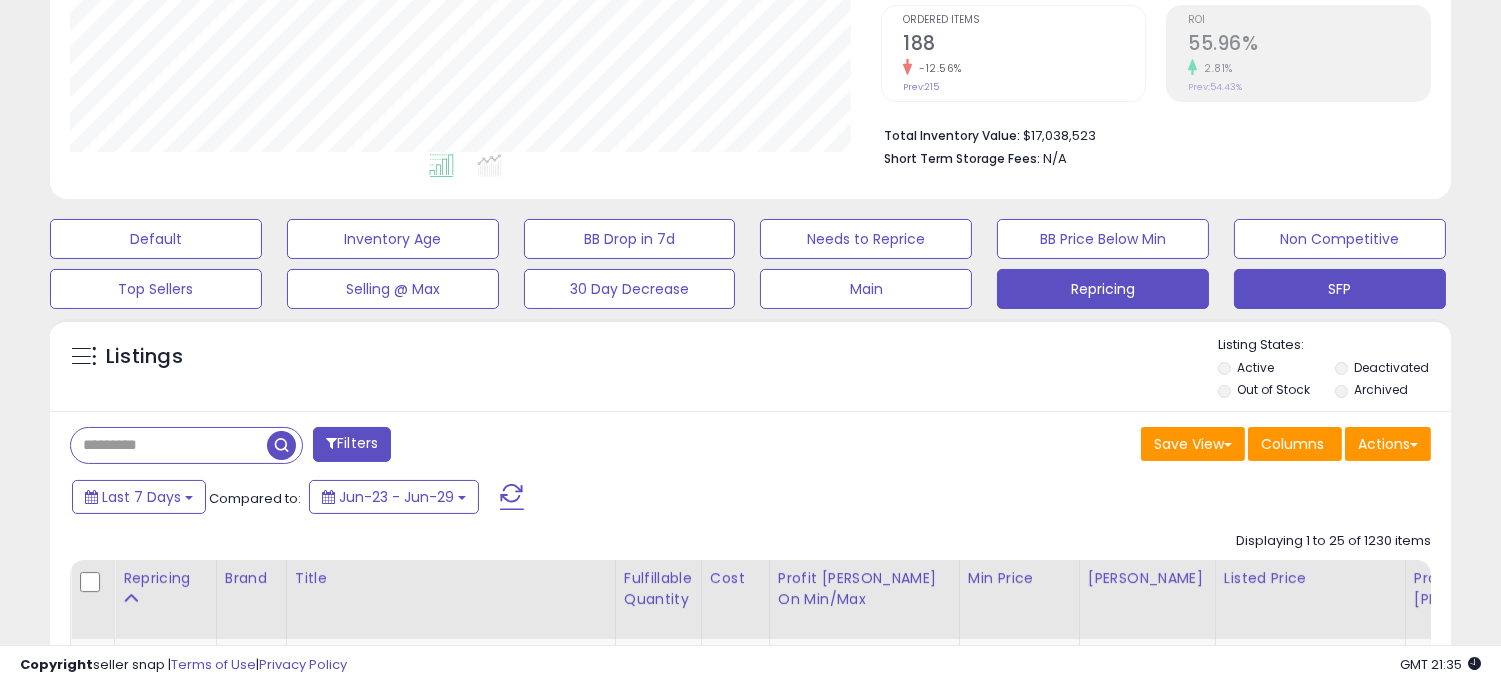 click on "Repricing" at bounding box center [156, 239] 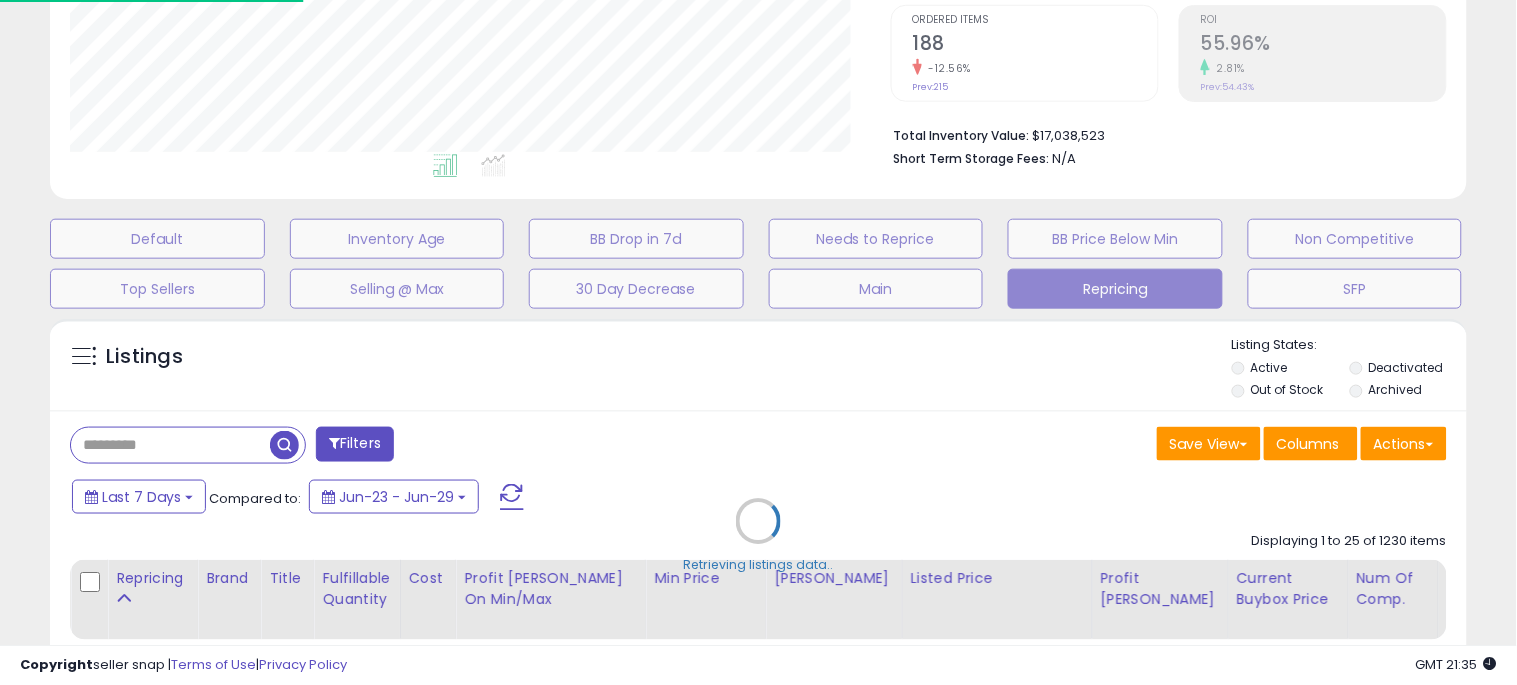 scroll, scrollTop: 999590, scrollLeft: 999178, axis: both 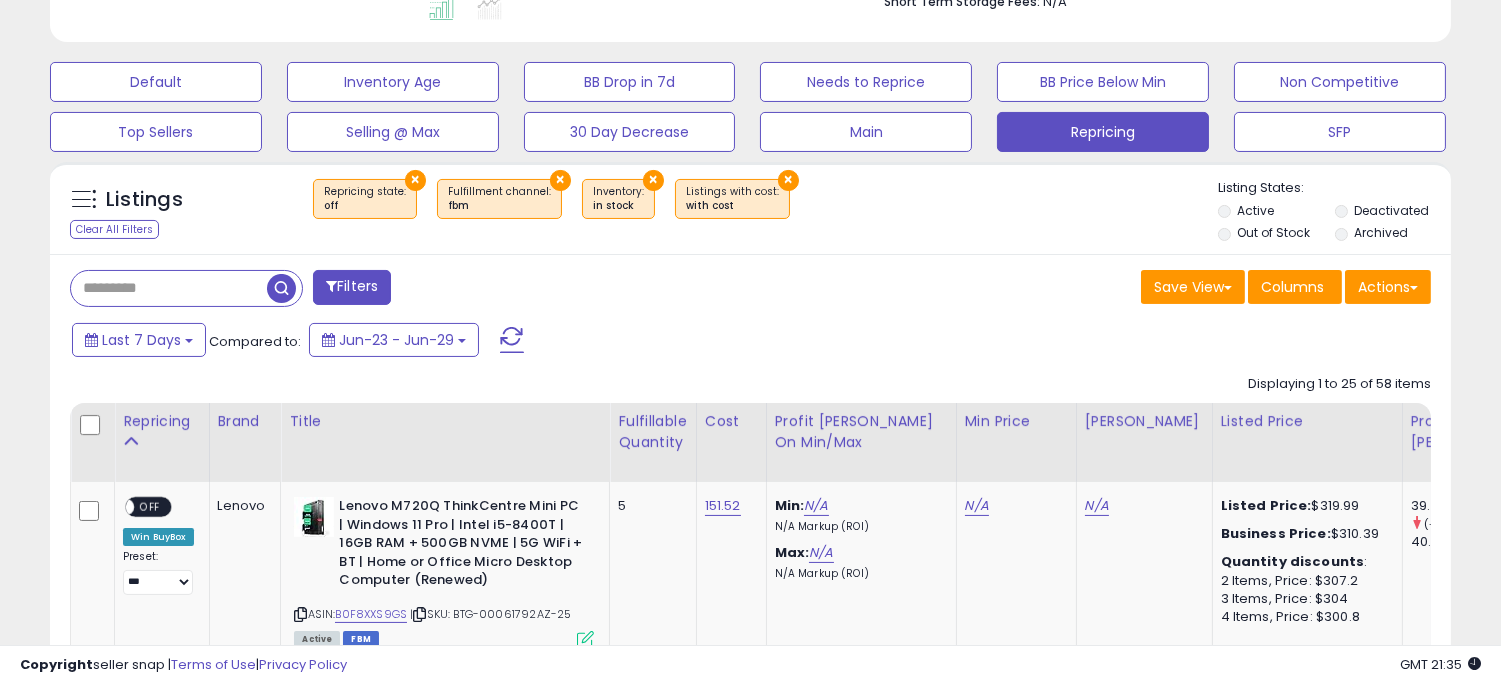 click on "×" at bounding box center (653, 180) 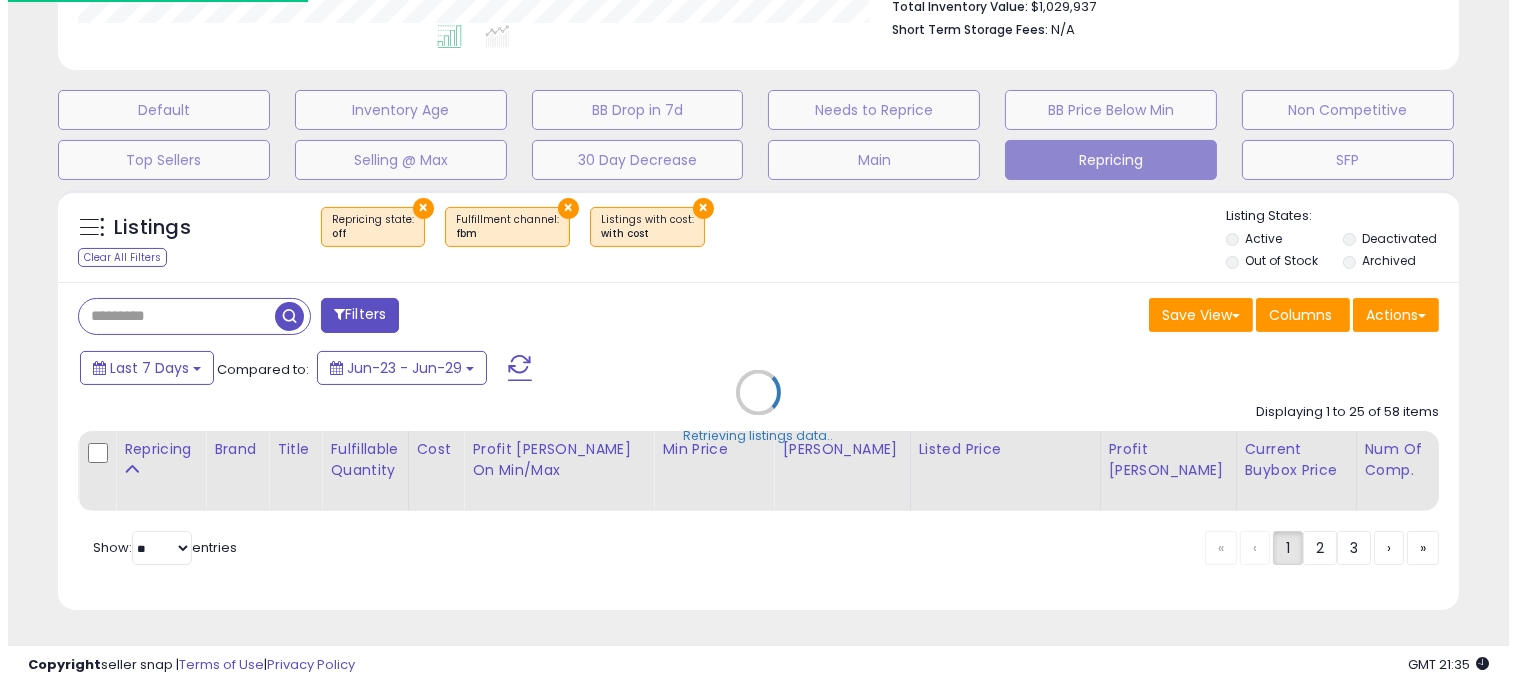 scroll, scrollTop: 557, scrollLeft: 0, axis: vertical 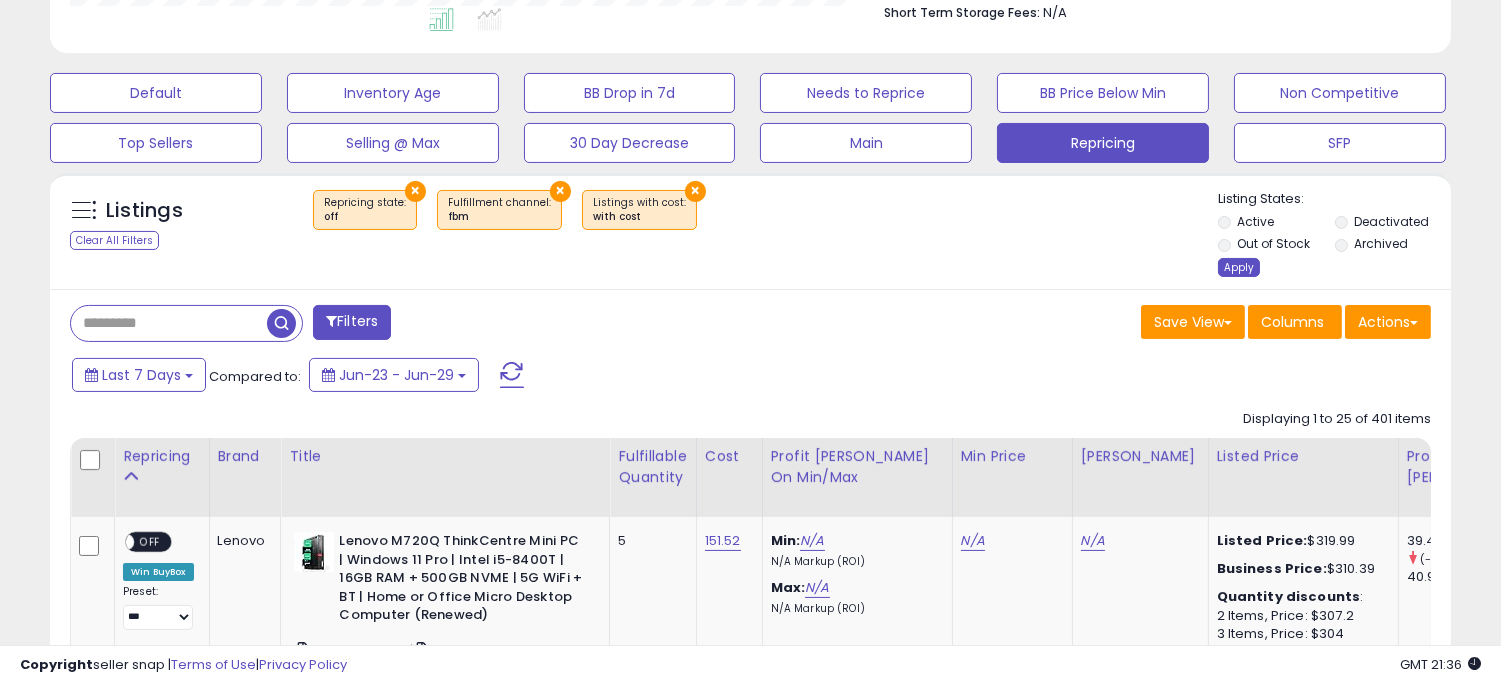 click on "Apply" at bounding box center [1239, 267] 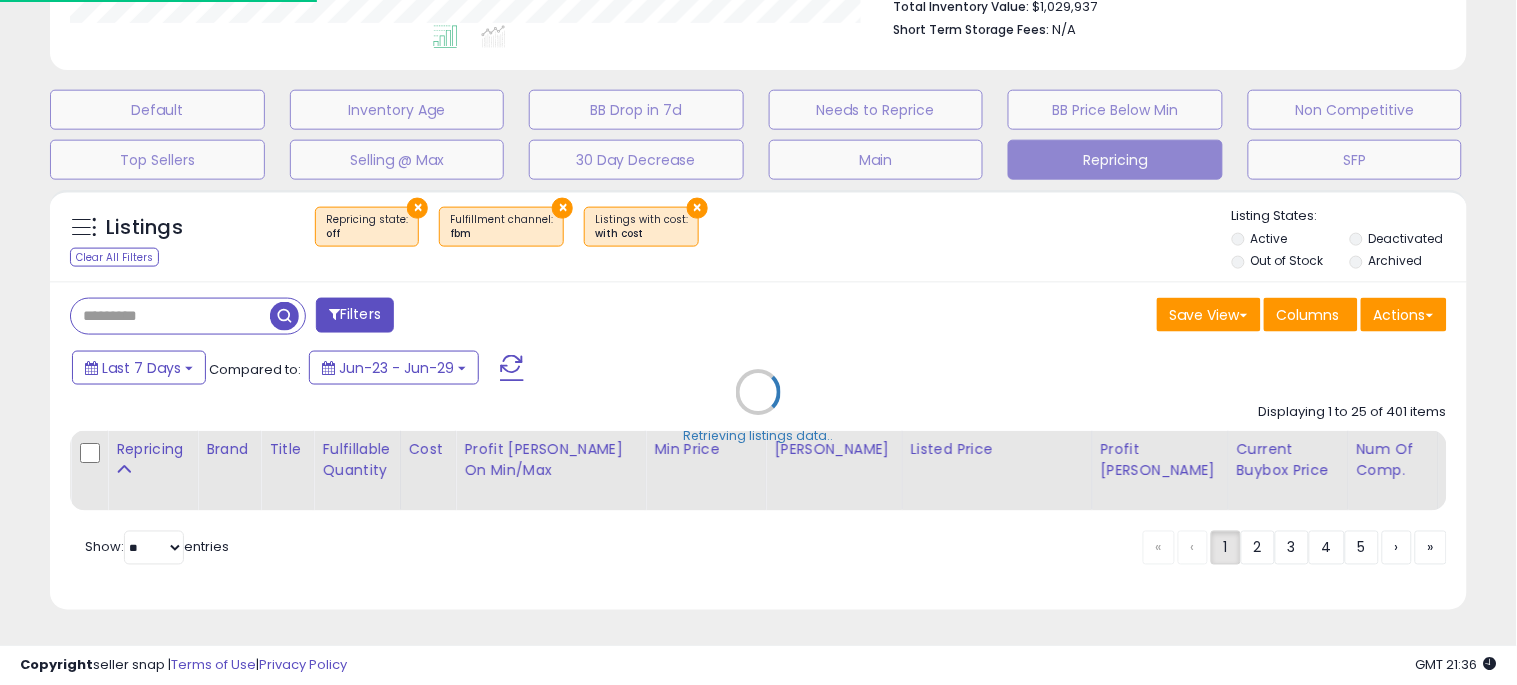 scroll, scrollTop: 999590, scrollLeft: 999178, axis: both 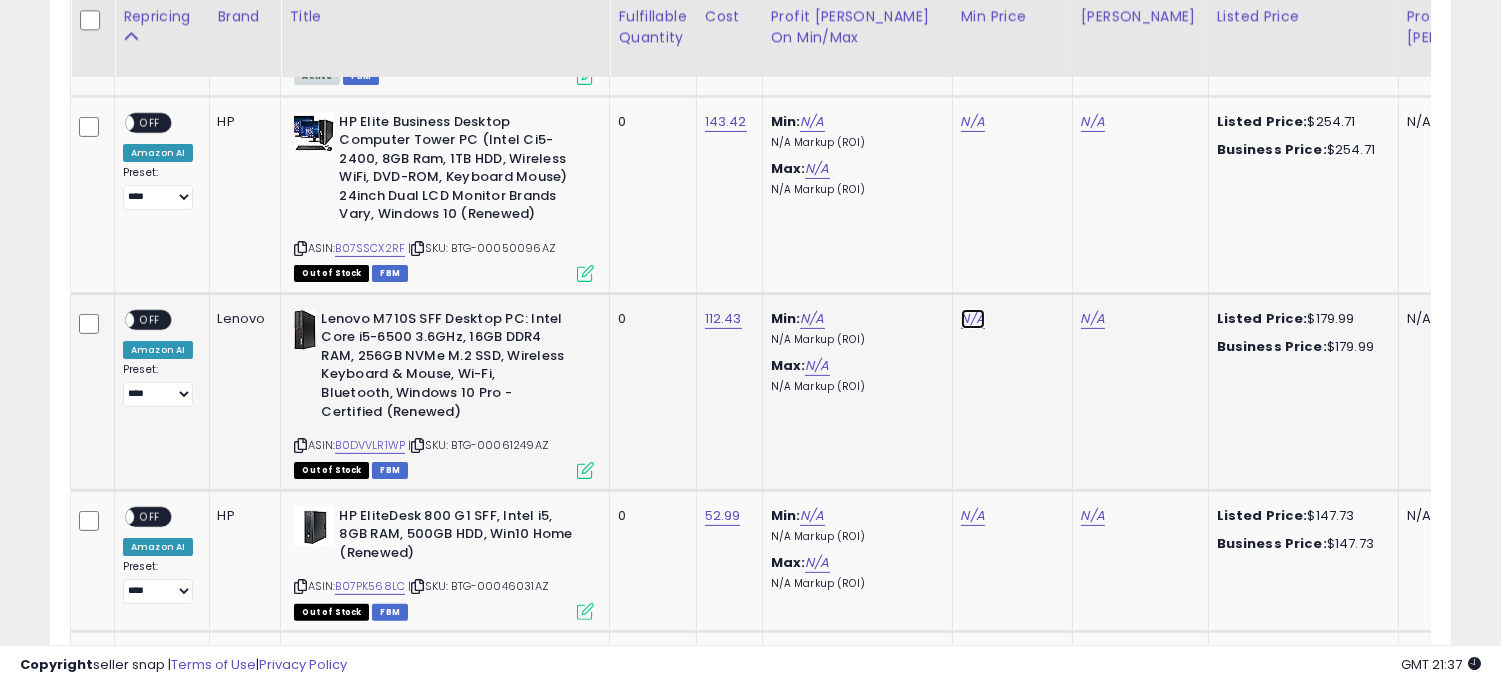 click on "N/A" at bounding box center [973, -57] 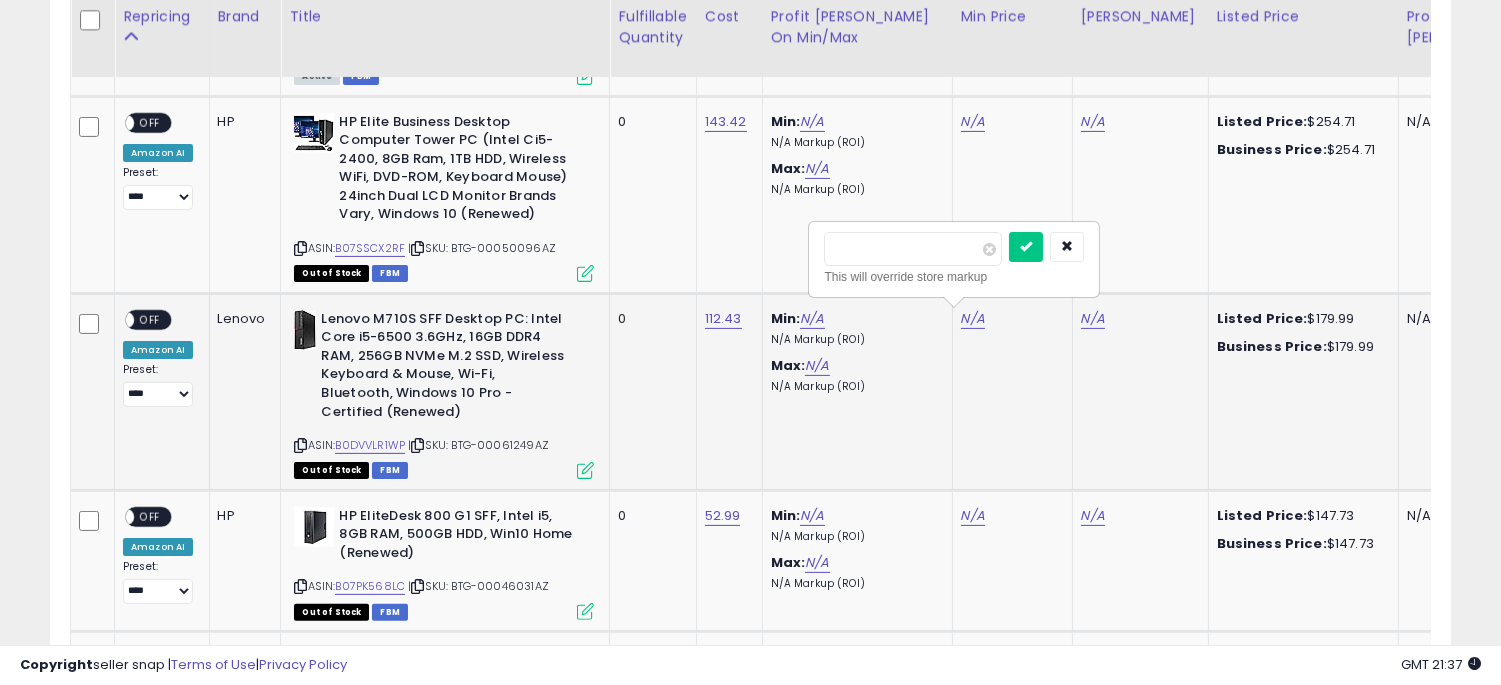 type on "******" 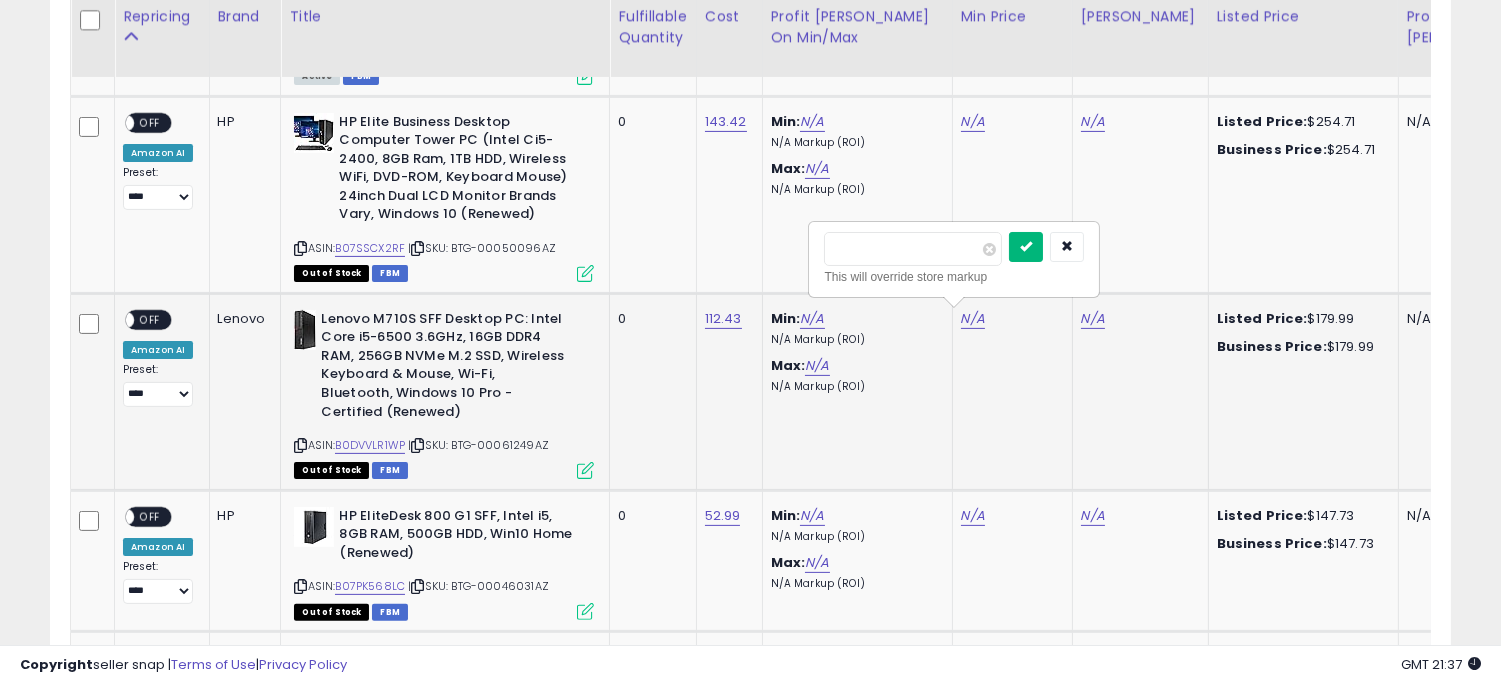 click at bounding box center (1026, 247) 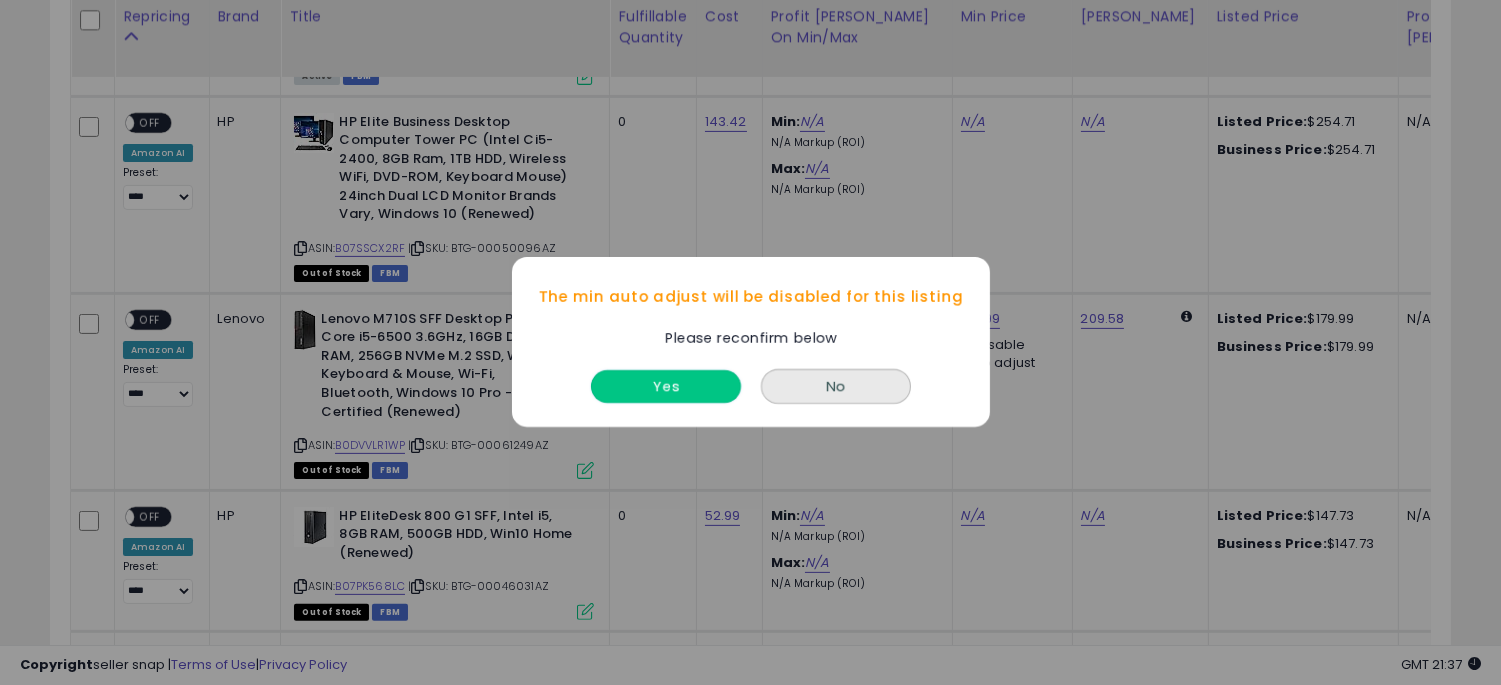 click on "Yes" at bounding box center (666, 387) 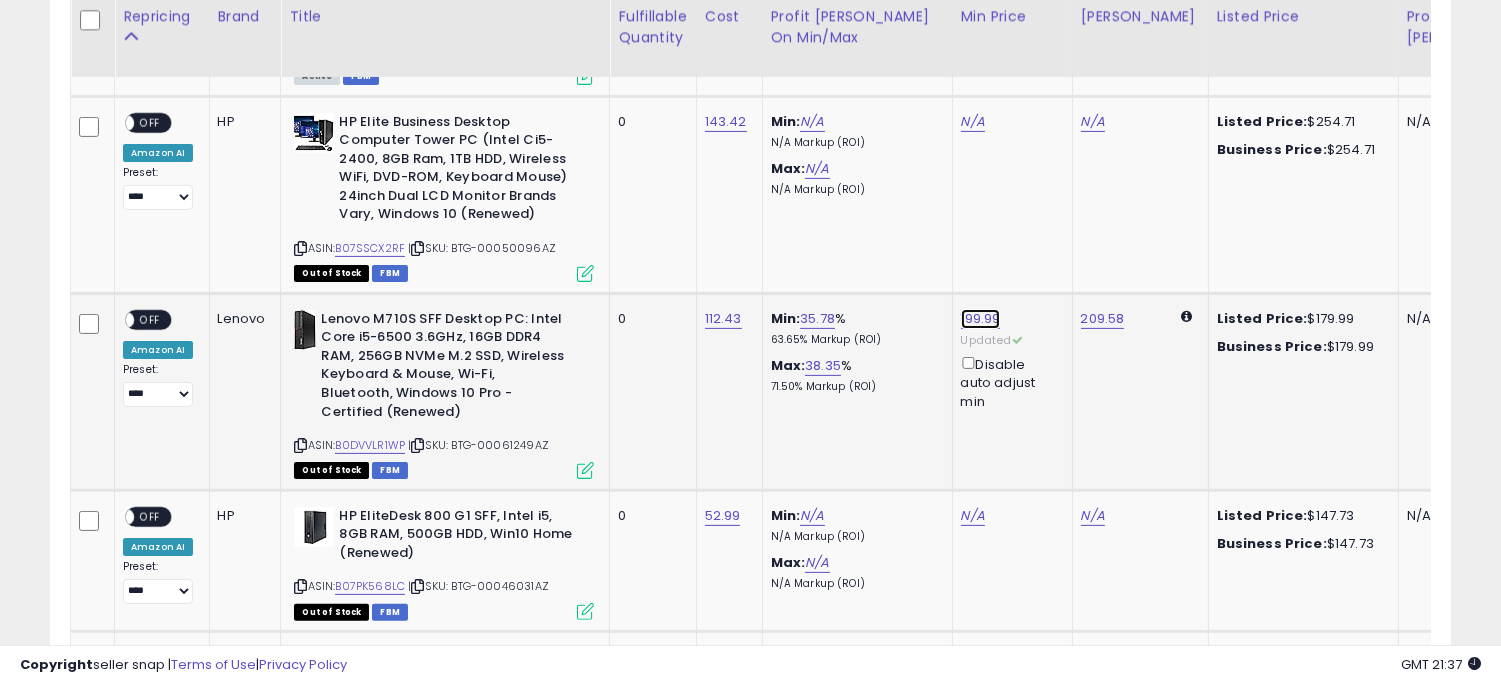 click on "199.99" at bounding box center (973, -57) 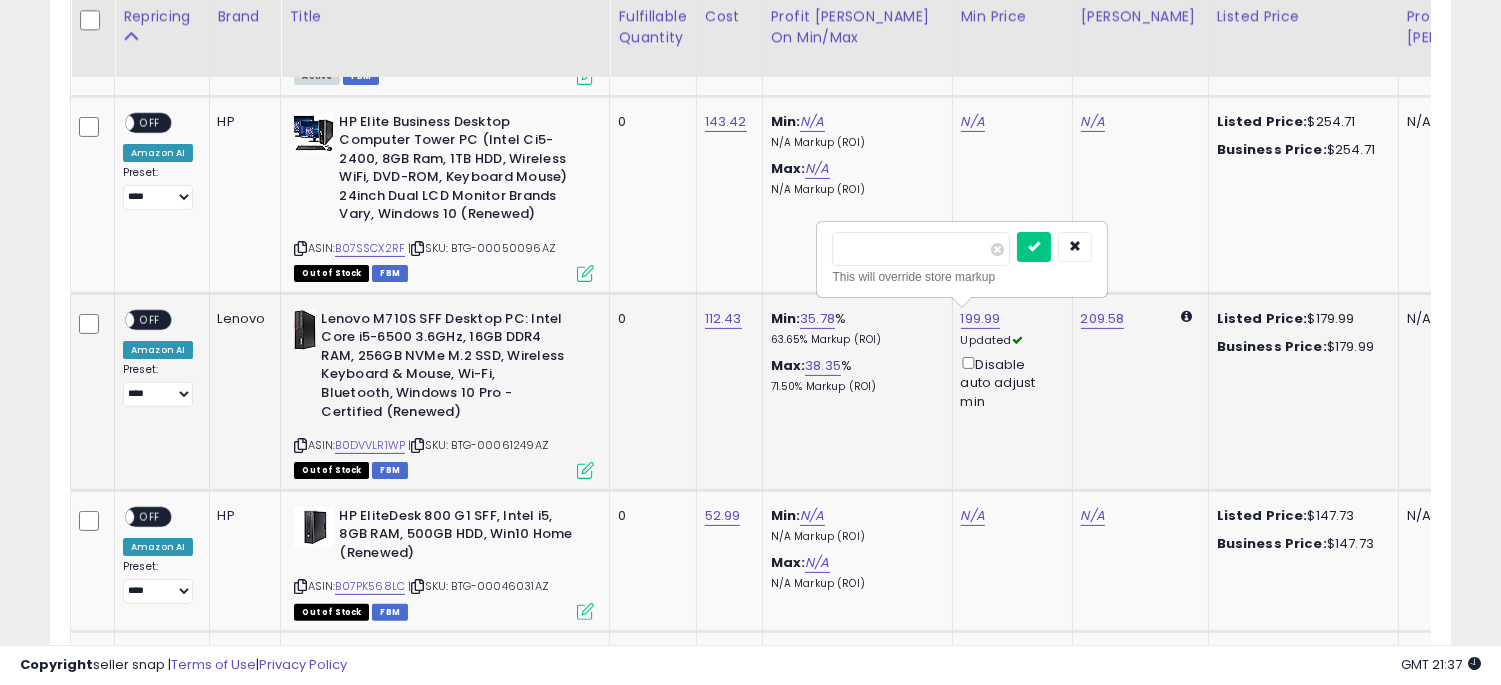 click on "******" at bounding box center (921, 249) 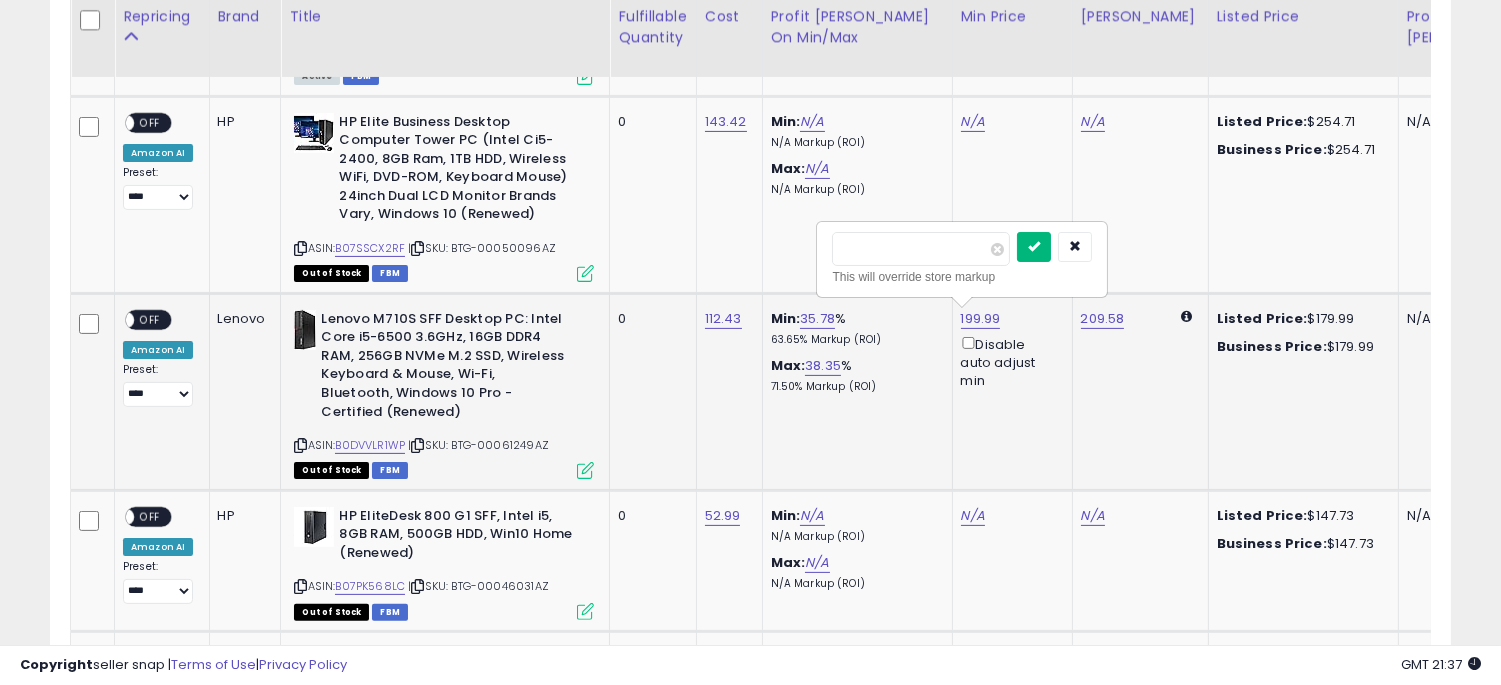 type on "******" 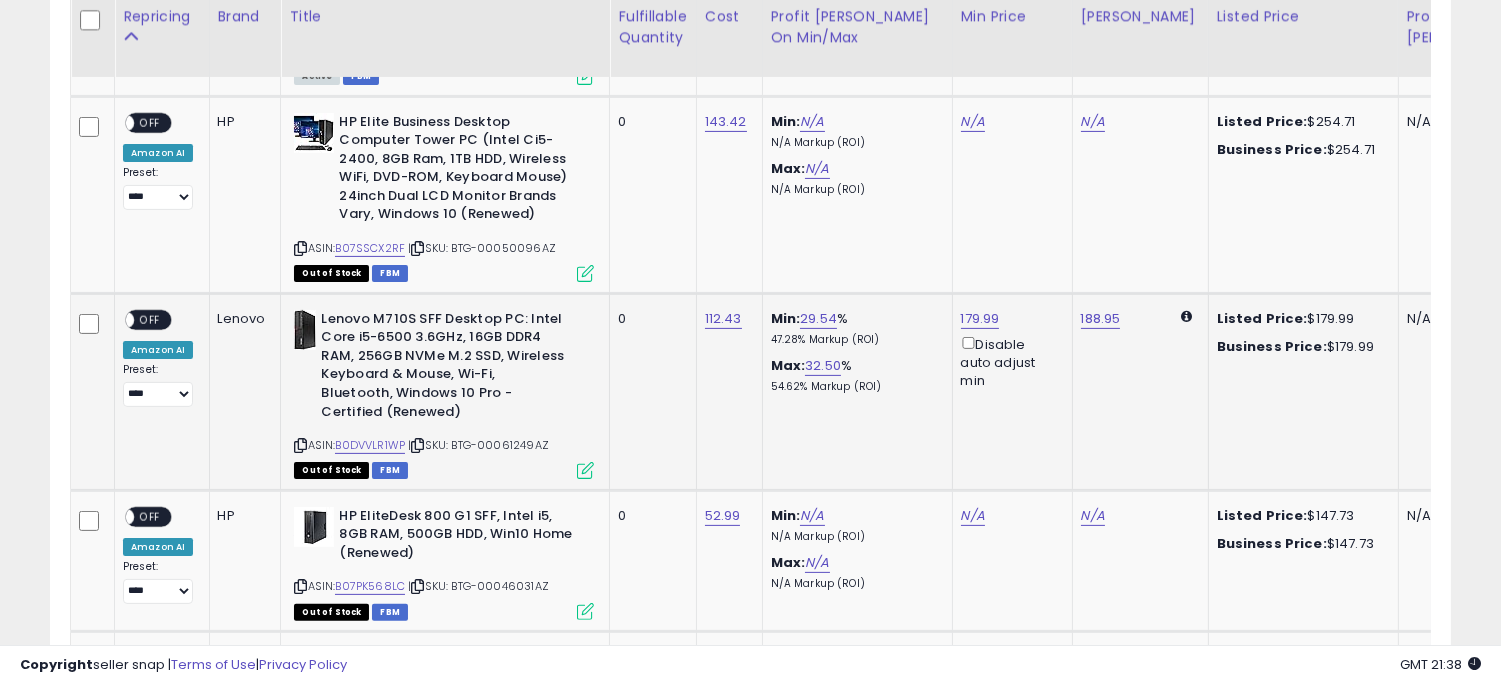 click on "OFF" at bounding box center [150, 319] 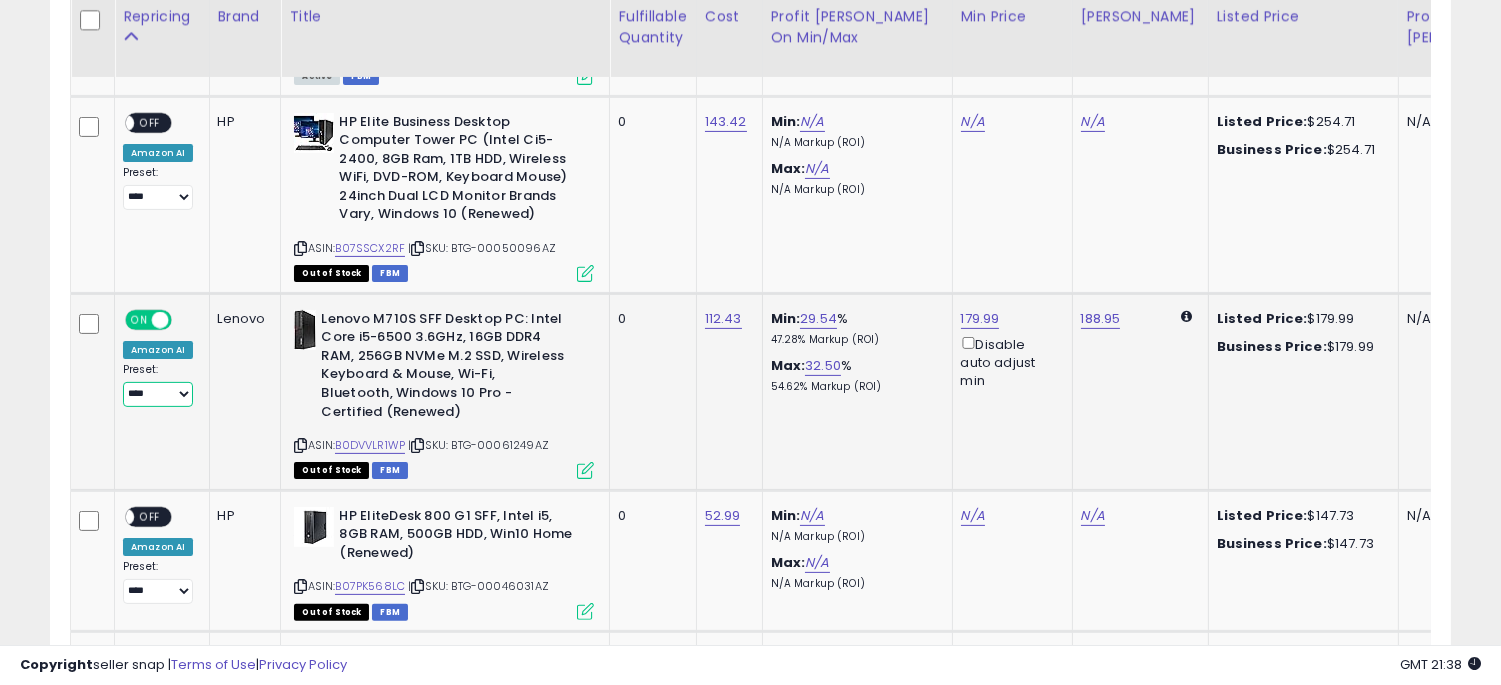 click on "**********" at bounding box center (158, 394) 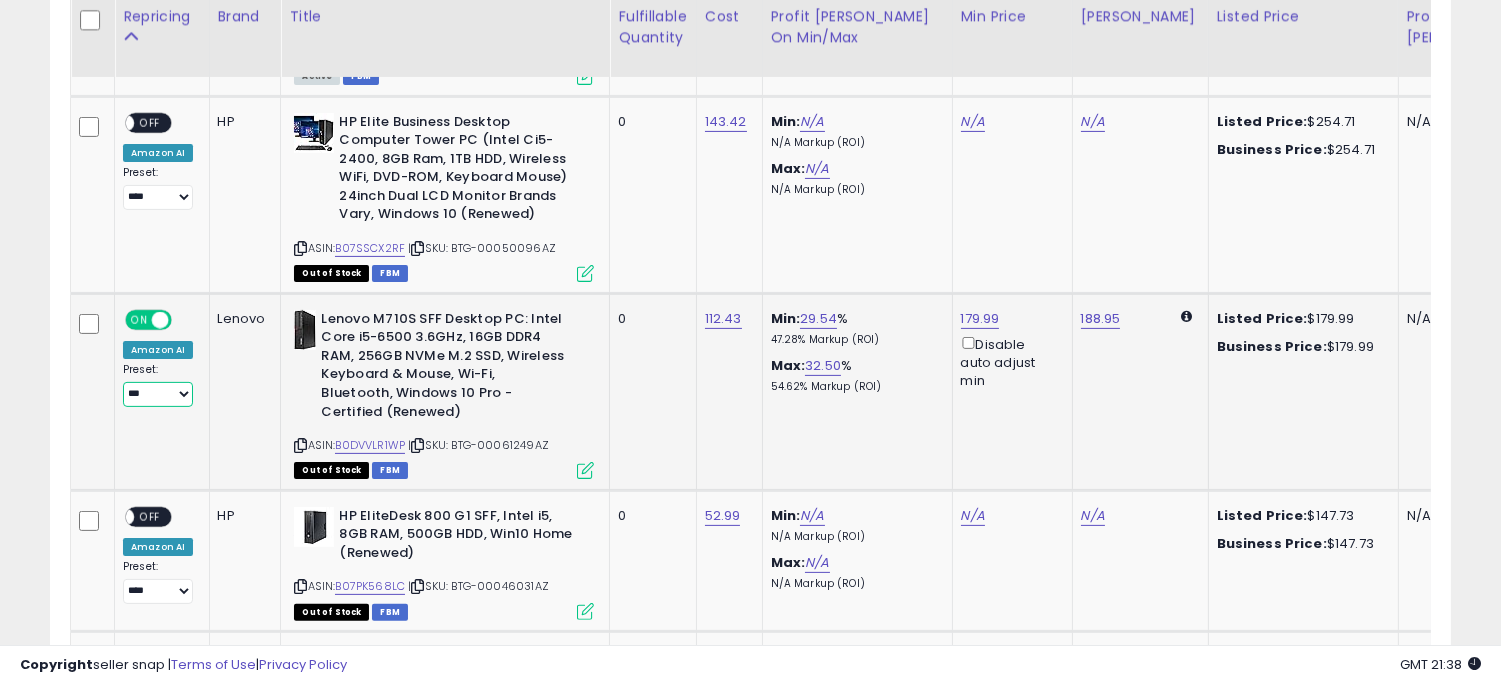 click on "**********" at bounding box center [158, 394] 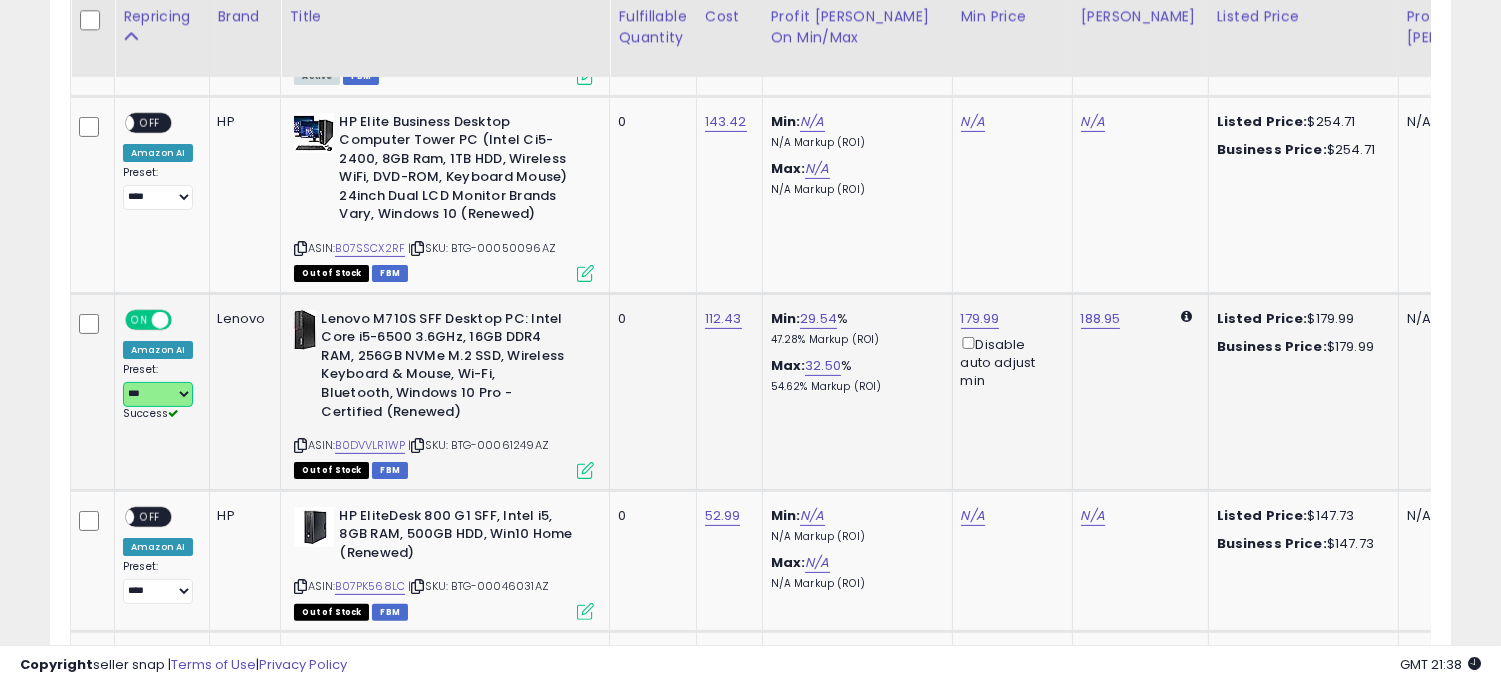 click on "**********" at bounding box center [158, 394] 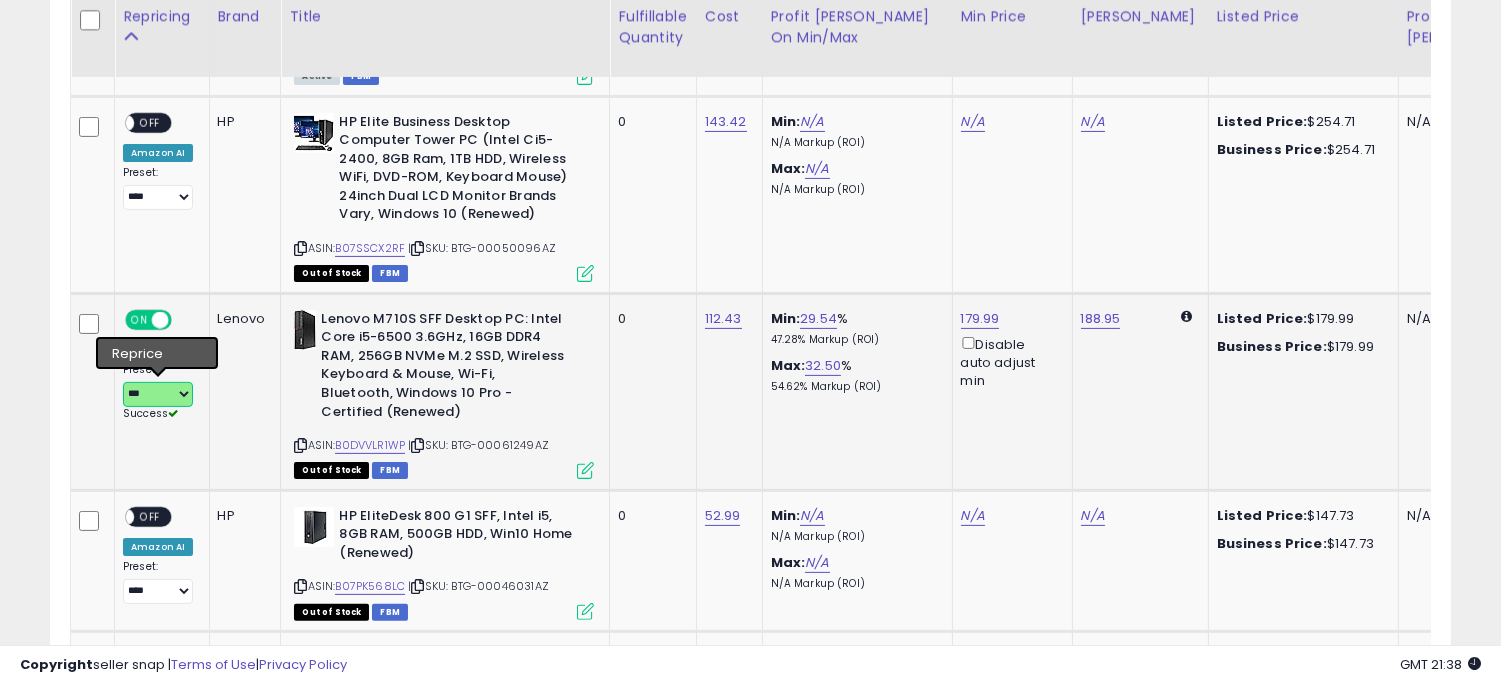 select on "**********" 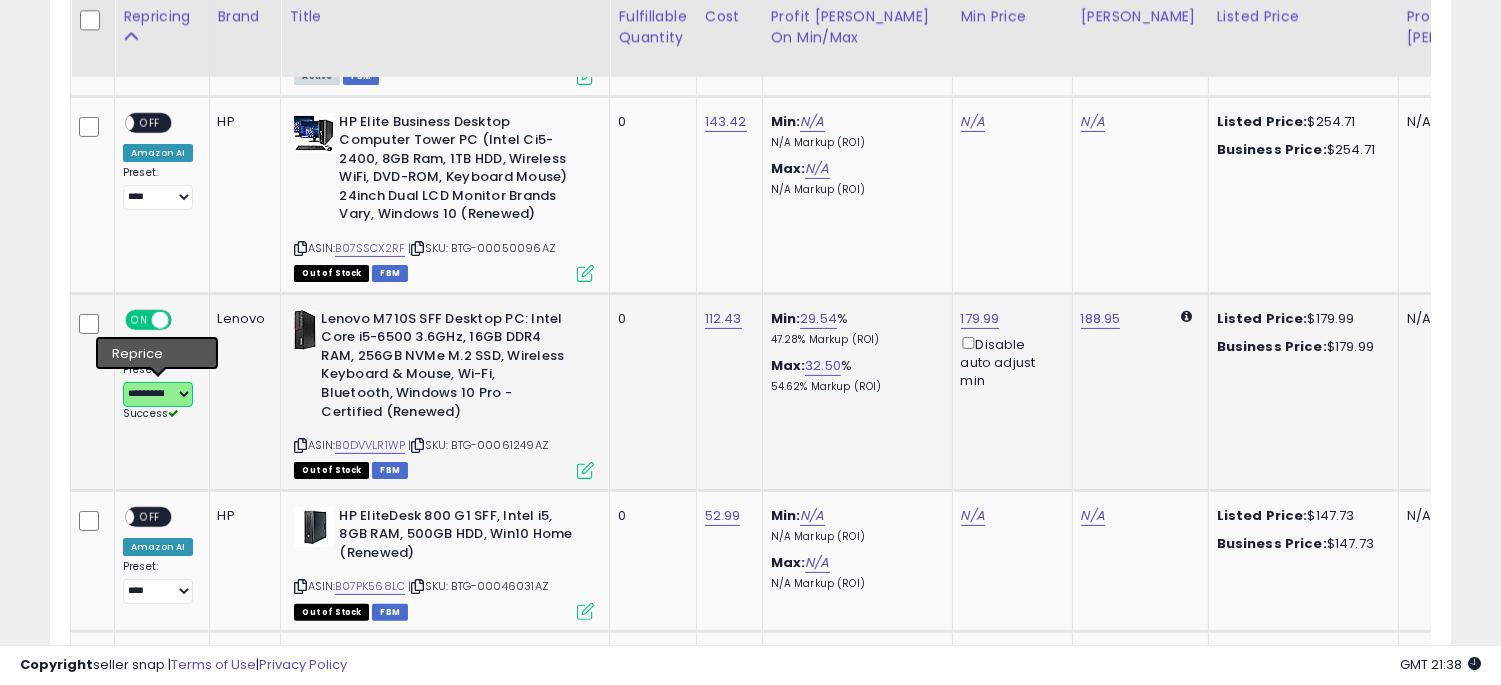 click on "**********" at bounding box center (158, 394) 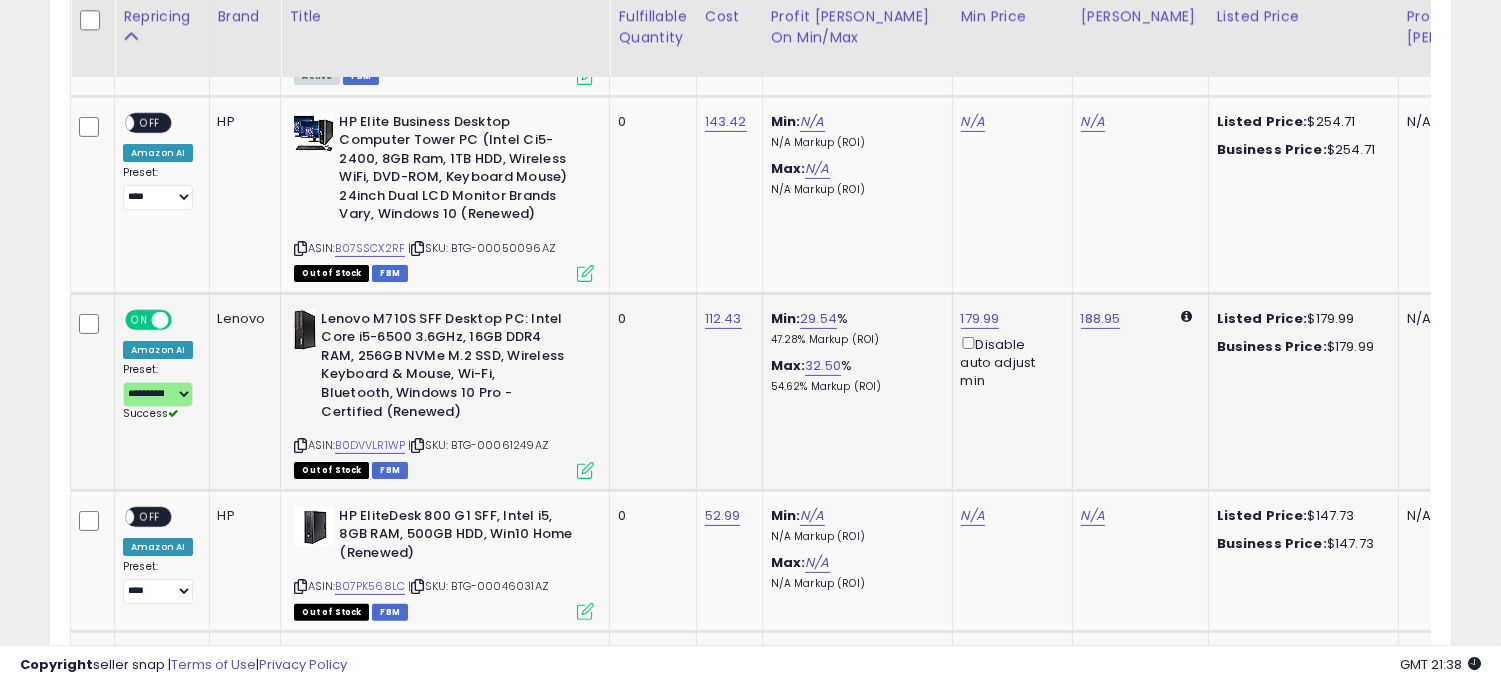 click on "Lenovo M710S SFF Desktop PC: Intel Core i5-6500 3.6GHz, 16GB DDR4 RAM, 256GB NVMe M.2 SSD, Wireless Keyboard & Mouse, Wi-Fi, Bluetooth, Windows 10 Pro - Certified (Renewed)" at bounding box center [442, 368] 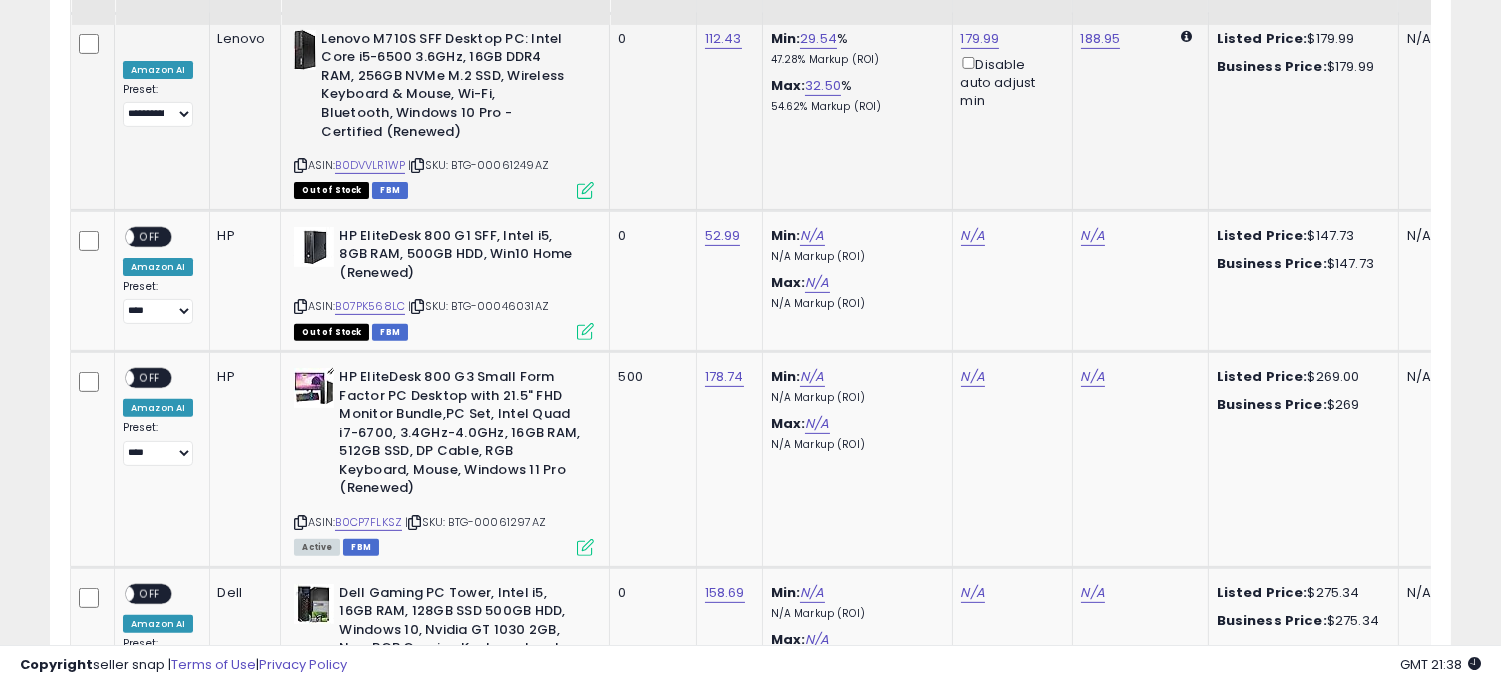 scroll, scrollTop: 1304, scrollLeft: 0, axis: vertical 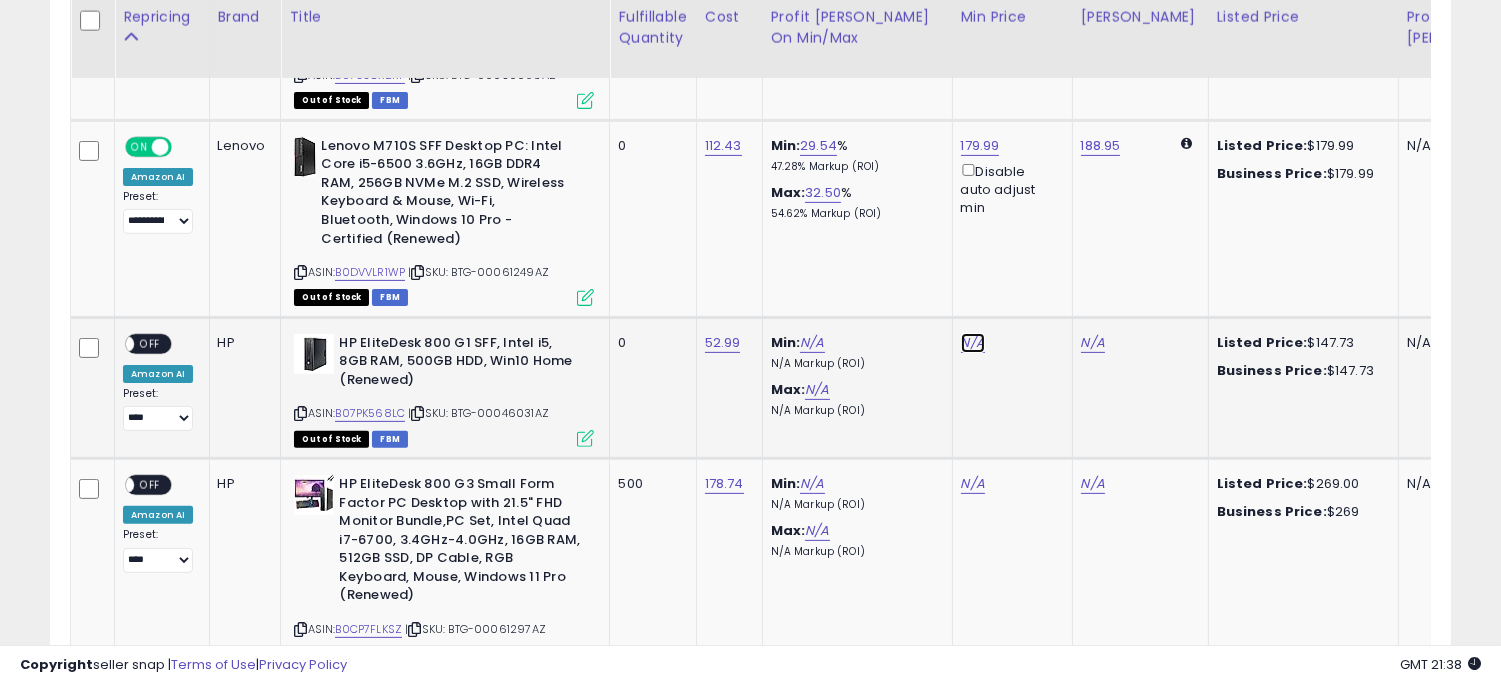click on "N/A" at bounding box center (973, -230) 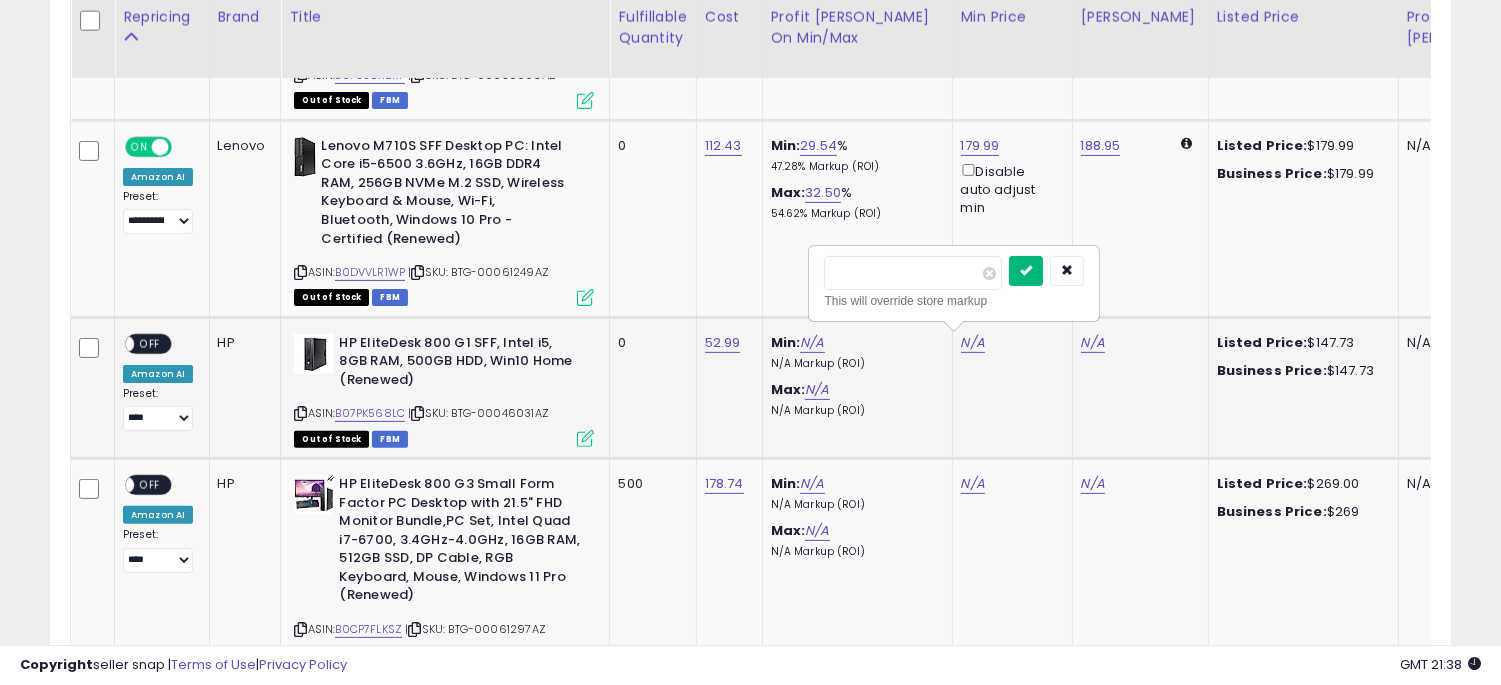 type on "******" 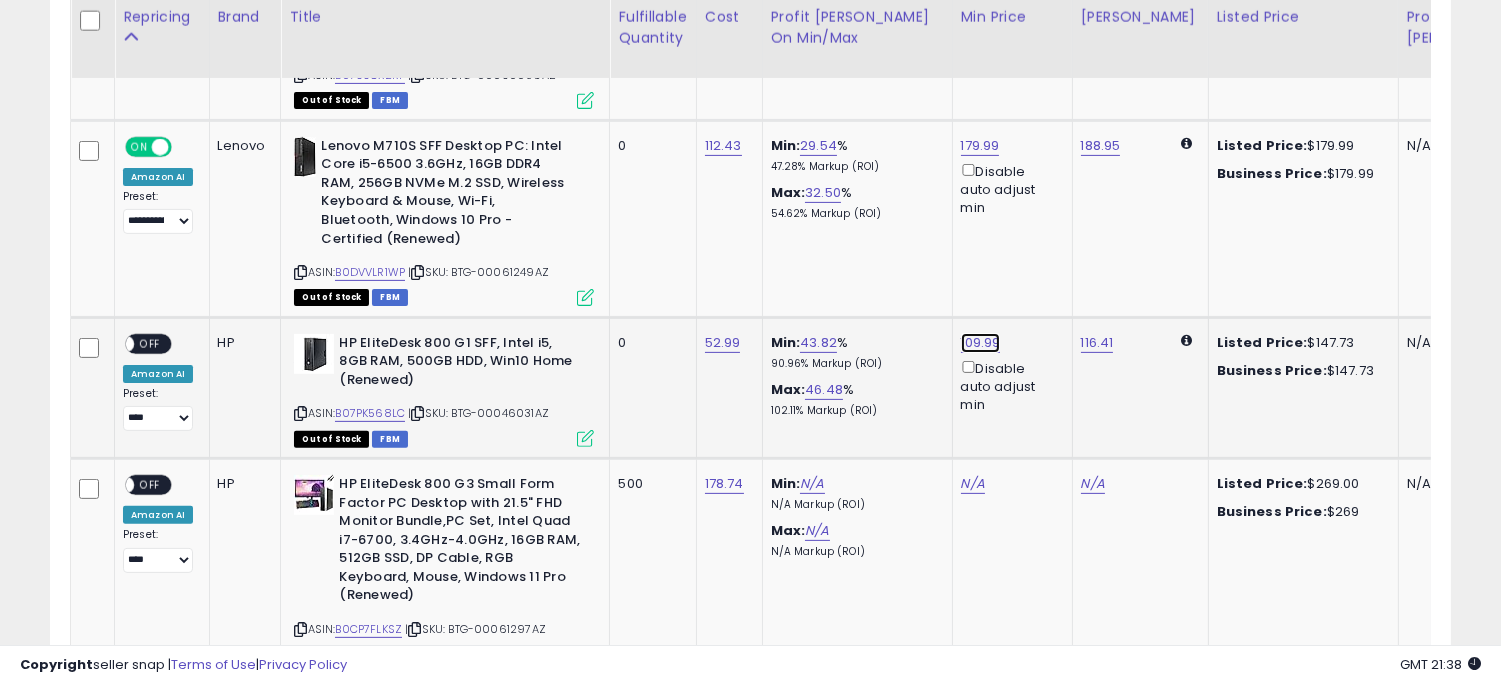 click on "109.99" at bounding box center (973, -230) 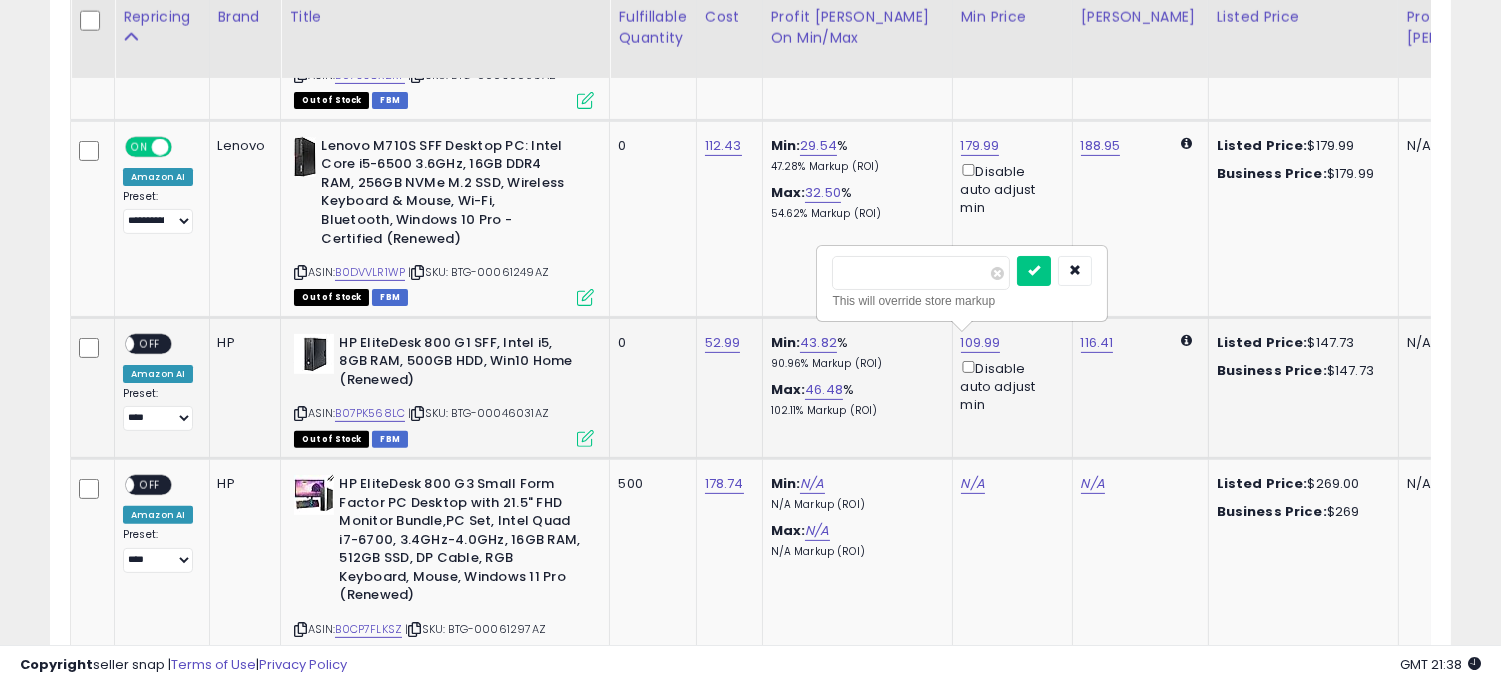click on "******" at bounding box center (921, 273) 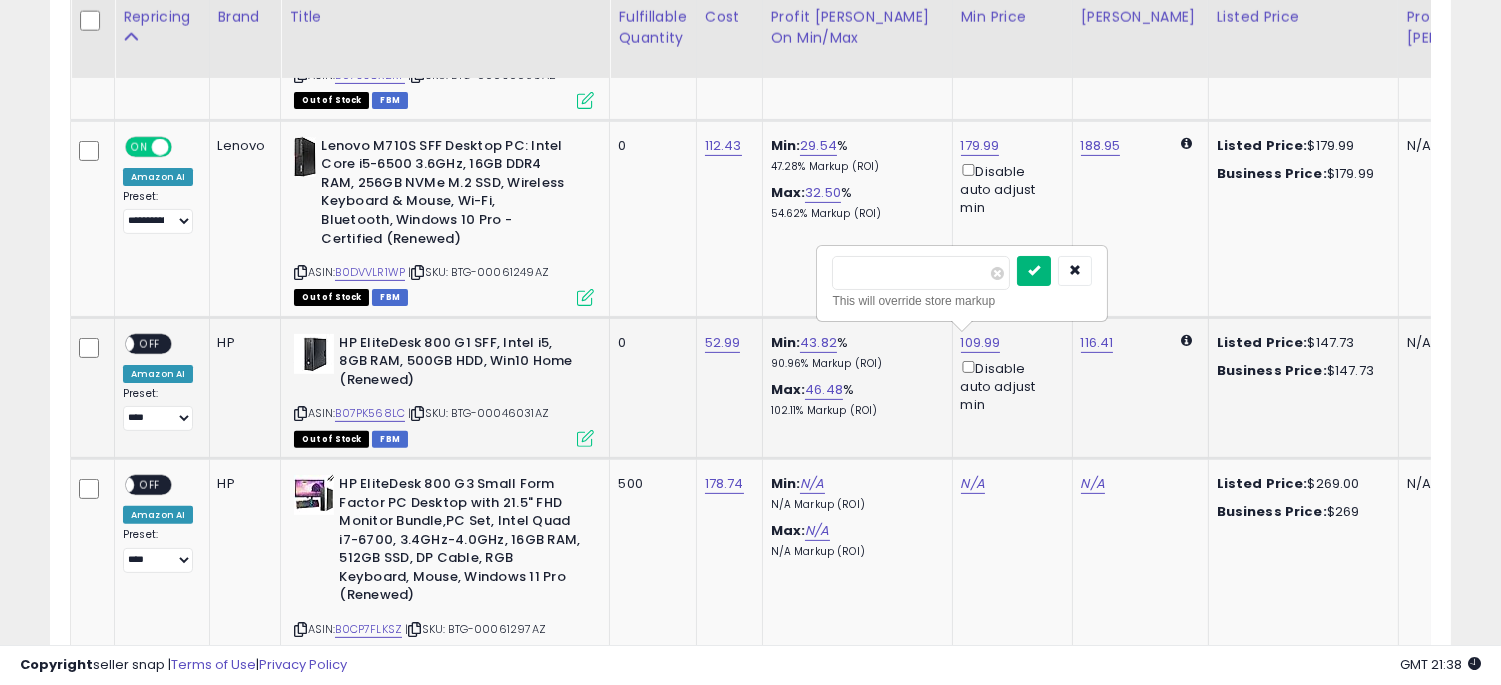 click at bounding box center [1034, 271] 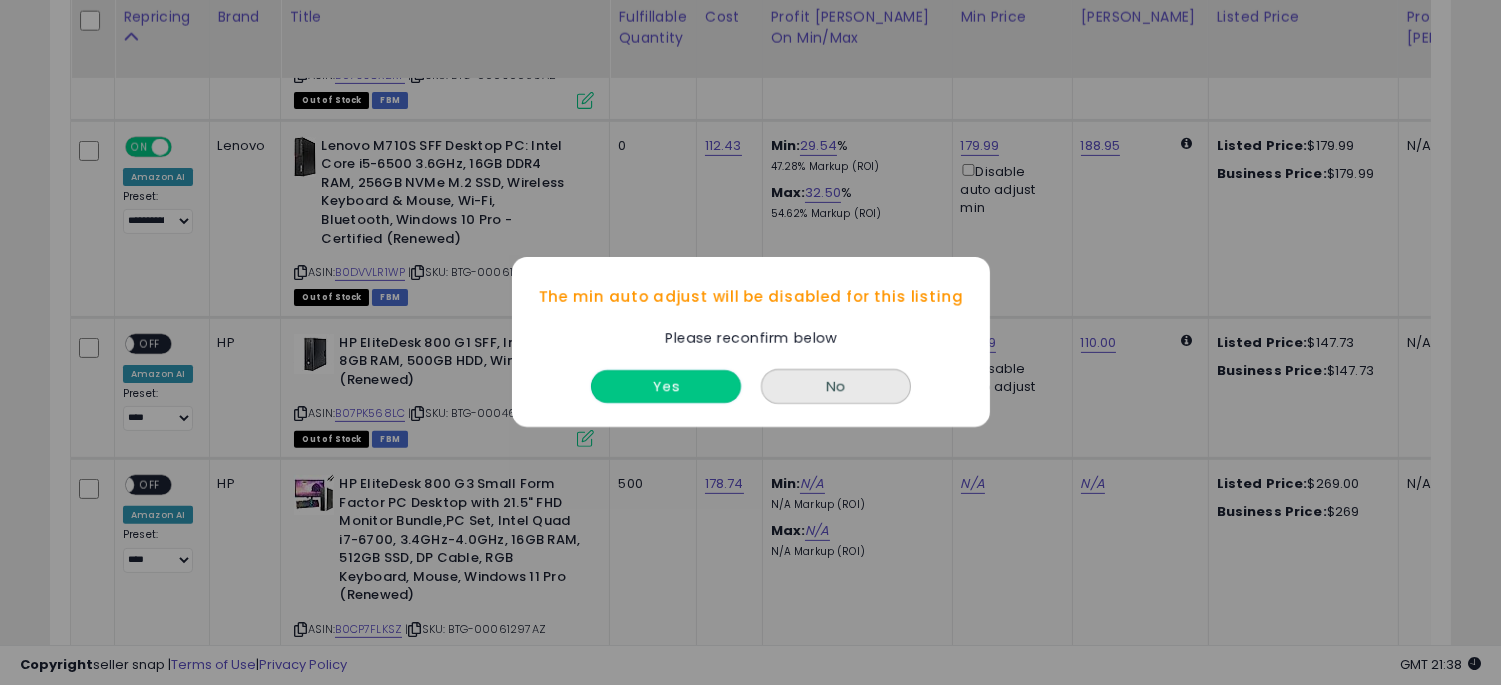 click on "Yes" at bounding box center [666, 387] 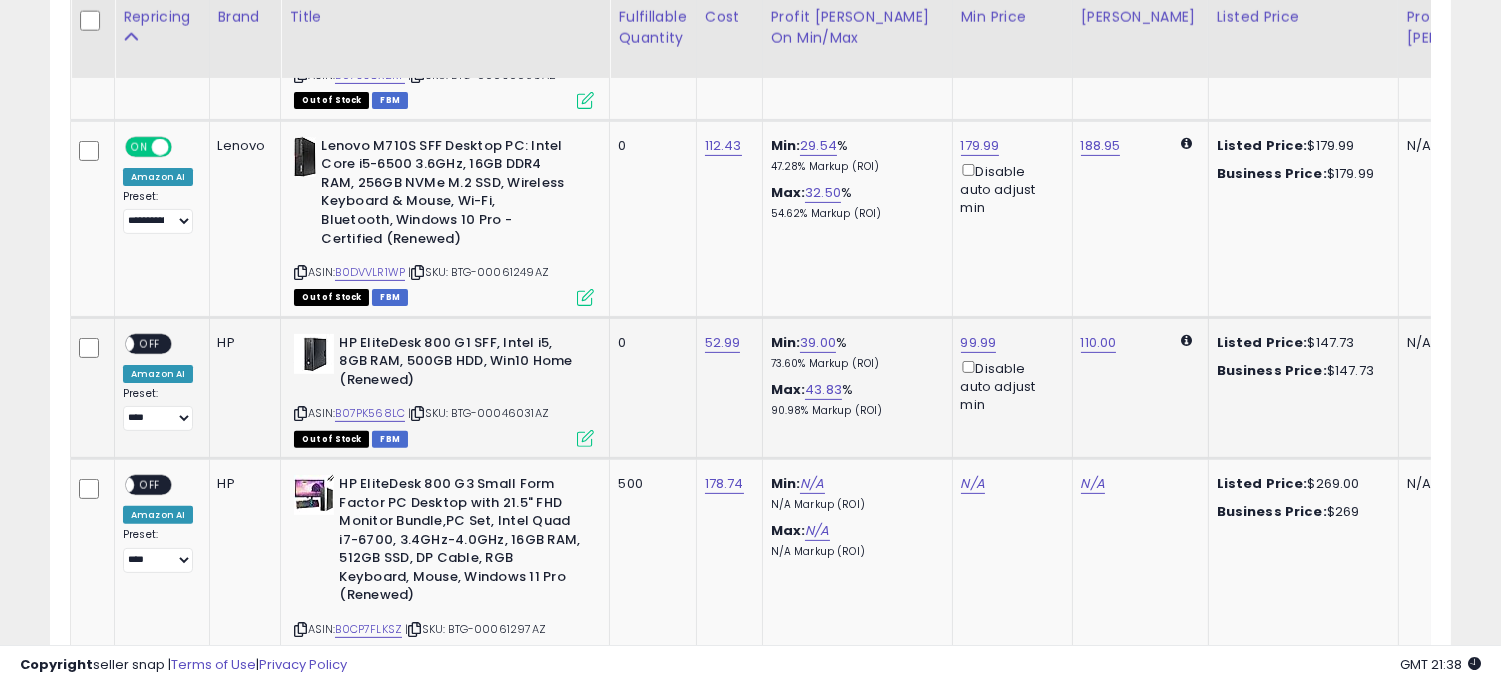click on "ON   OFF" at bounding box center (116, 343) 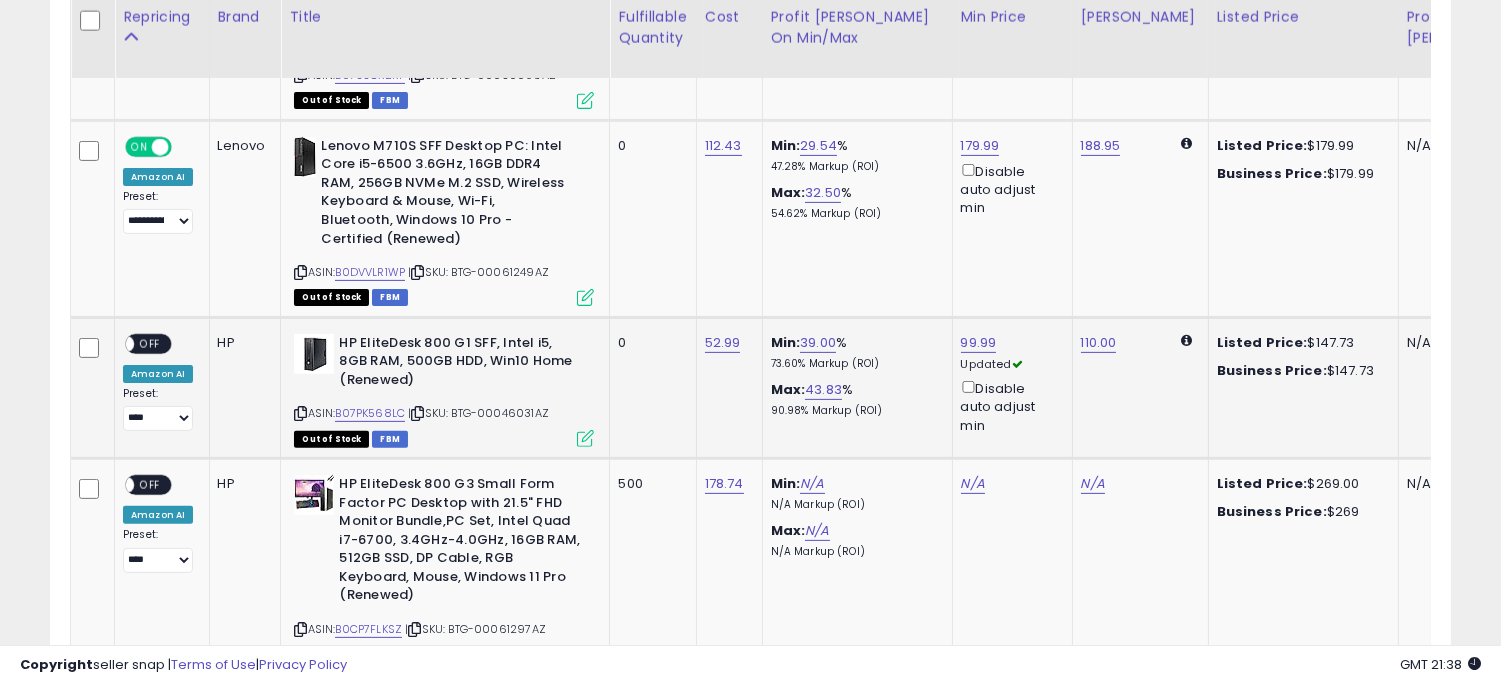 click on "OFF" at bounding box center (150, 343) 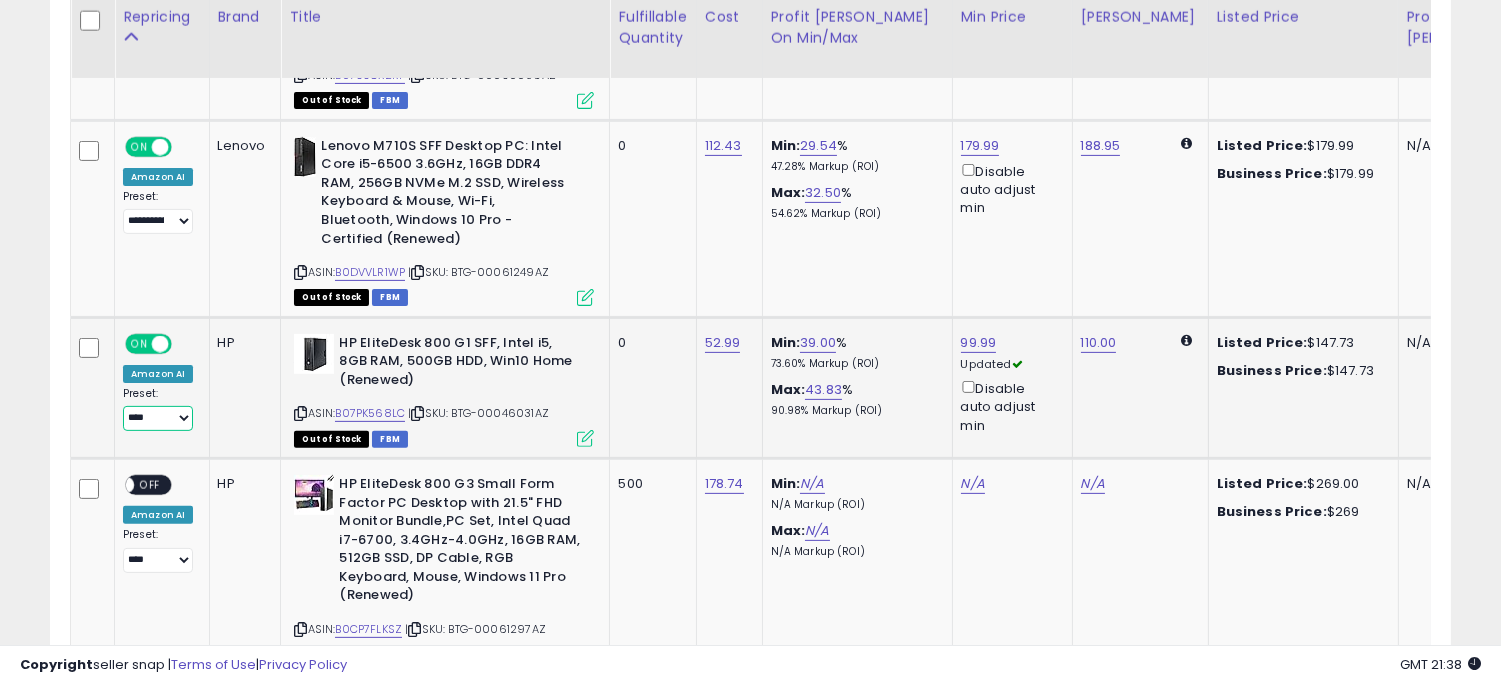 click on "**********" at bounding box center (158, 418) 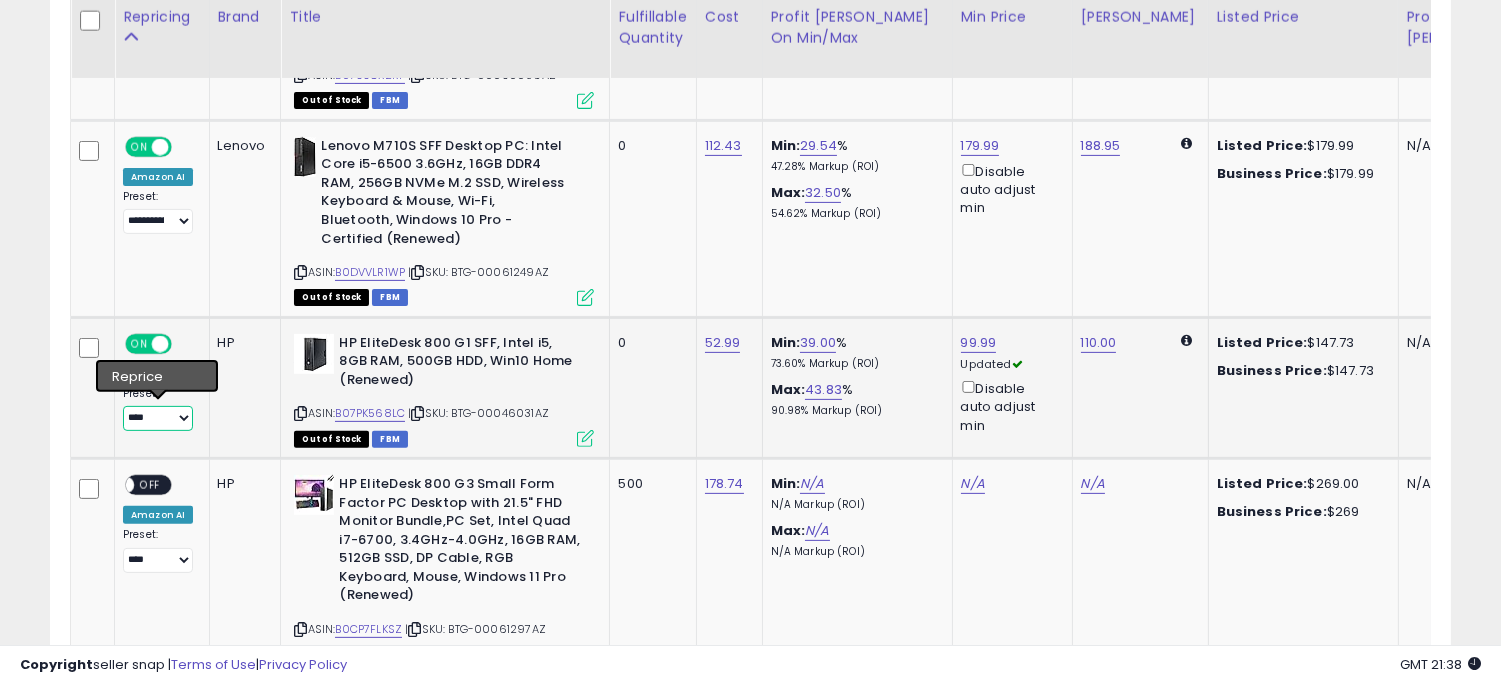 select on "**********" 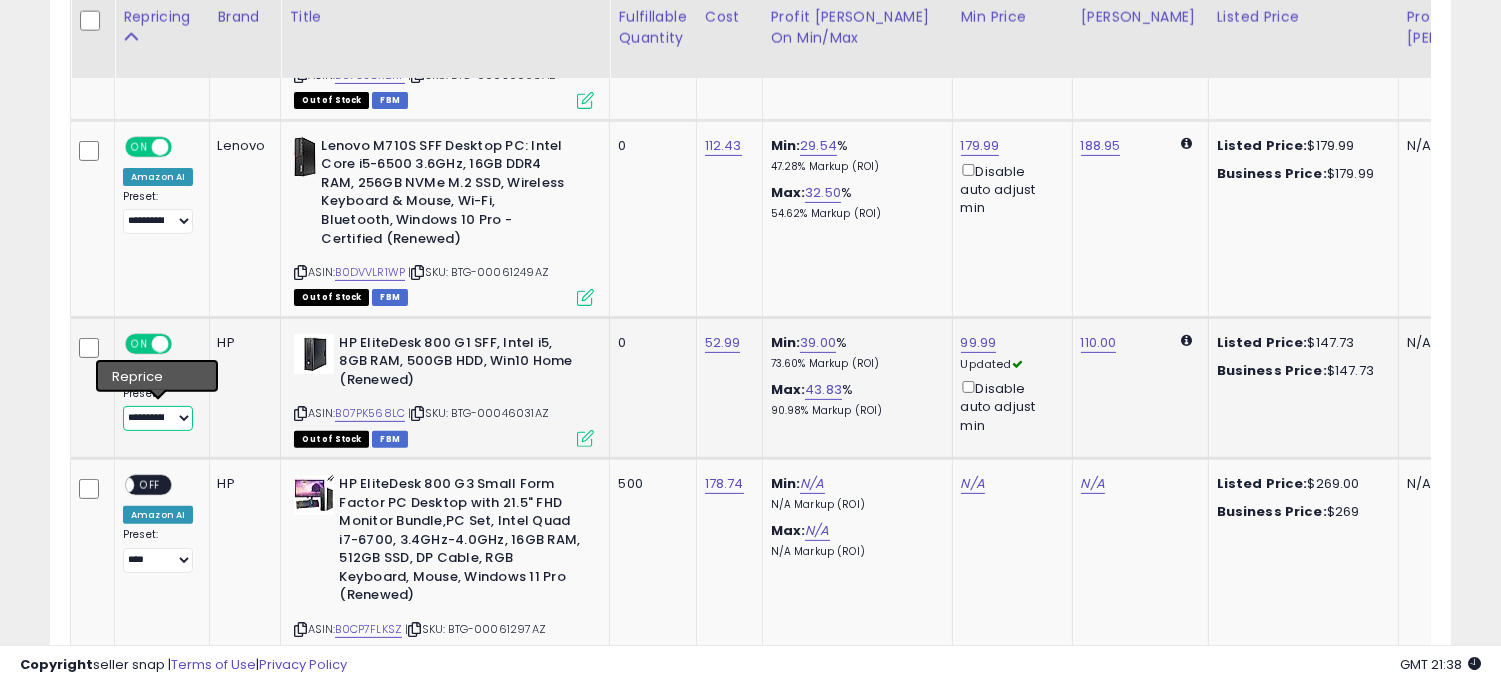 click on "**********" at bounding box center [158, 418] 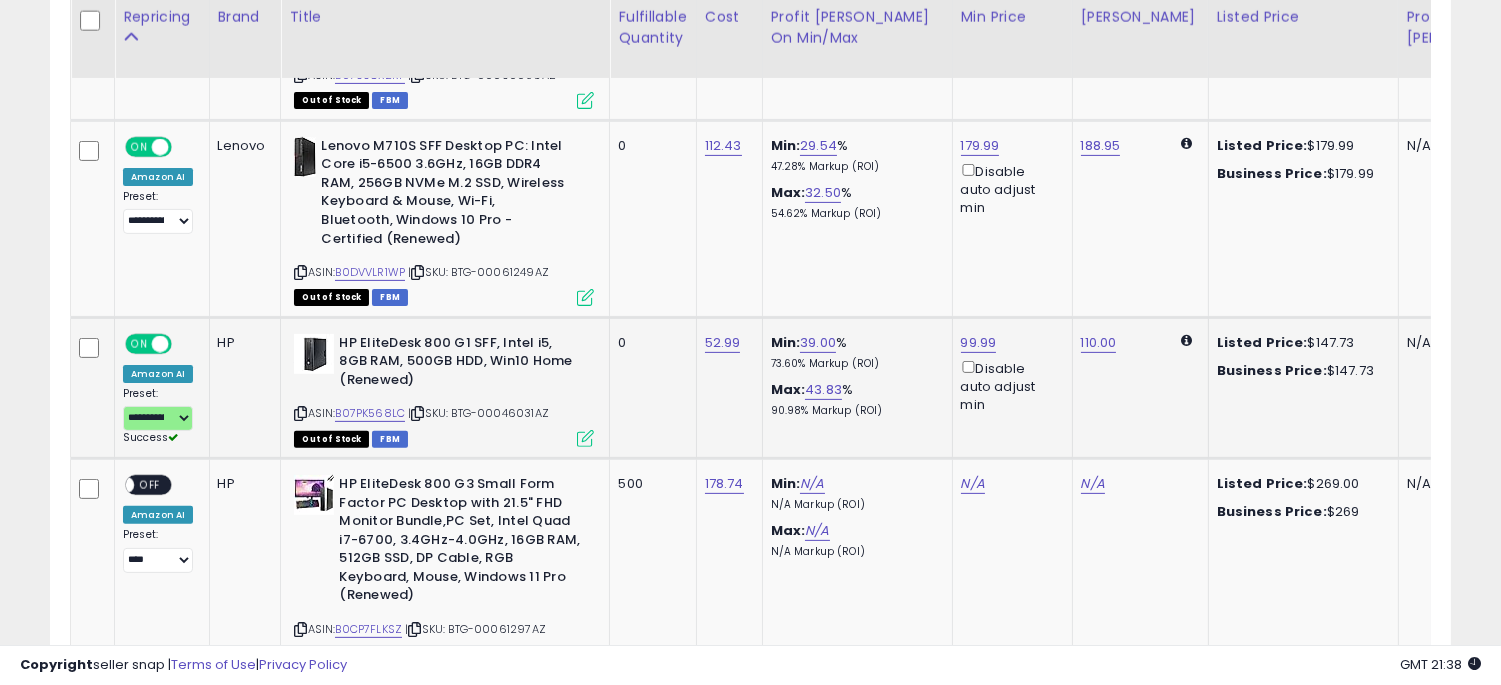 click on "HP EliteDesk 800 G1 SFF, Intel i5, 8GB RAM, 500GB HDD, Win10 Home (Renewed)" at bounding box center [460, 364] 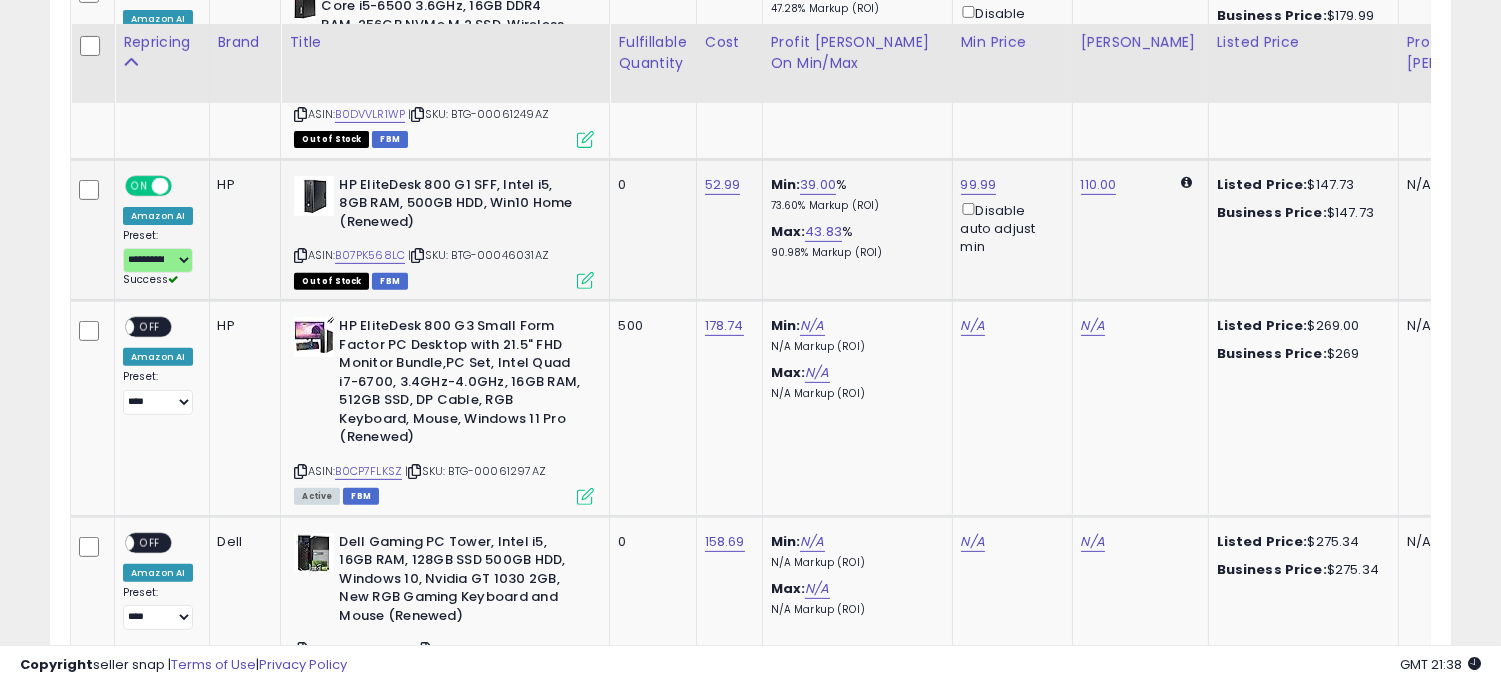 scroll, scrollTop: 1488, scrollLeft: 0, axis: vertical 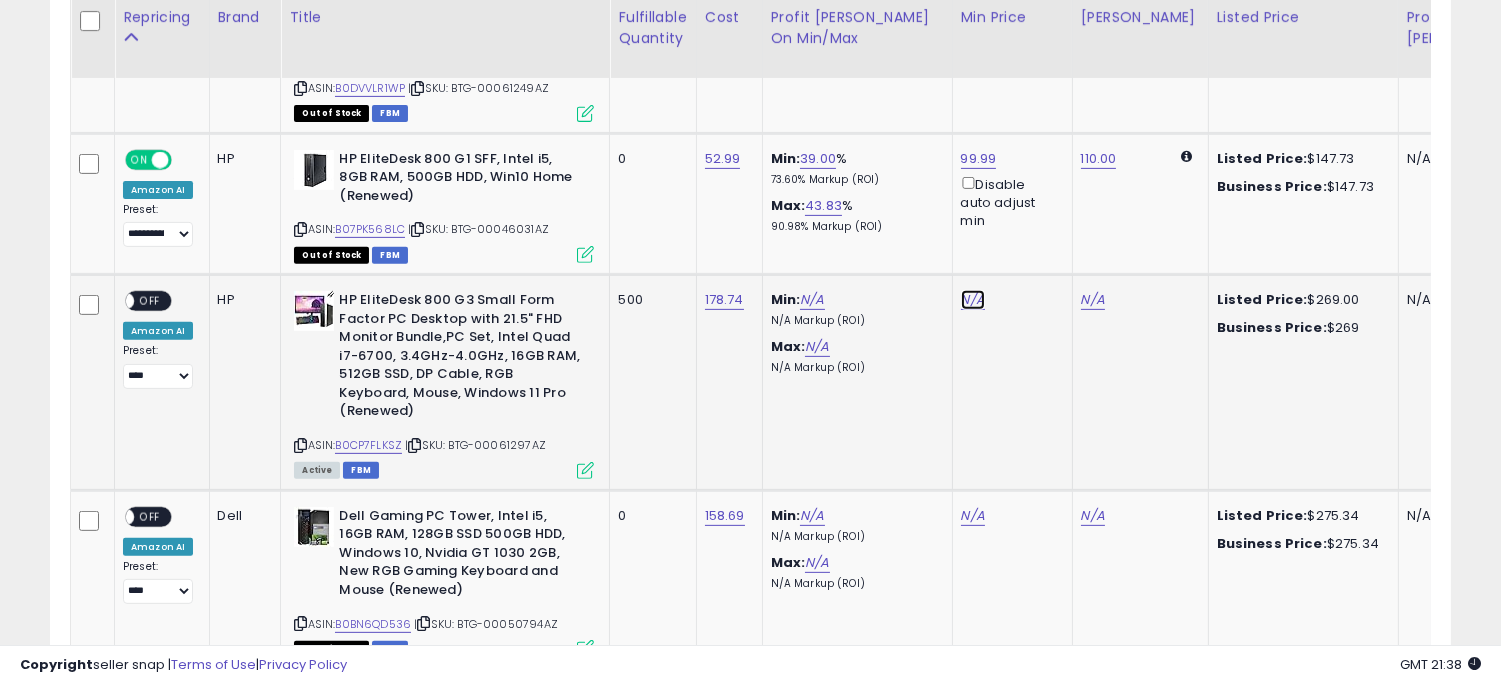 click on "N/A" at bounding box center (973, -414) 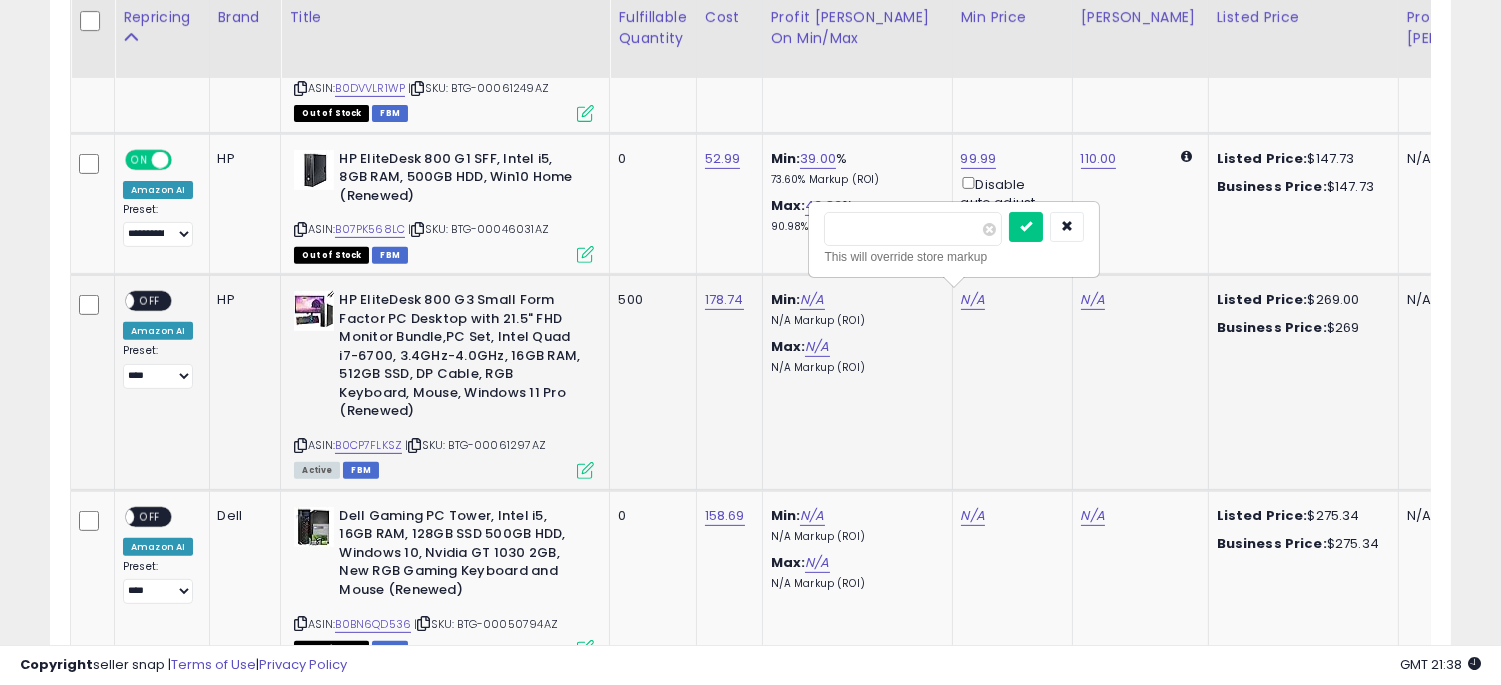 type on "******" 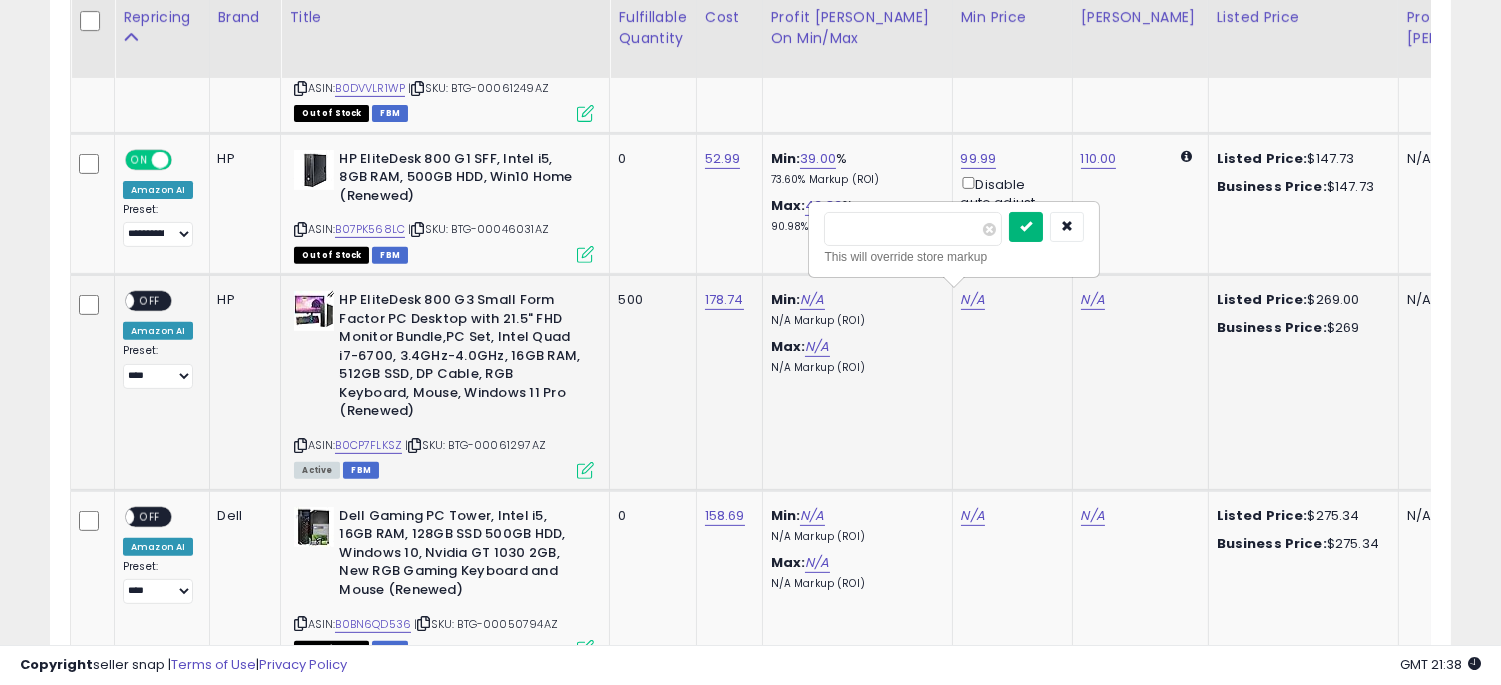 click at bounding box center (1026, 226) 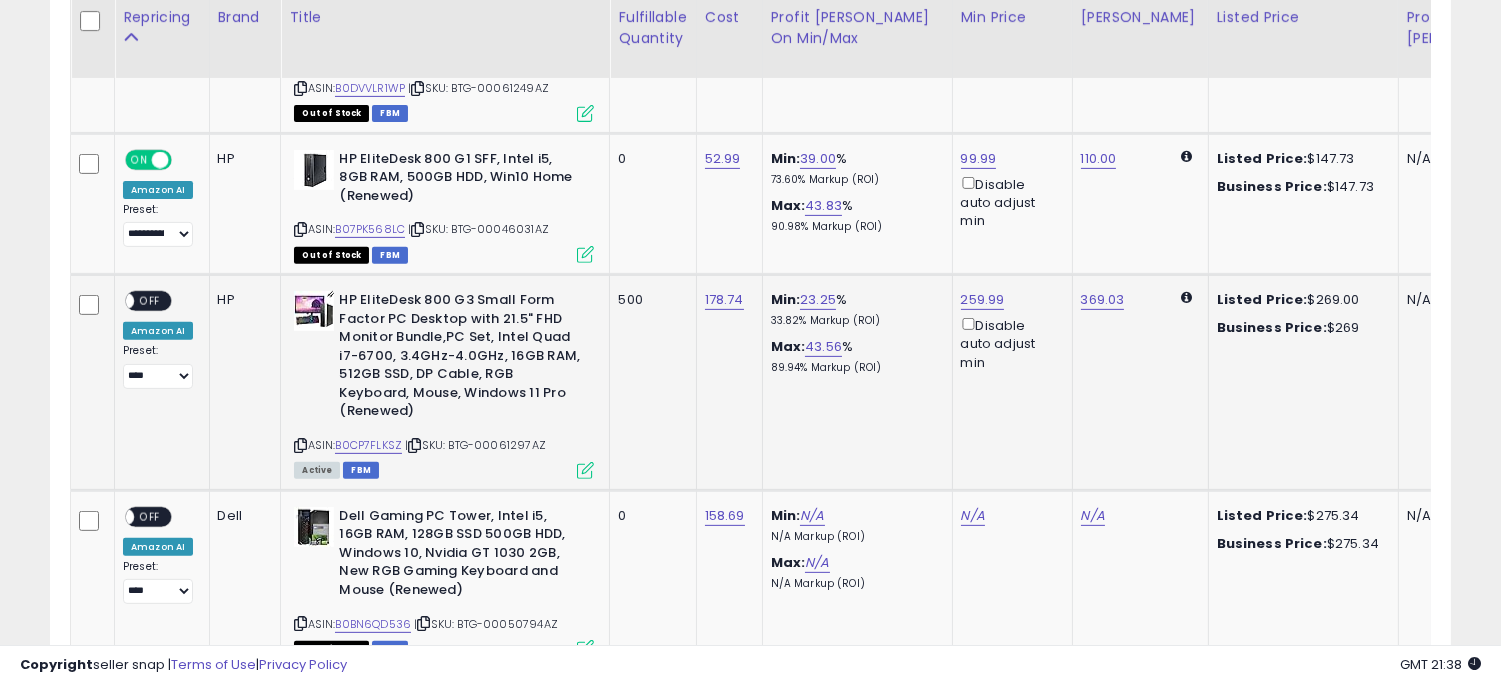 click on "**********" at bounding box center [158, 340] 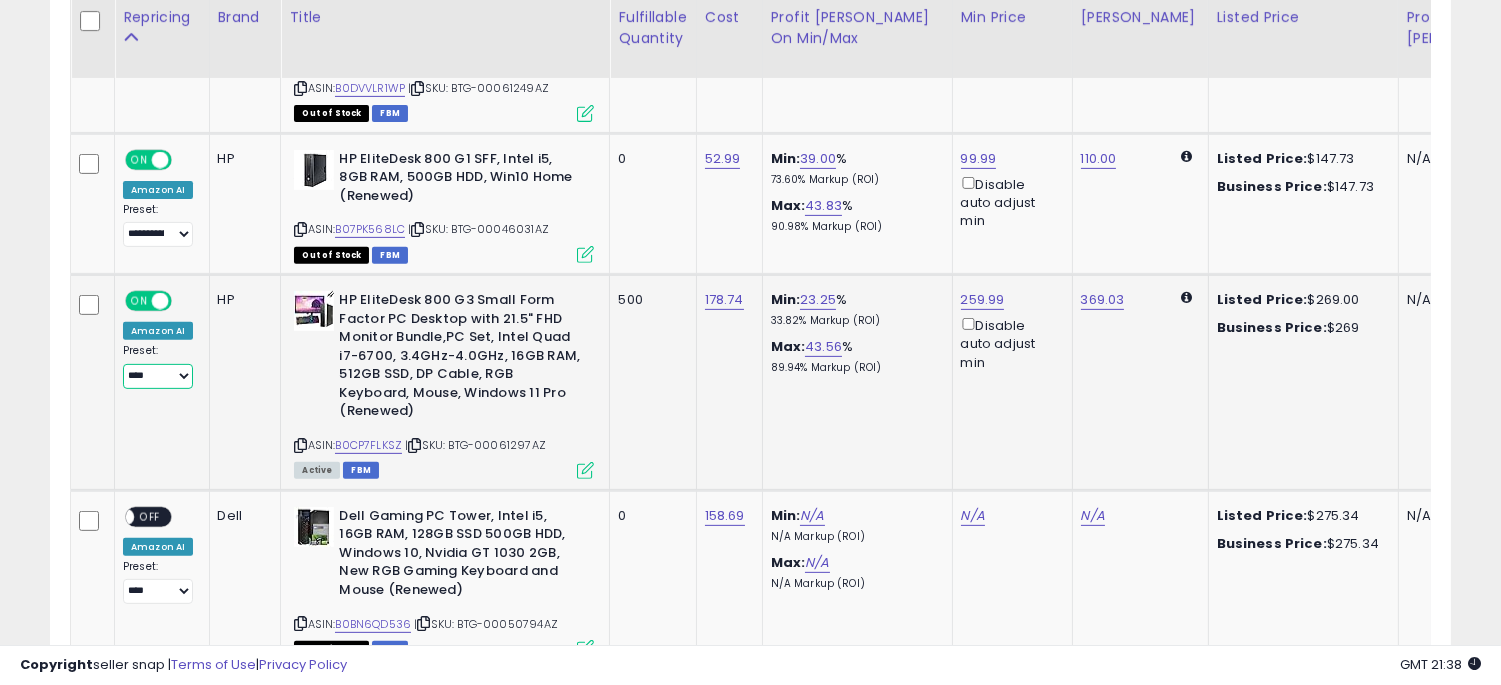 click on "**********" at bounding box center [158, 376] 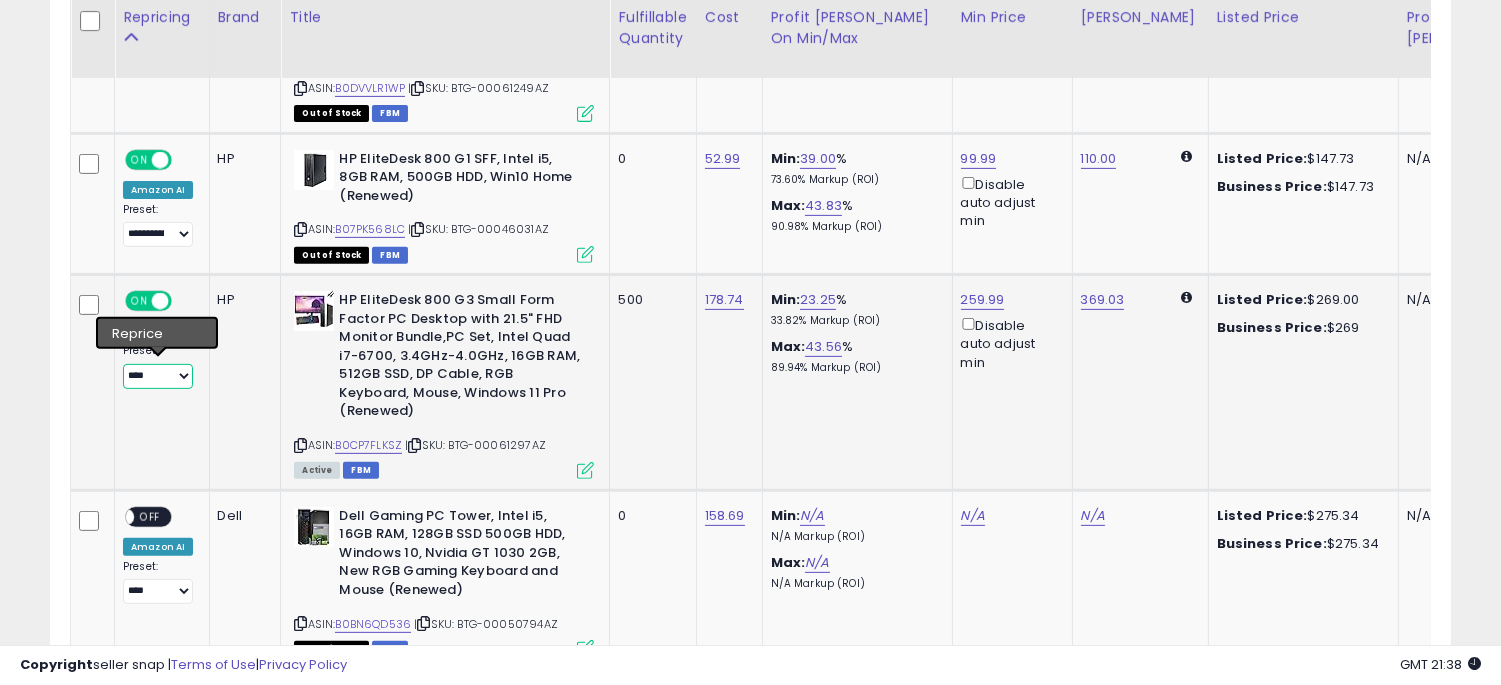 select on "**********" 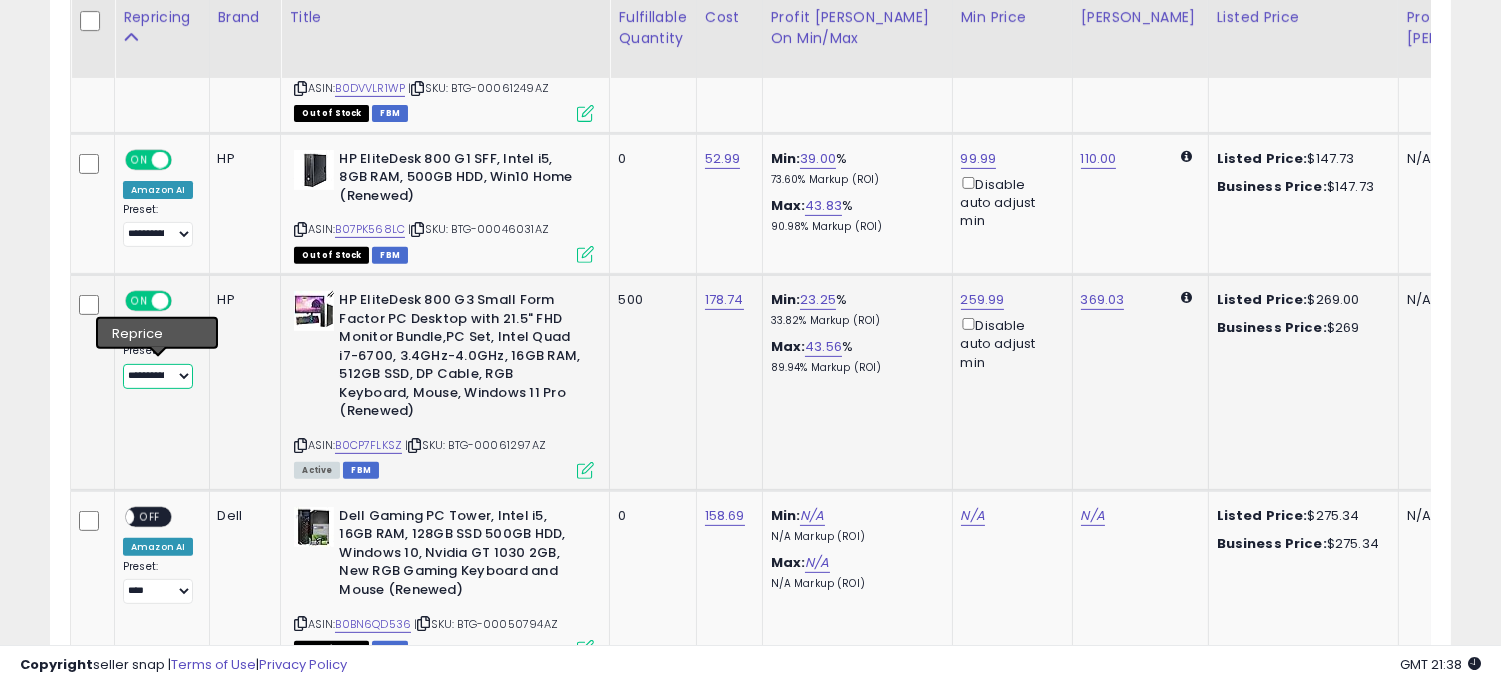 click on "**********" at bounding box center (158, 376) 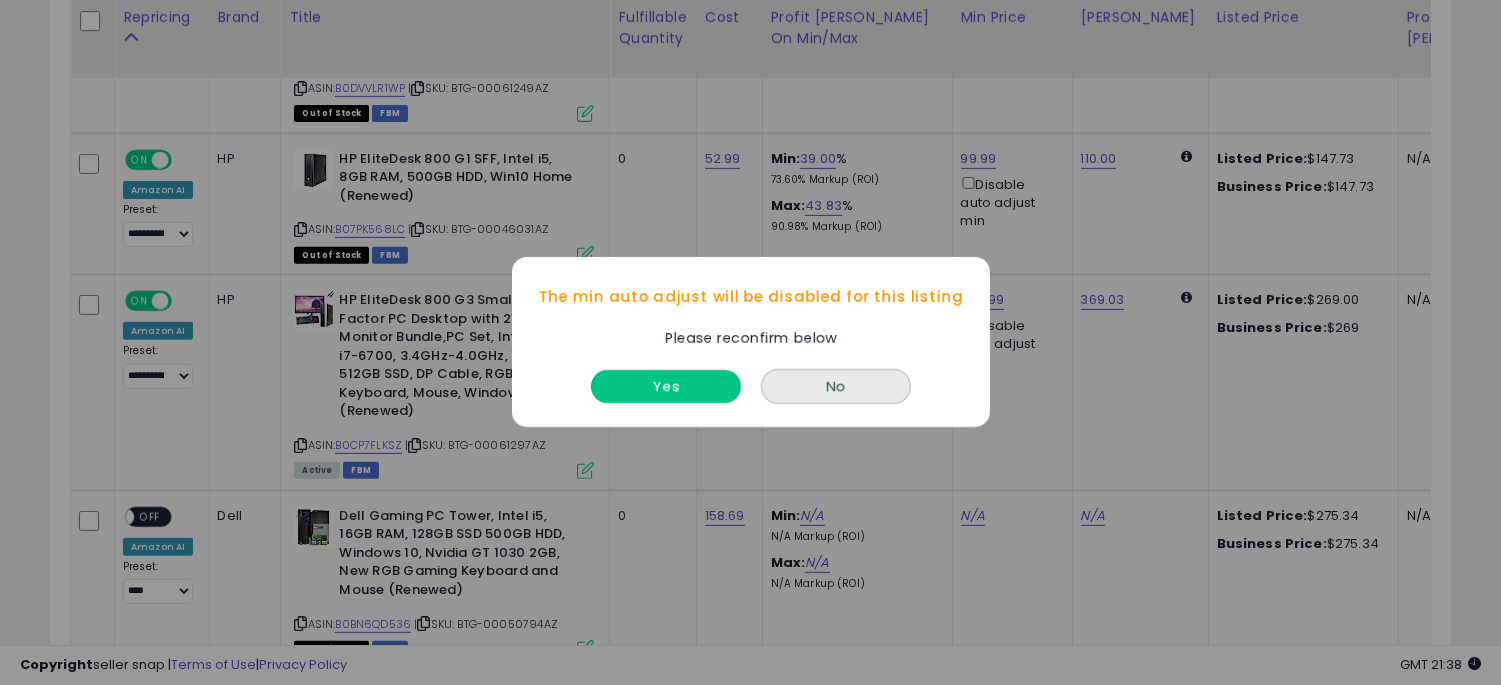 click on "Yes" at bounding box center (666, 387) 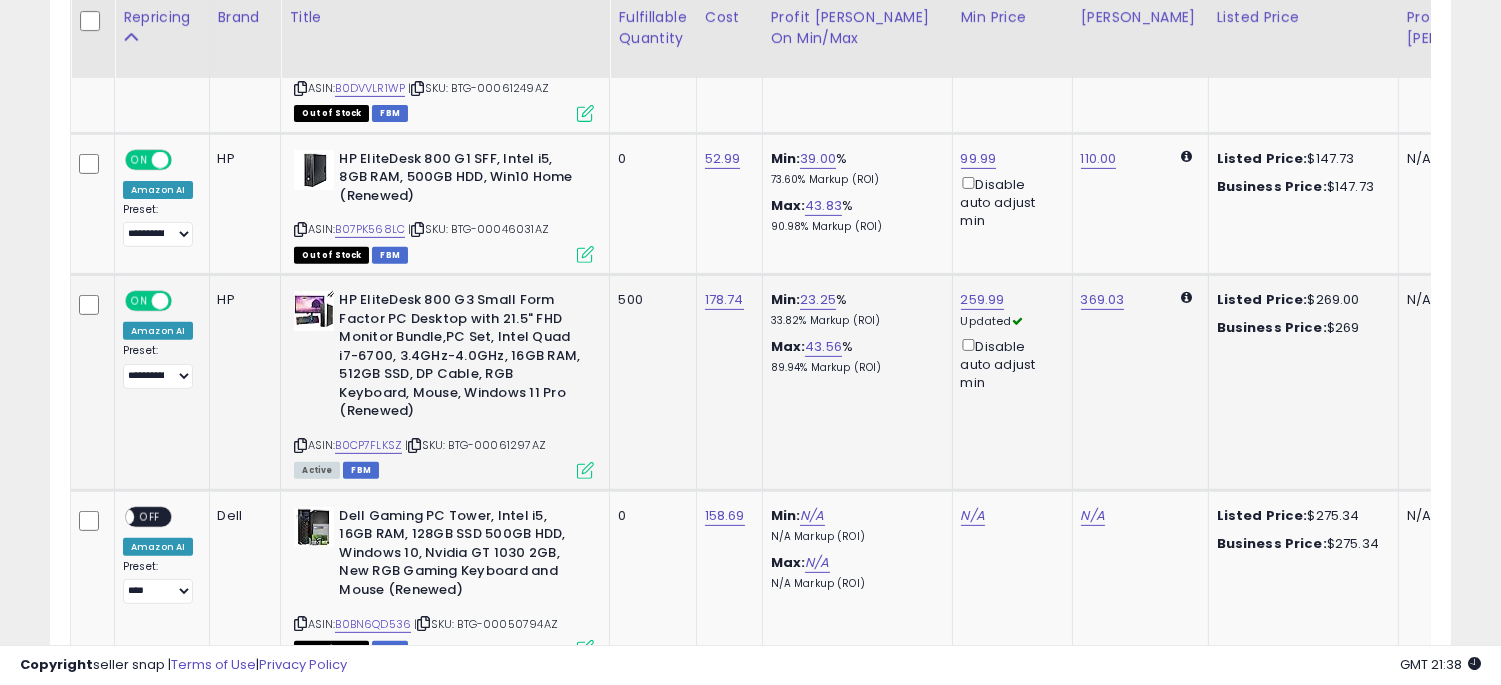 click on "500" 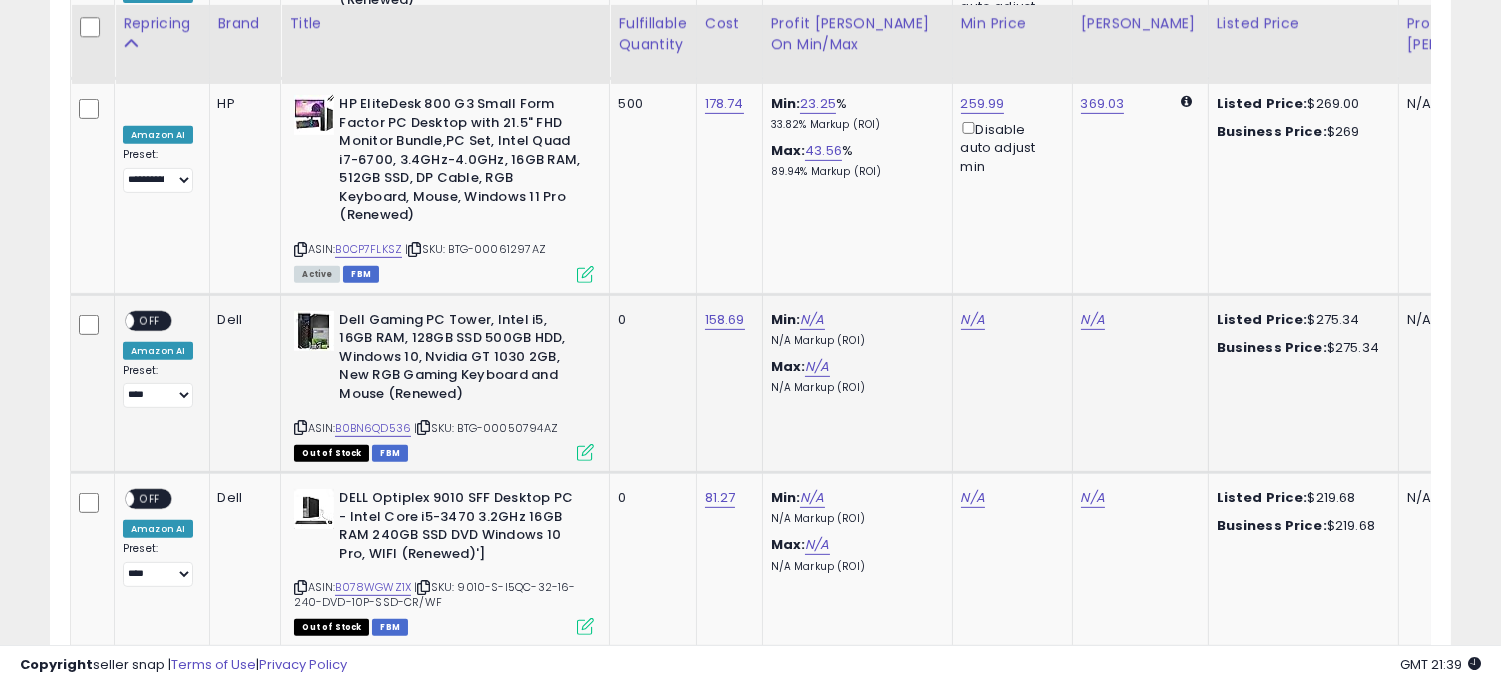 scroll, scrollTop: 1672, scrollLeft: 0, axis: vertical 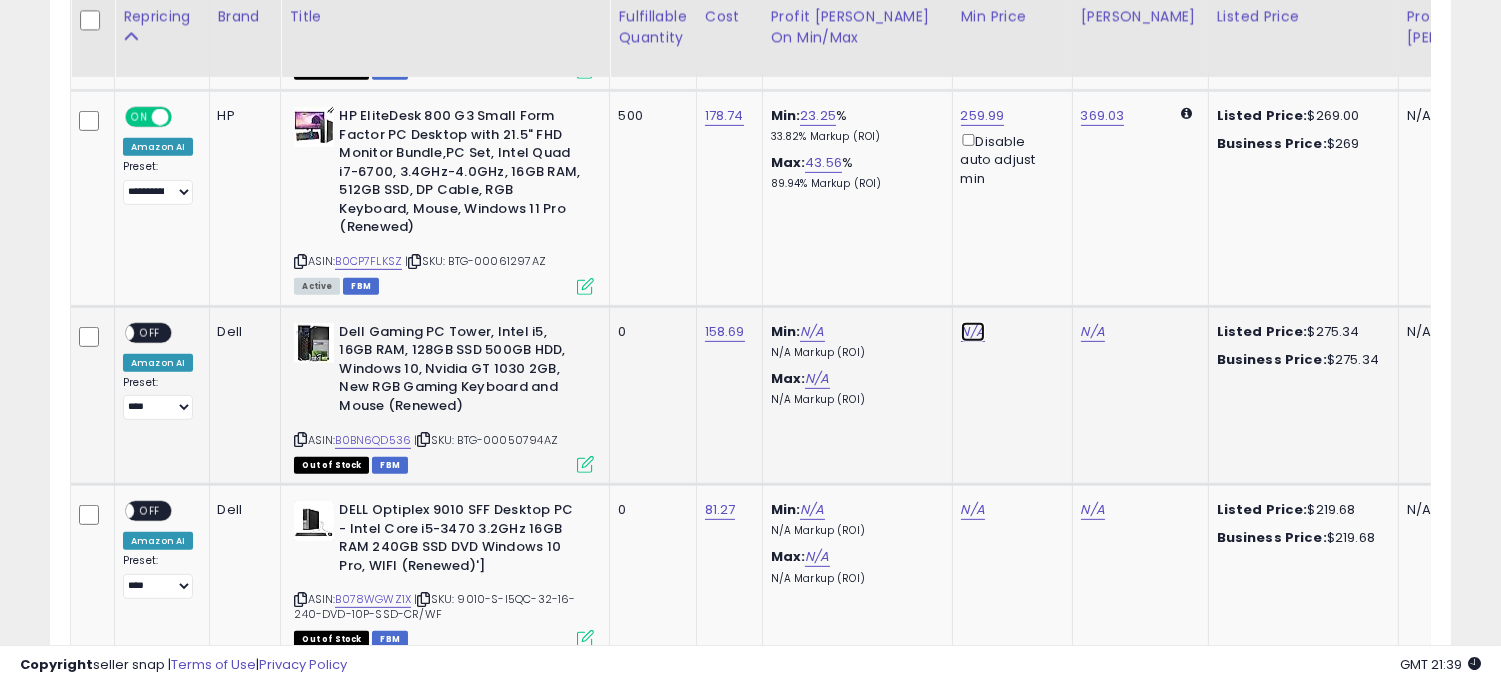 click on "N/A" at bounding box center [973, -598] 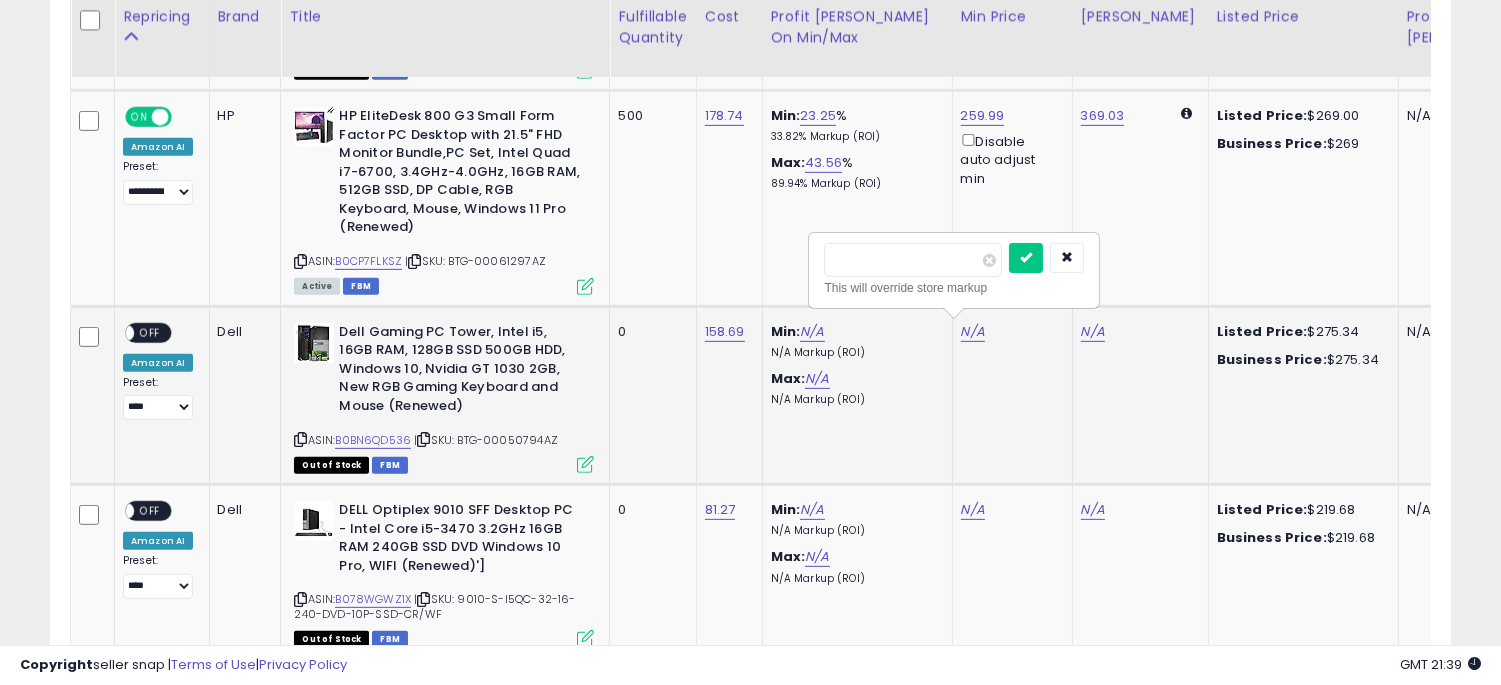 type on "******" 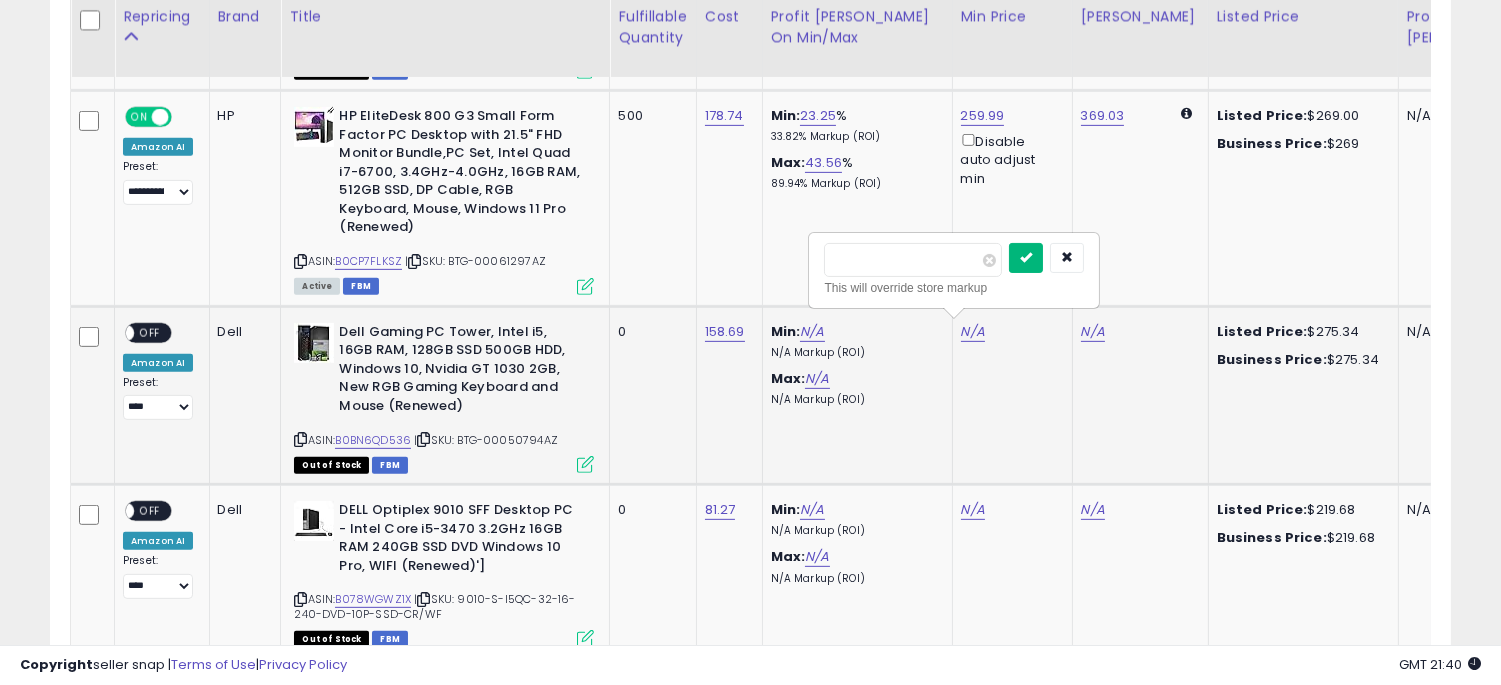 click at bounding box center [1026, 258] 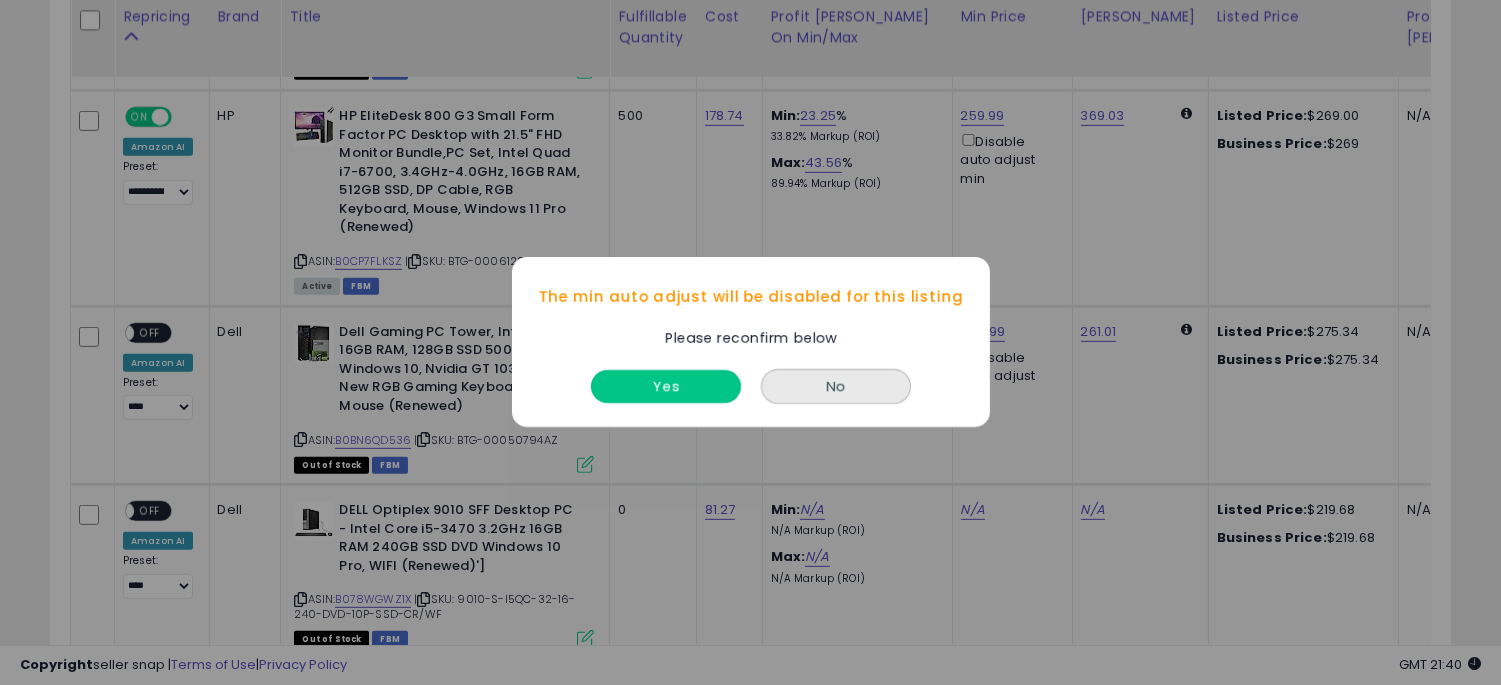 click on "Yes" at bounding box center [666, 387] 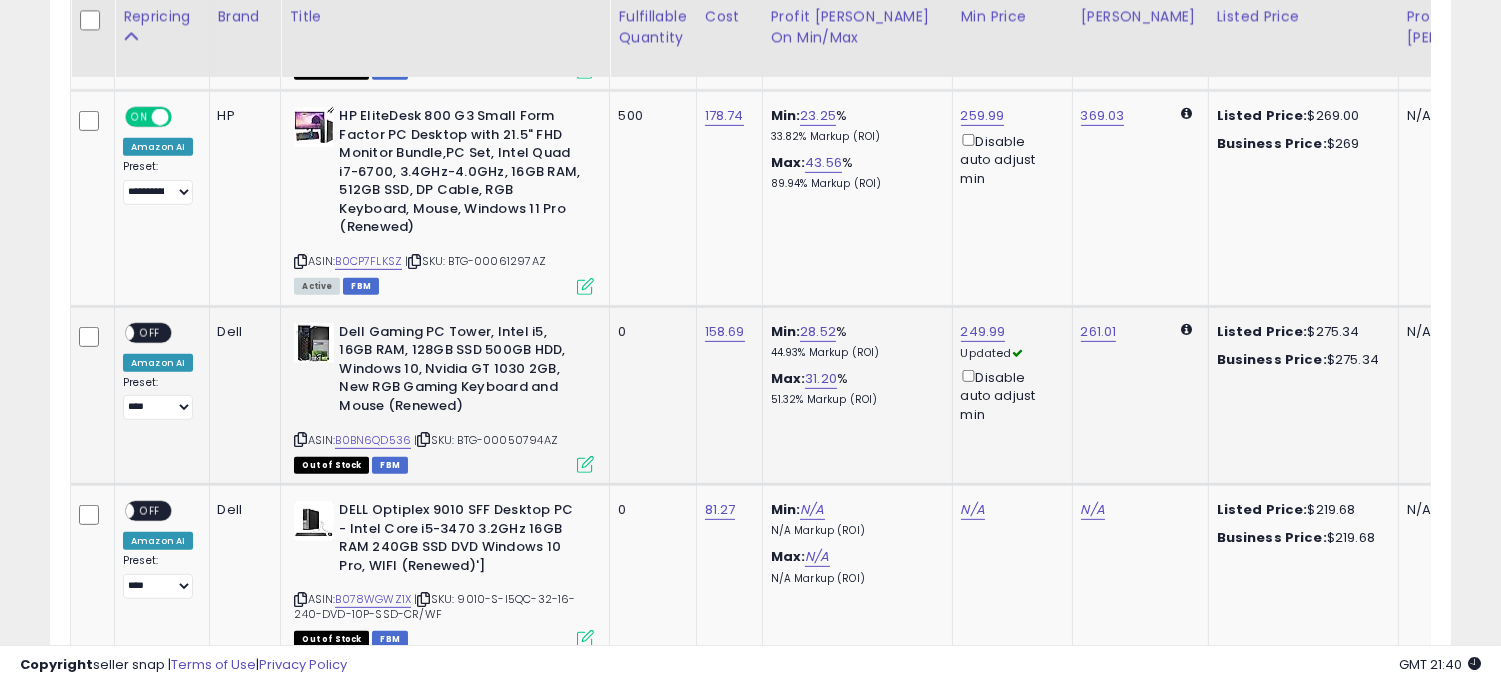click on "OFF" at bounding box center (150, 332) 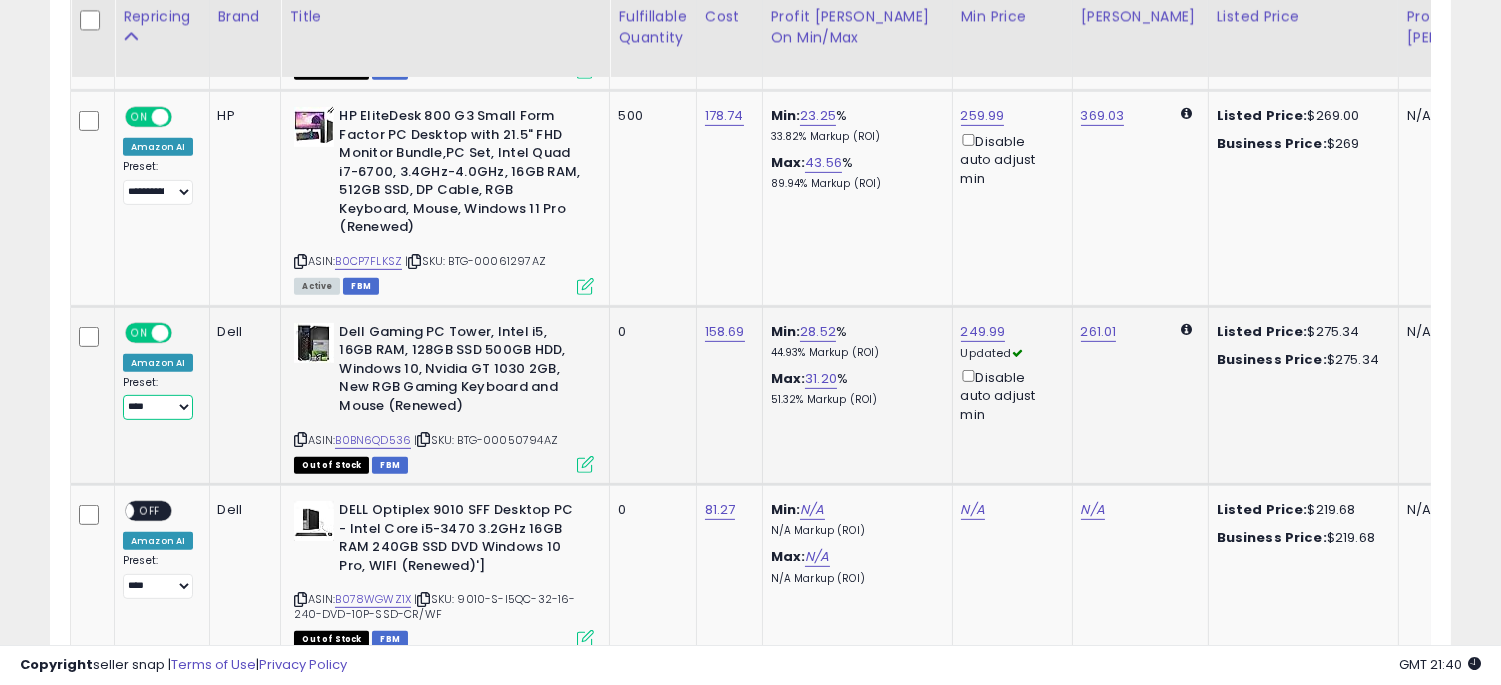 click on "**********" at bounding box center (158, 407) 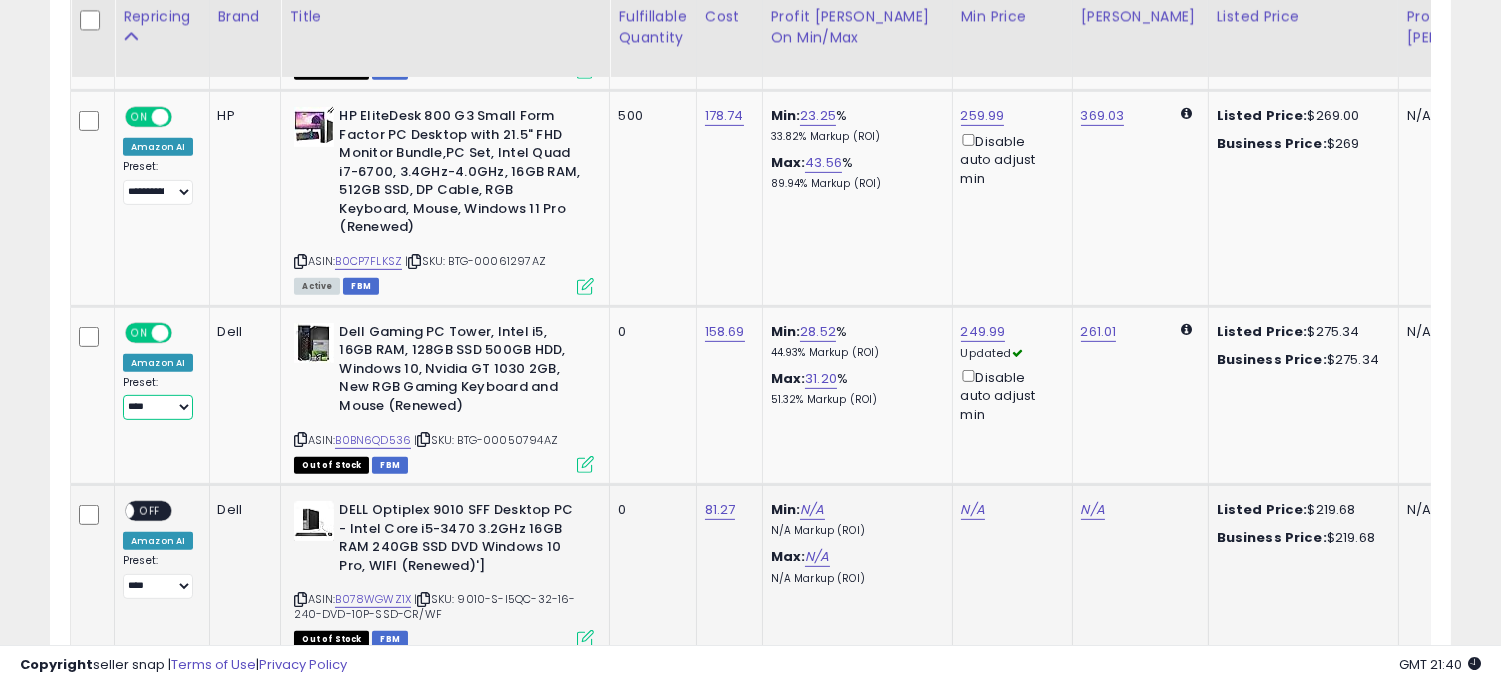 select on "**********" 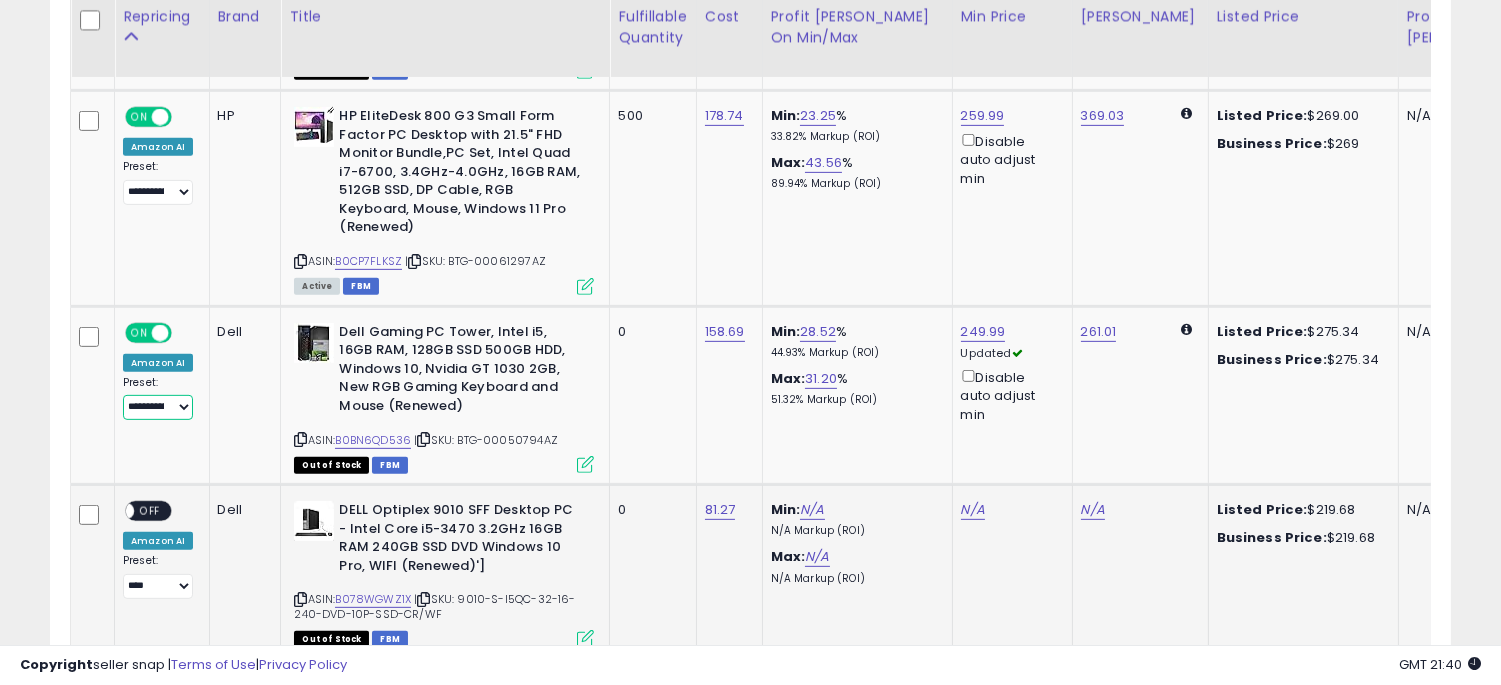 click on "**********" at bounding box center (158, 407) 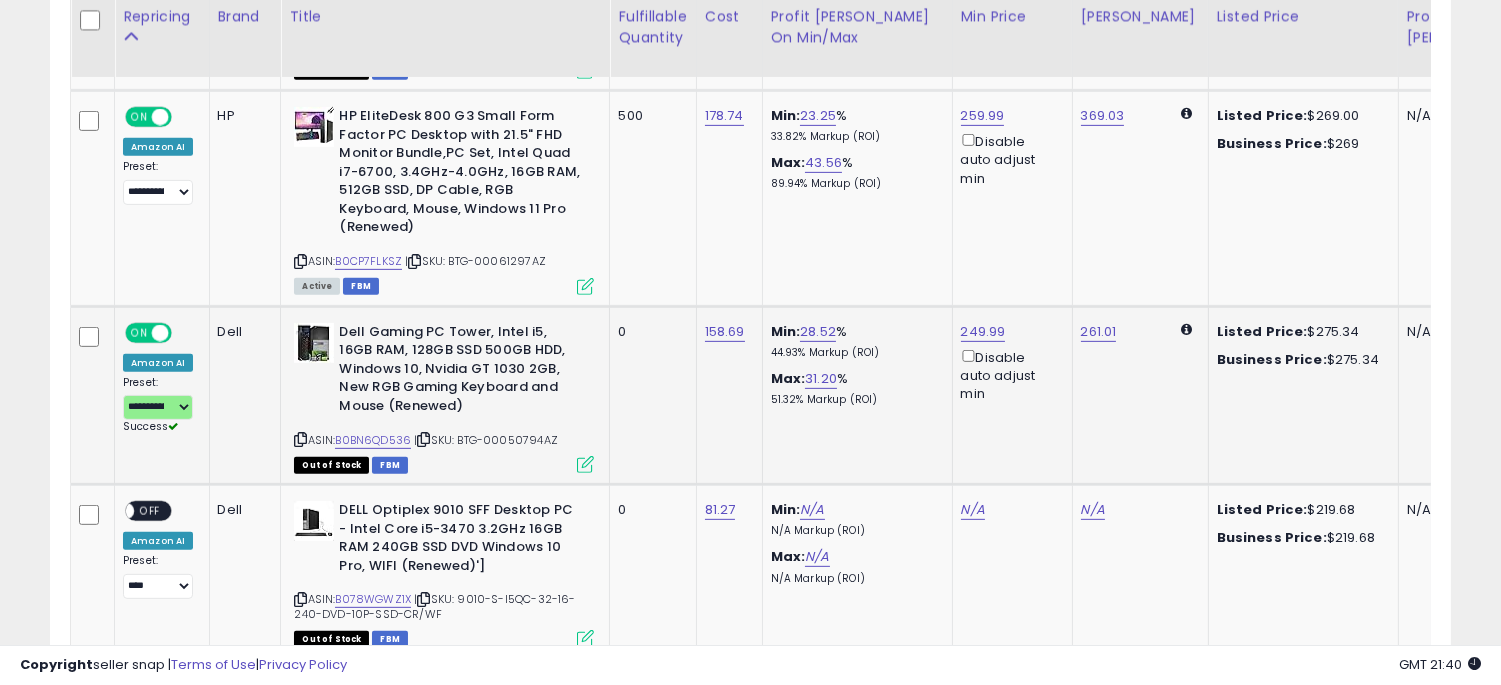 click on "Min:  28.52 %   44.93%  Markup (ROI) Max:  31.20 %   51.32%  Markup (ROI)" 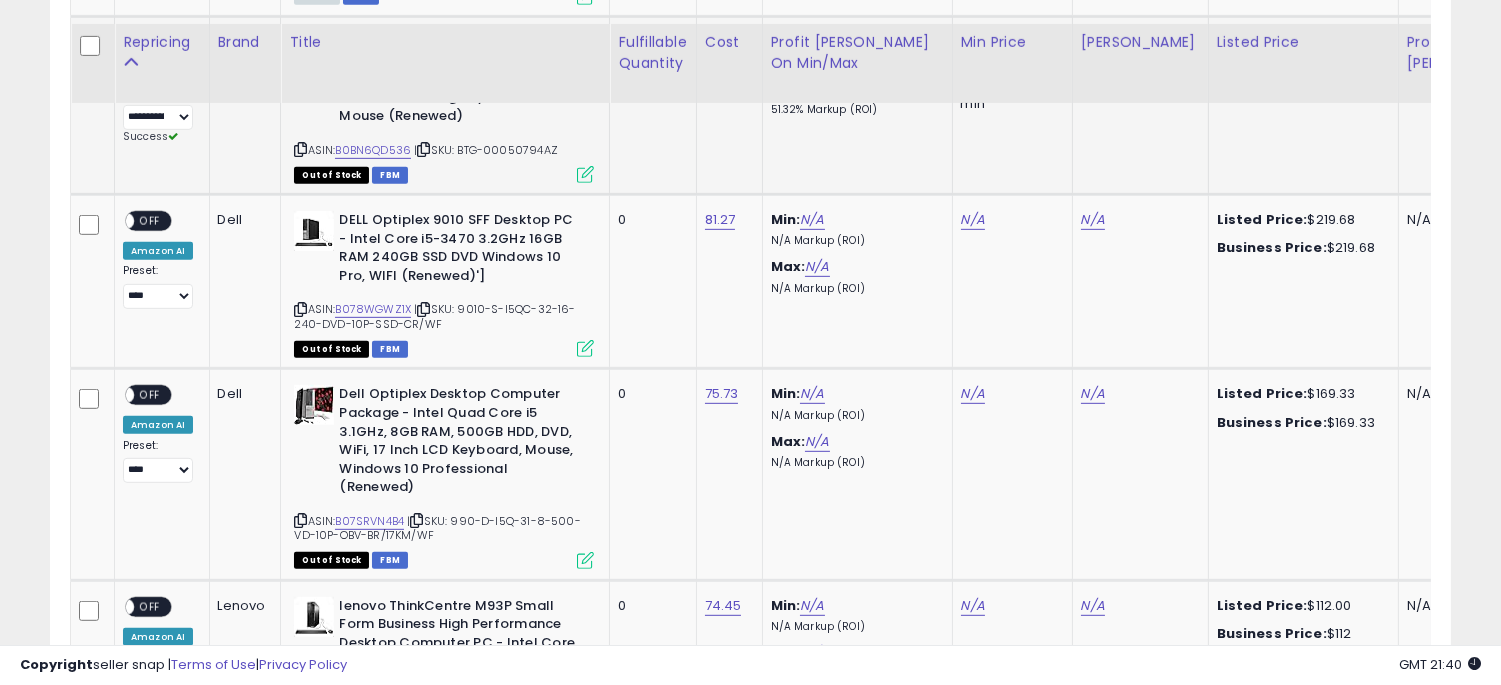 scroll, scrollTop: 1987, scrollLeft: 0, axis: vertical 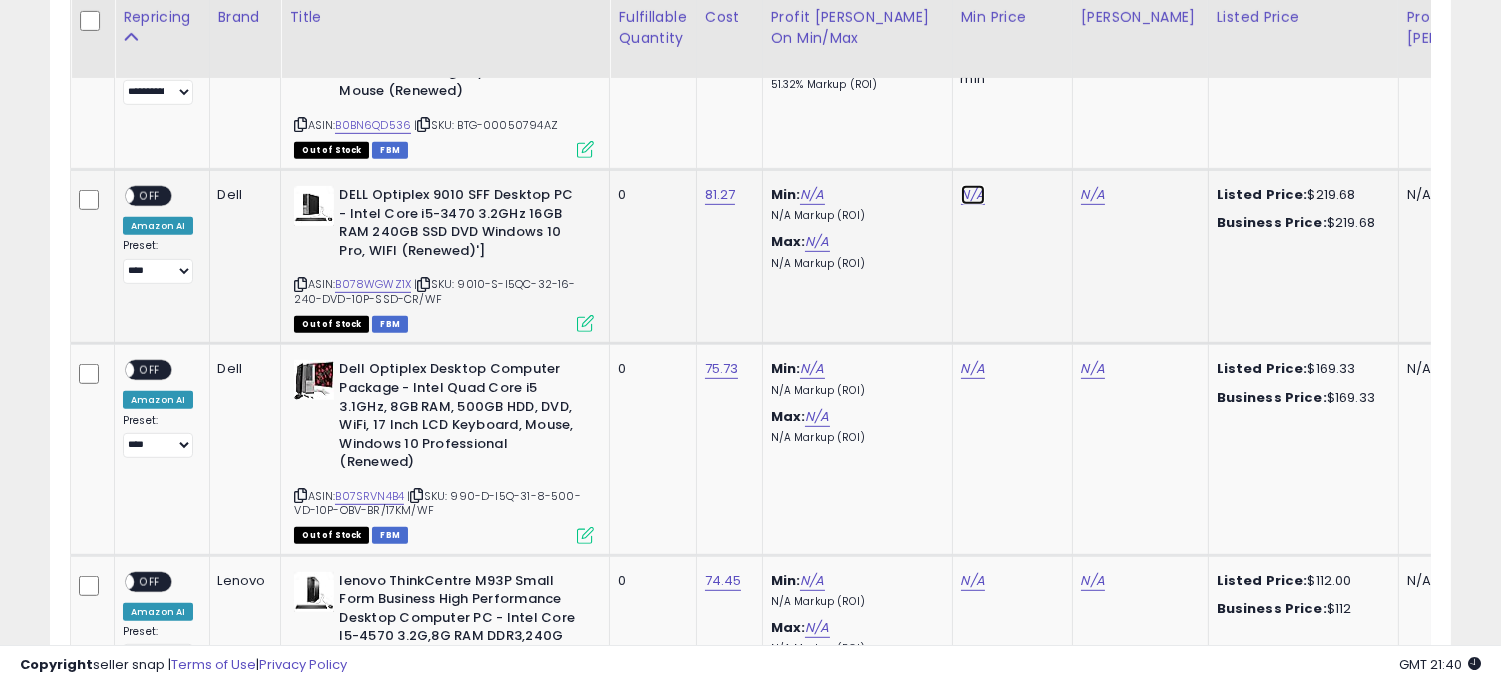 click on "N/A" at bounding box center (973, -913) 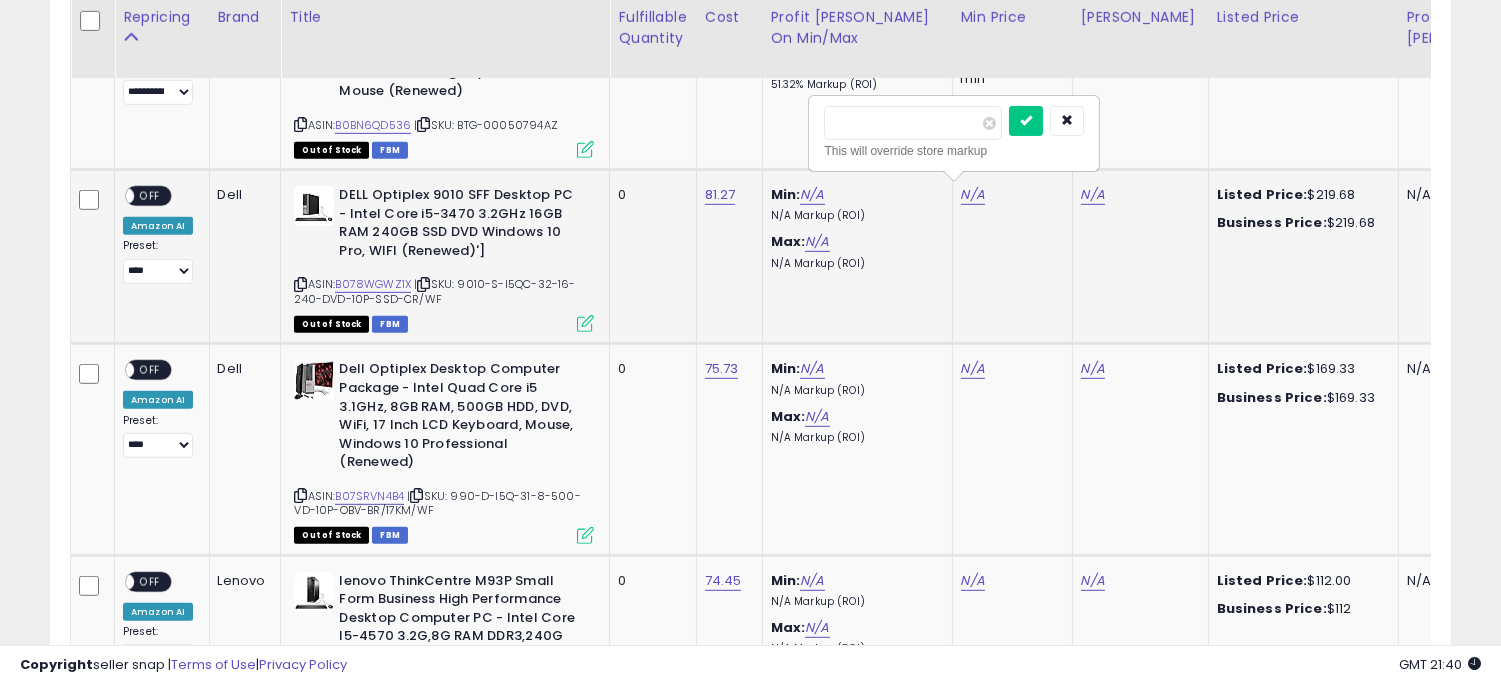 type on "******" 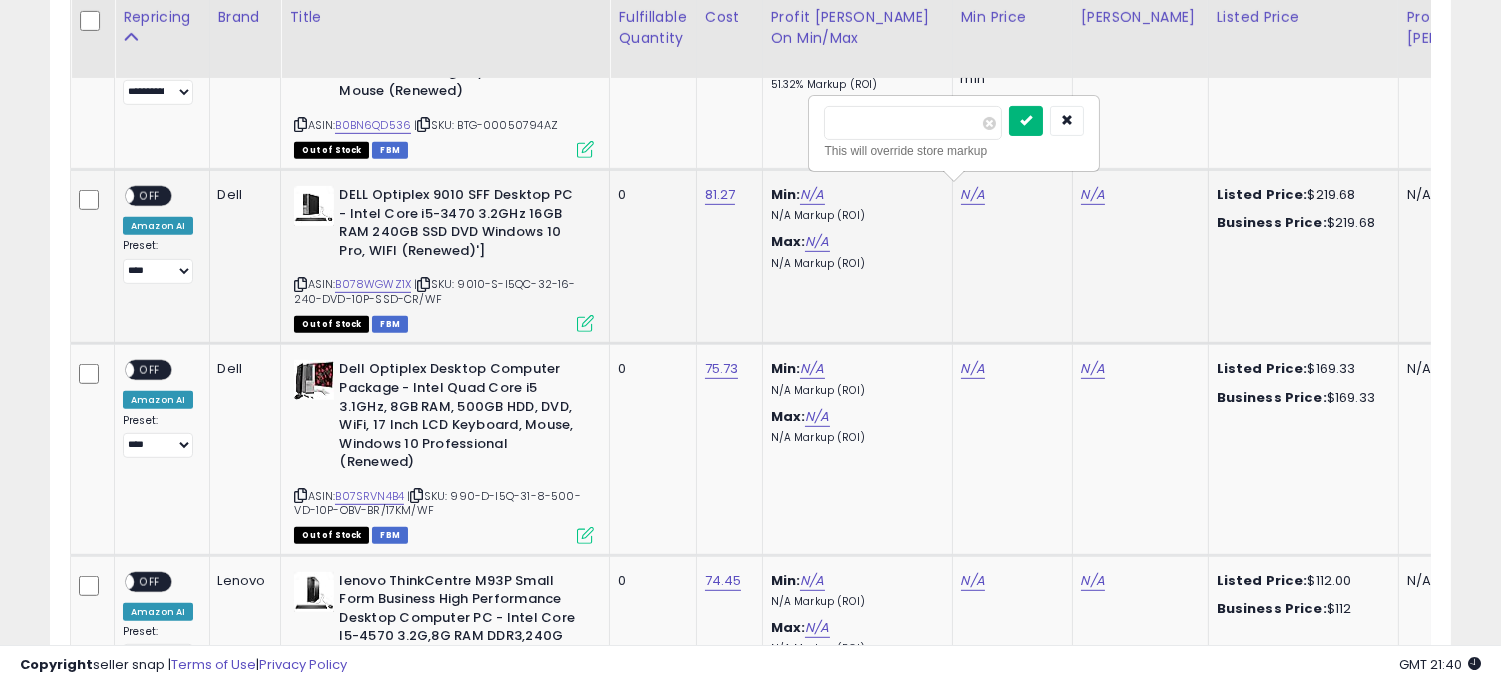 click at bounding box center (1026, 120) 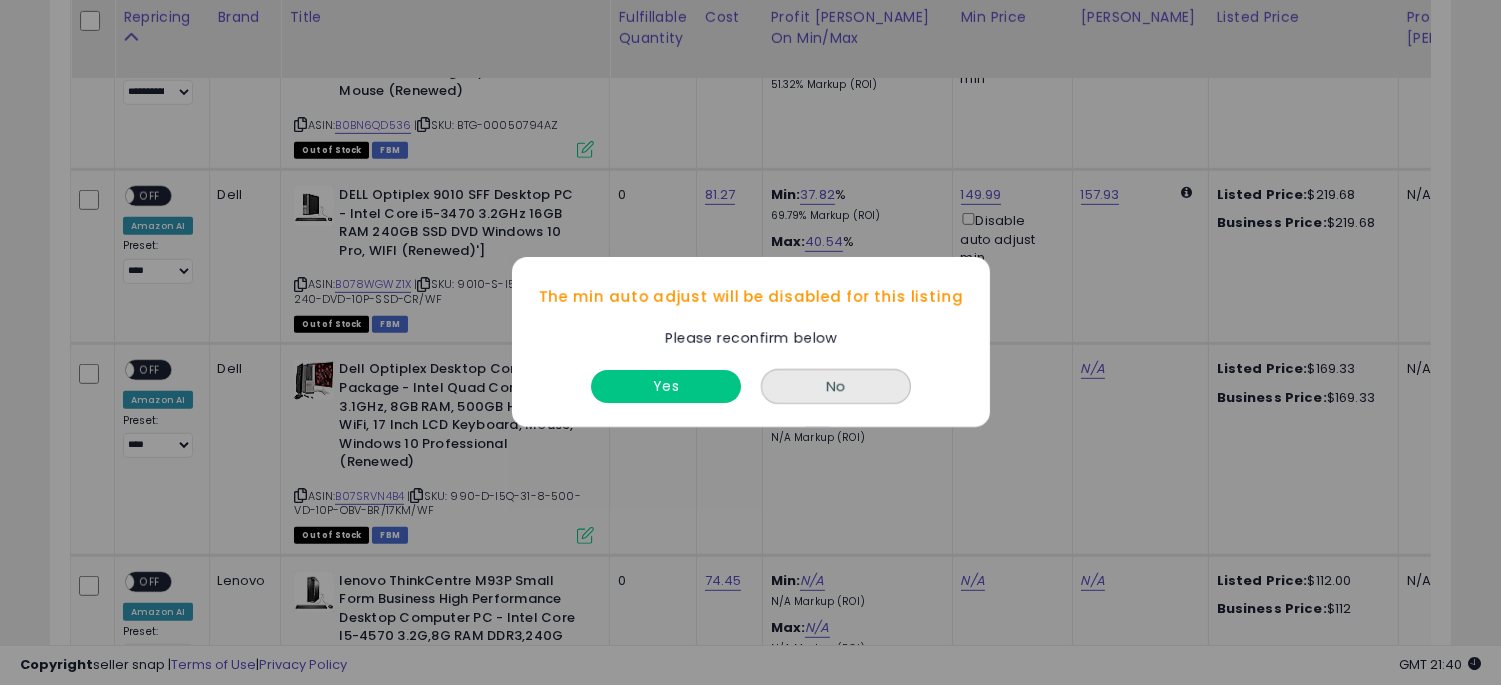 click on "The min auto adjust will be disabled for this listing Please reconfirm below
Yes
No" at bounding box center (750, 342) 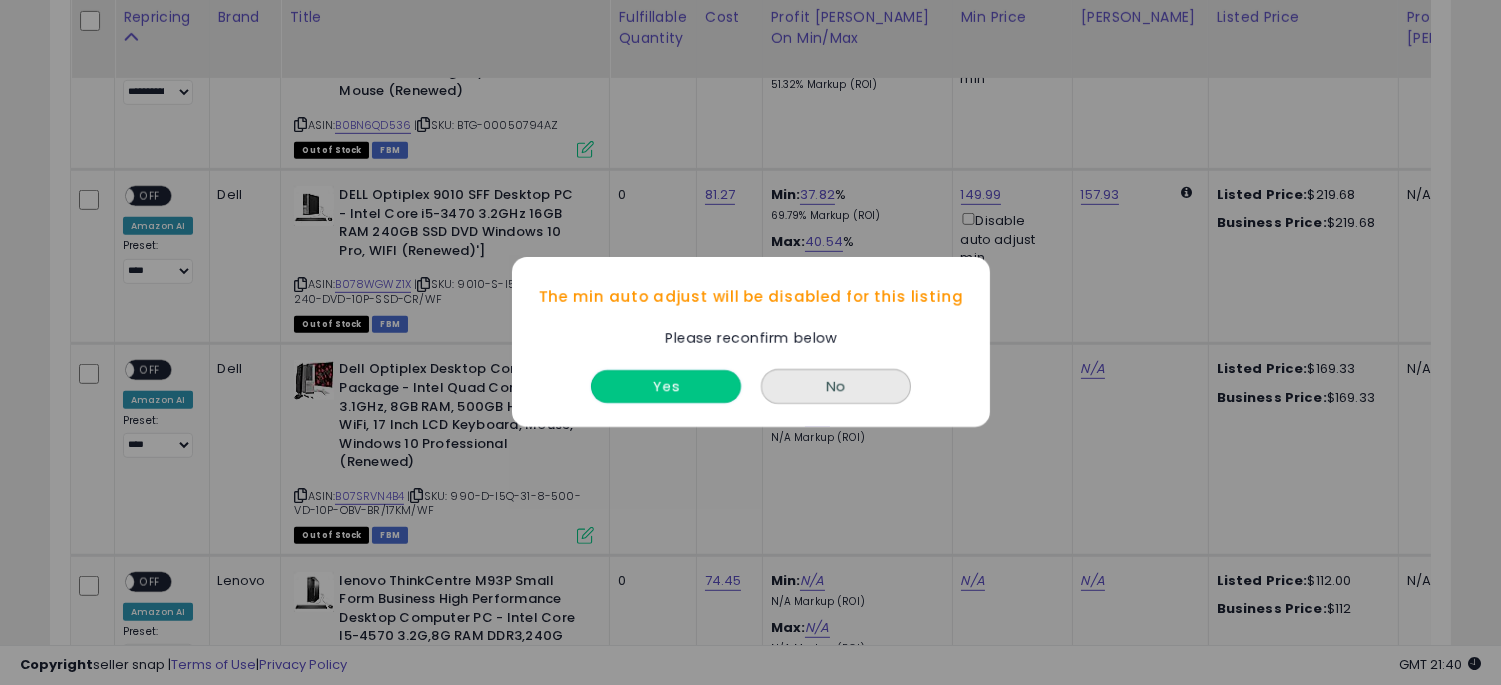 click on "Yes" at bounding box center [666, 387] 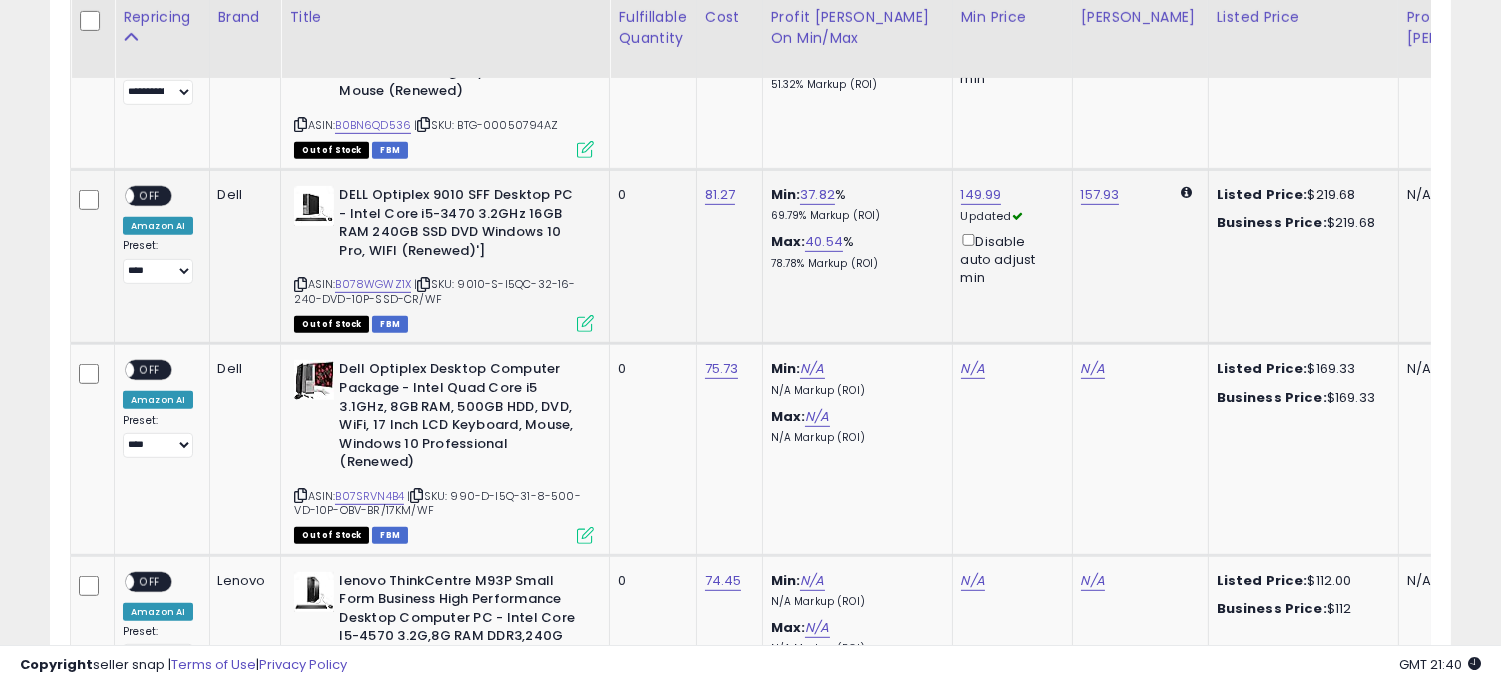 click on "OFF" at bounding box center [150, 196] 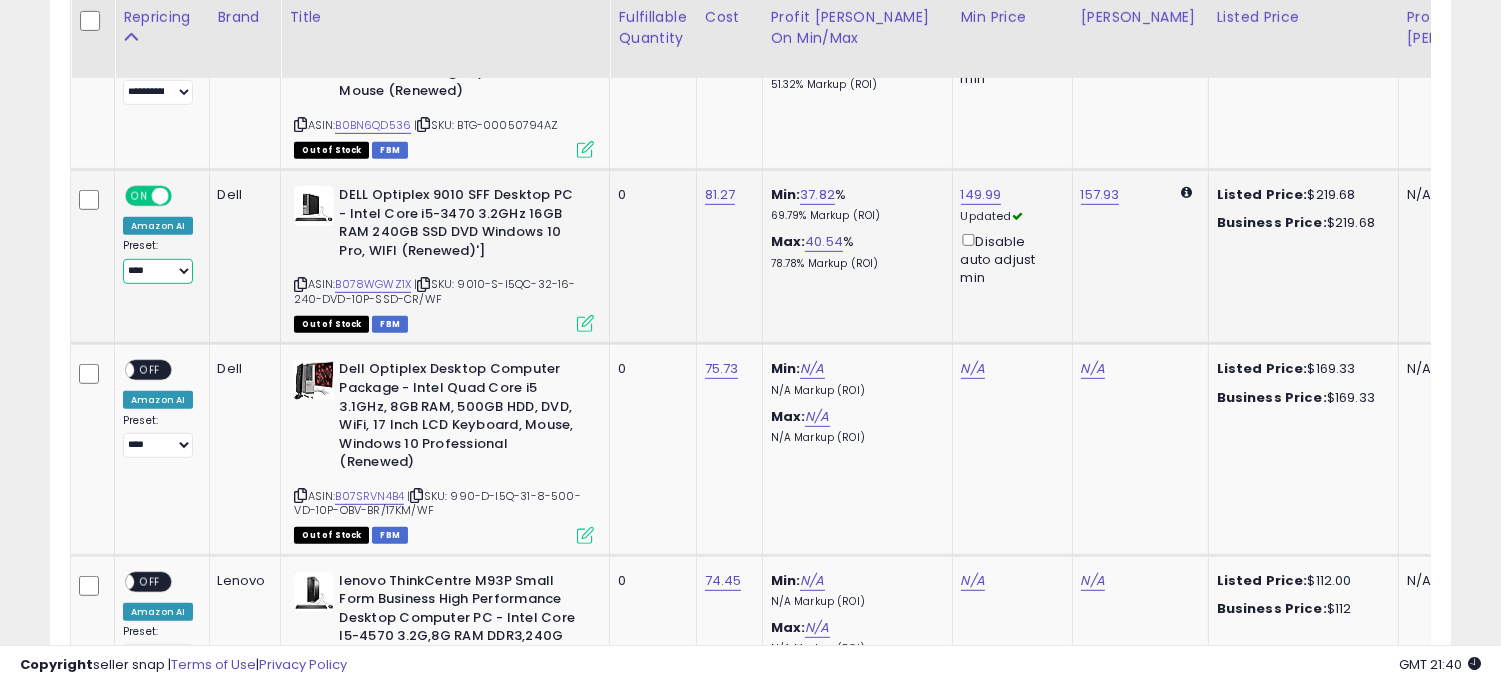 click on "**********" at bounding box center (158, 271) 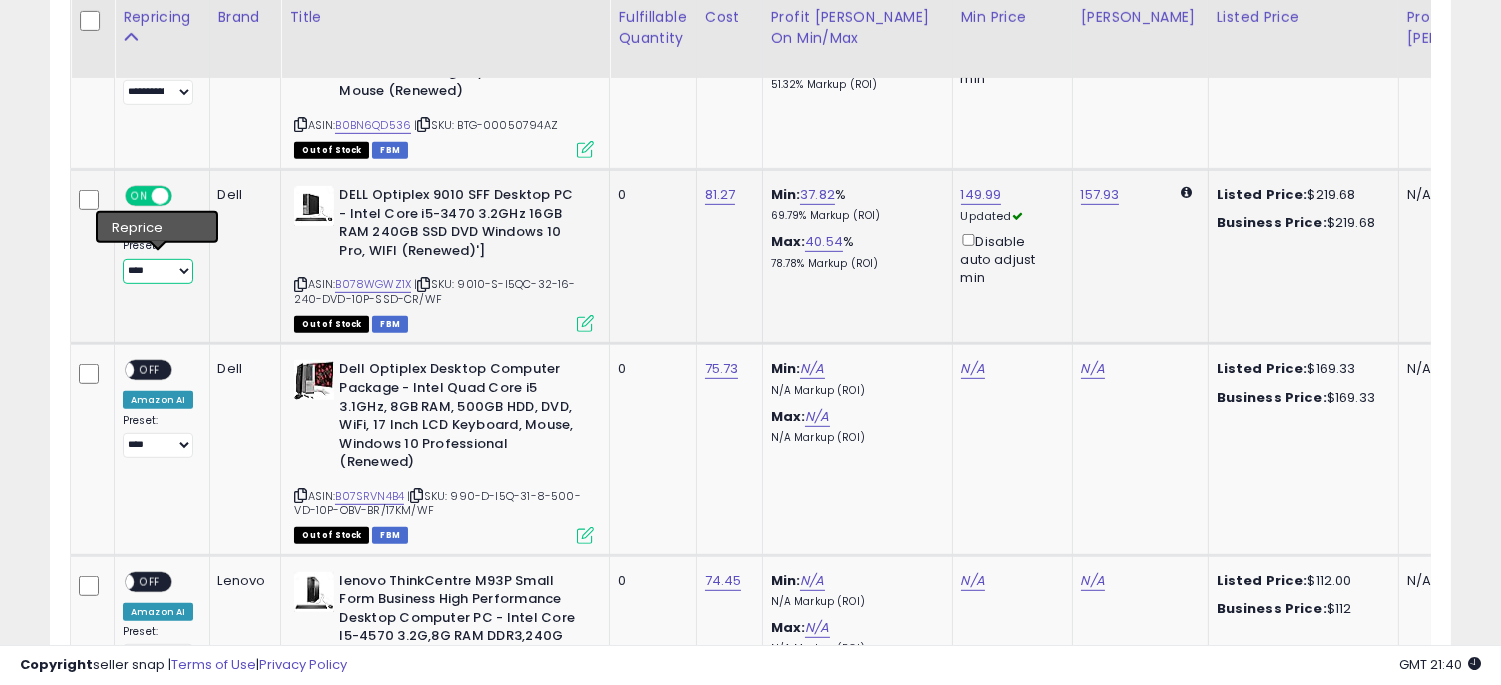 select on "**********" 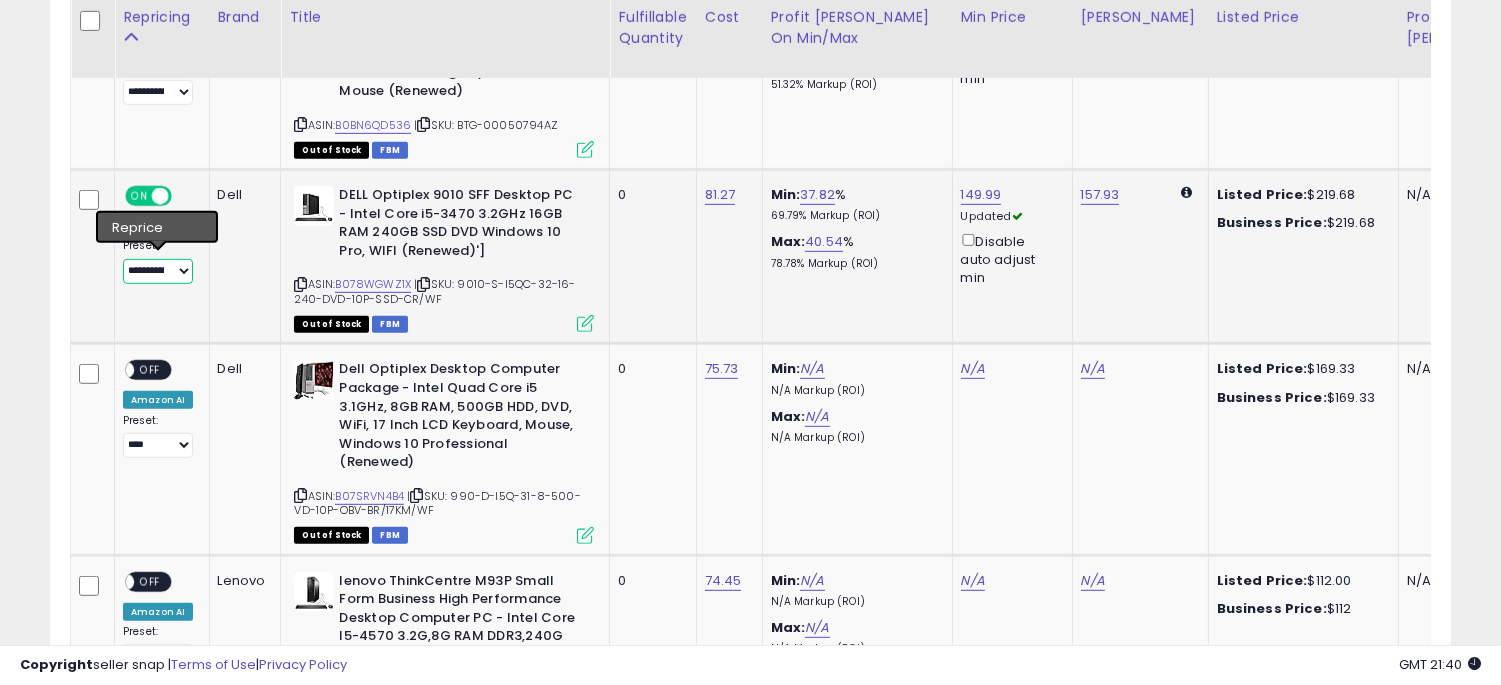 click on "**********" at bounding box center [158, 271] 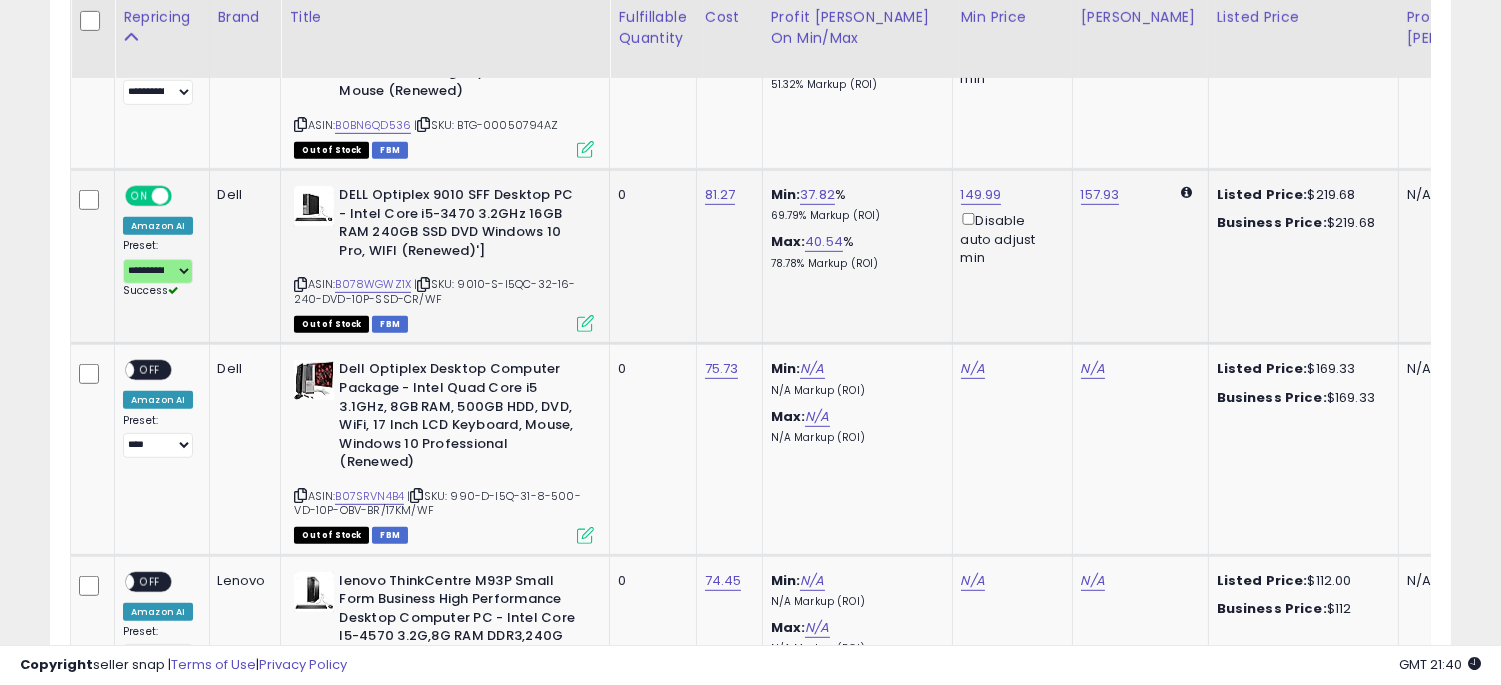 click on "Min:  37.82 %   69.79%  Markup (ROI) Max:  40.54 %   78.78%  Markup (ROI)" 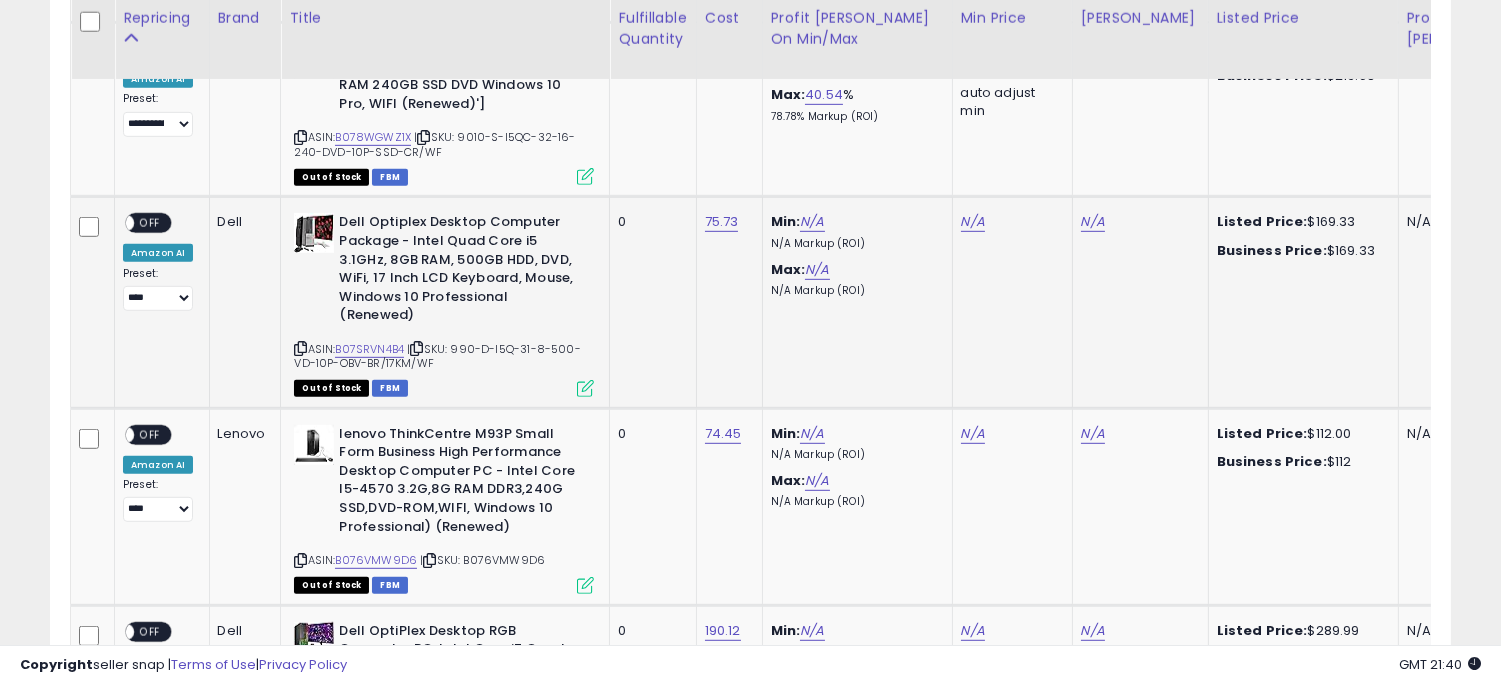 scroll, scrollTop: 2136, scrollLeft: 0, axis: vertical 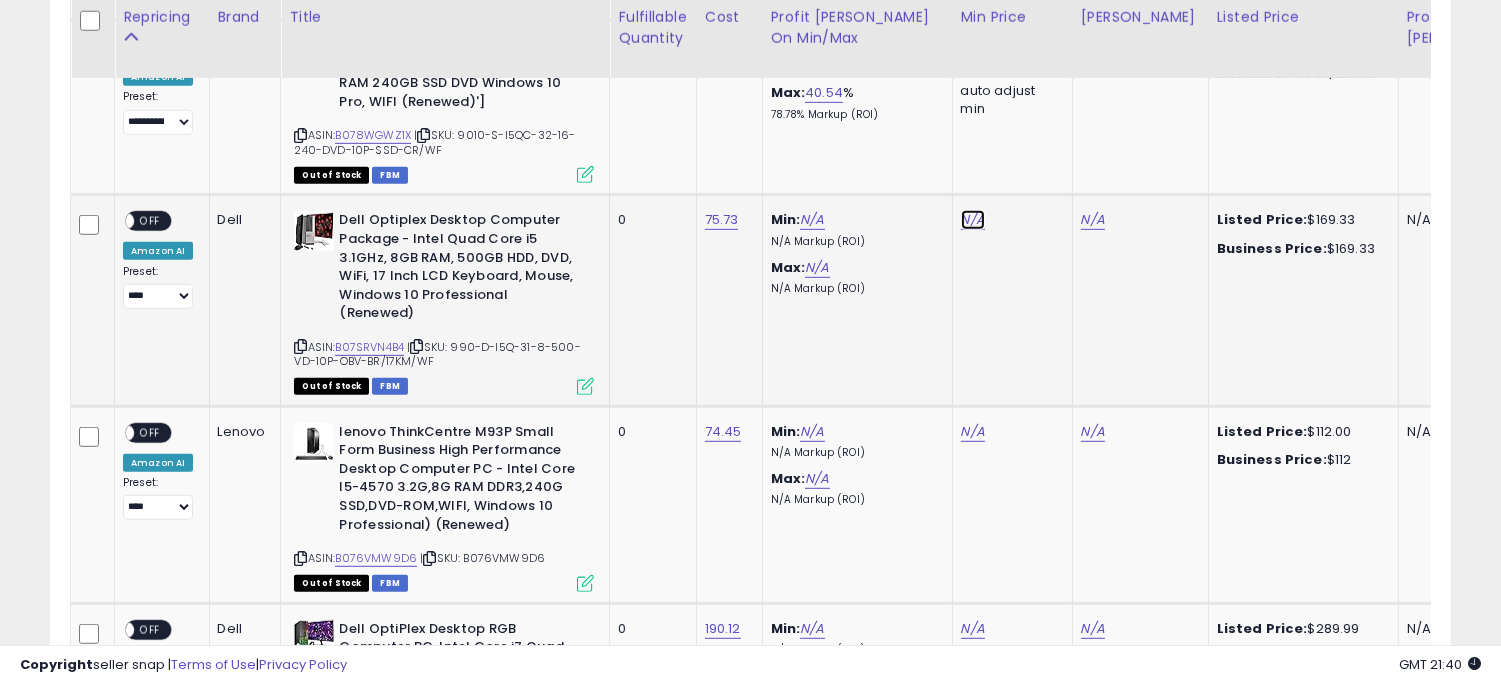 click on "N/A" at bounding box center [973, -1062] 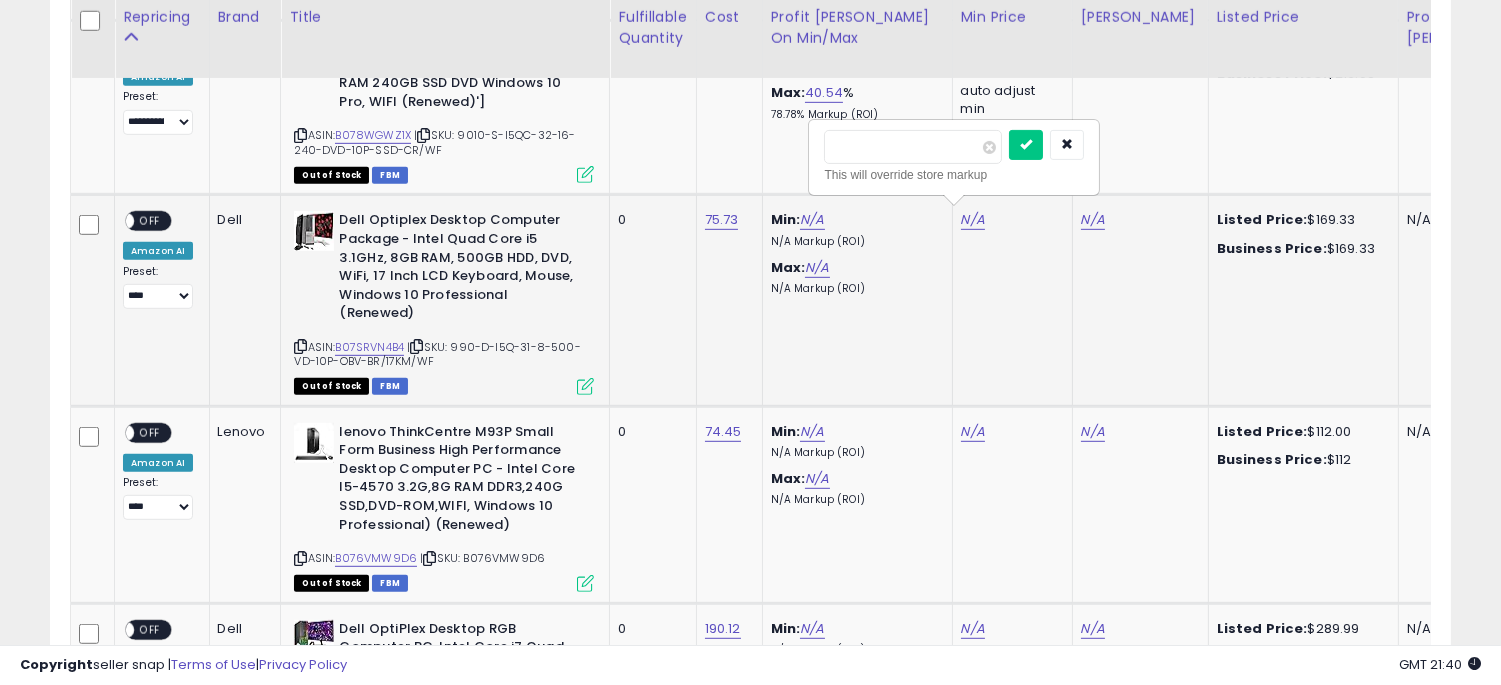 type on "******" 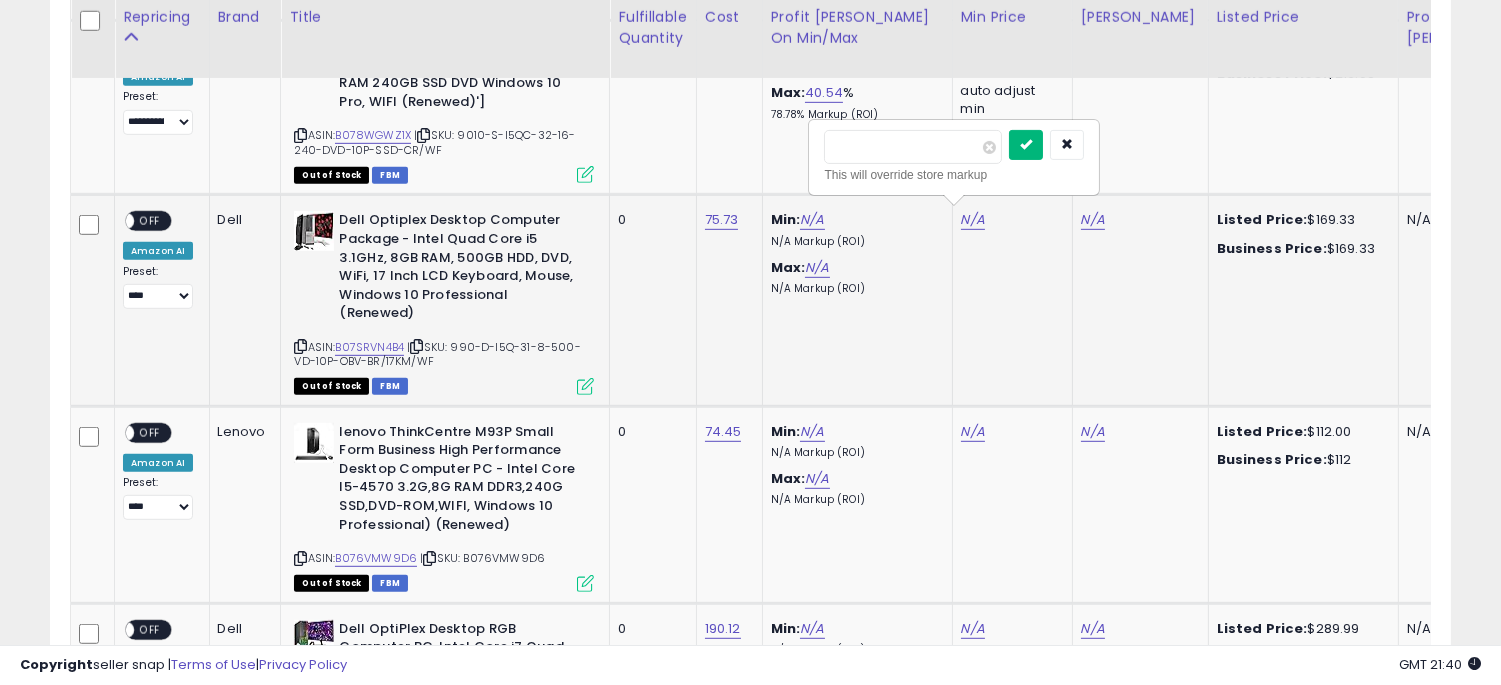 click at bounding box center [1026, 145] 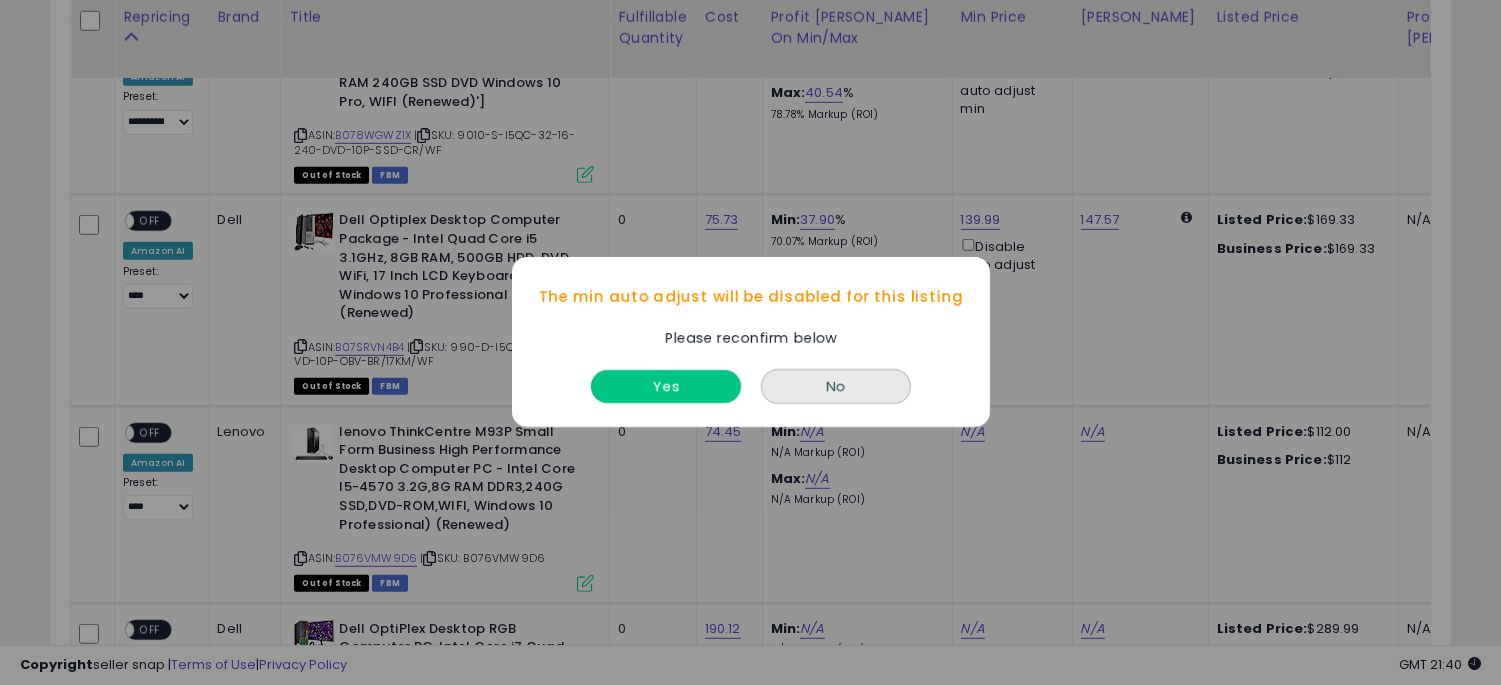 click on "Yes" at bounding box center [666, 387] 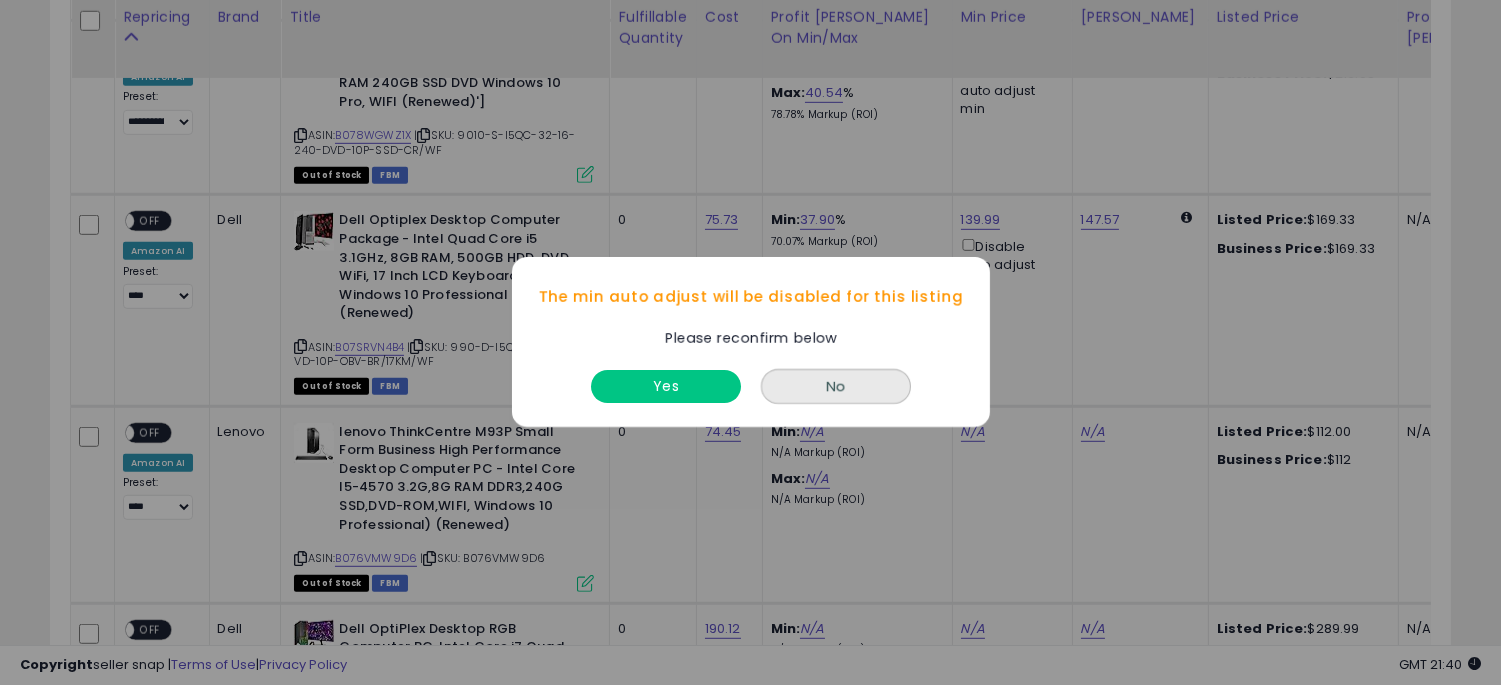 click on "75.73" 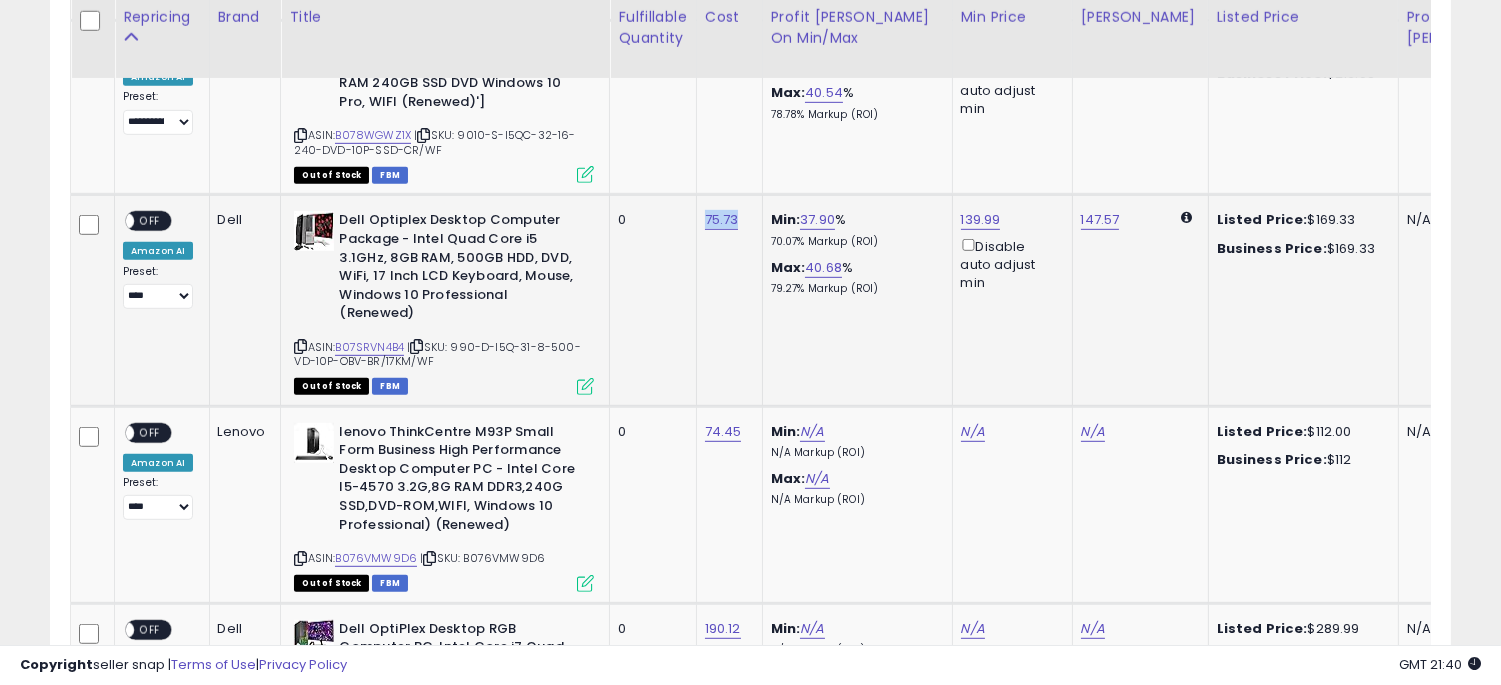 click on "**********" at bounding box center (158, 260) 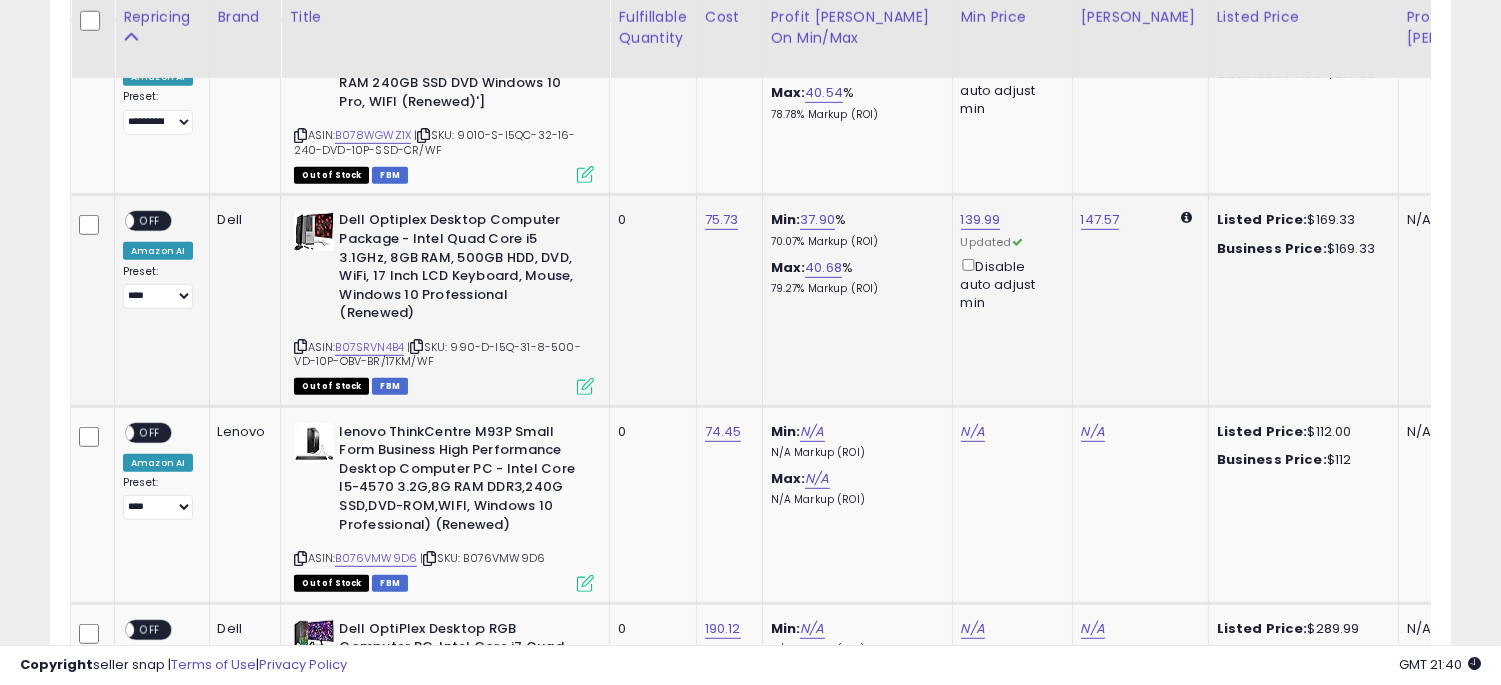 click on "**********" at bounding box center [158, 260] 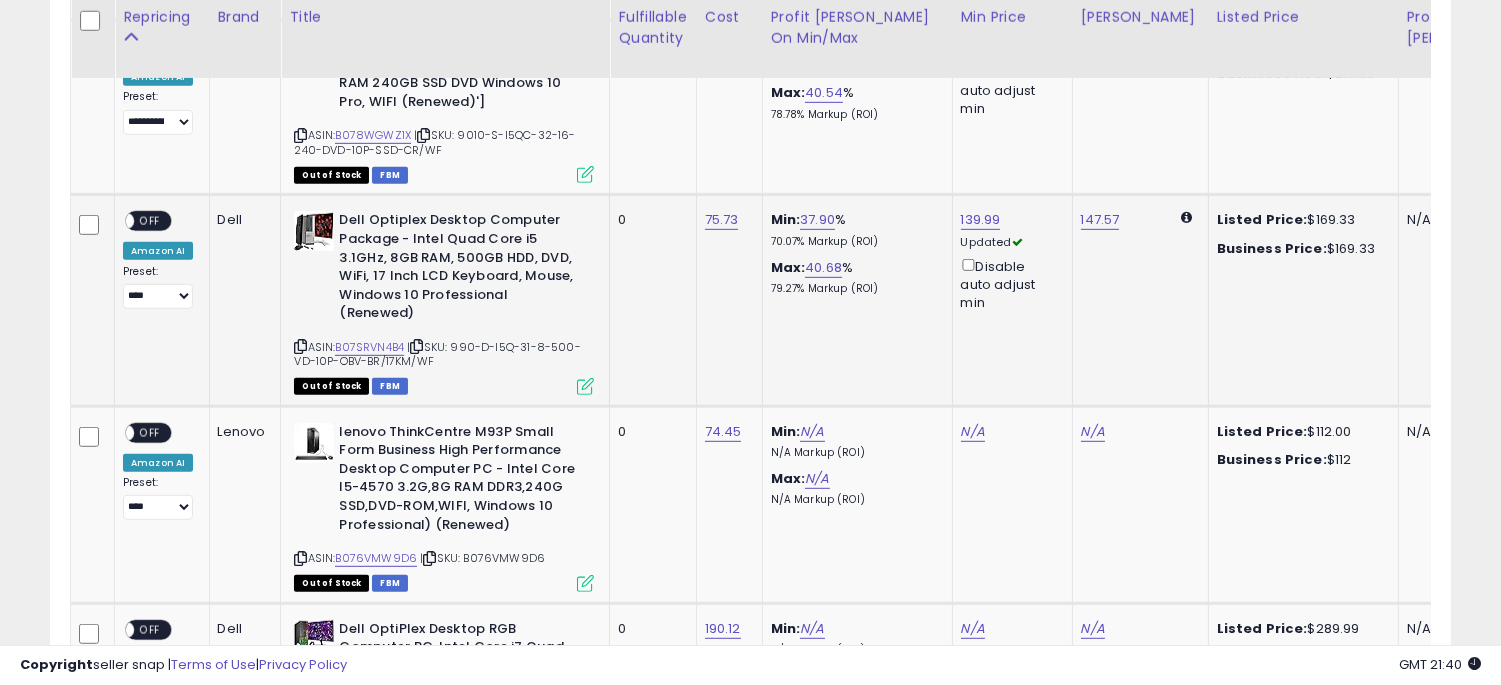 click on "OFF" at bounding box center (150, 221) 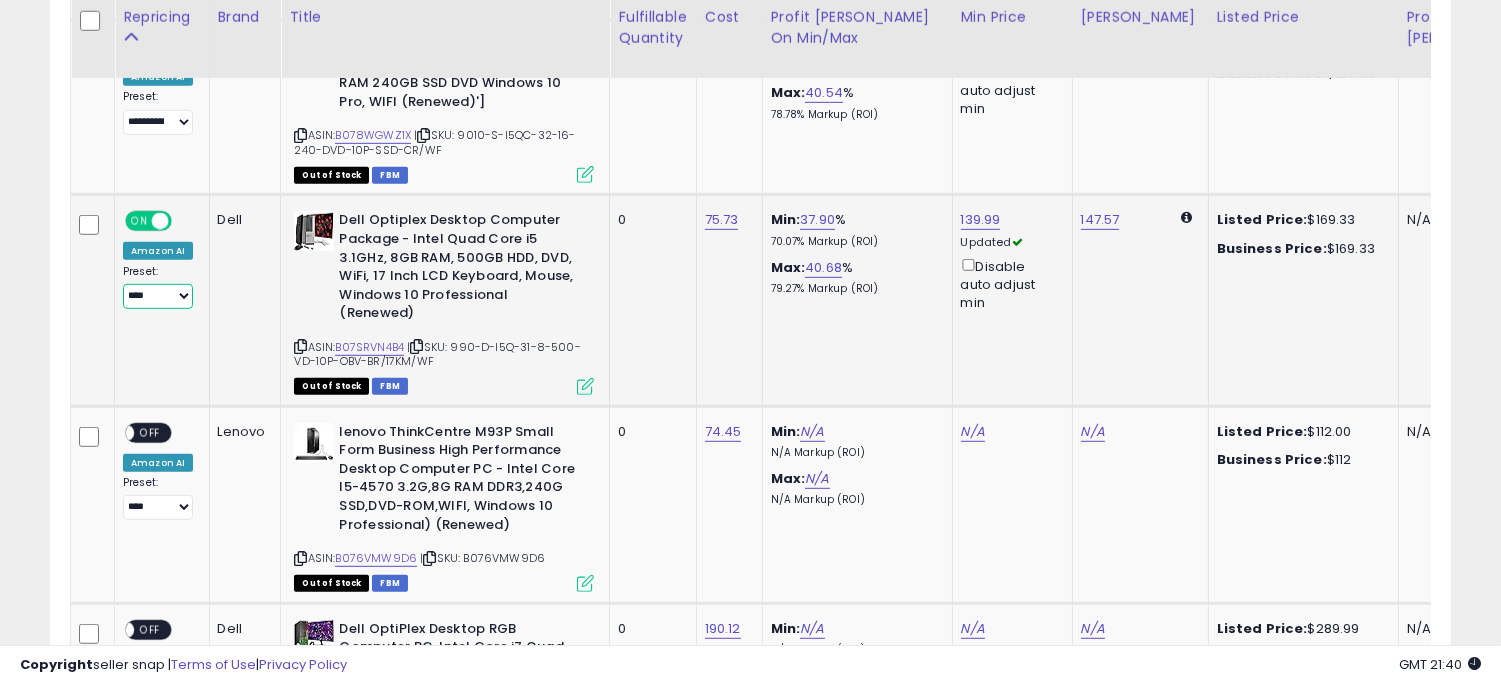 click on "**********" at bounding box center [158, 296] 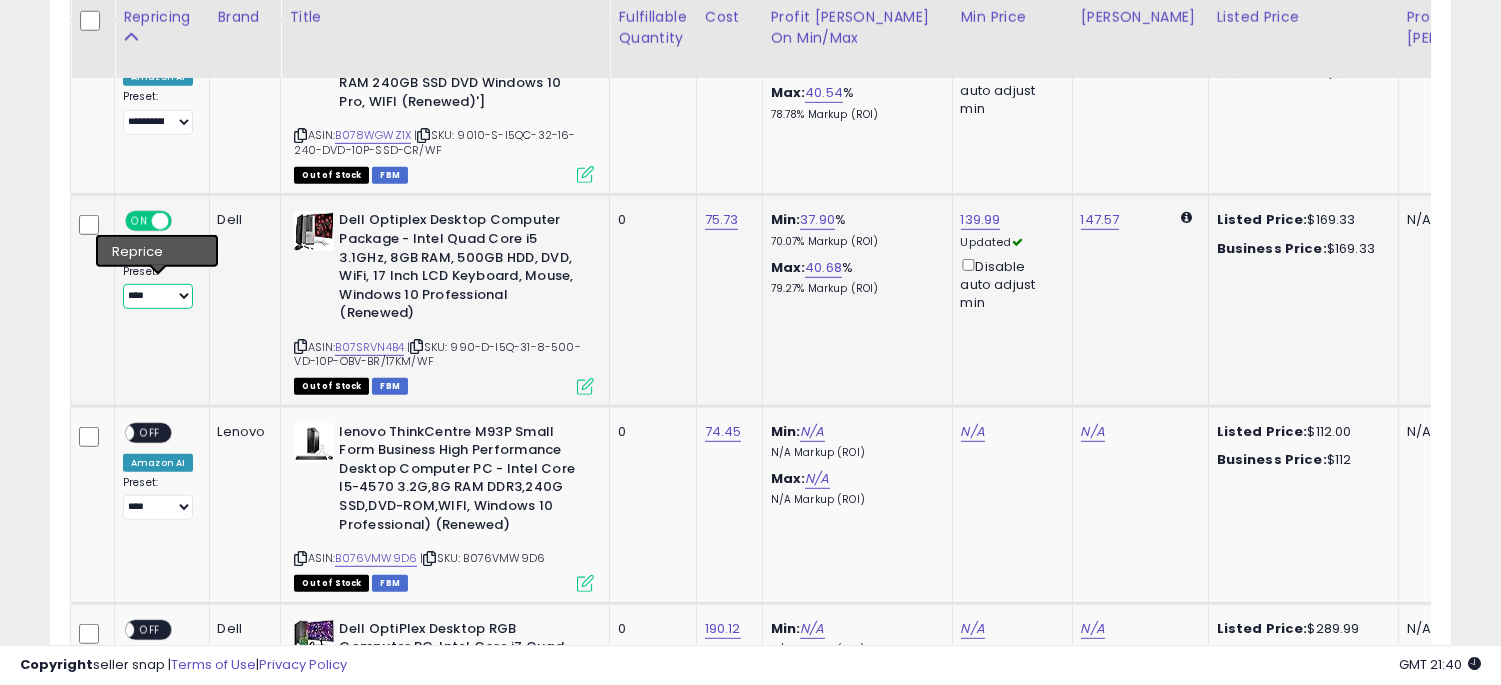 select on "**********" 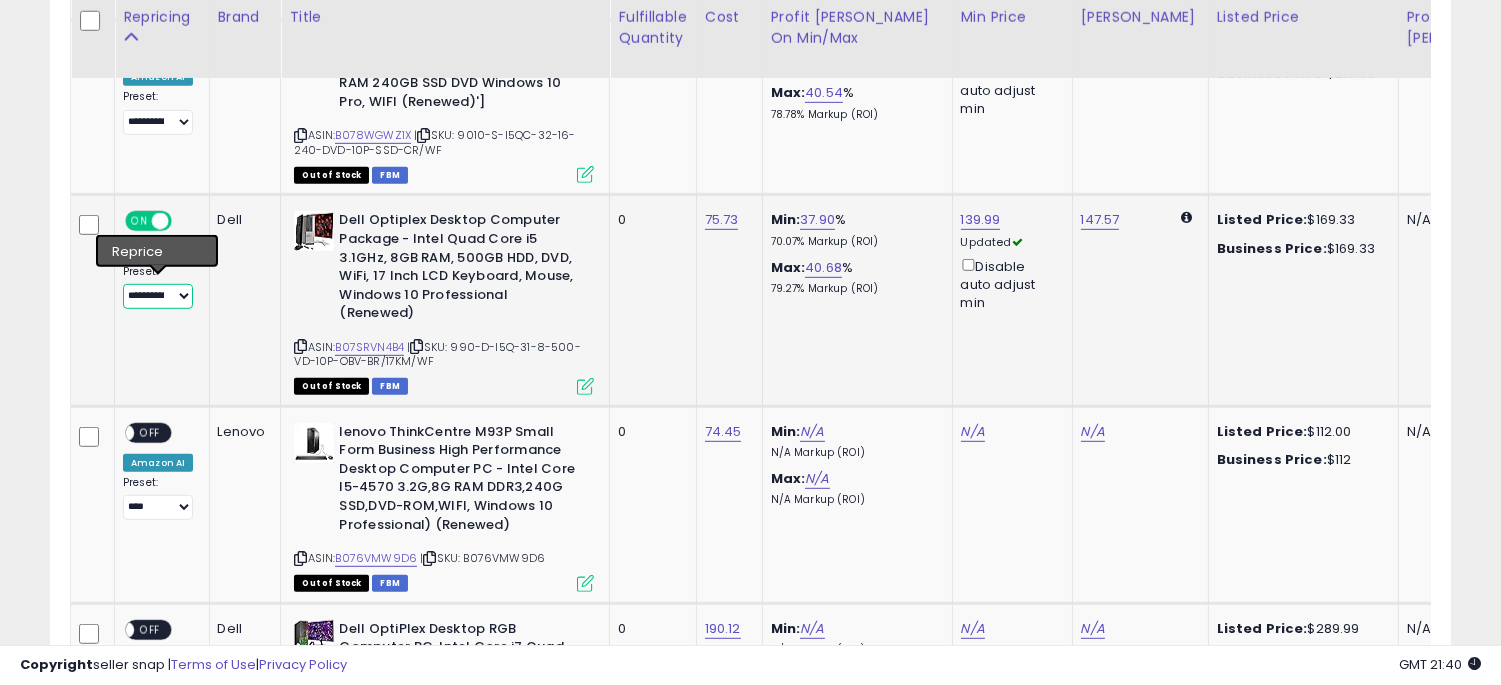 click on "**********" at bounding box center [158, 296] 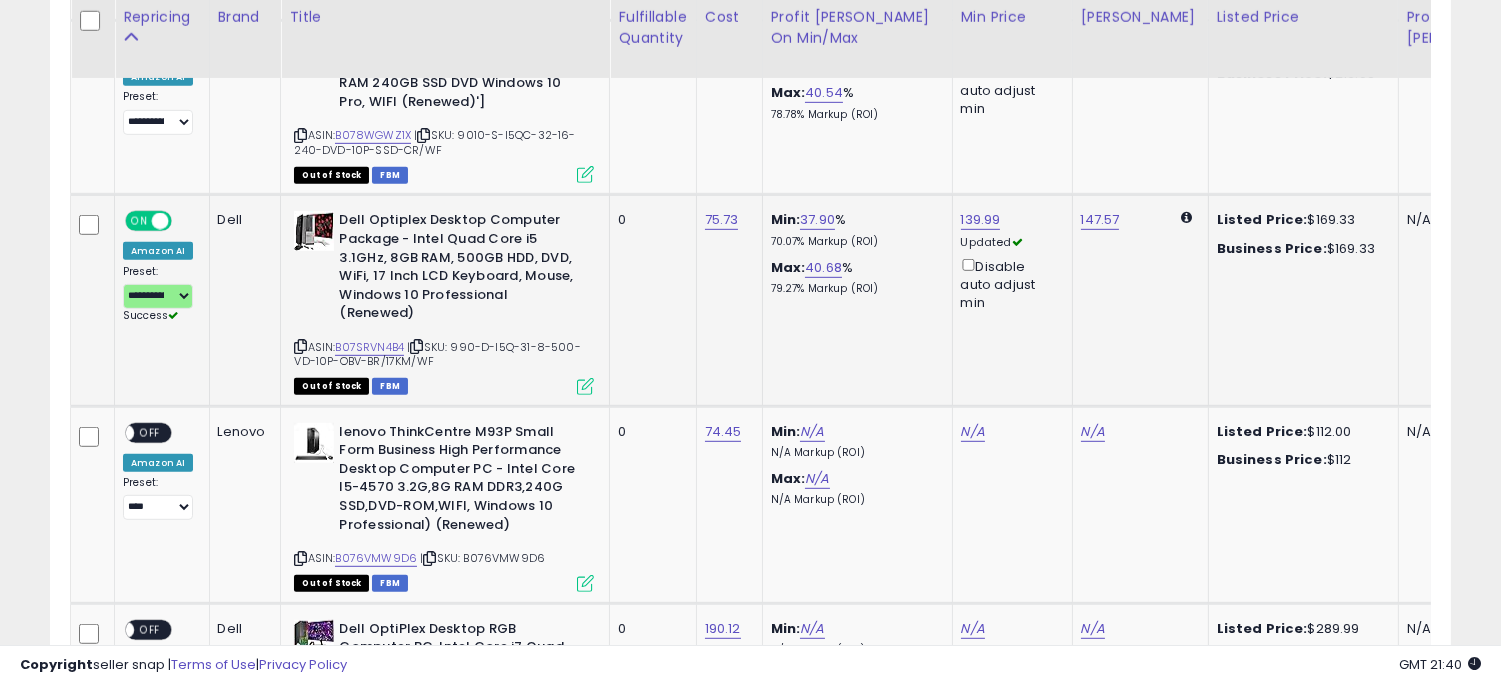click on "Dell Optiplex Desktop Computer Package - Intel Quad Core i5 3.1GHz, 8GB RAM, 500GB HDD, DVD, WiFi, 17 Inch LCD Keyboard, Mouse, Windows 10 Professional (Renewed)" at bounding box center [460, 269] 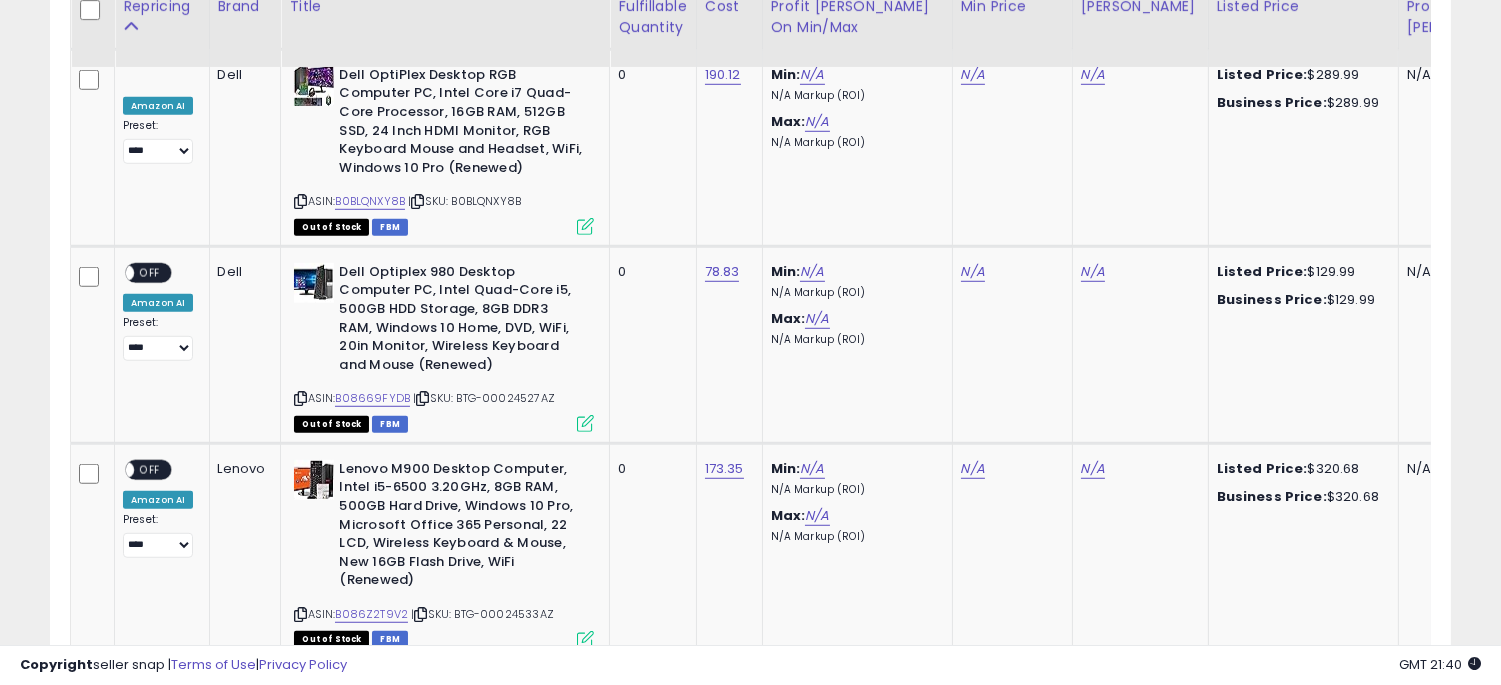 scroll, scrollTop: 2701, scrollLeft: 0, axis: vertical 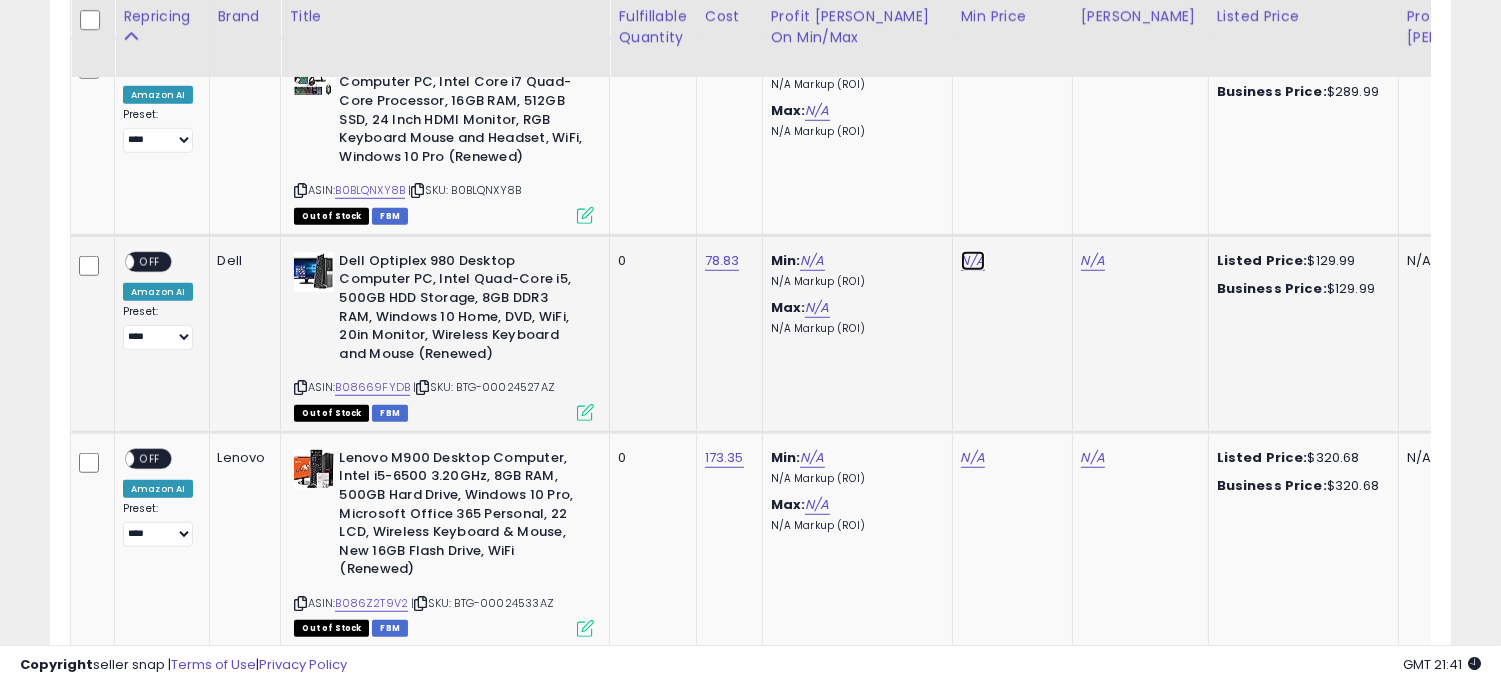 click on "N/A" at bounding box center (973, -1627) 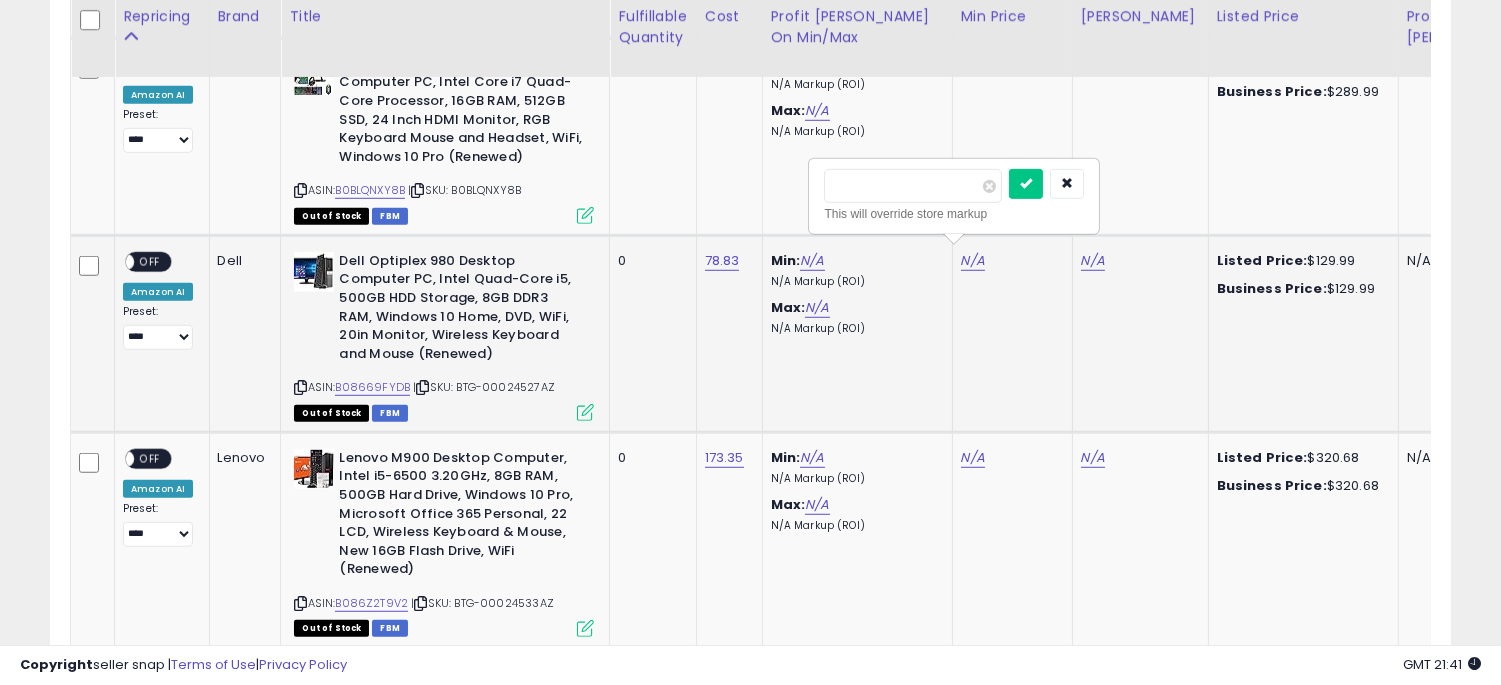 type on "******" 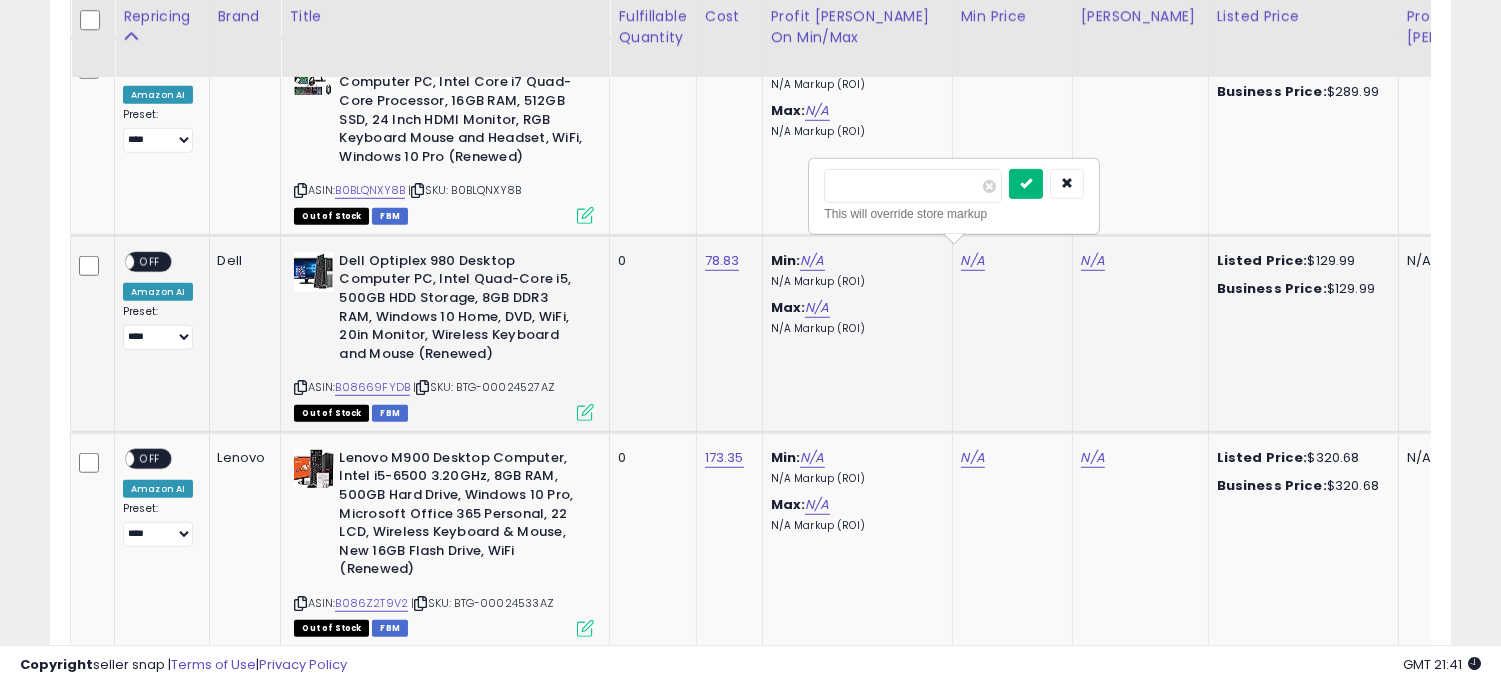 click at bounding box center (1026, 183) 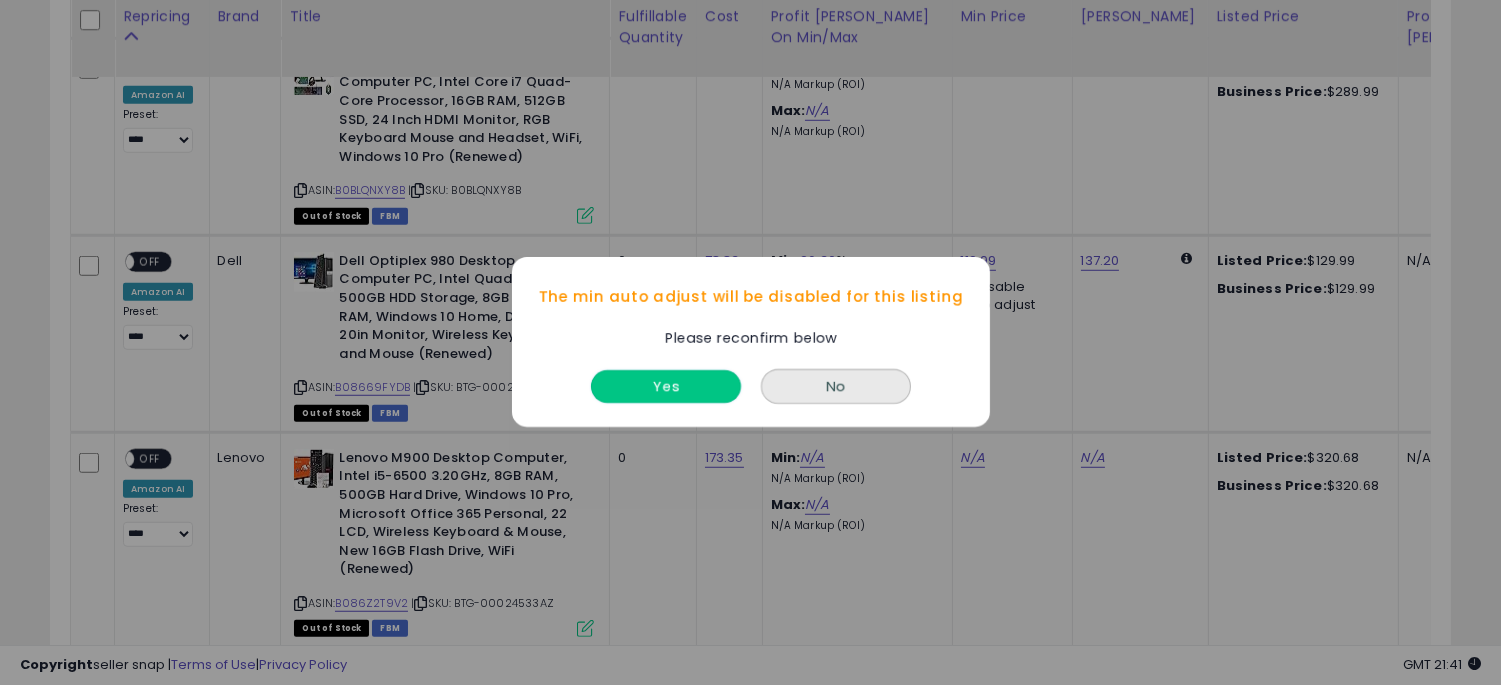 click on "Yes" at bounding box center [666, 387] 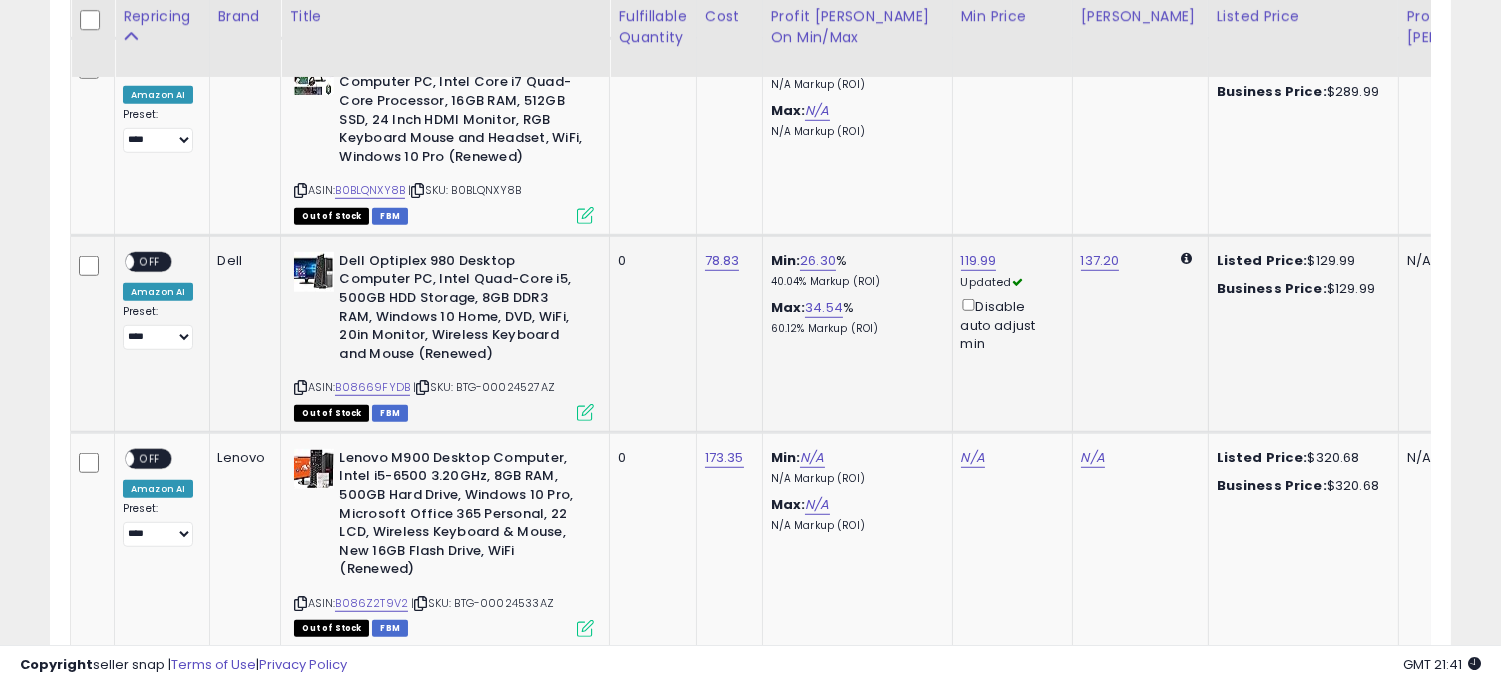 click on "OFF" at bounding box center [150, 261] 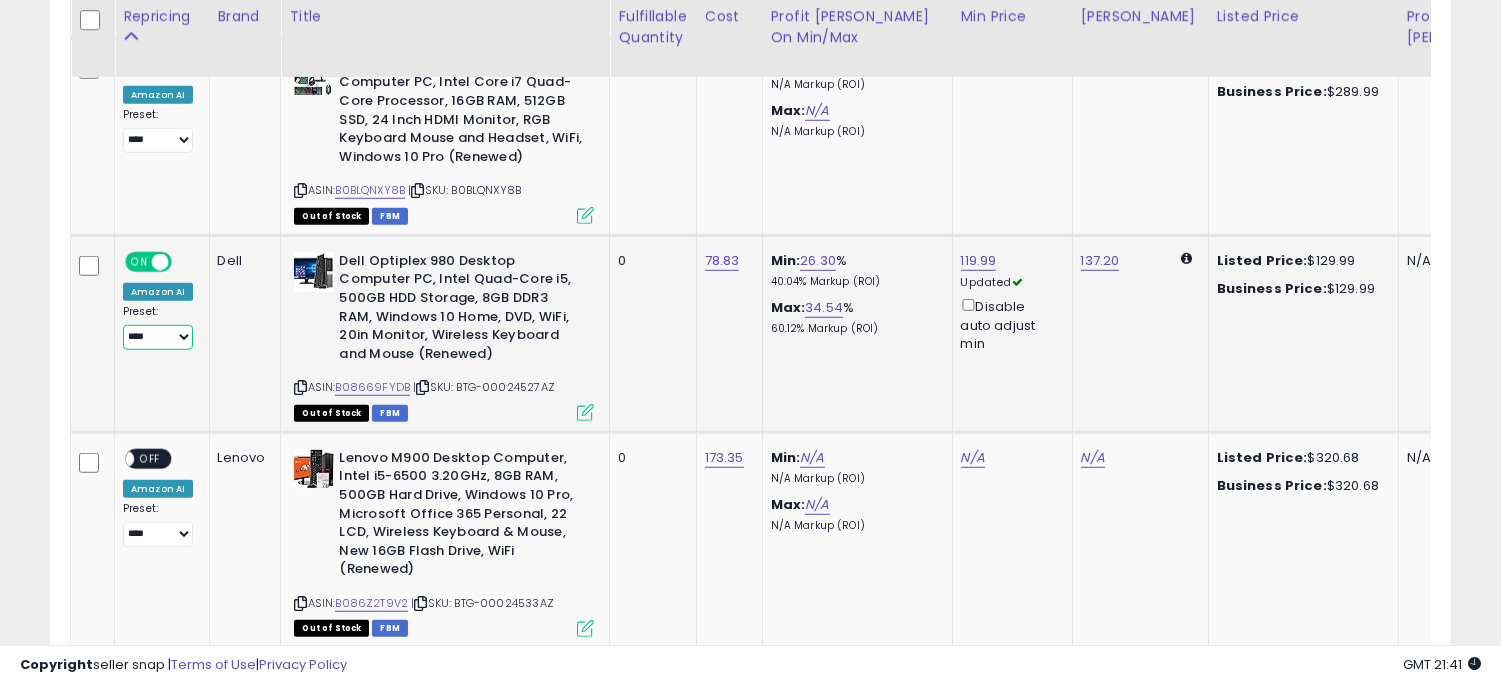 click on "**********" at bounding box center (158, 337) 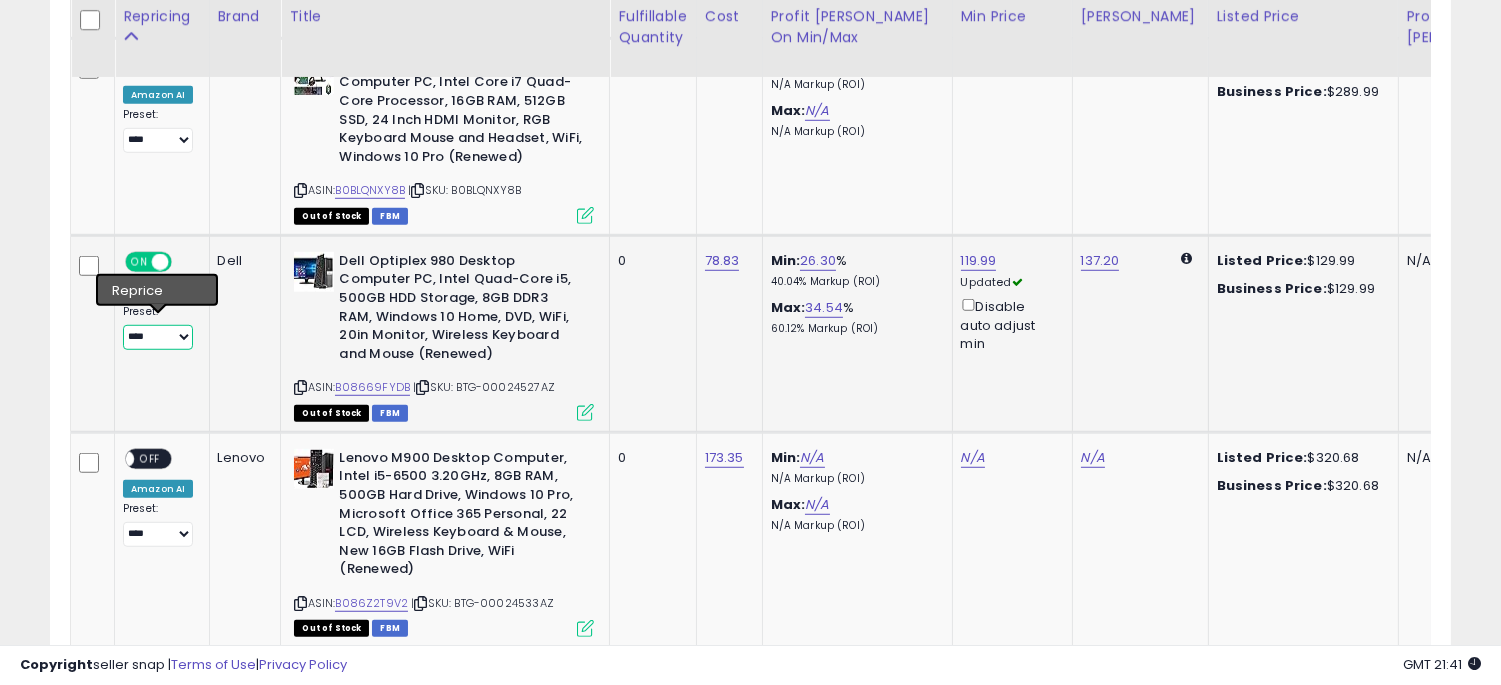 select on "**********" 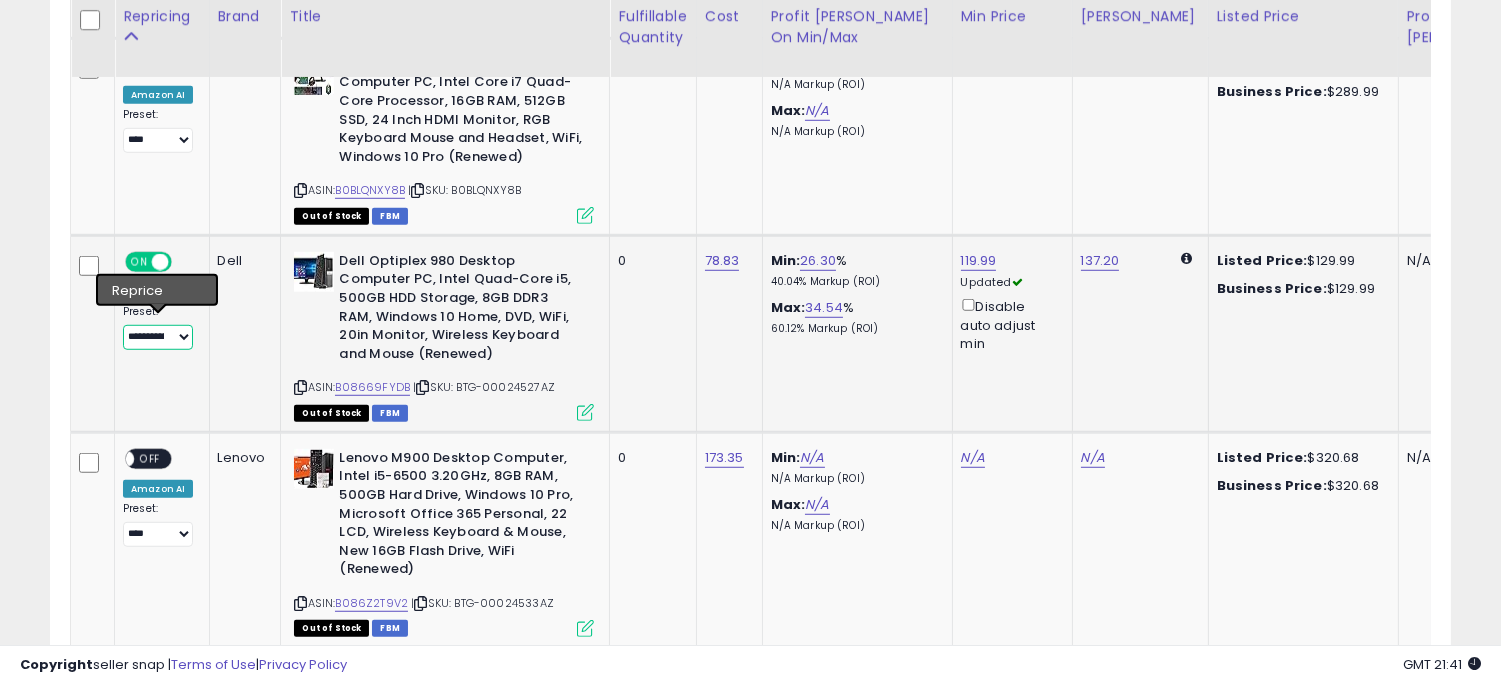 click on "**********" at bounding box center (158, 337) 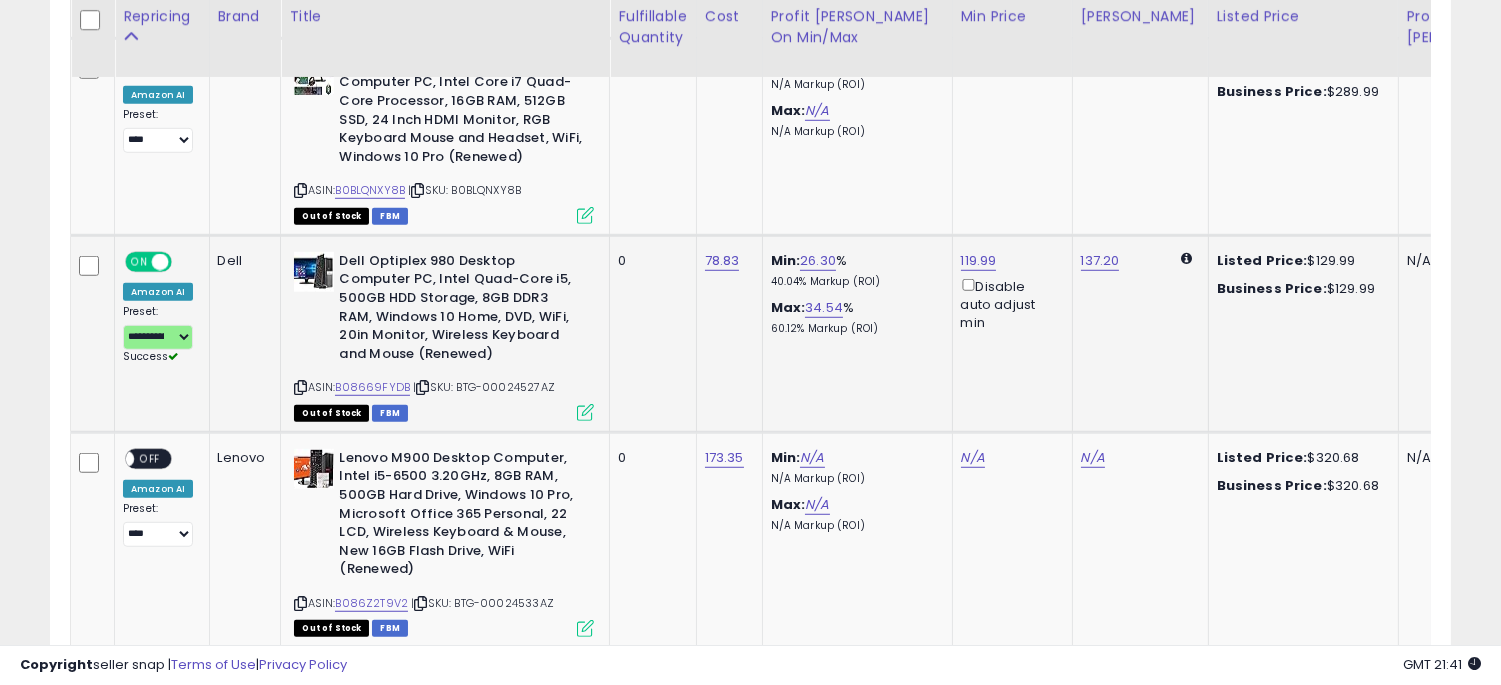 click on "Dell Optiplex 980 Desktop Computer PC, Intel Quad-Core i5, 500GB HDD Storage, 8GB DDR3 RAM, Windows 10 Home, DVD, WiFi, 20in Monitor, Wireless Keyboard and Mouse (Renewed)" at bounding box center (460, 310) 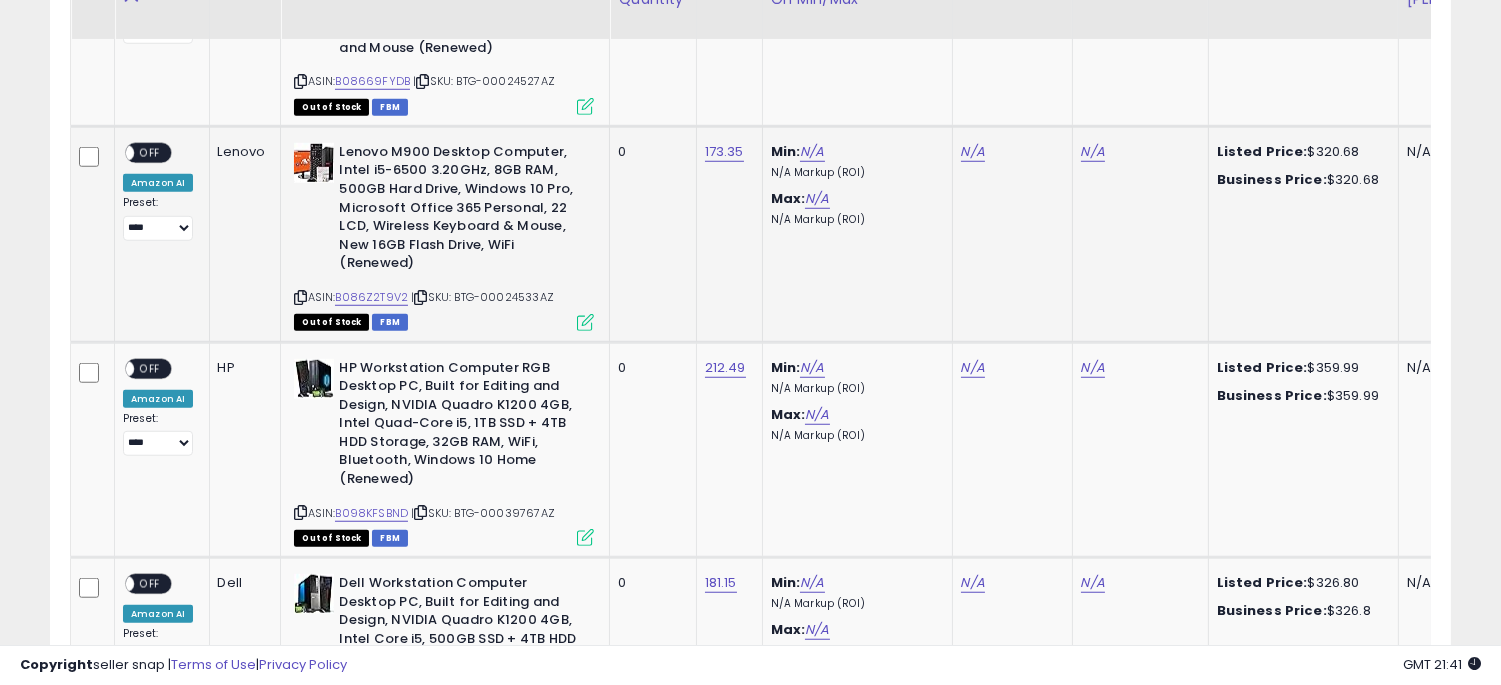 scroll, scrollTop: 3011, scrollLeft: 0, axis: vertical 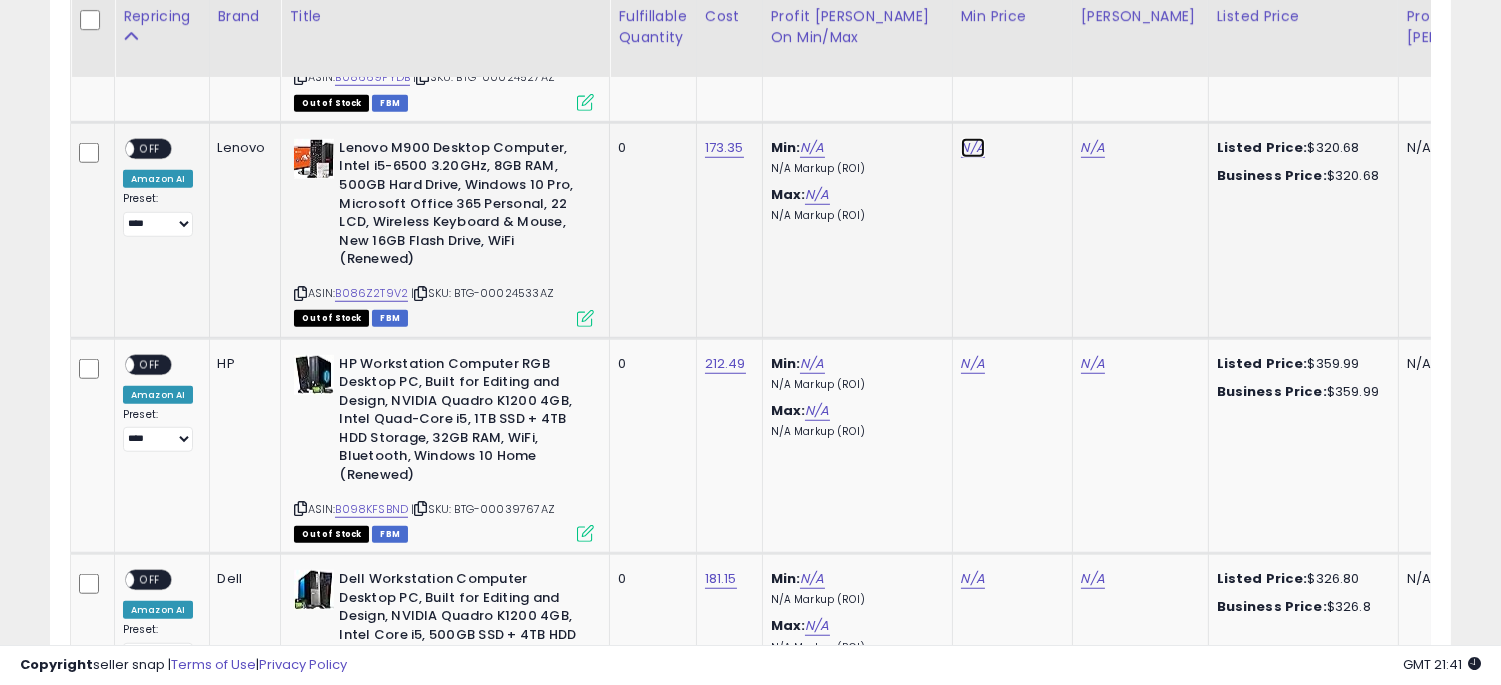 click on "N/A" at bounding box center (973, -1937) 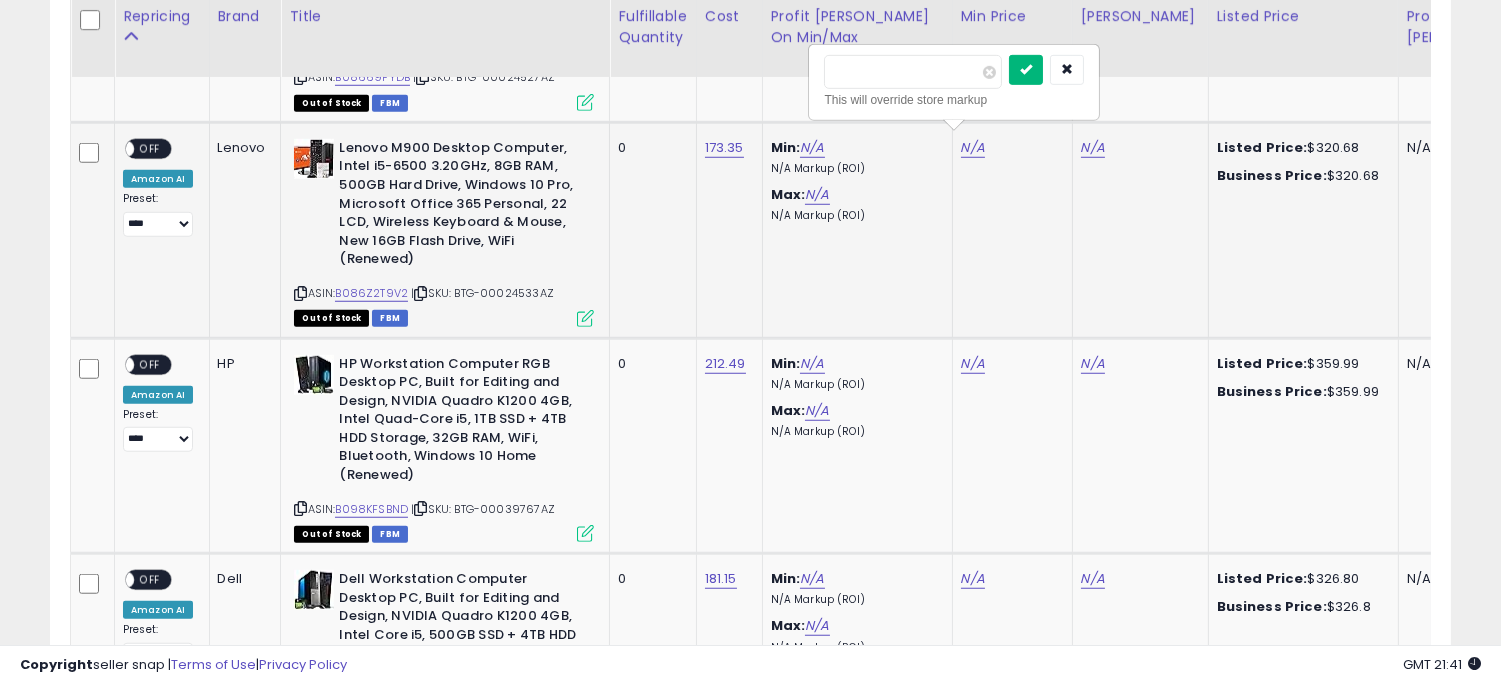 type on "******" 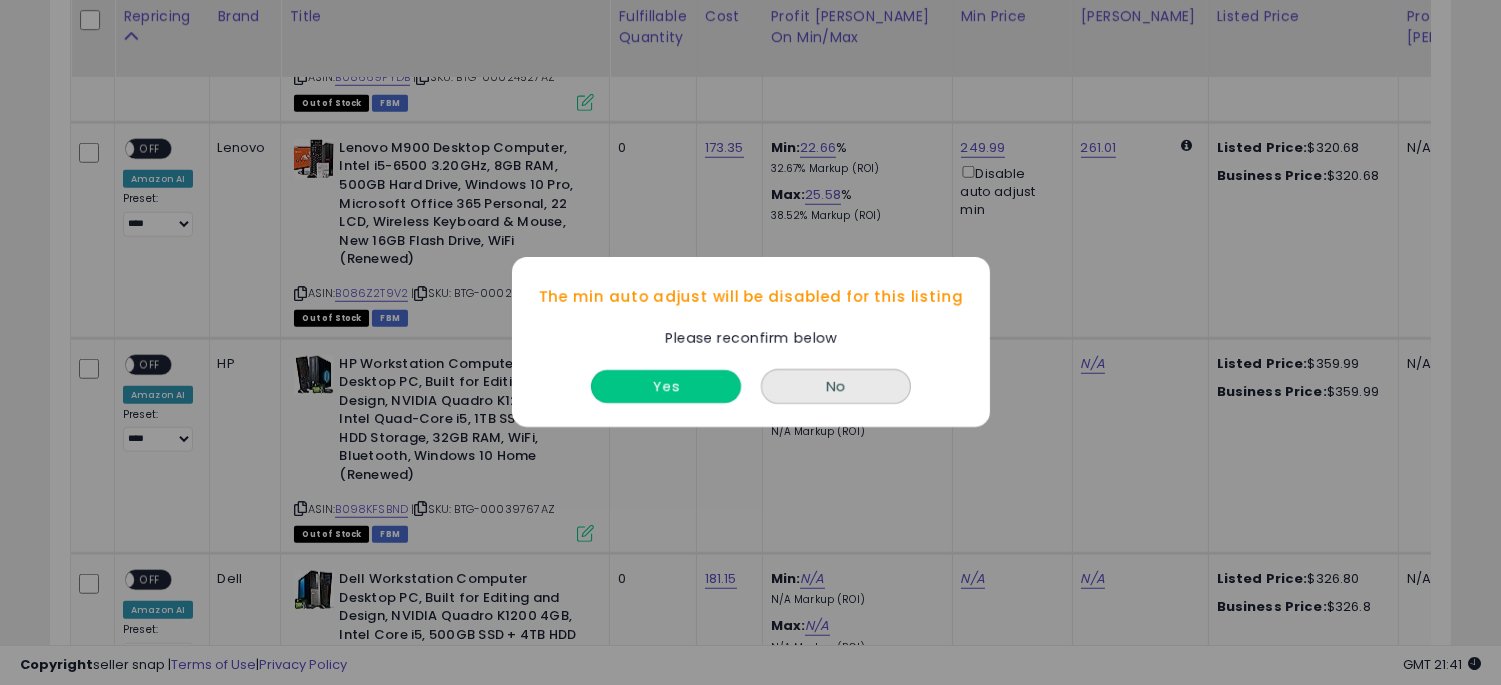 click on "Yes" at bounding box center (666, 387) 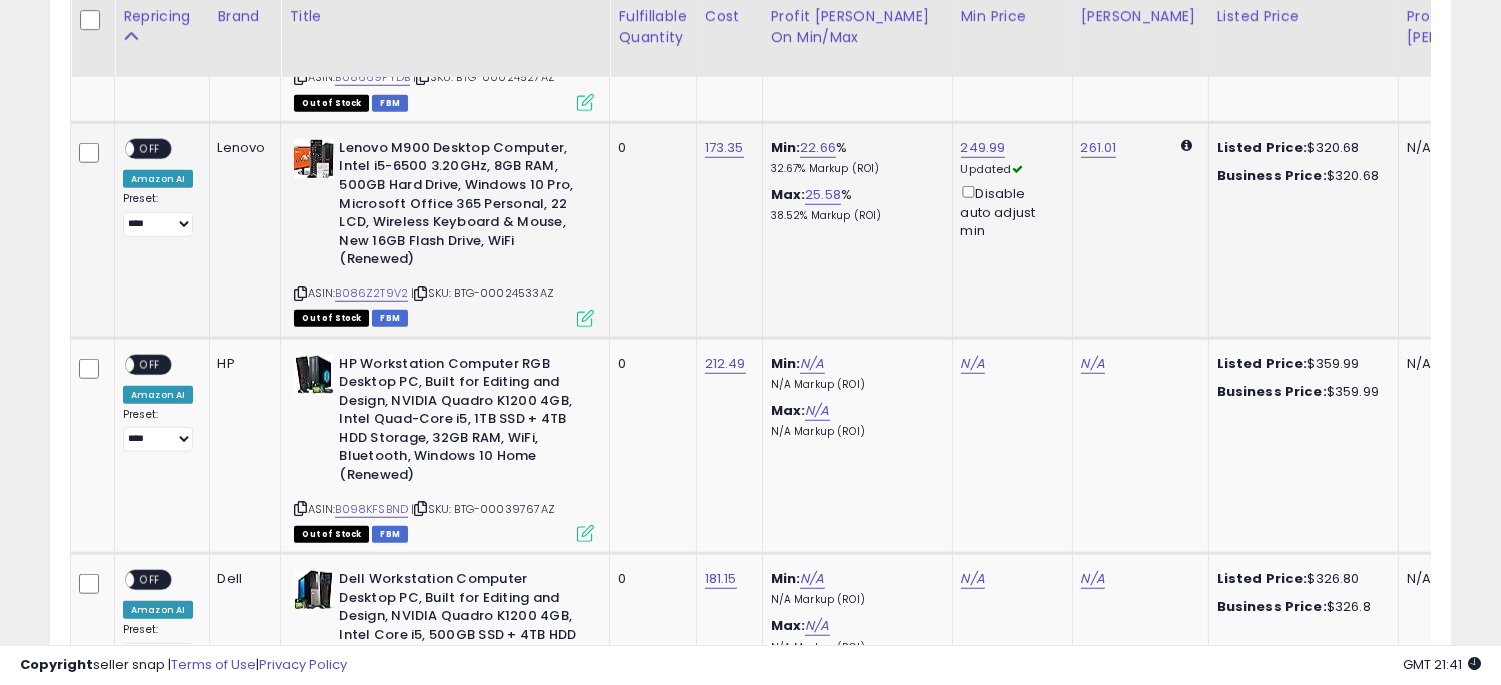 click on "OFF" at bounding box center (150, 148) 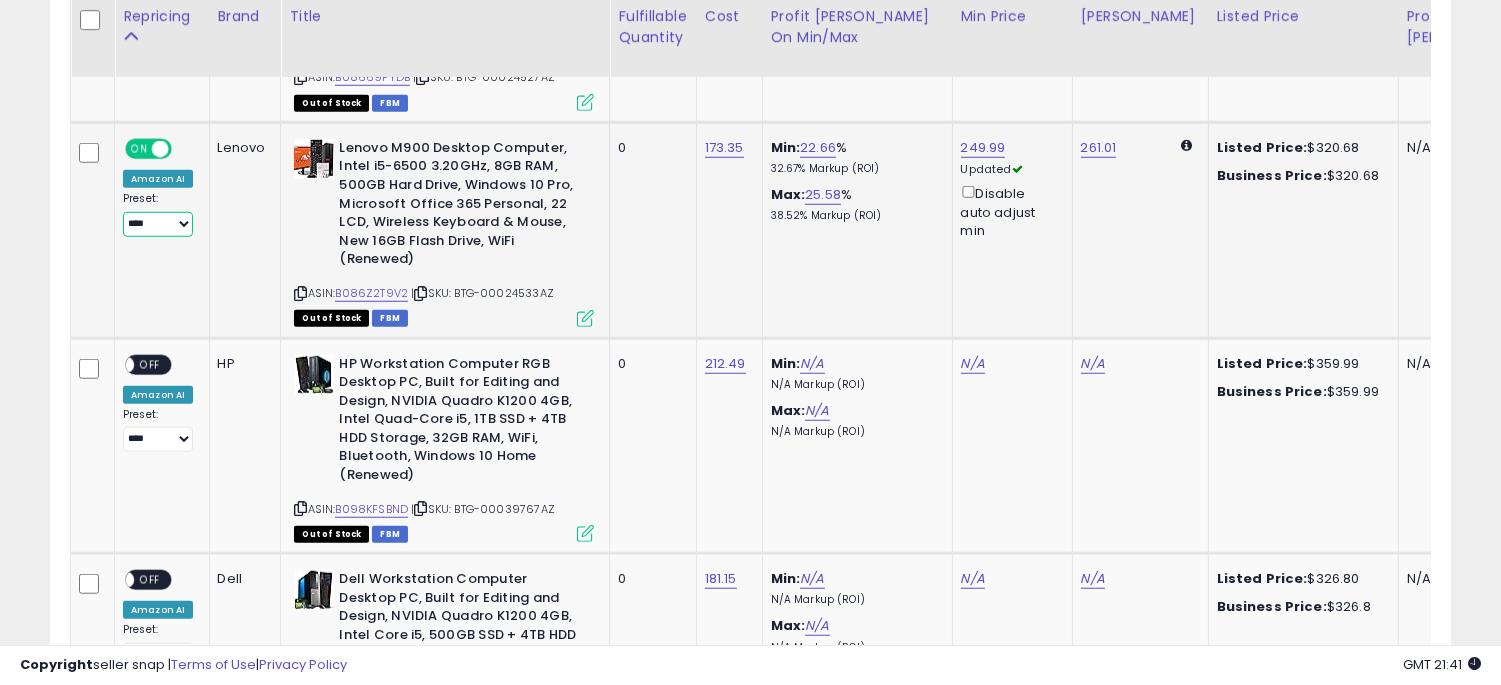 click on "**********" at bounding box center (158, 224) 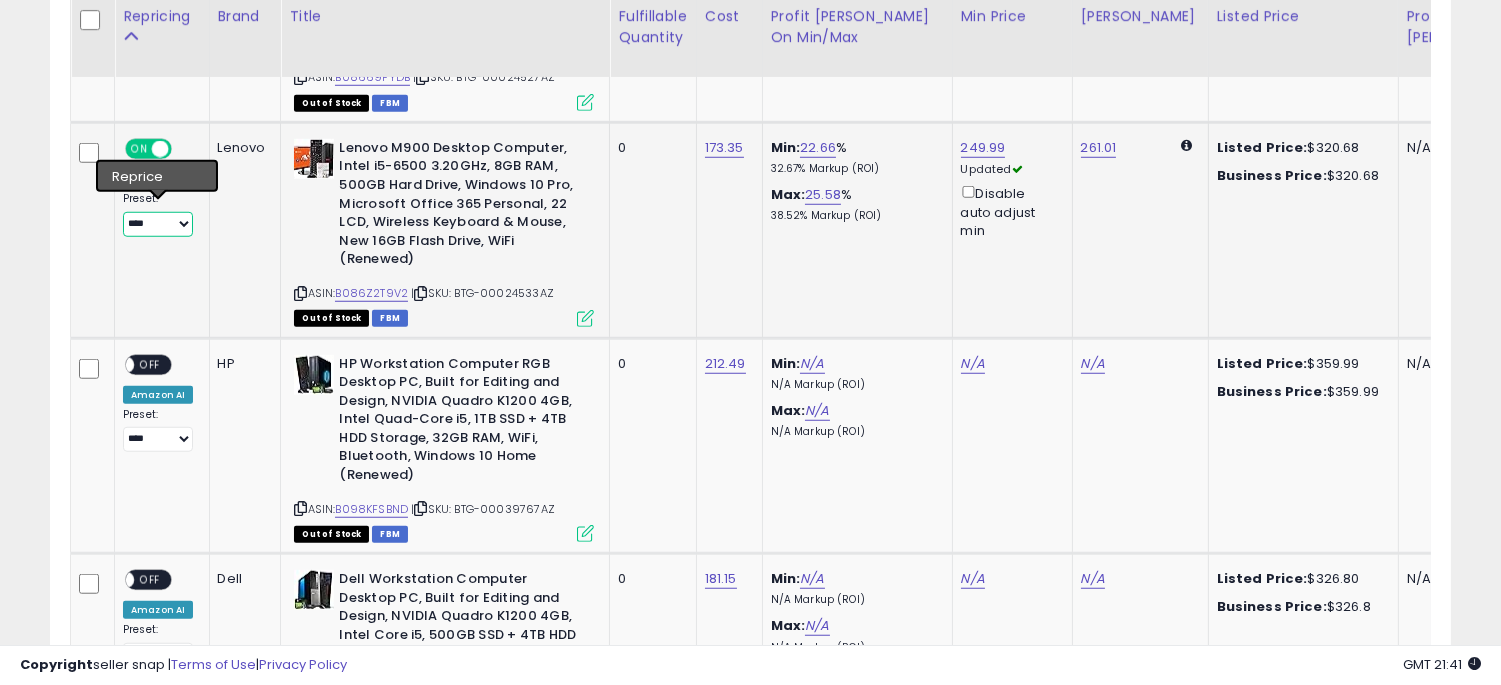 select on "**********" 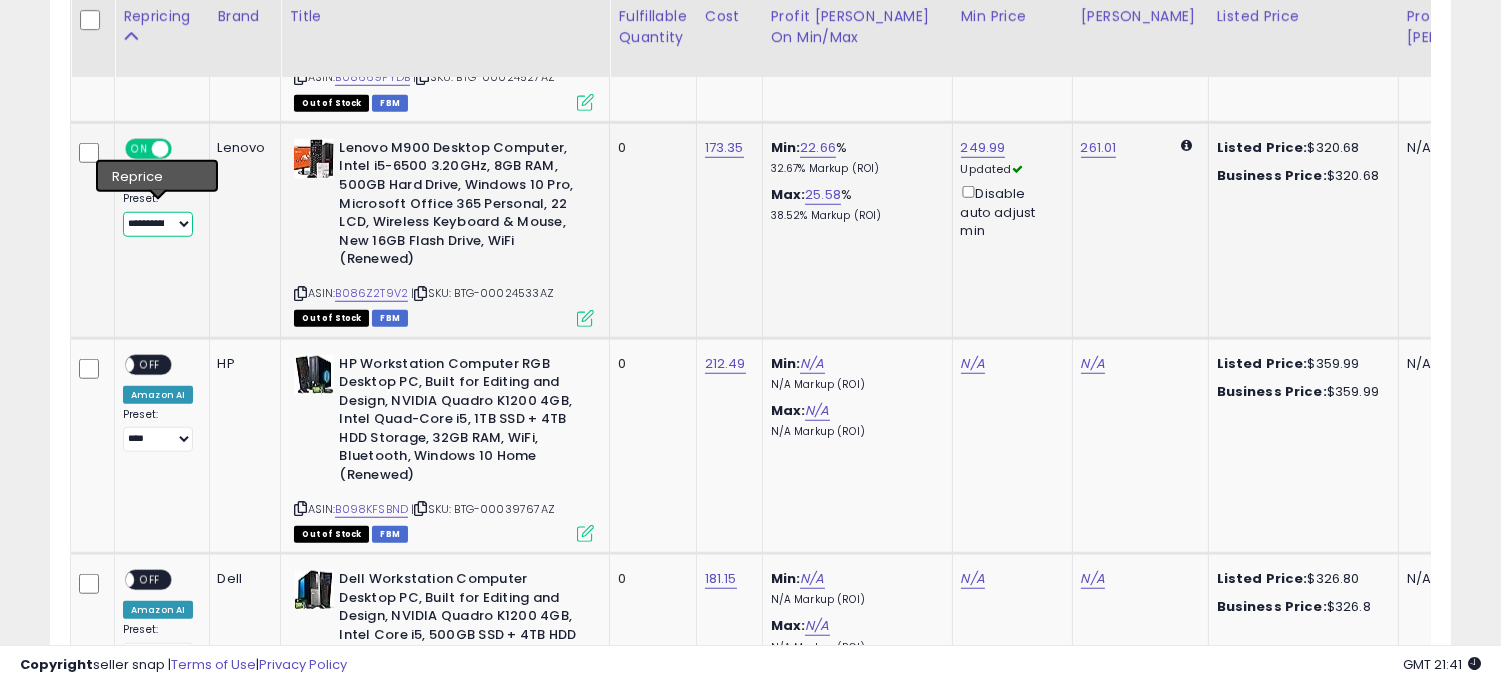 click on "**********" at bounding box center [158, 224] 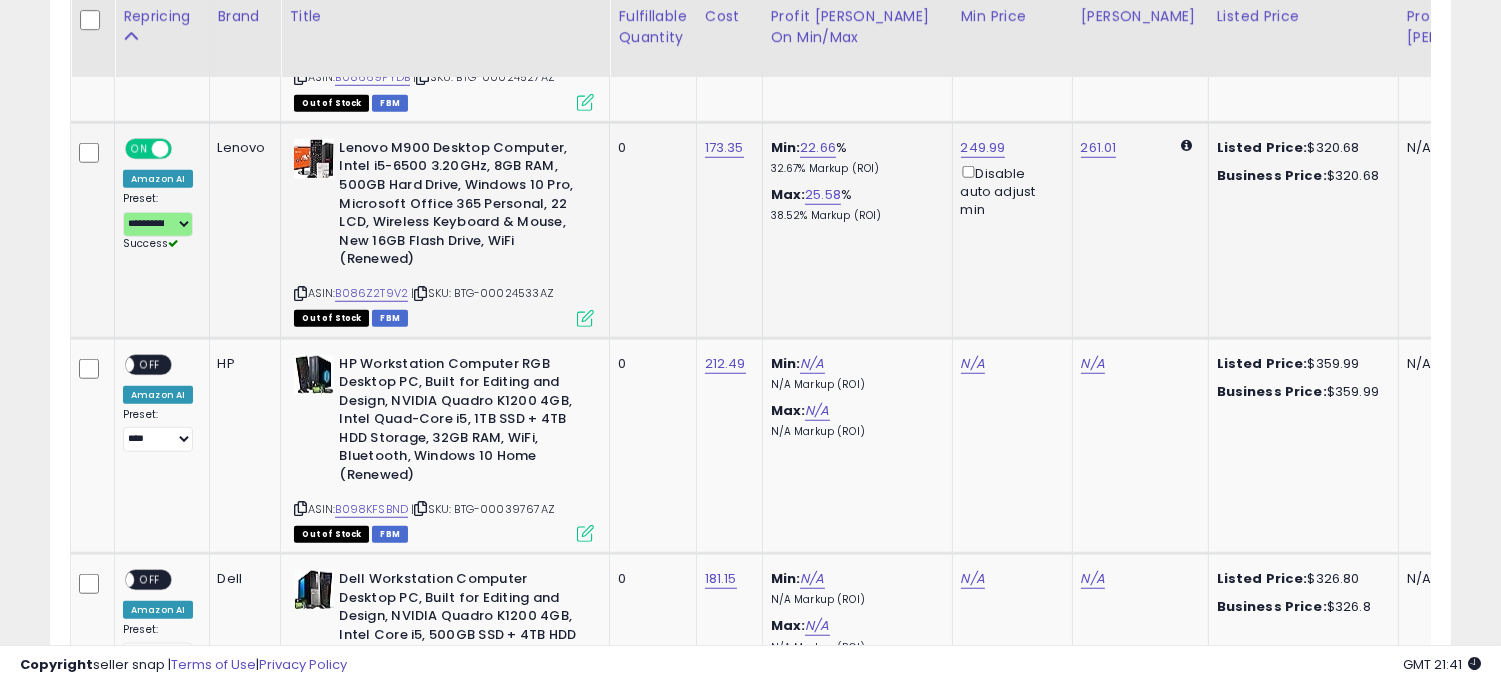 click on "Lenovo M900 Desktop Computer, Intel i5-6500 3.20GHz, 8GB RAM, 500GB Hard Drive, Windows 10 Pro, Microsoft Office 365 Personal, 22 LCD, Wireless Keyboard & Mouse, New 16GB Flash Drive, WiFi (Renewed)" at bounding box center [460, 206] 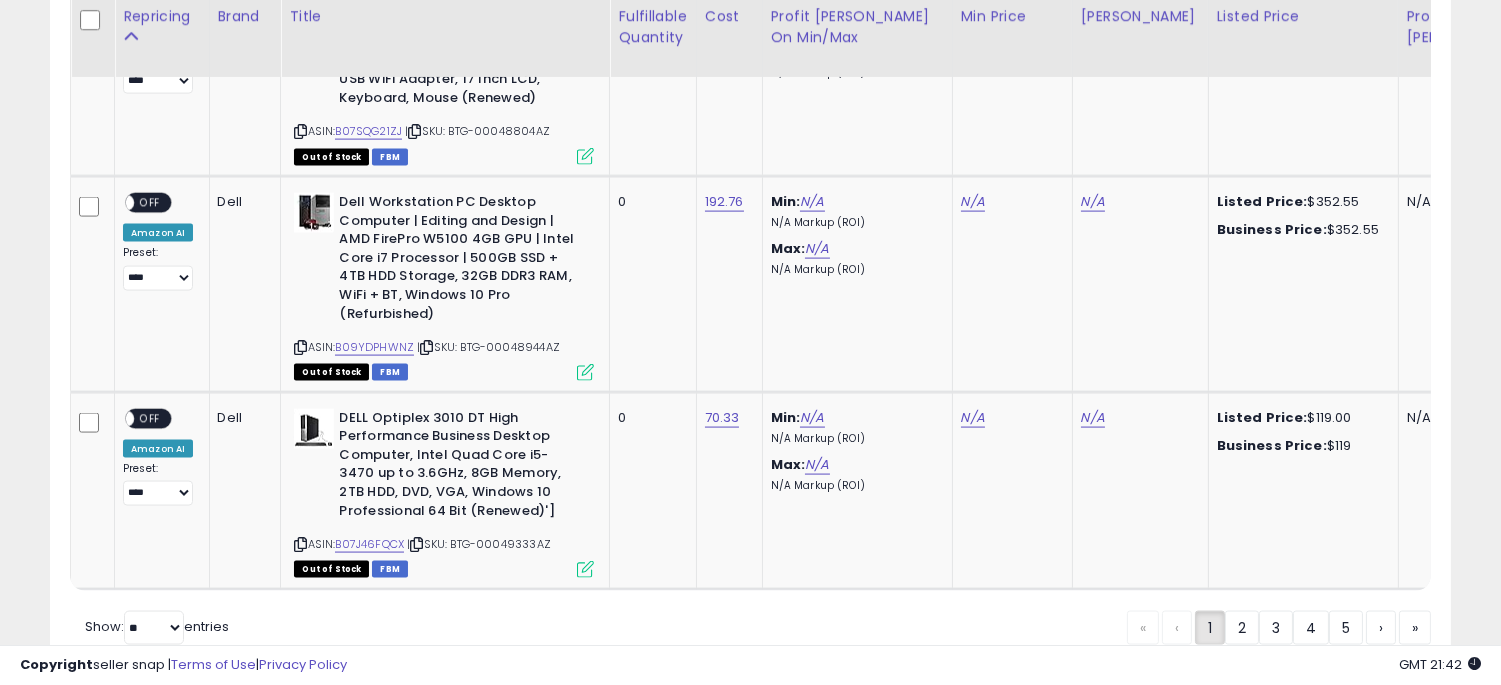 scroll, scrollTop: 5383, scrollLeft: 0, axis: vertical 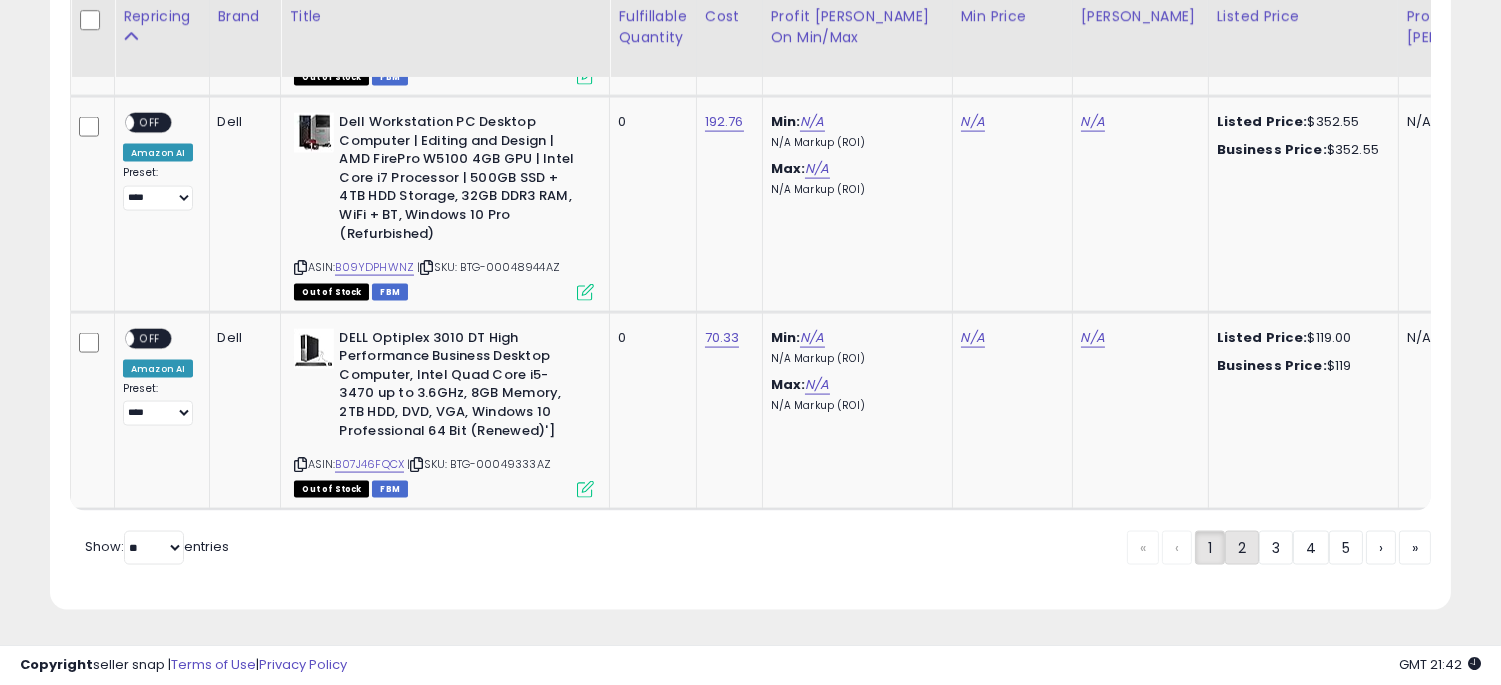 click on "2" 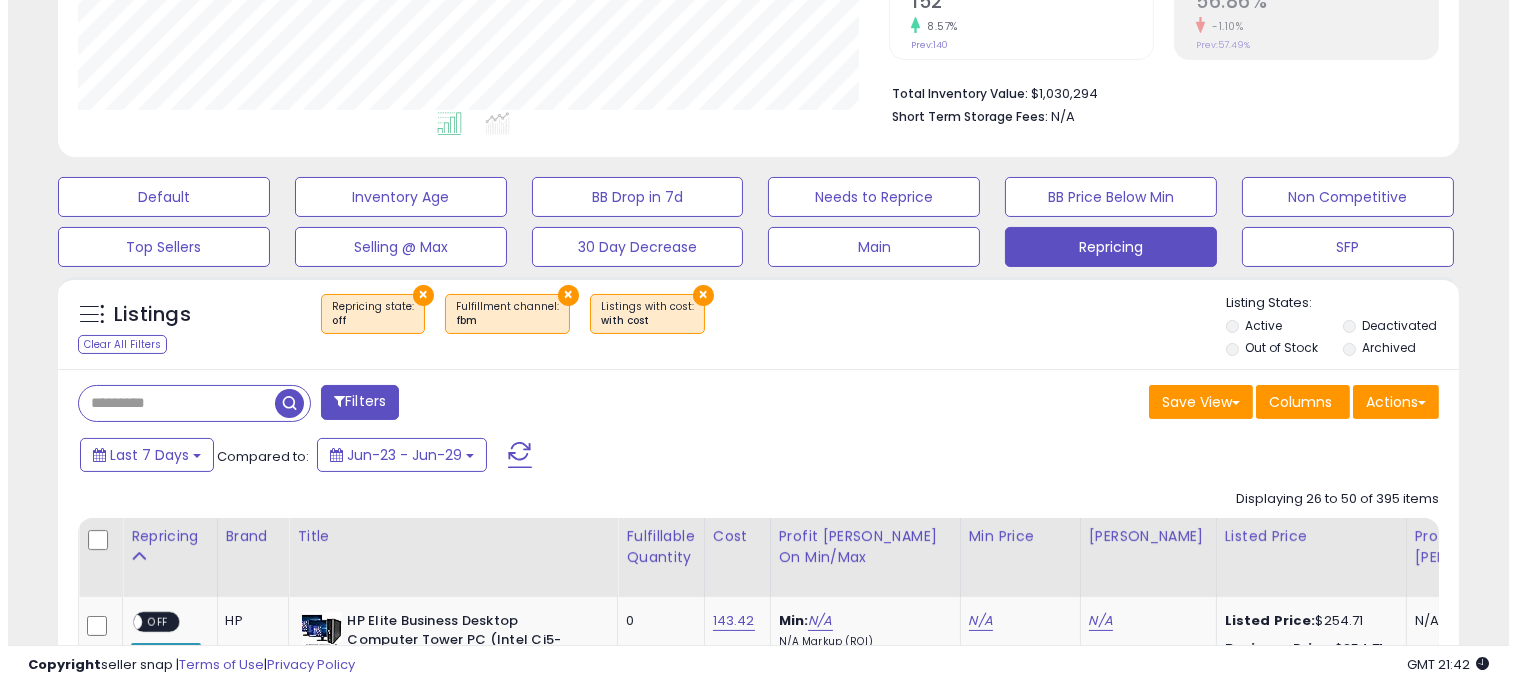 scroll, scrollTop: 513, scrollLeft: 0, axis: vertical 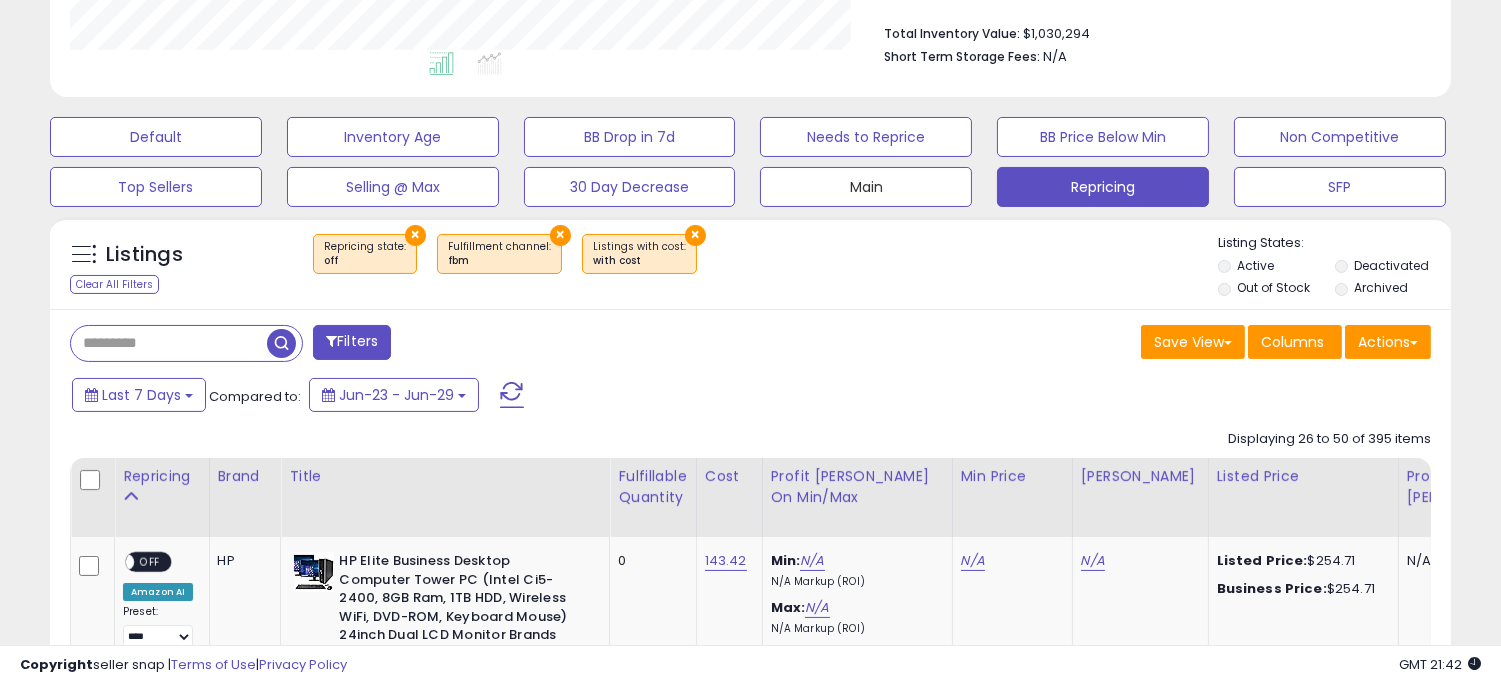 click on "Main" at bounding box center [156, 137] 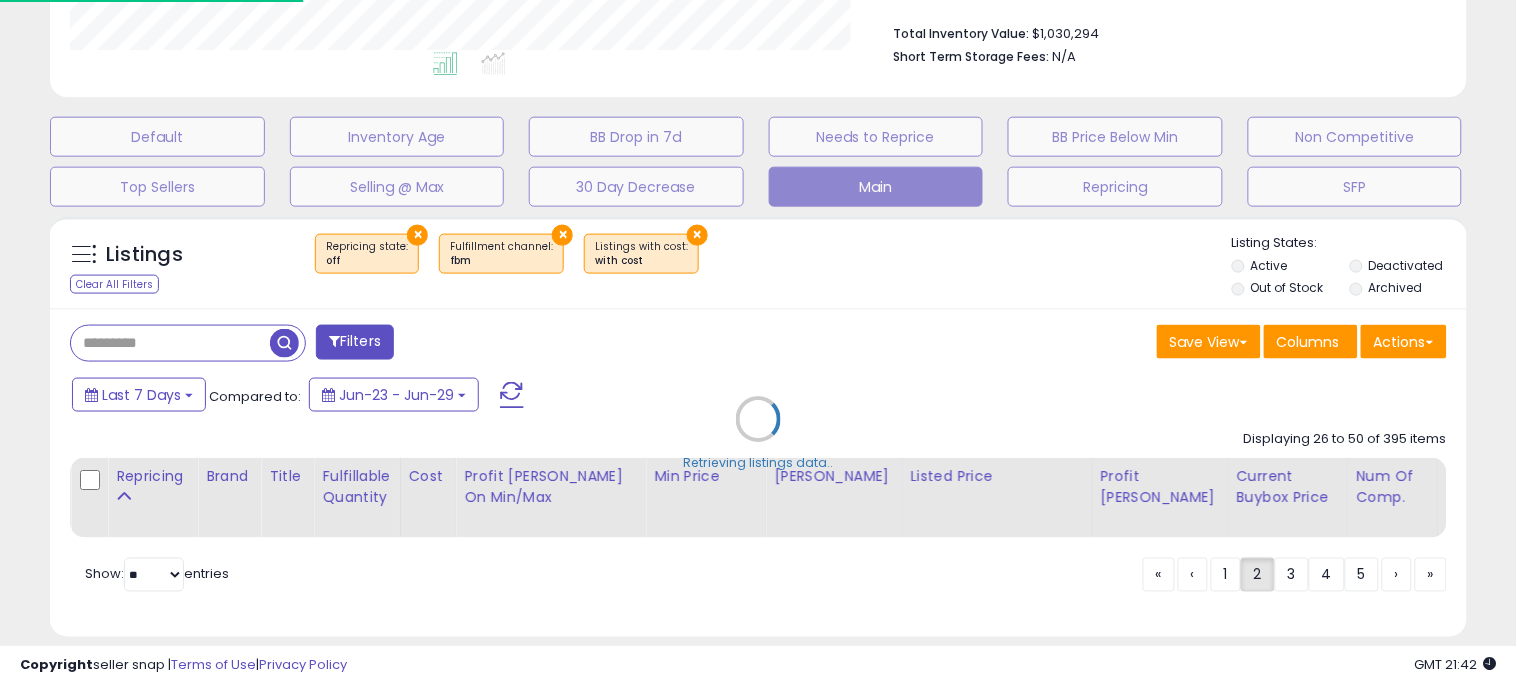 scroll, scrollTop: 999590, scrollLeft: 999178, axis: both 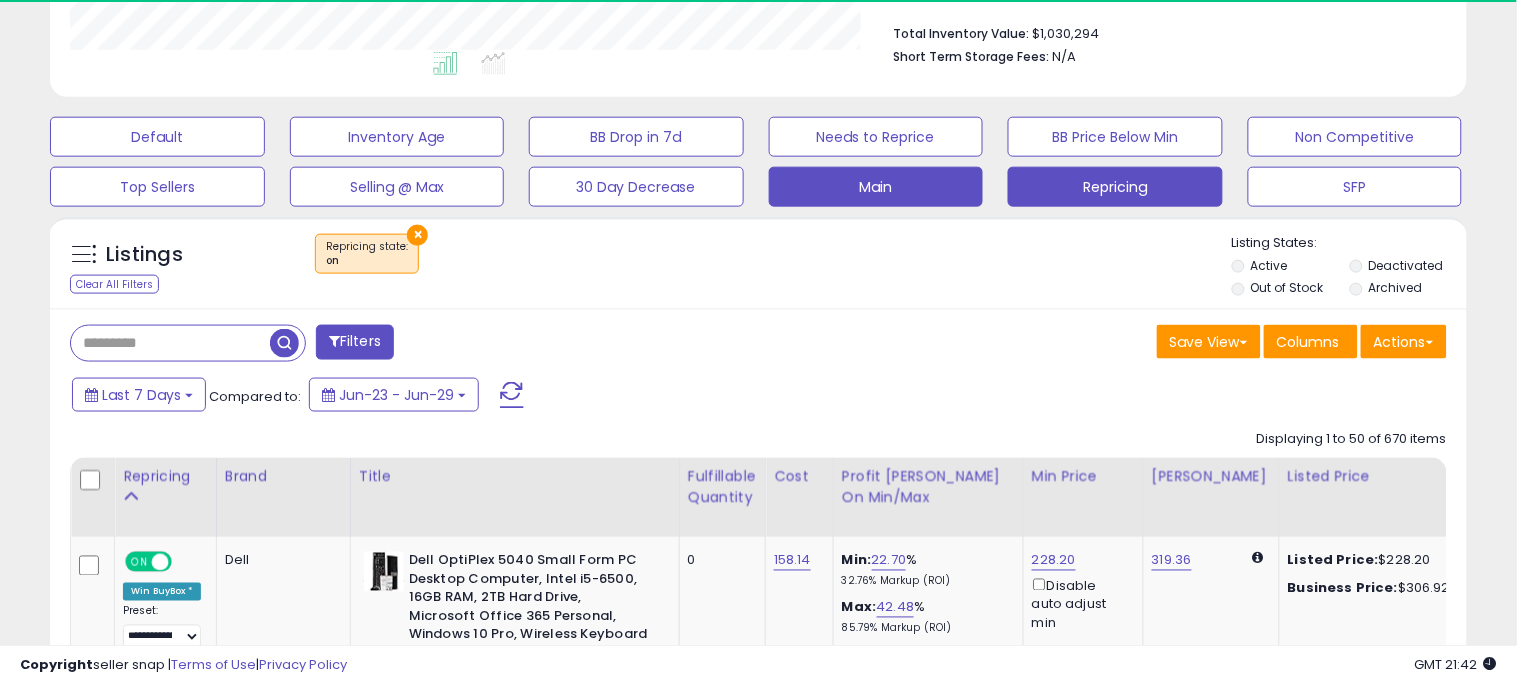 click on "Repricing" at bounding box center [157, 137] 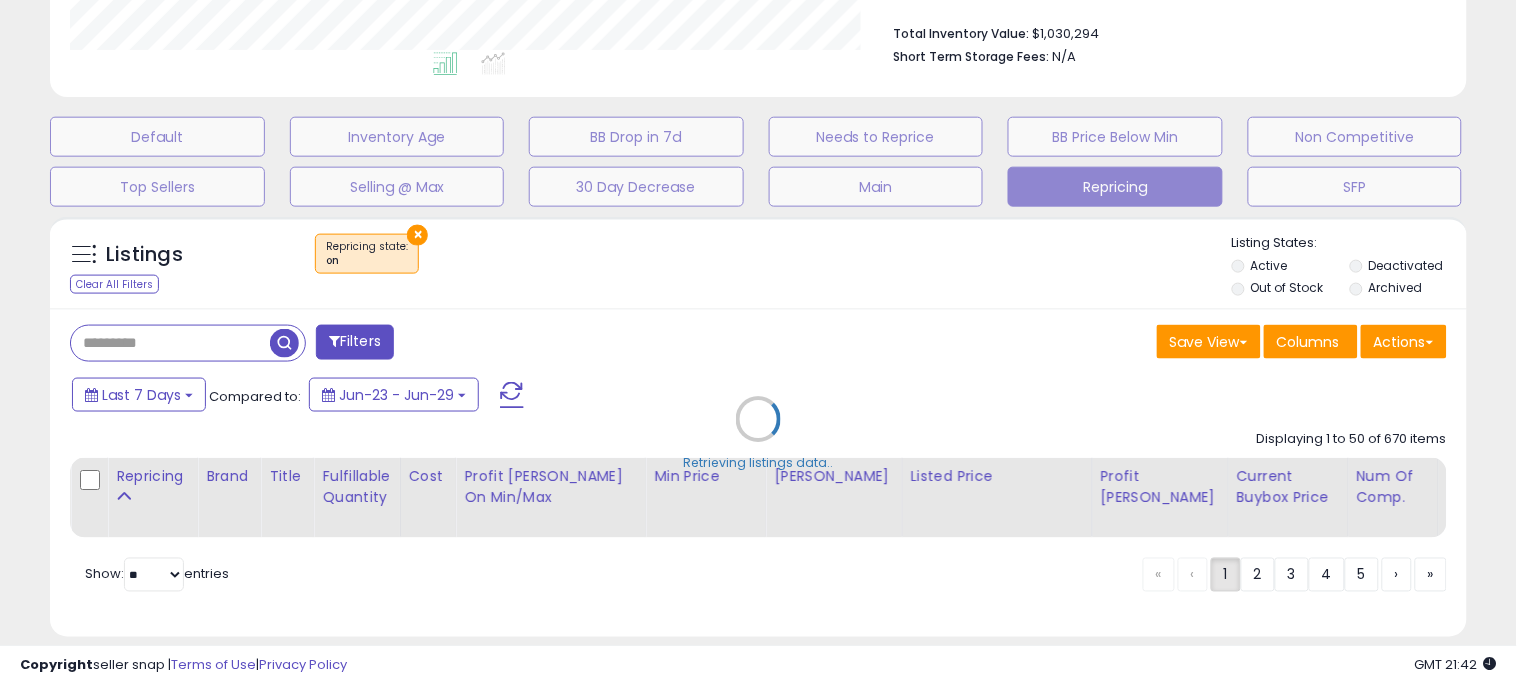 scroll, scrollTop: 410, scrollLeft: 821, axis: both 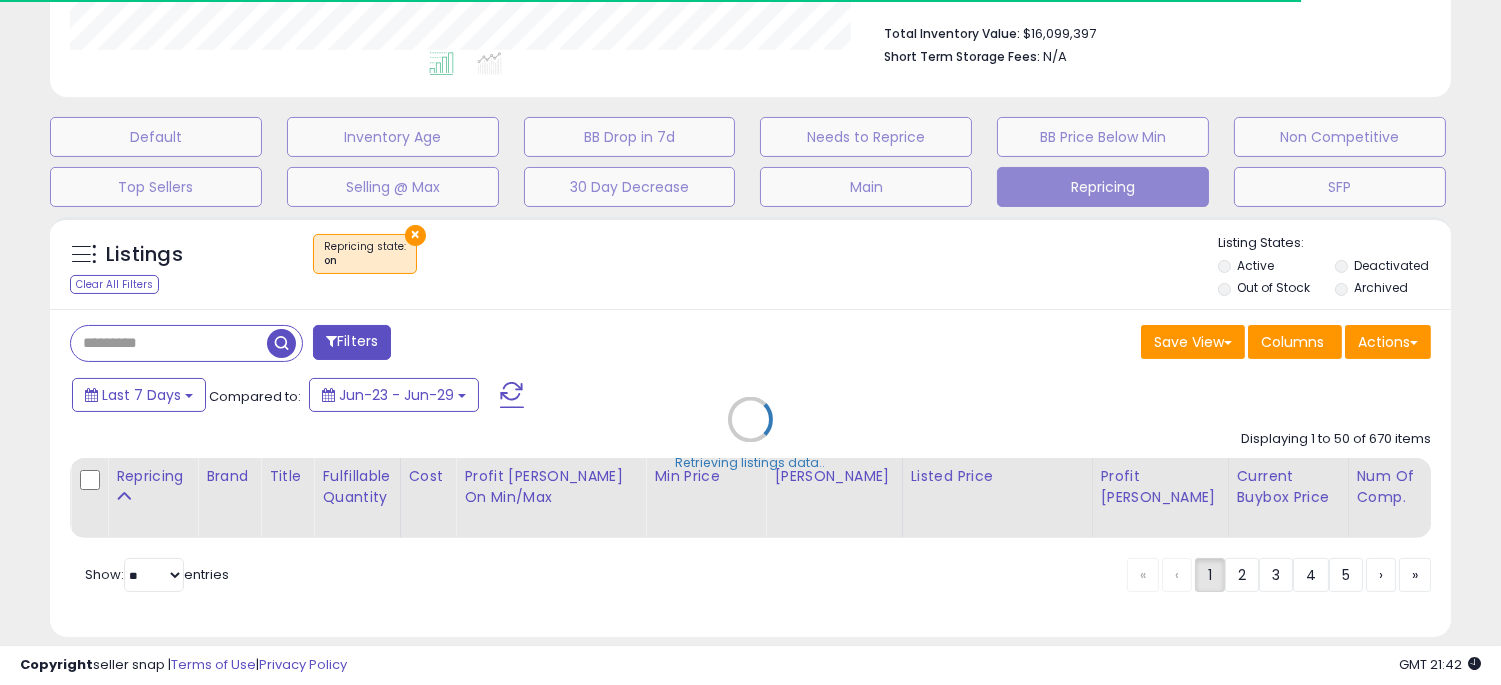 select on "**" 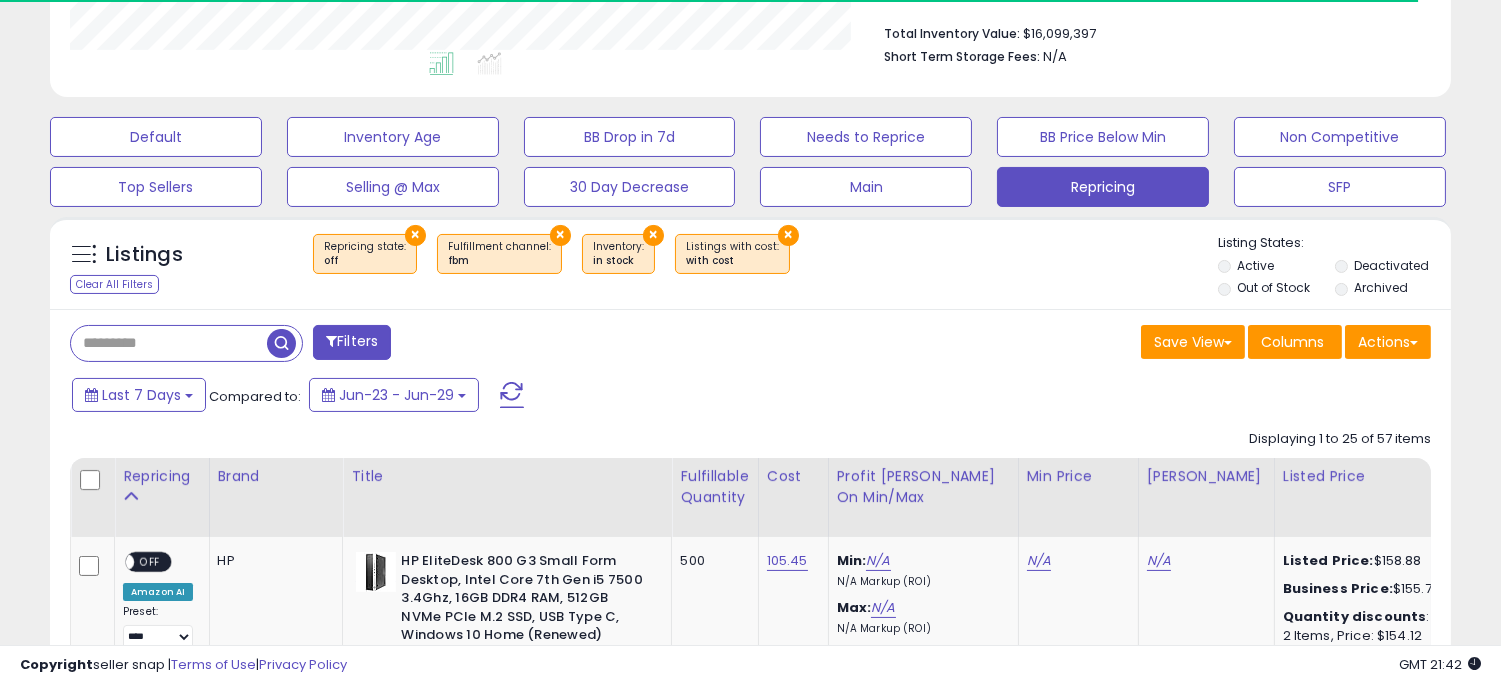 scroll, scrollTop: 999590, scrollLeft: 999188, axis: both 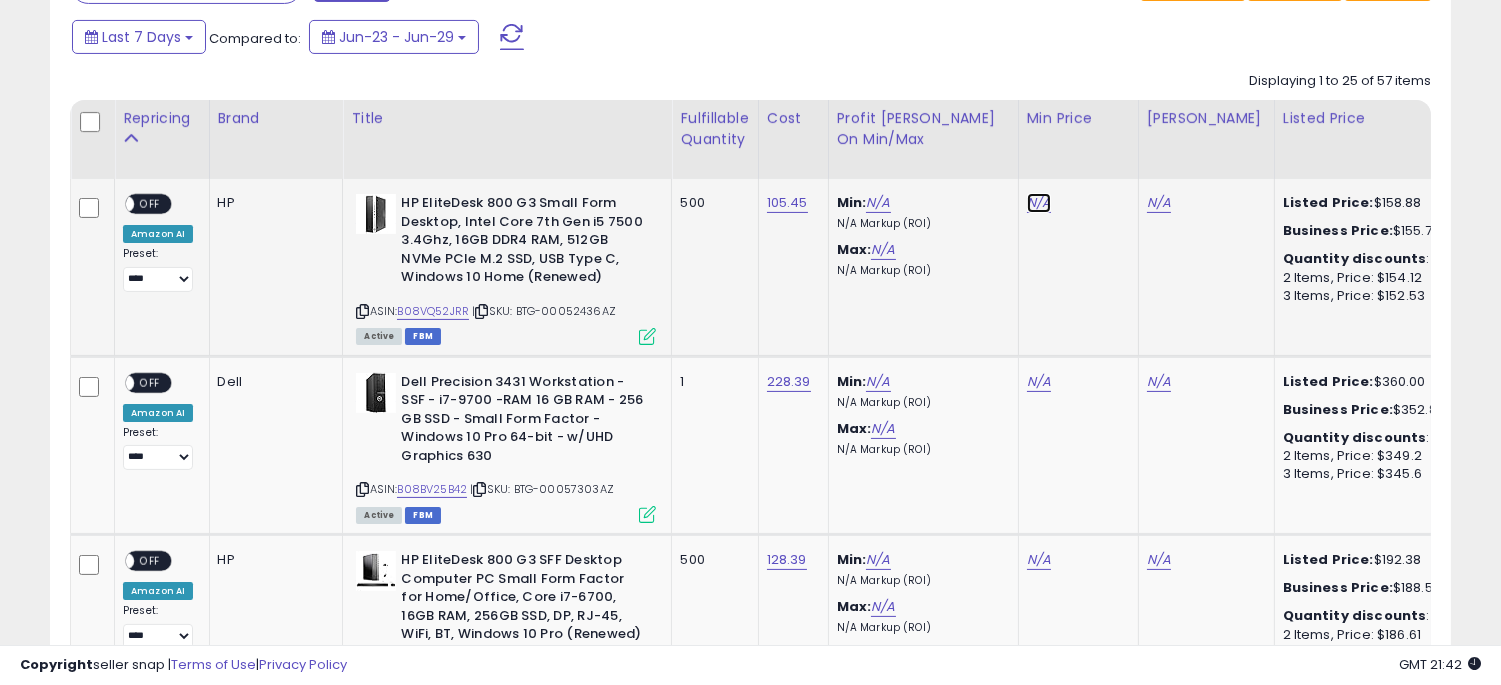 click on "N/A" at bounding box center (1039, 203) 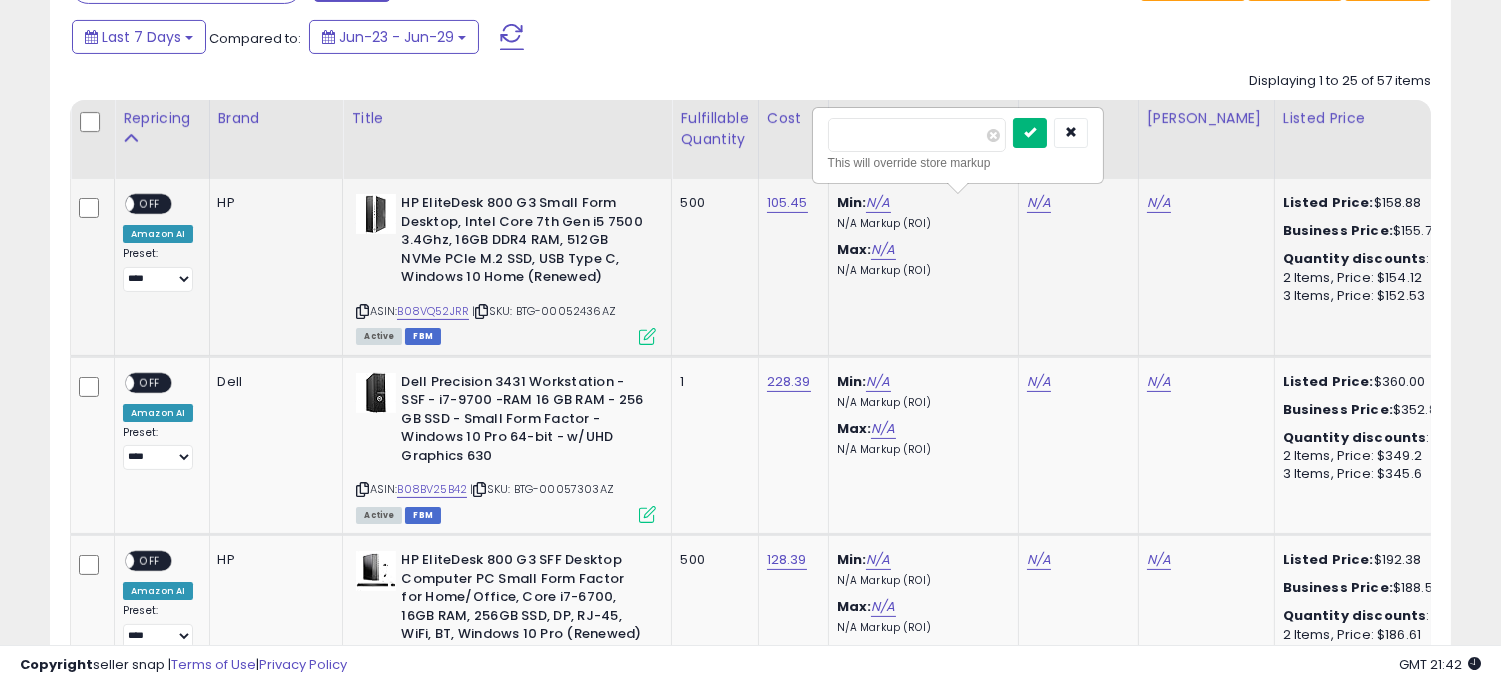 type on "******" 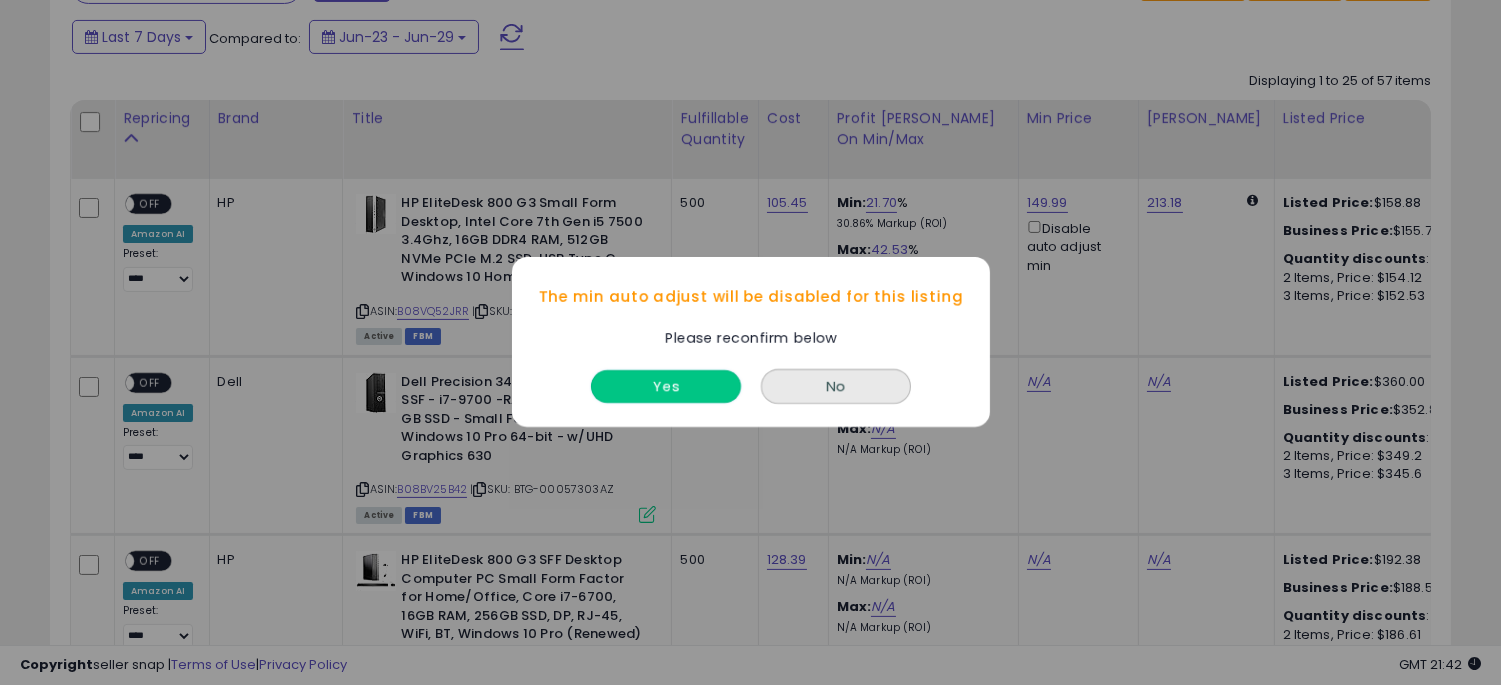 click on "Yes" at bounding box center [666, 387] 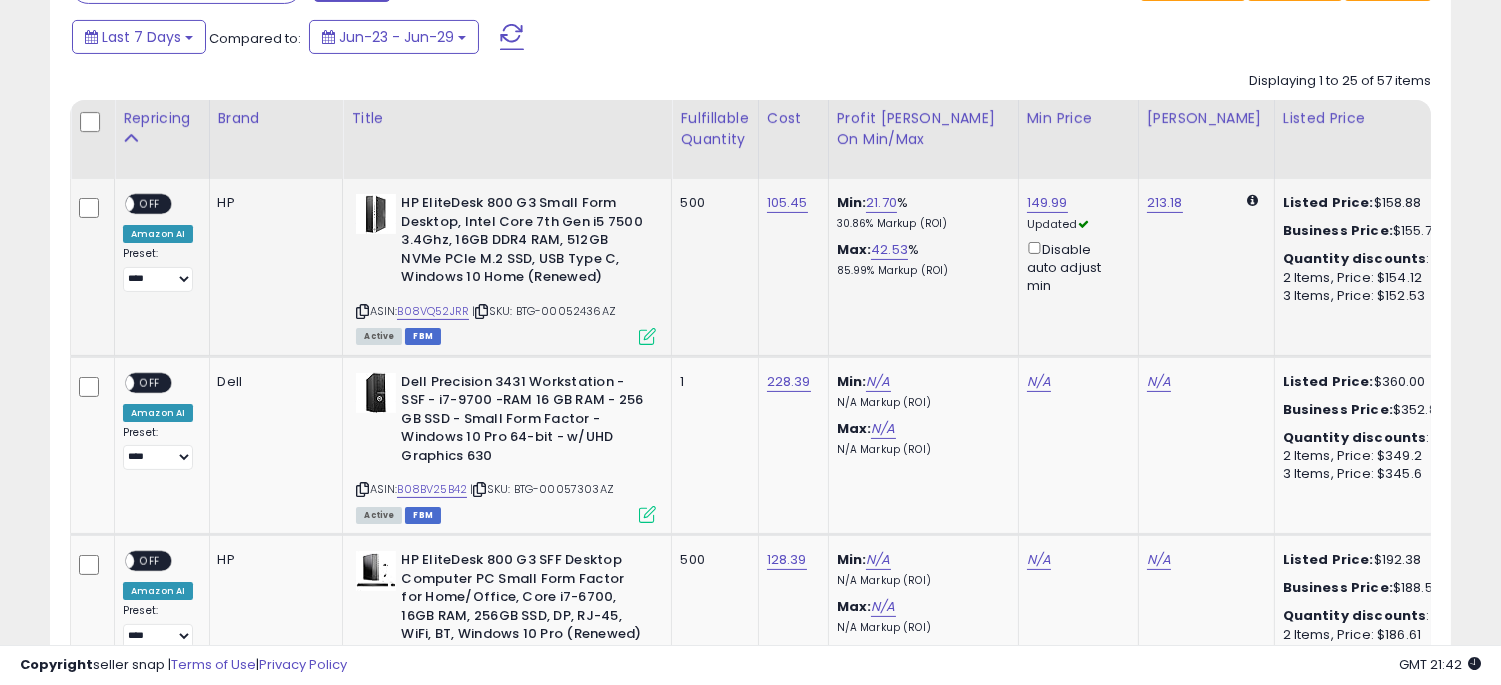 click on "OFF" at bounding box center (150, 204) 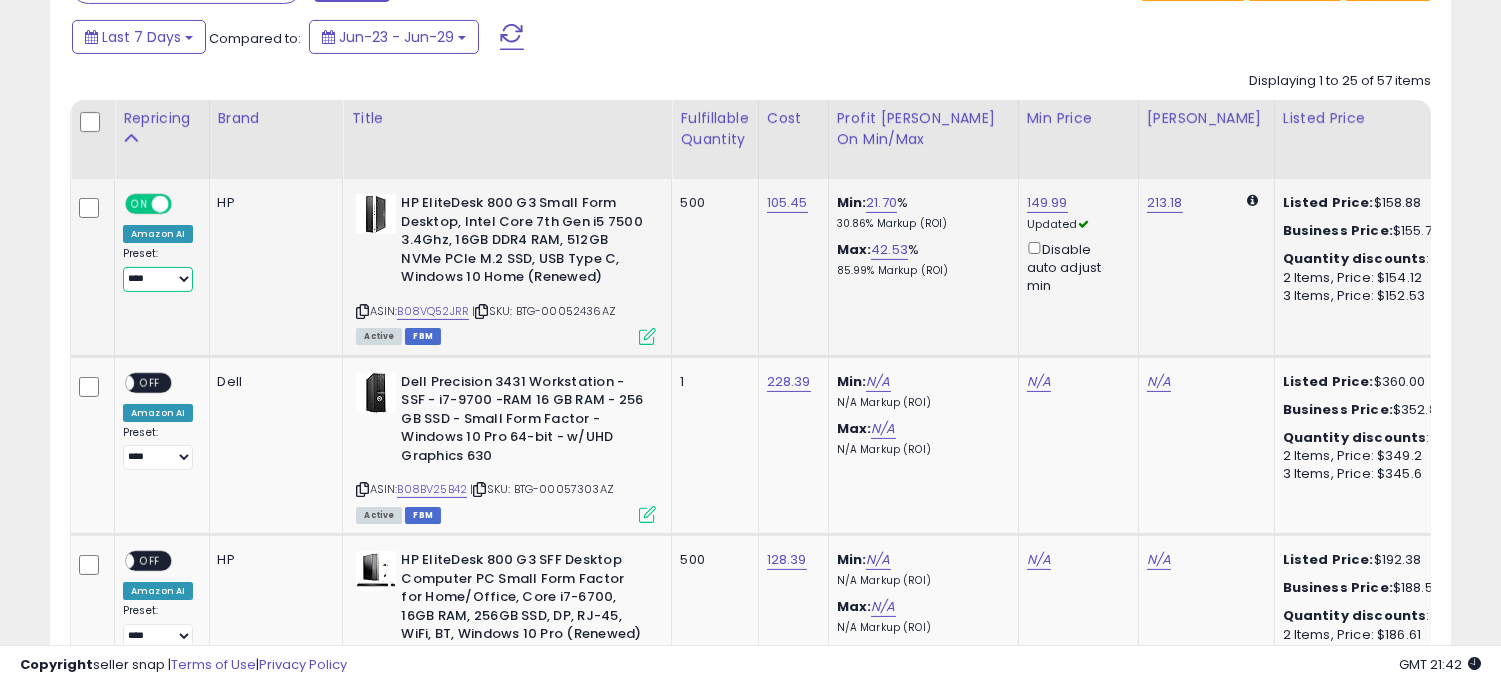 click on "**********" at bounding box center (158, 279) 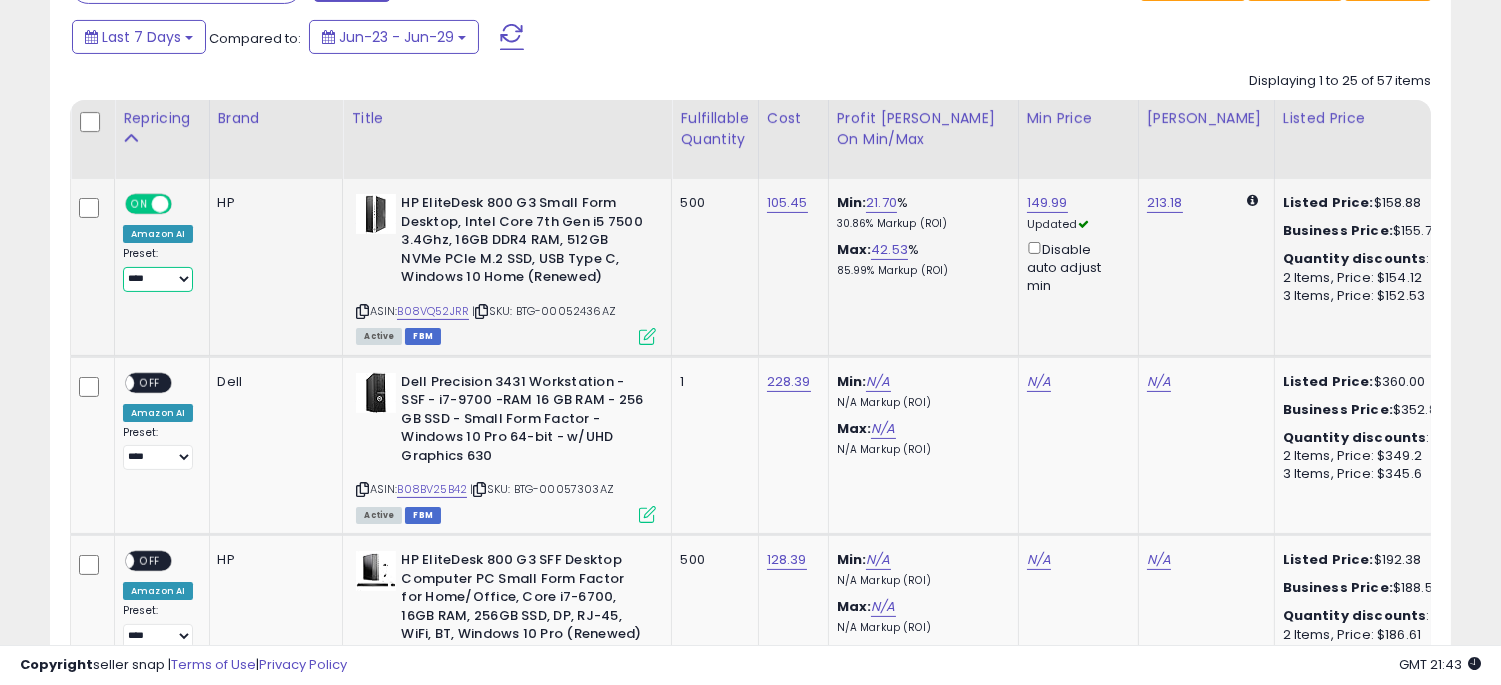 select on "**********" 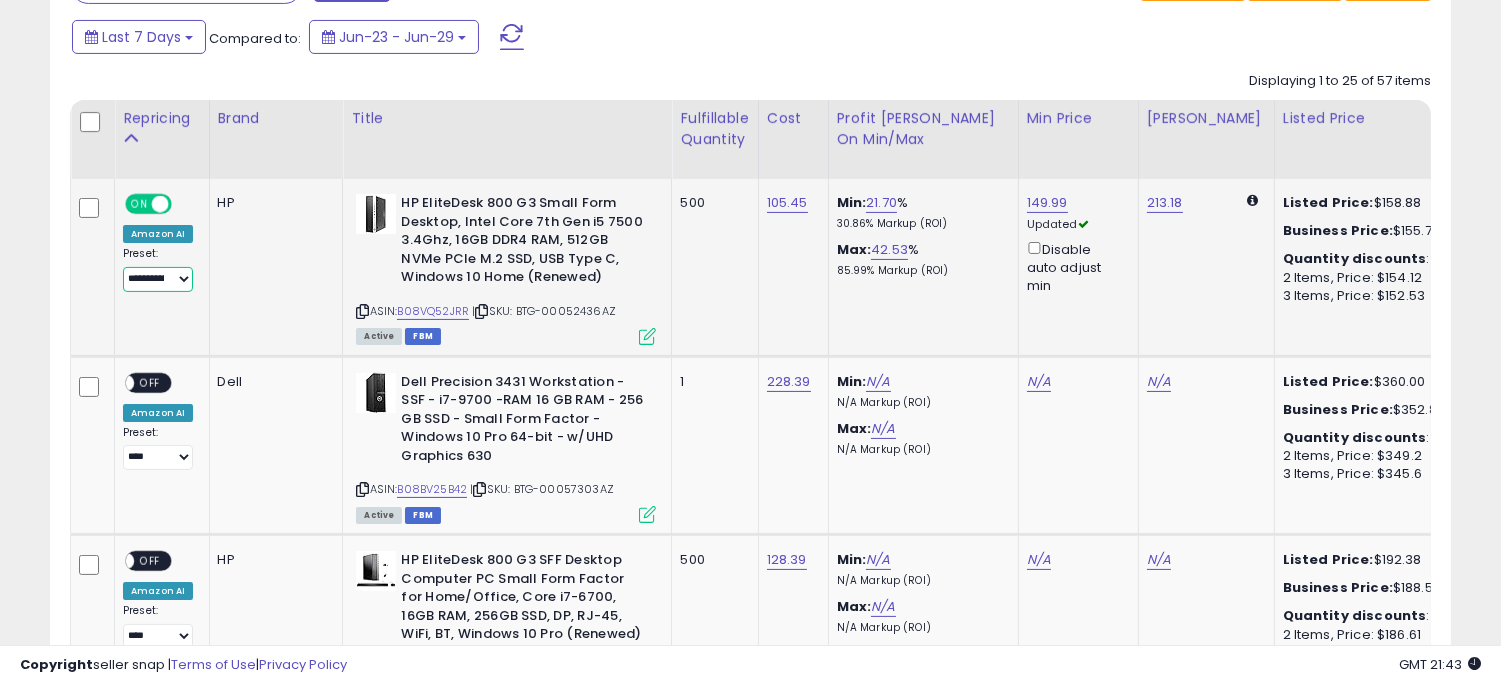 click on "**********" at bounding box center (158, 279) 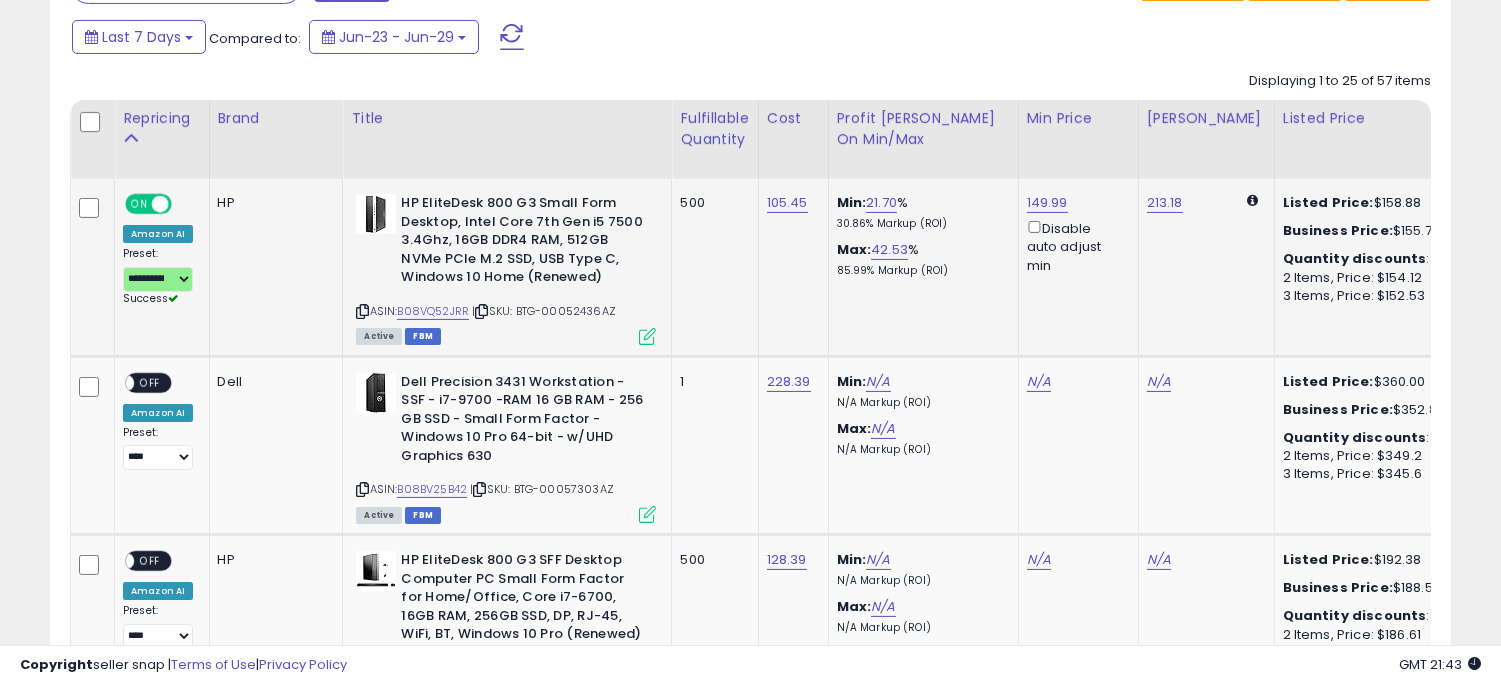 click on "Min:  21.70 %   30.86%  Markup (ROI) Max:  42.53 %   85.99%  Markup (ROI)" 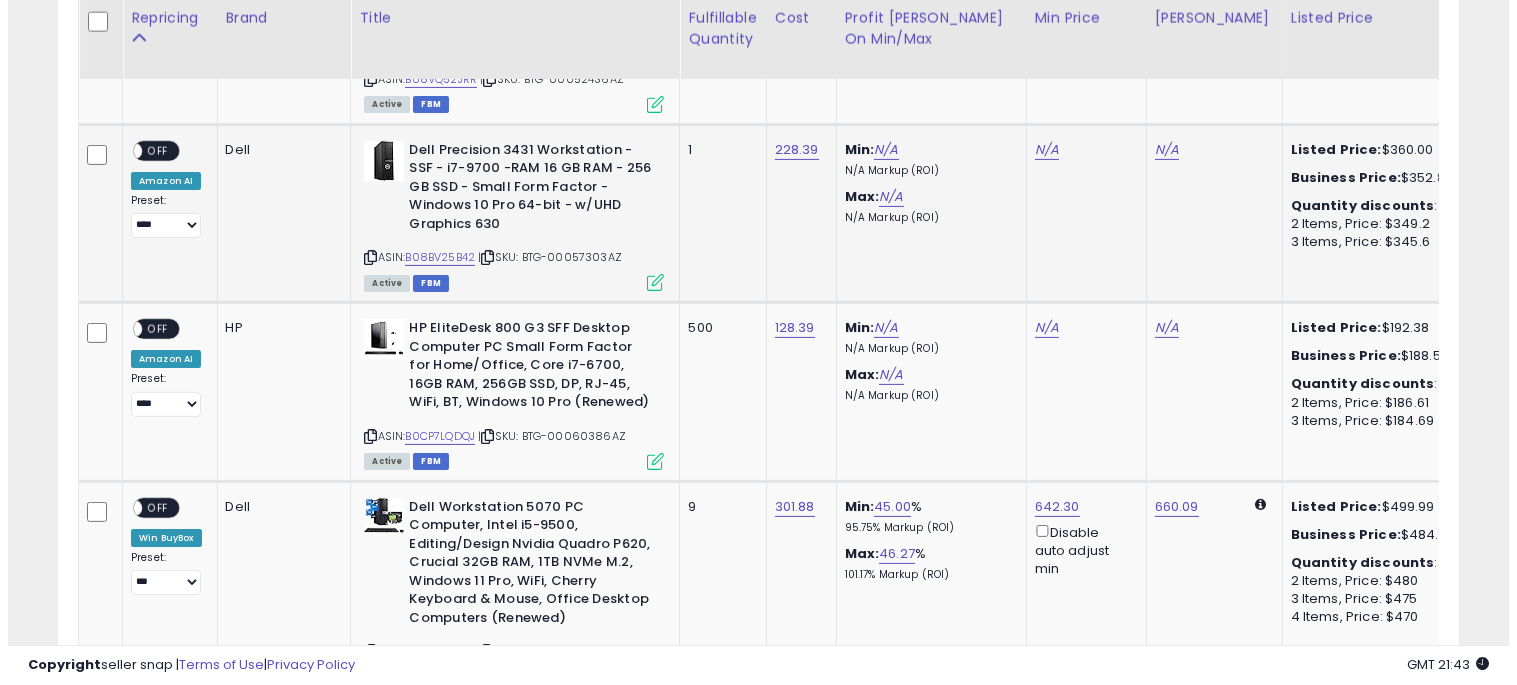 scroll, scrollTop: 1104, scrollLeft: 0, axis: vertical 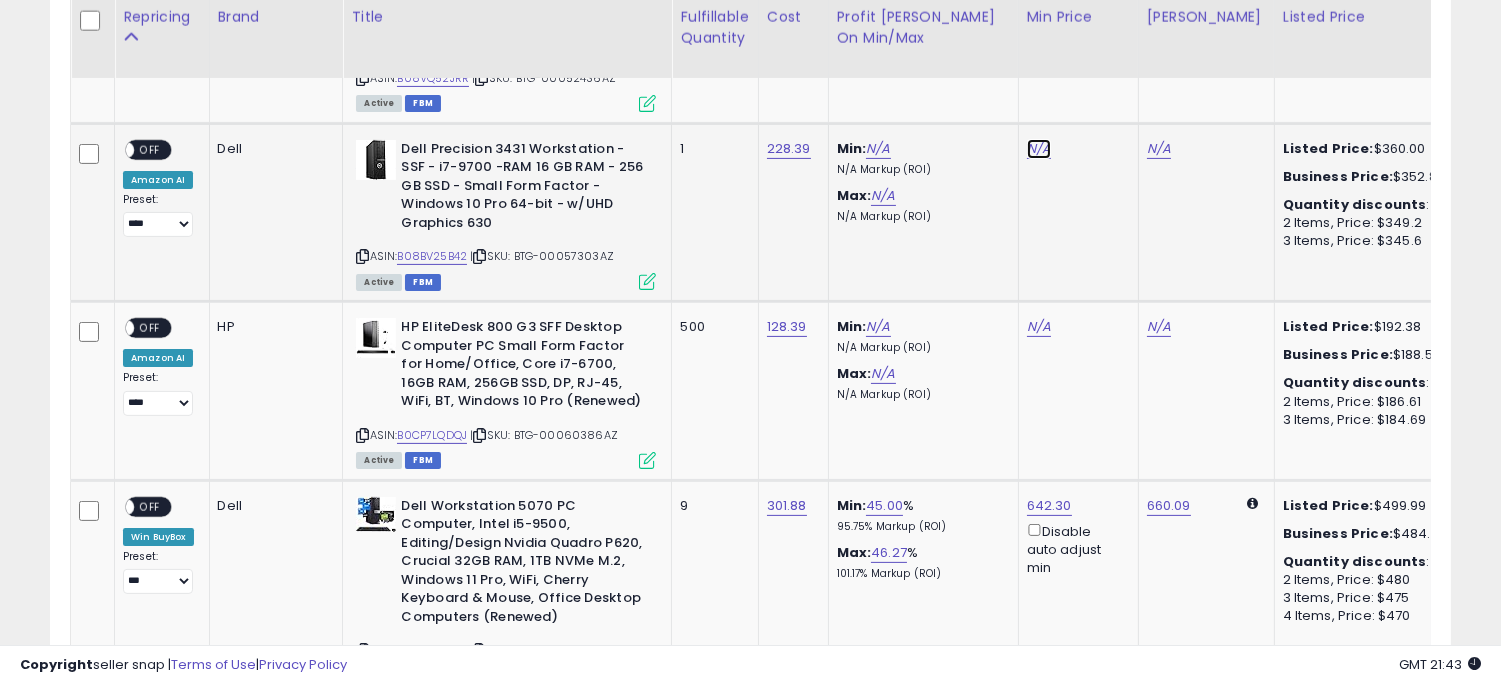 click on "N/A" at bounding box center [1039, 149] 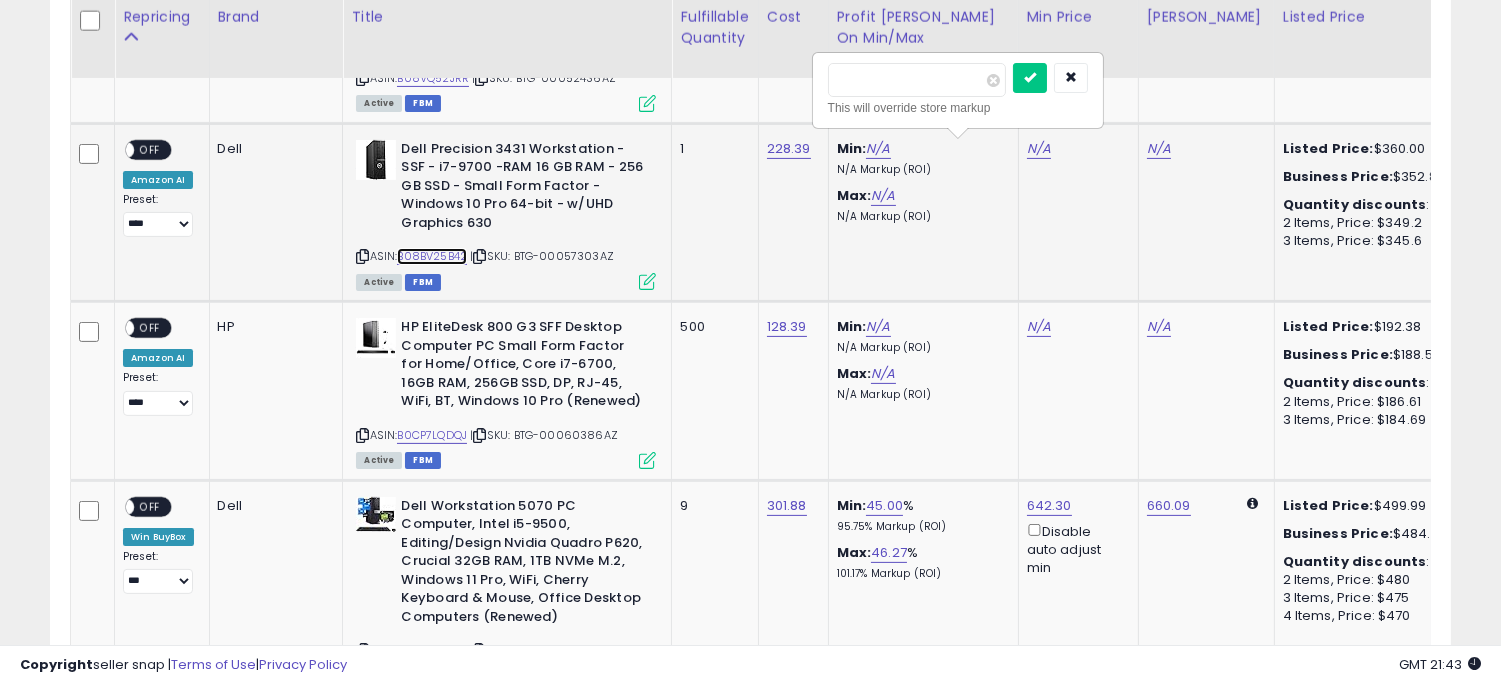 click on "B08BV25B42" at bounding box center [432, 256] 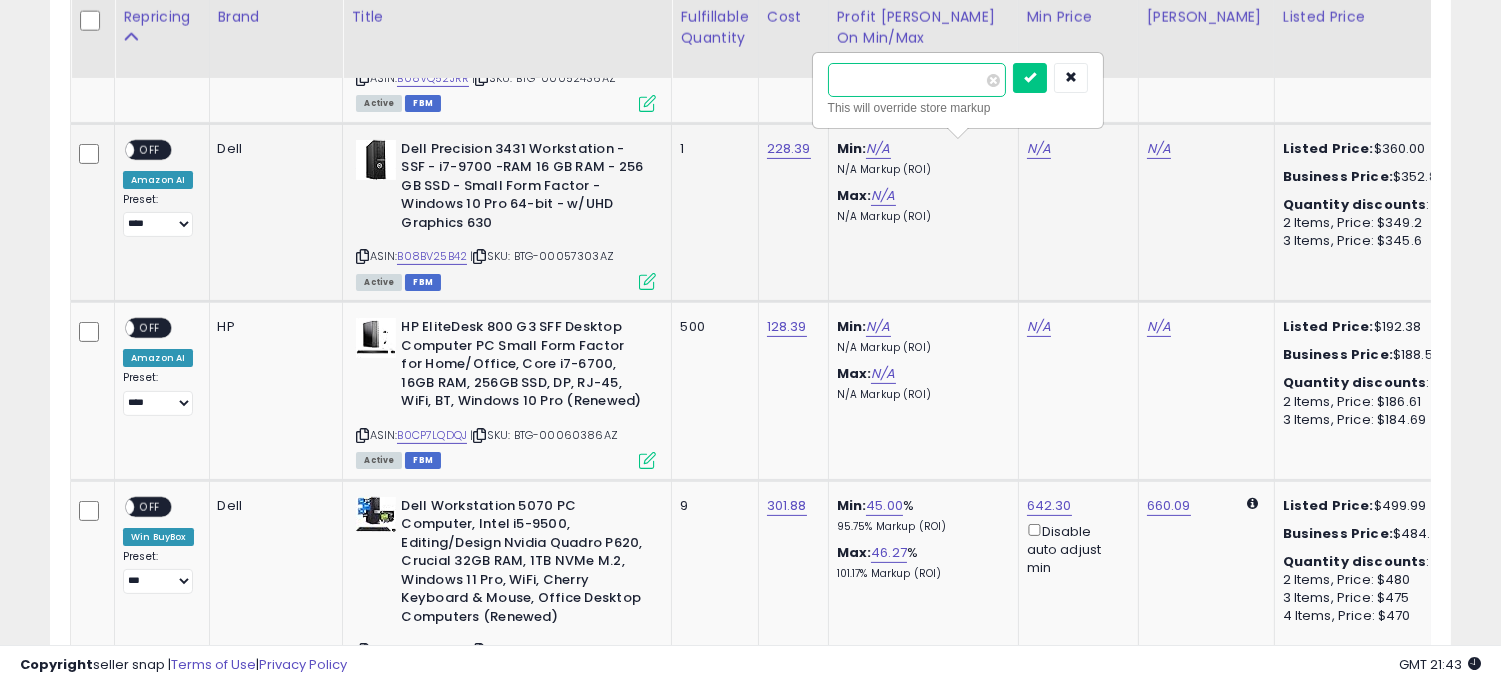click at bounding box center [917, 80] 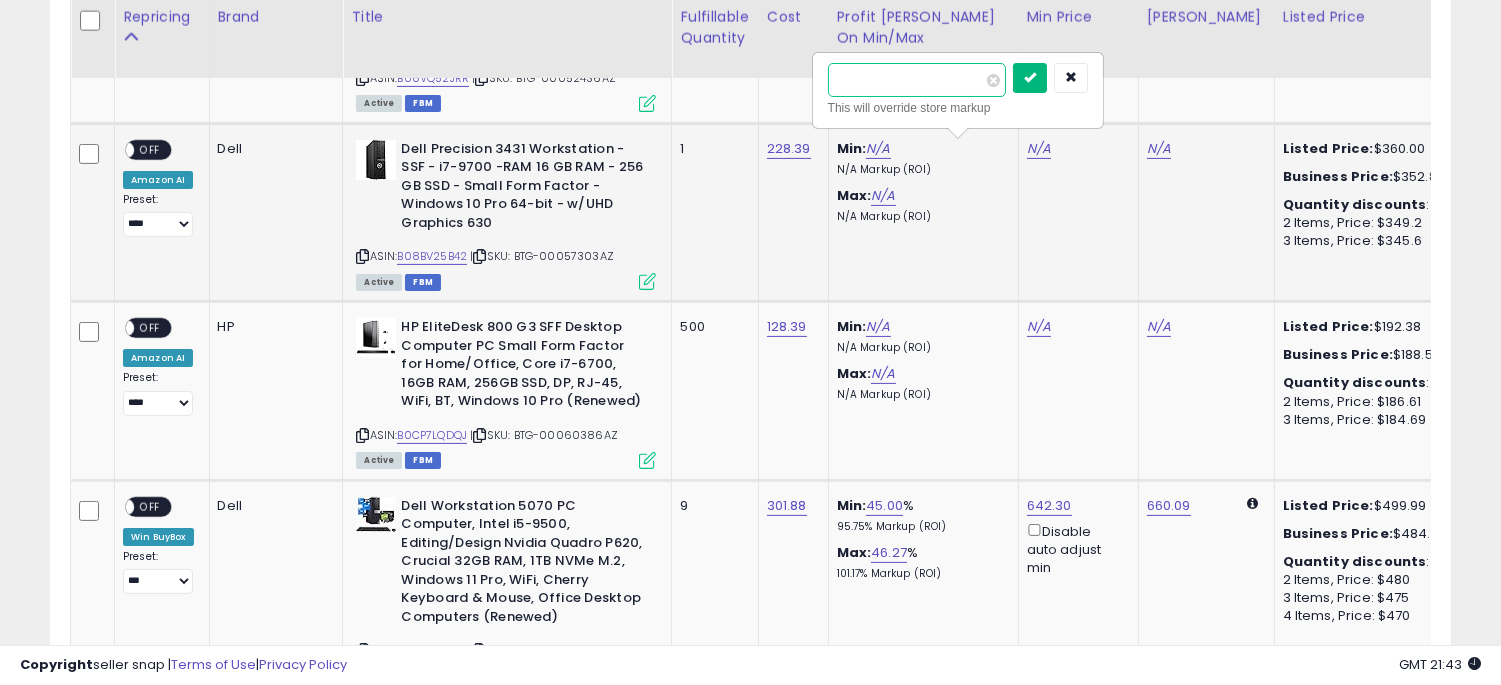 type on "******" 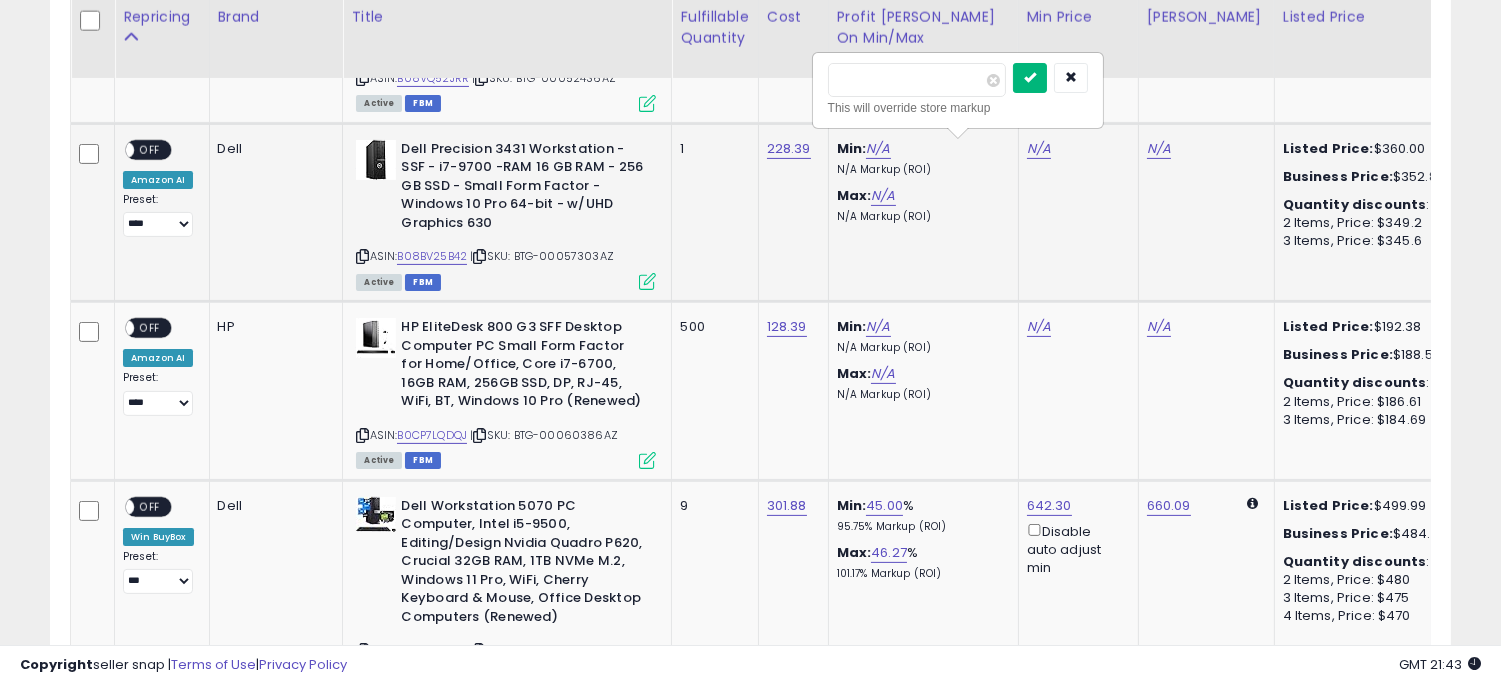 click at bounding box center [1030, 77] 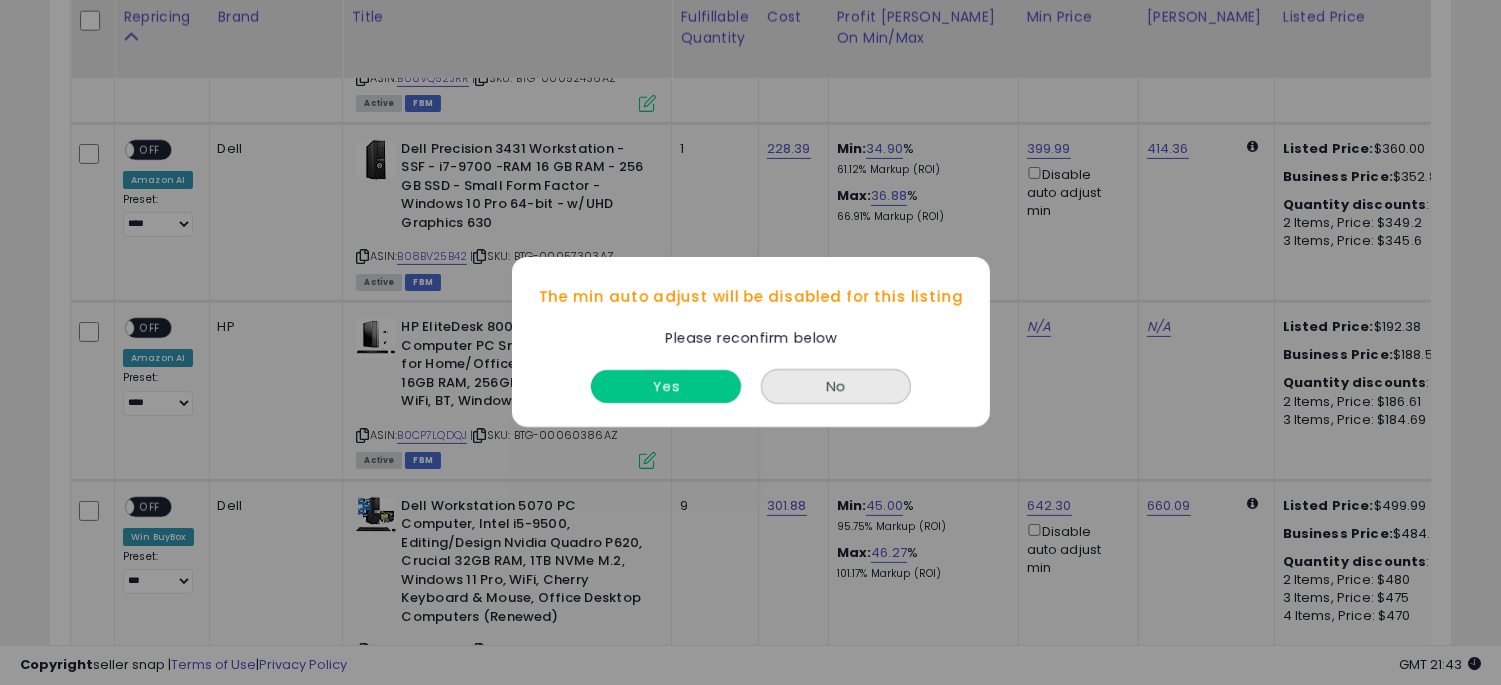 click on "Yes" at bounding box center [666, 387] 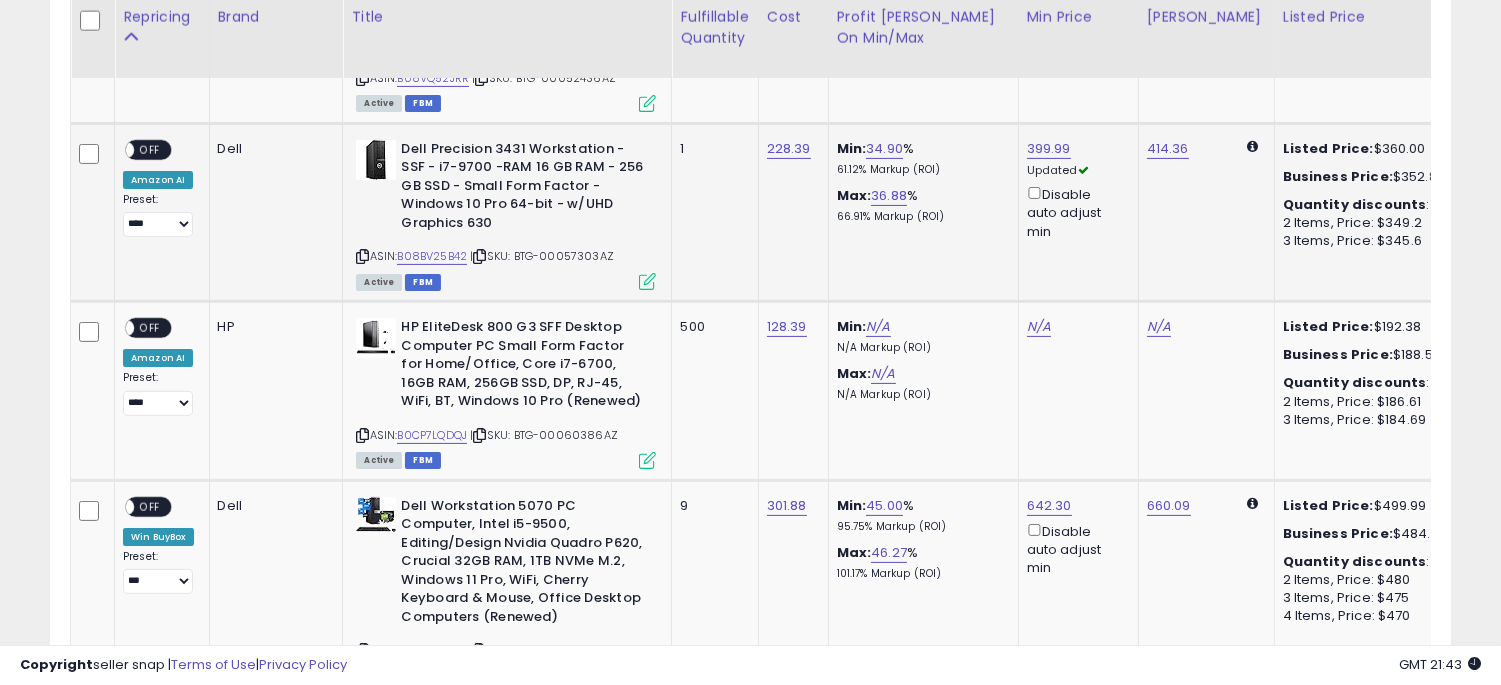 click on "ON   OFF" at bounding box center [148, 149] 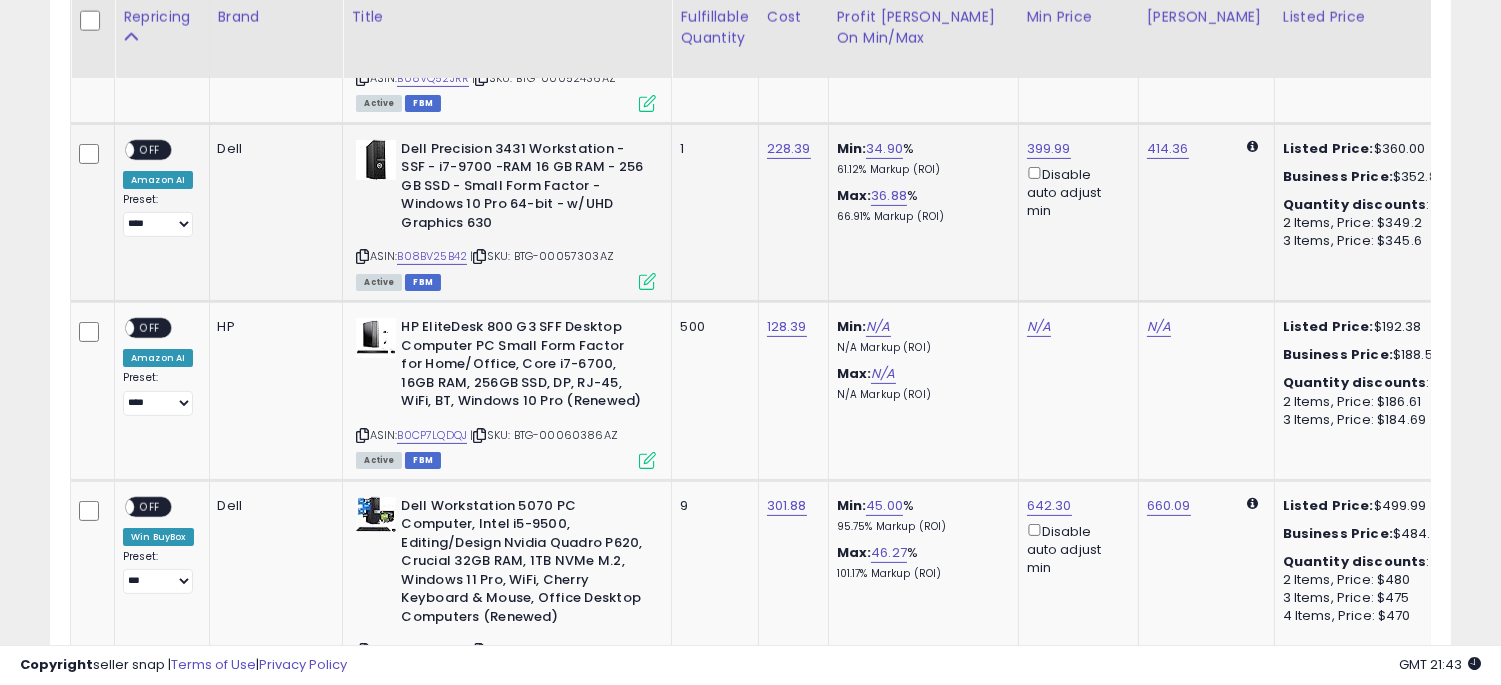 click at bounding box center [125, 149] 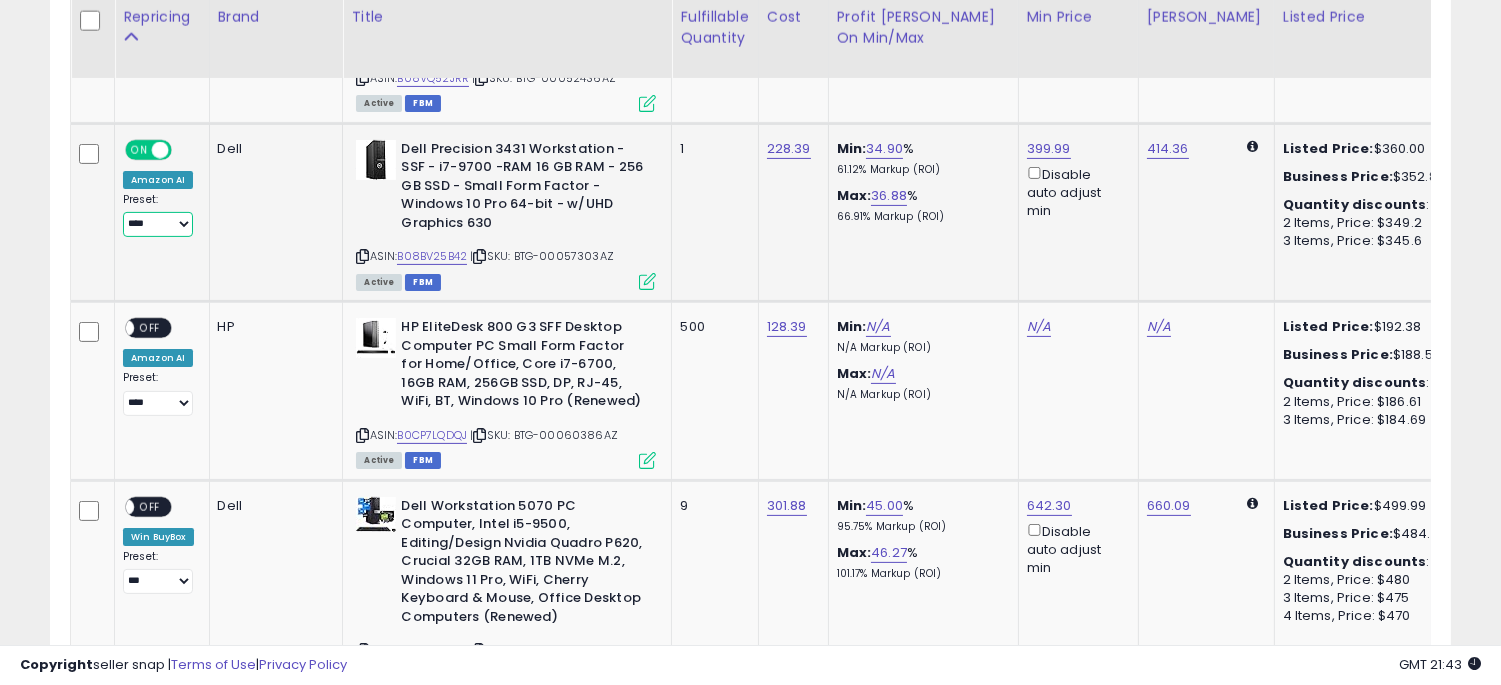 click on "**********" at bounding box center (158, 224) 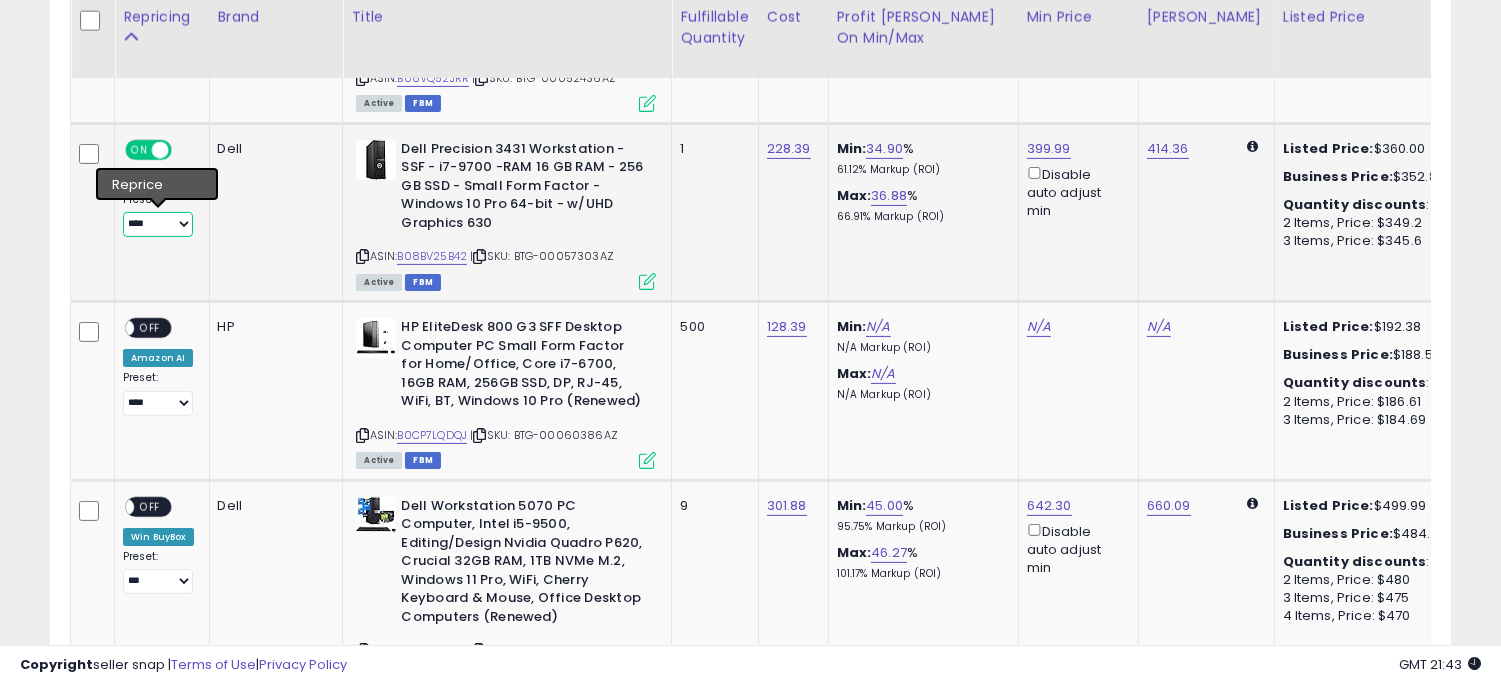select on "**********" 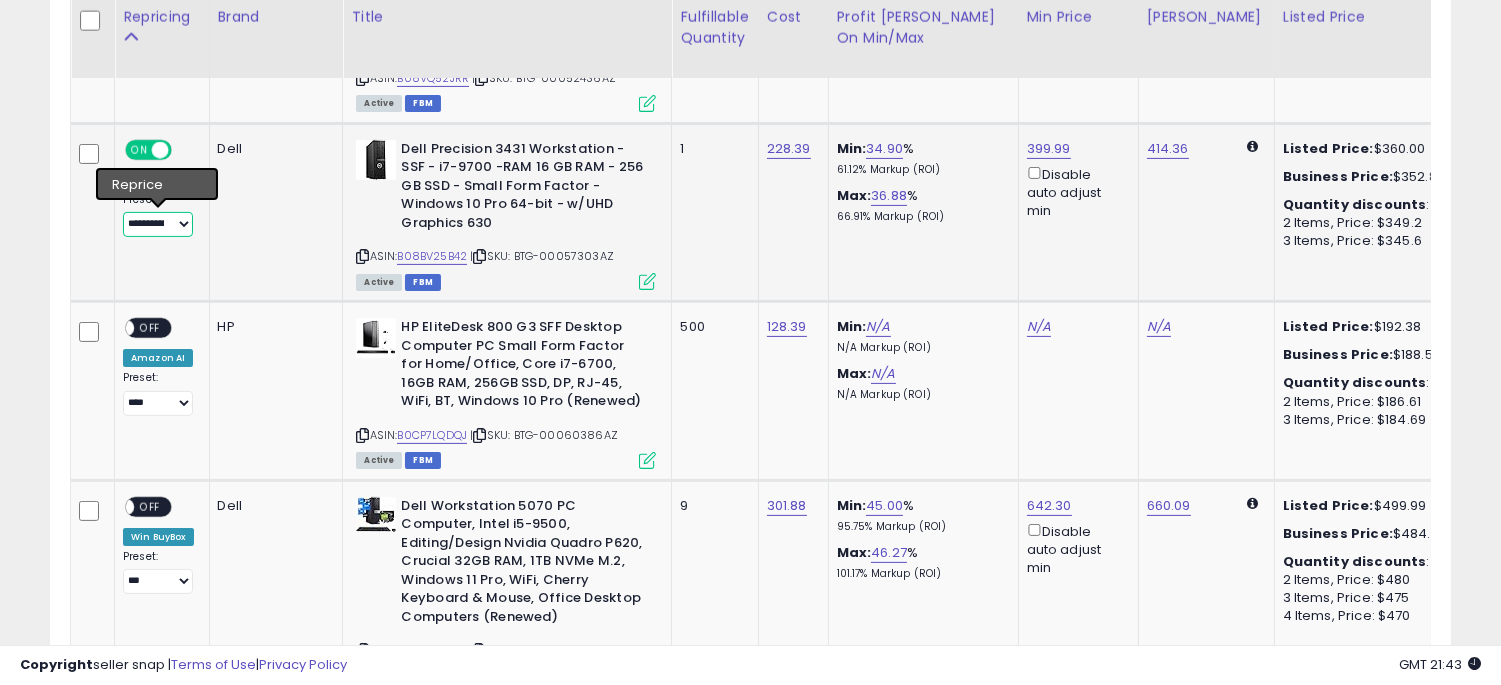 click on "**********" at bounding box center [158, 224] 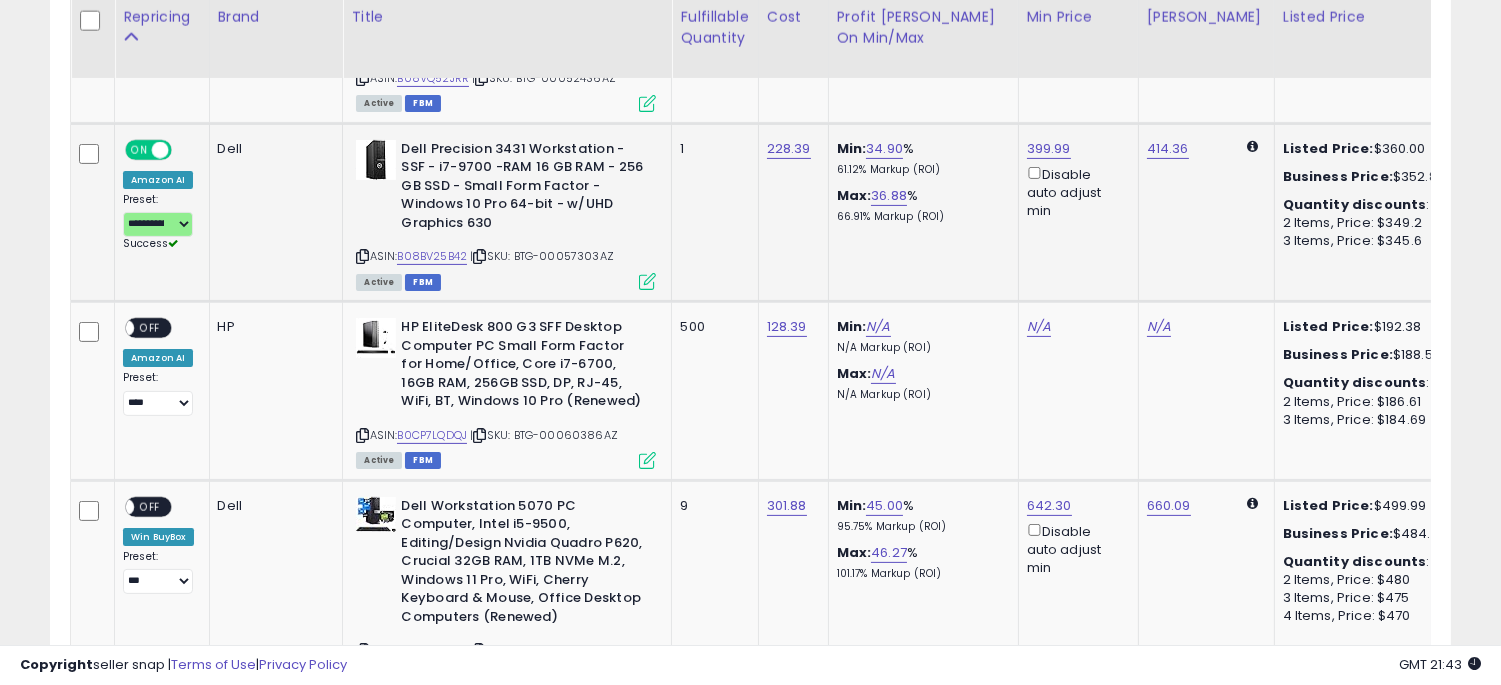 click on "Dell Precision 3431 Workstation - SSF - i7-9700 -RAM 16 GB RAM - 256 GB SSD - Small Form Factor - Windows 10 Pro 64-bit - w/UHD Graphics 630" at bounding box center [522, 189] 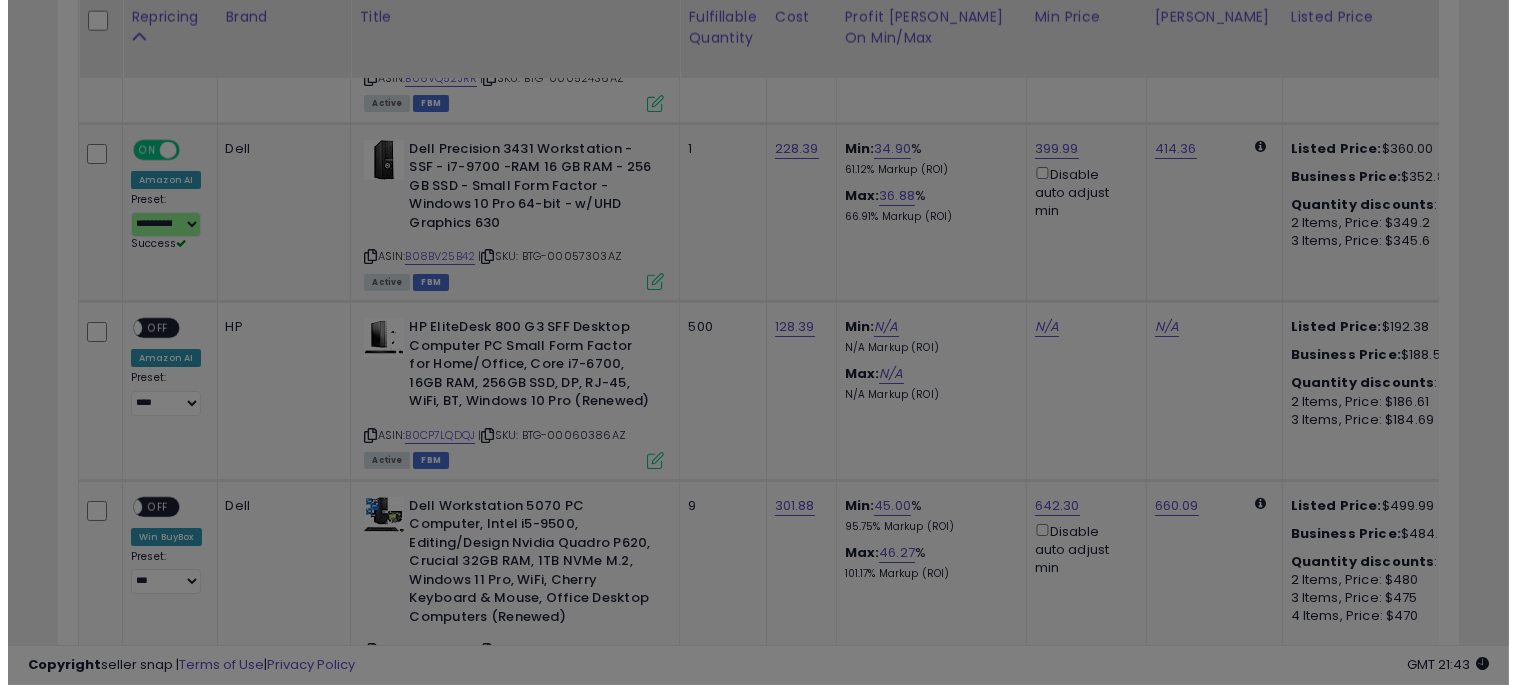 scroll, scrollTop: 999590, scrollLeft: 999178, axis: both 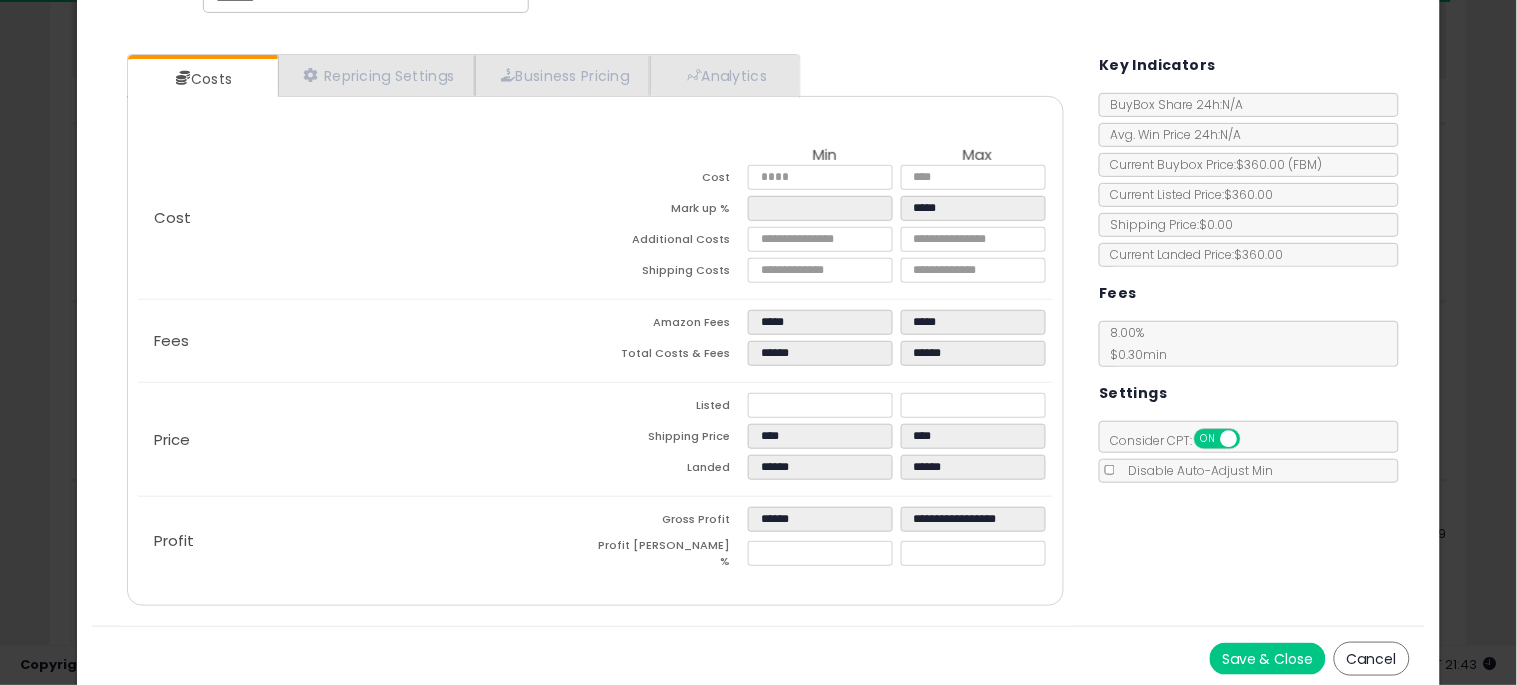 click on "Cancel" at bounding box center [1372, 659] 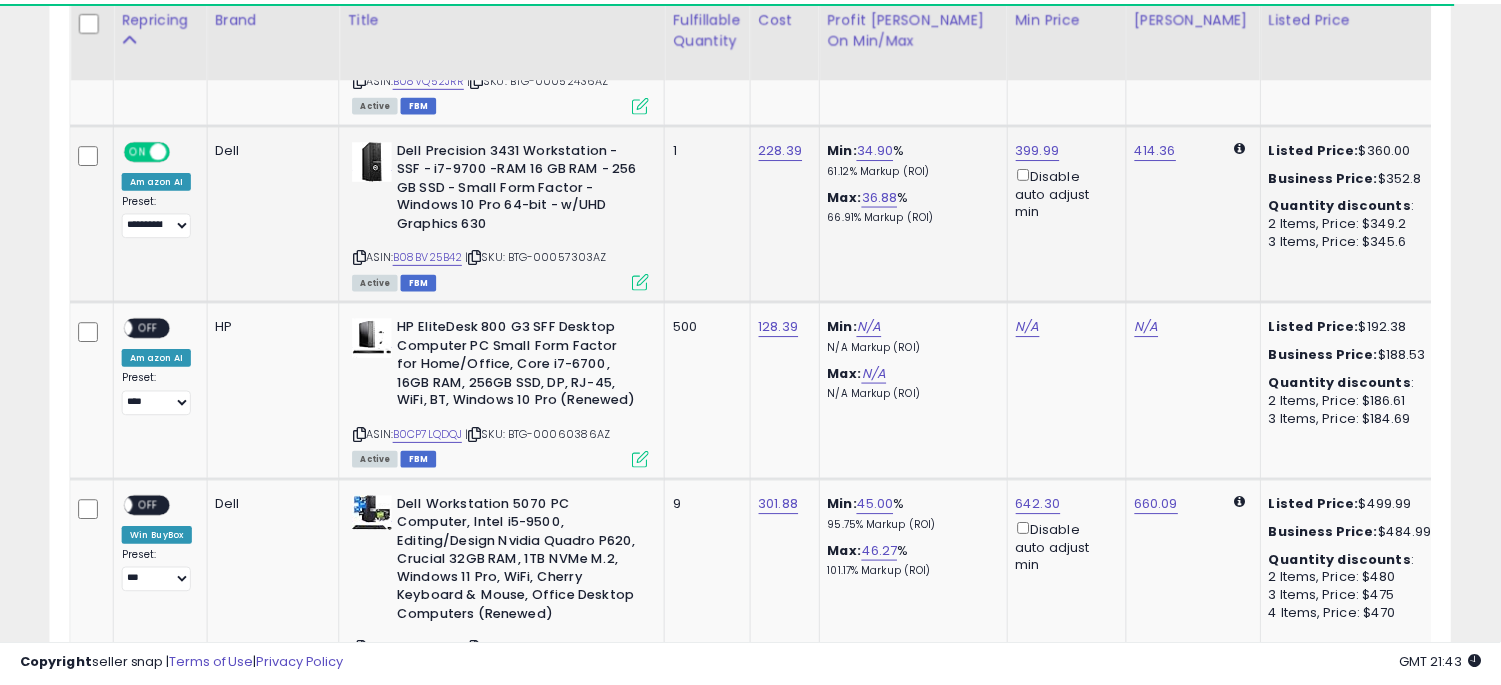 scroll, scrollTop: 410, scrollLeft: 812, axis: both 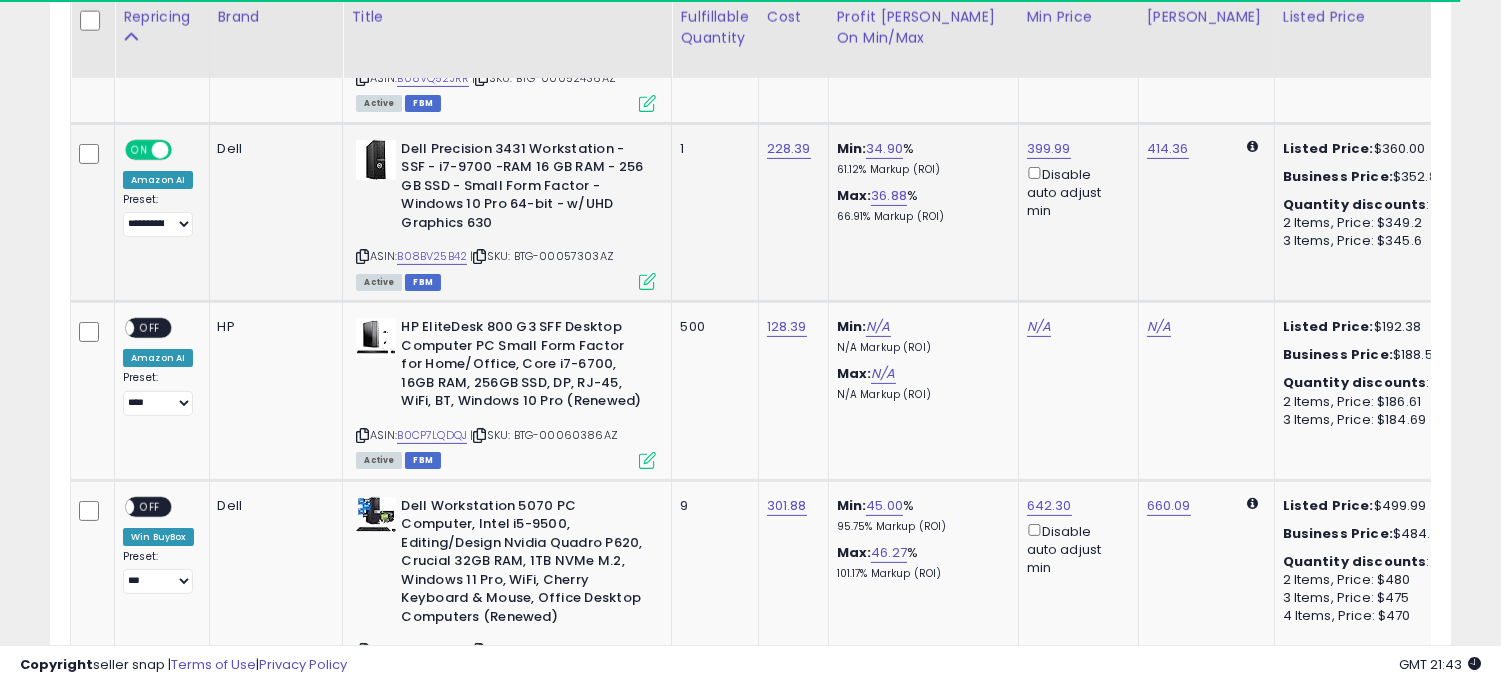click on "Min:  34.90 %   61.12%  Markup (ROI) Max:  36.88 %   66.91%  Markup (ROI)" 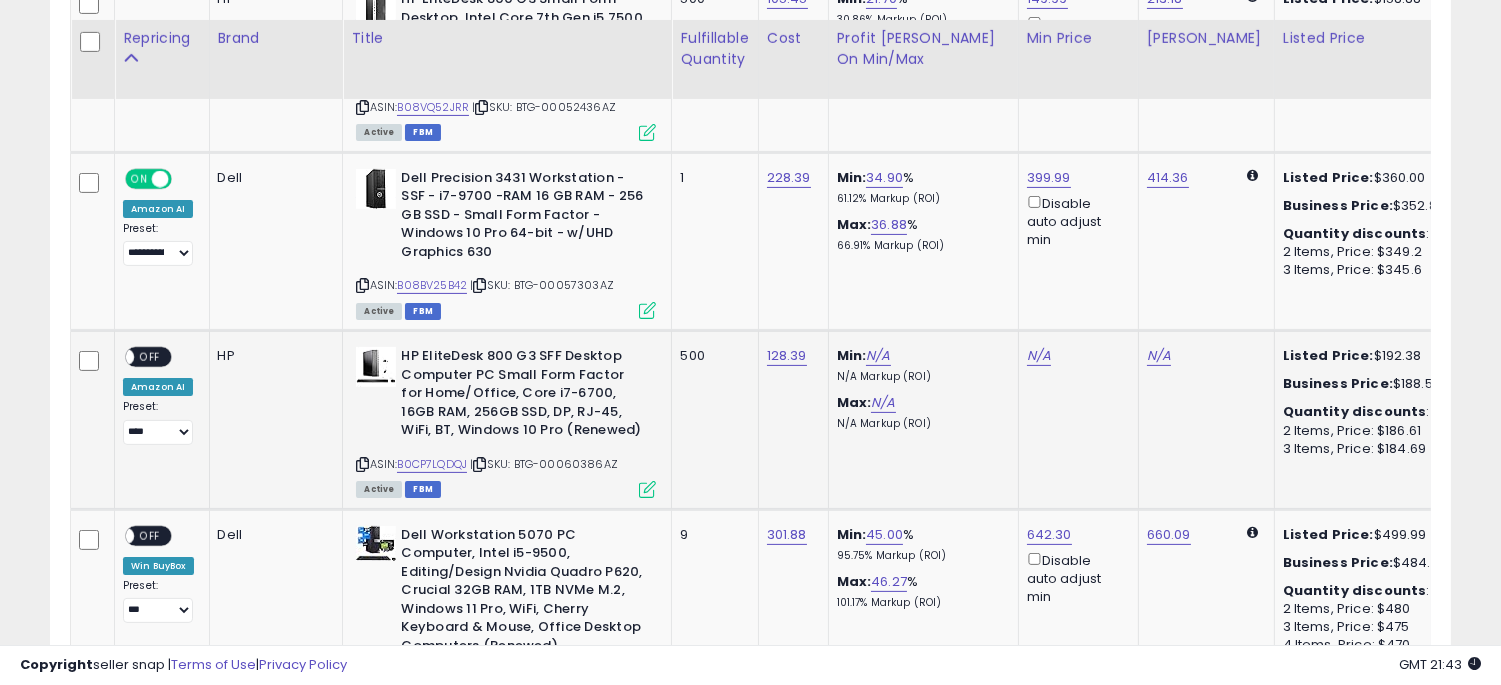 scroll, scrollTop: 1097, scrollLeft: 0, axis: vertical 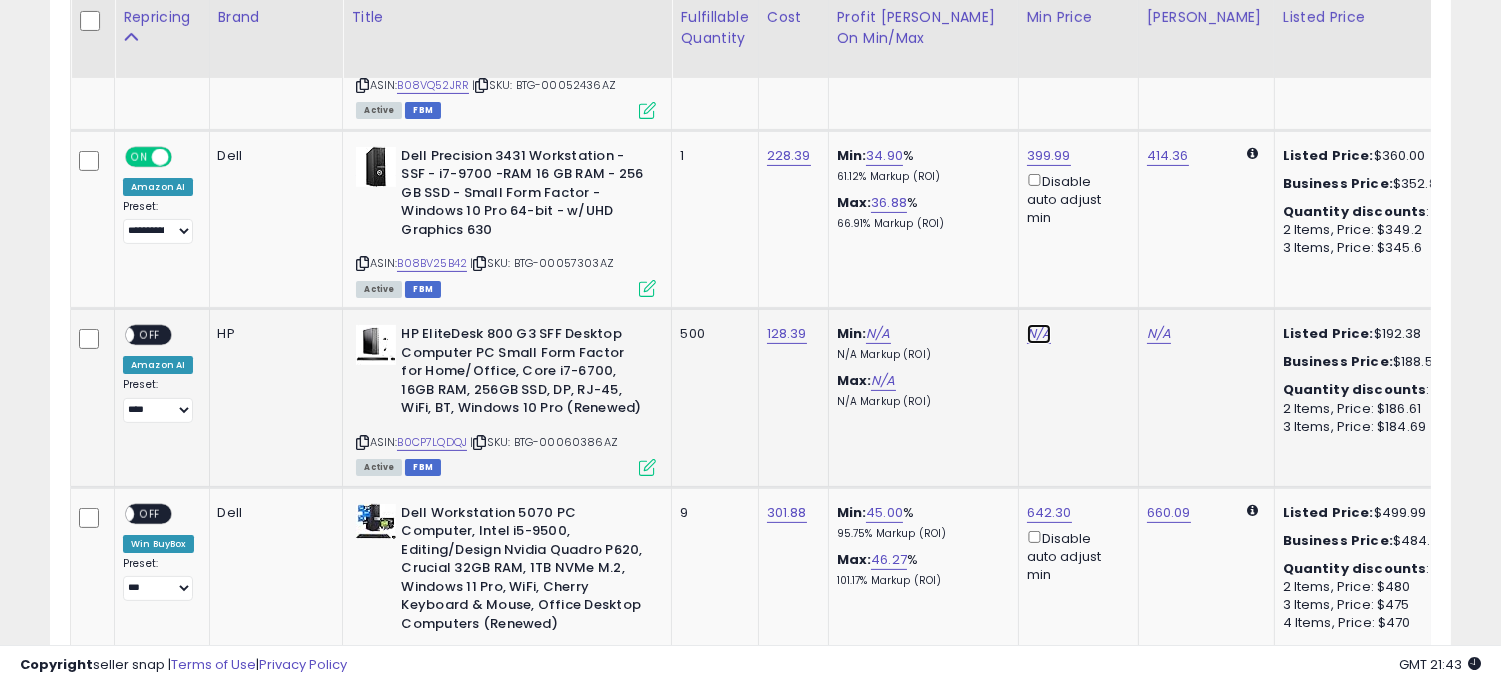 click on "N/A" at bounding box center [1039, 334] 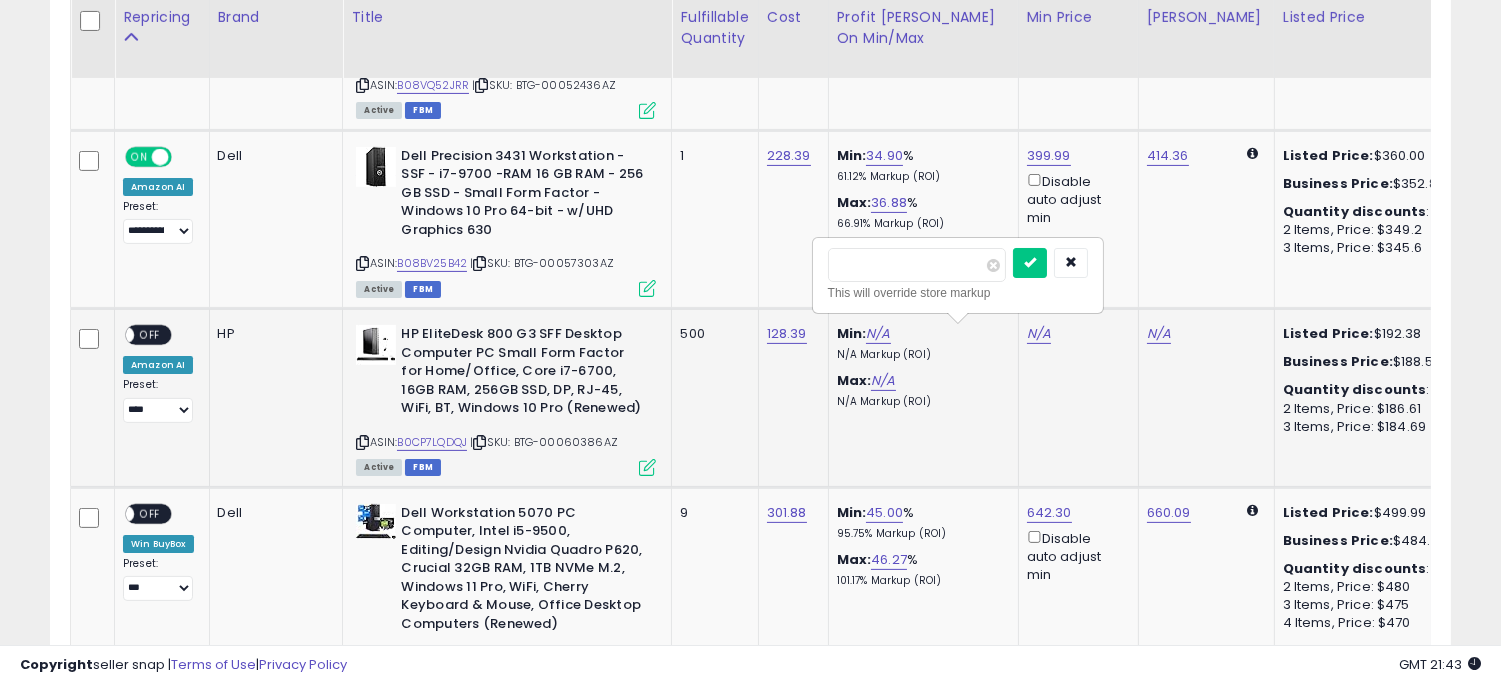 type on "*" 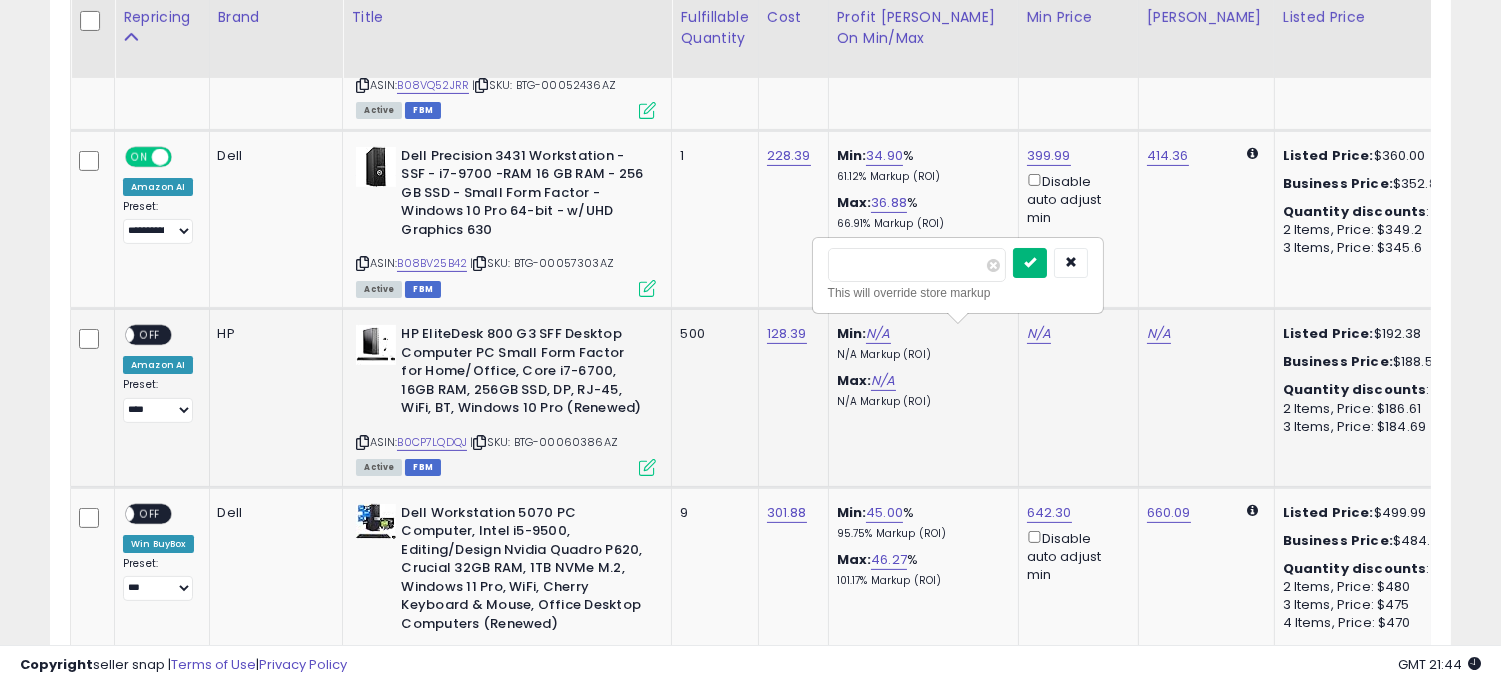 type on "******" 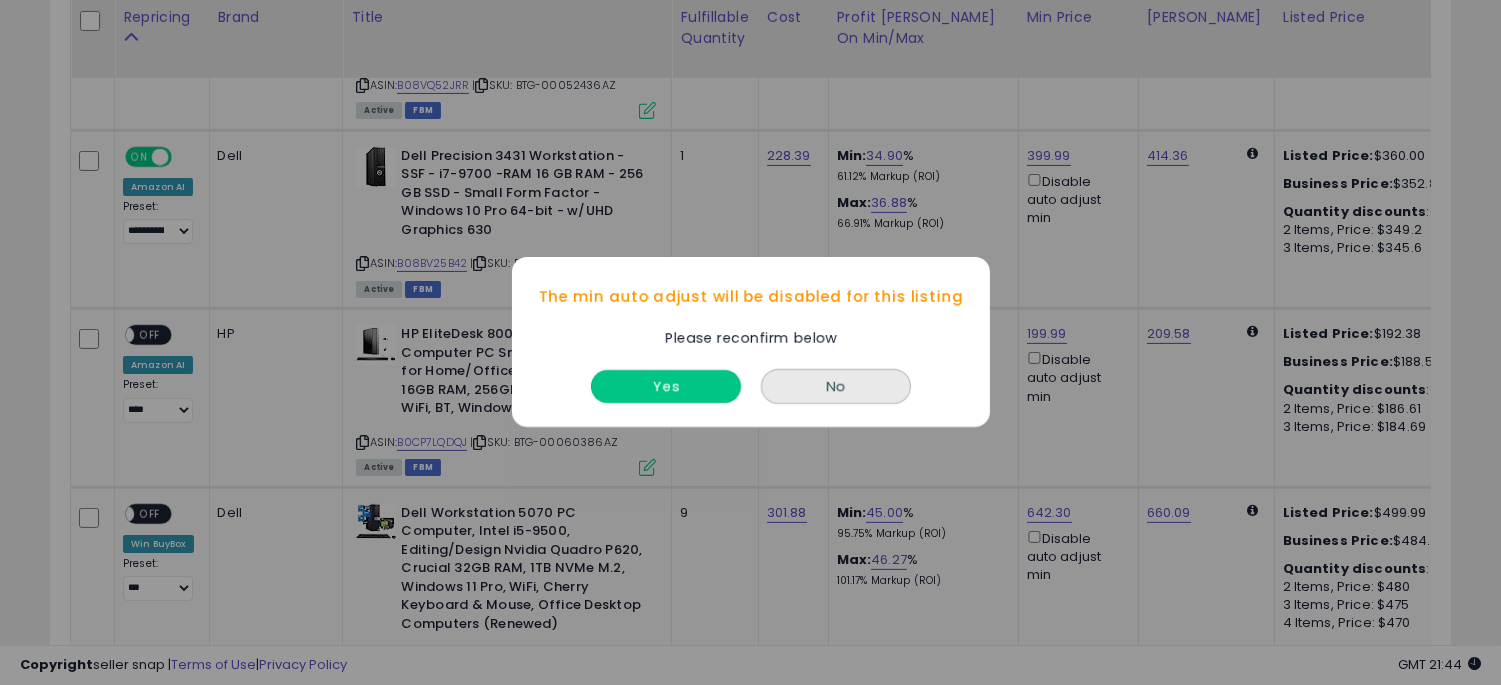 click on "Yes" at bounding box center [666, 387] 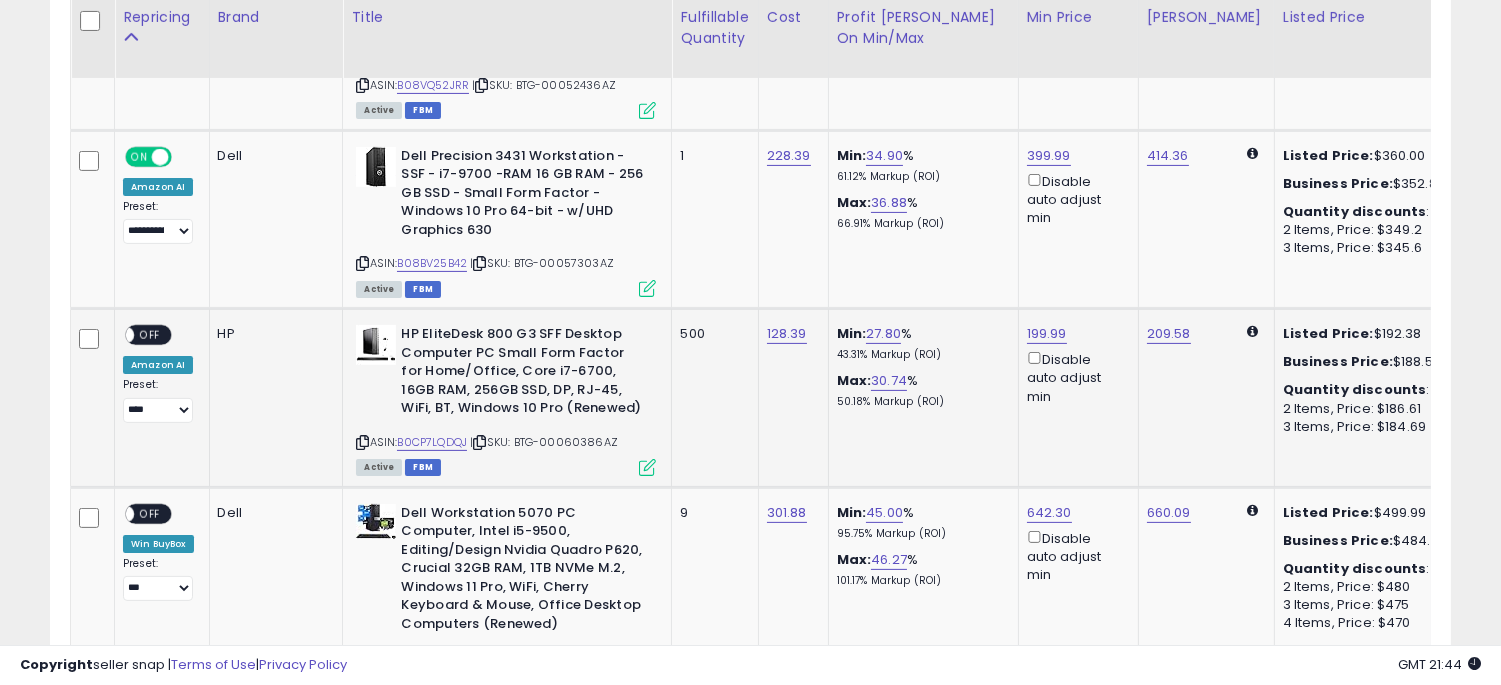 click on "OFF" at bounding box center [150, 335] 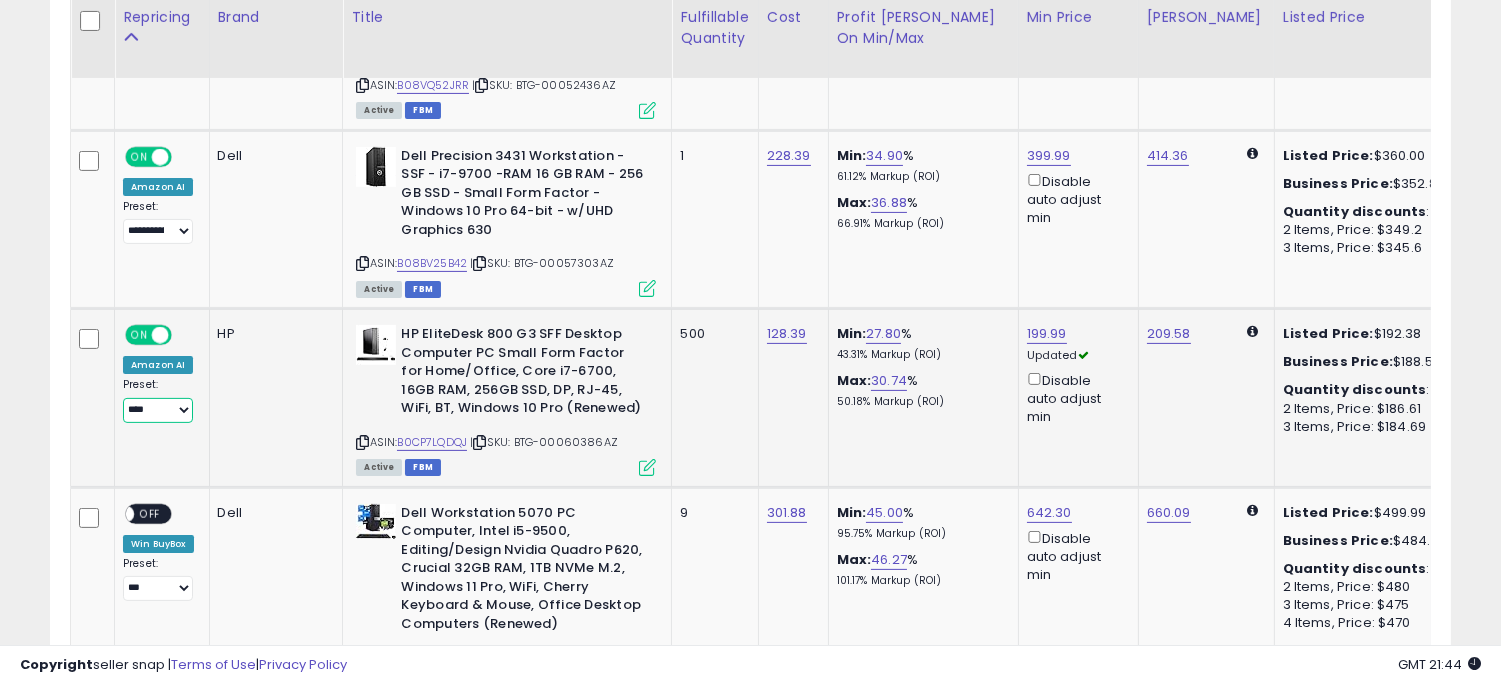 click on "**********" at bounding box center (158, 410) 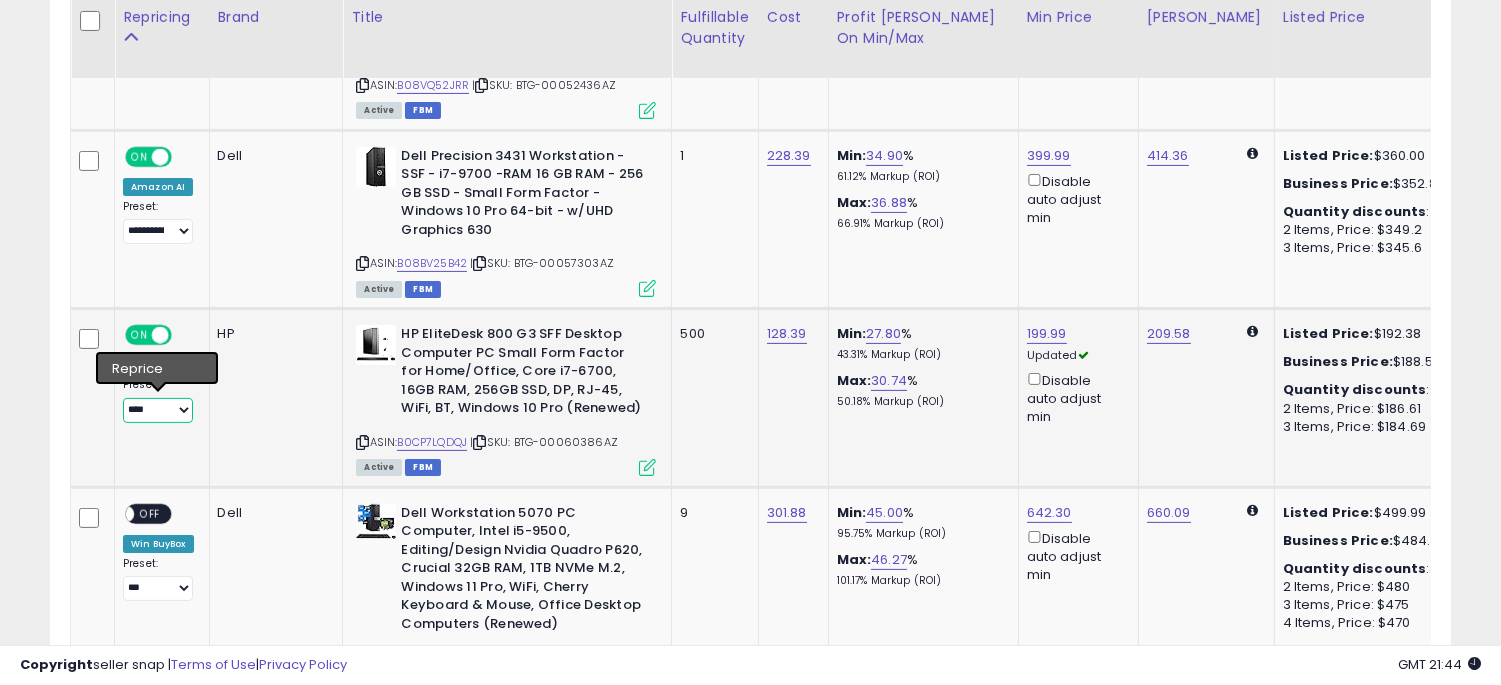 select on "**********" 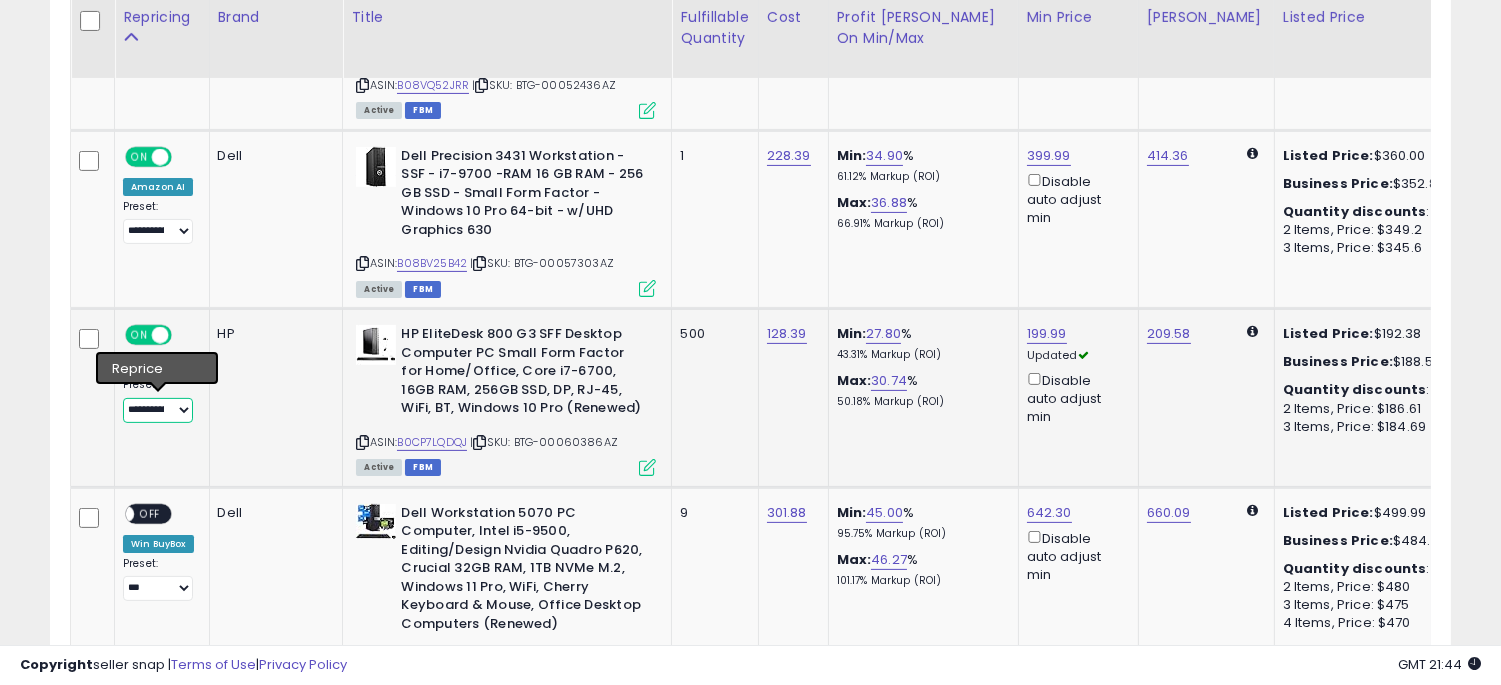 click on "**********" at bounding box center [158, 410] 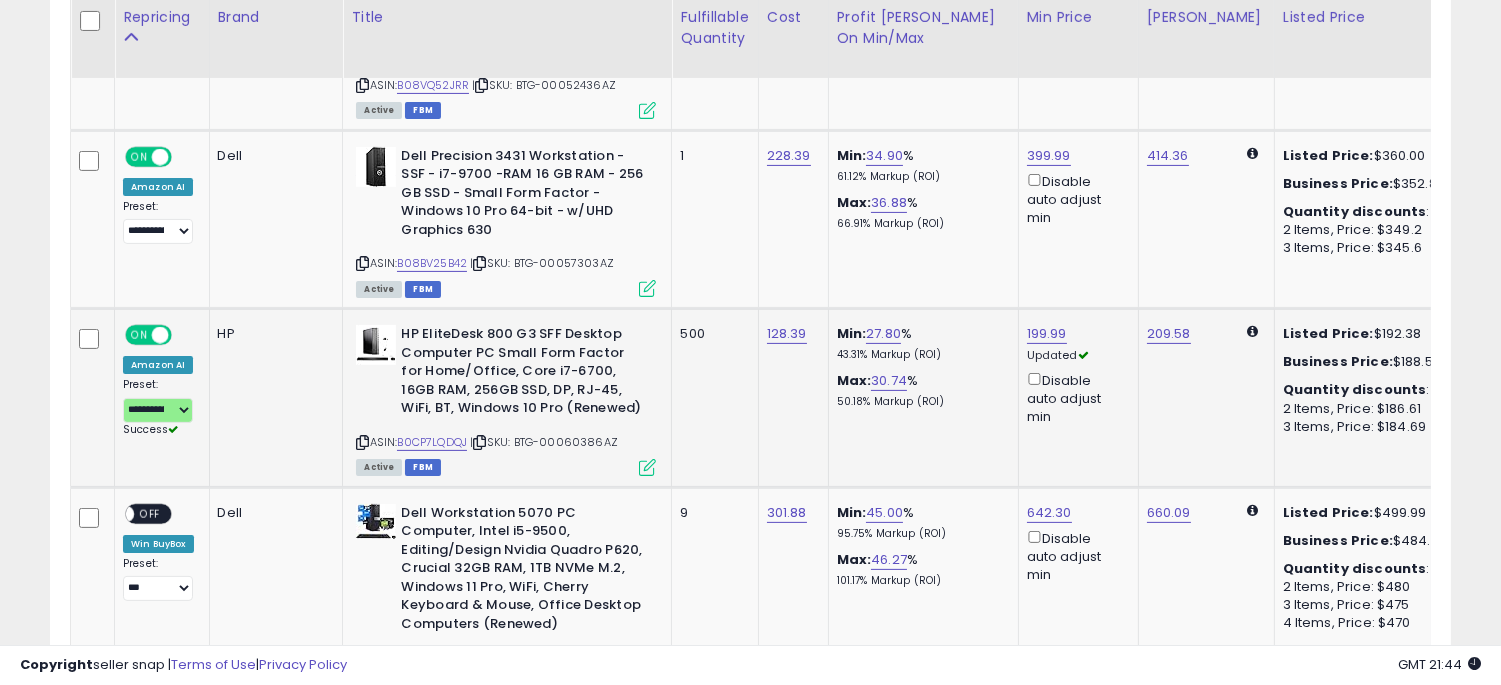 click on "HP EliteDesk 800 G3 SFF Desktop Computer PC Small Form Factor for Home/Office, Core i7-6700, 16GB RAM, 256GB SSD, DP, RJ-45, WiFi, BT, Windows 10 Pro (Renewed)" at bounding box center [522, 374] 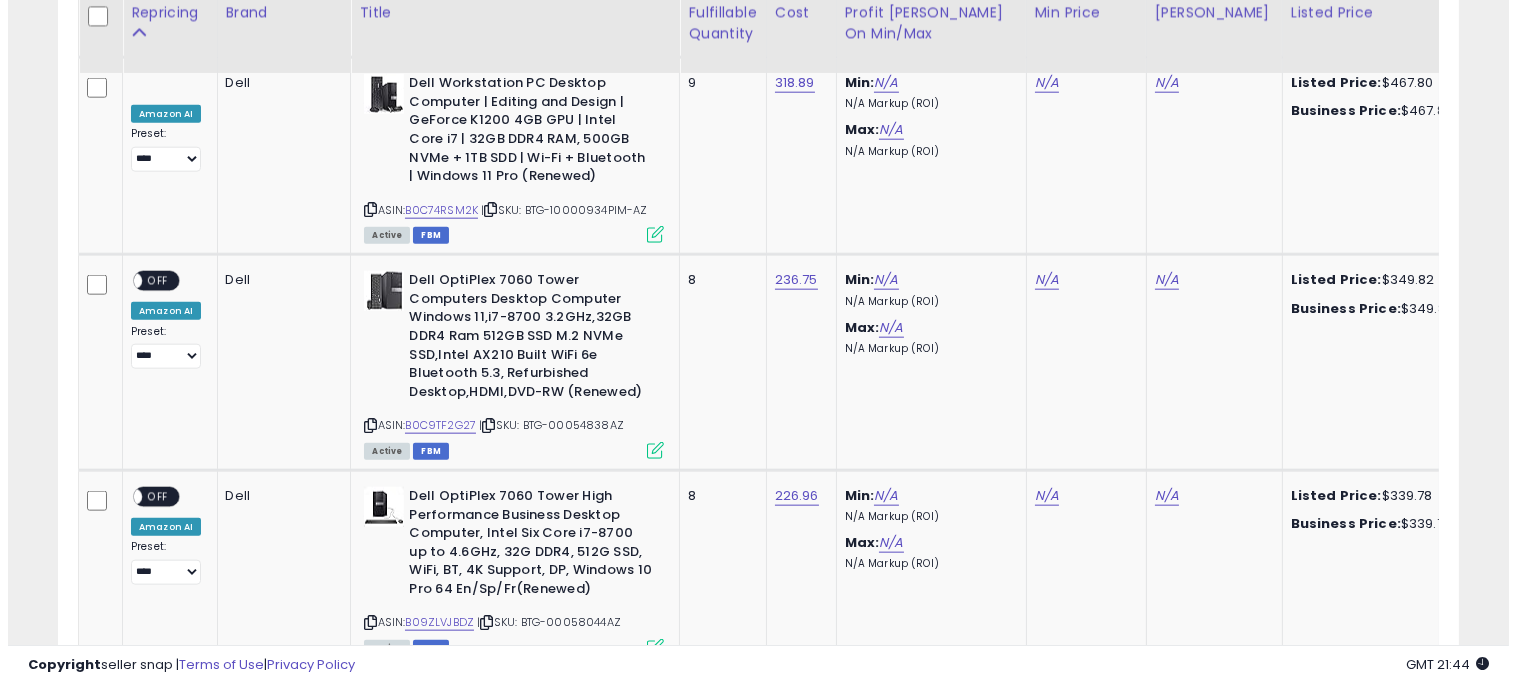 scroll, scrollTop: 4244, scrollLeft: 0, axis: vertical 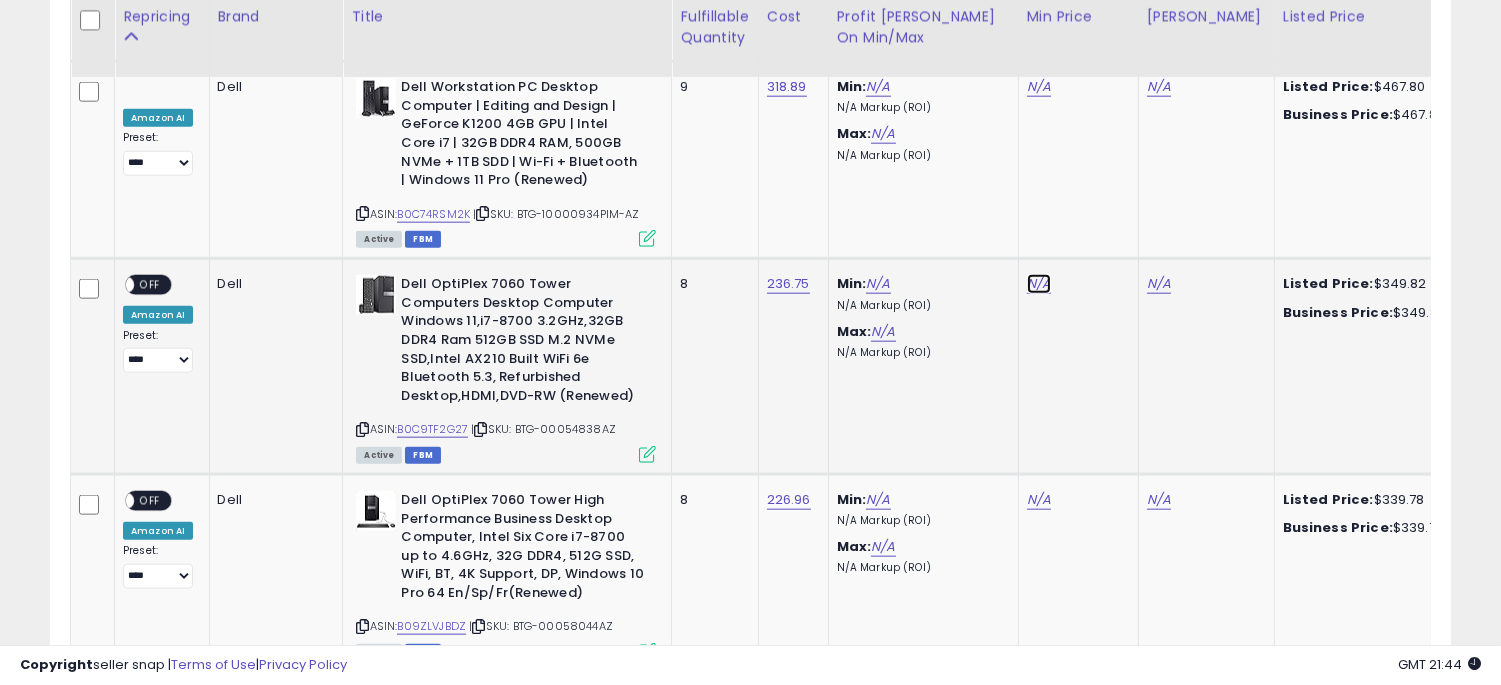 click on "N/A" at bounding box center (1039, -2006) 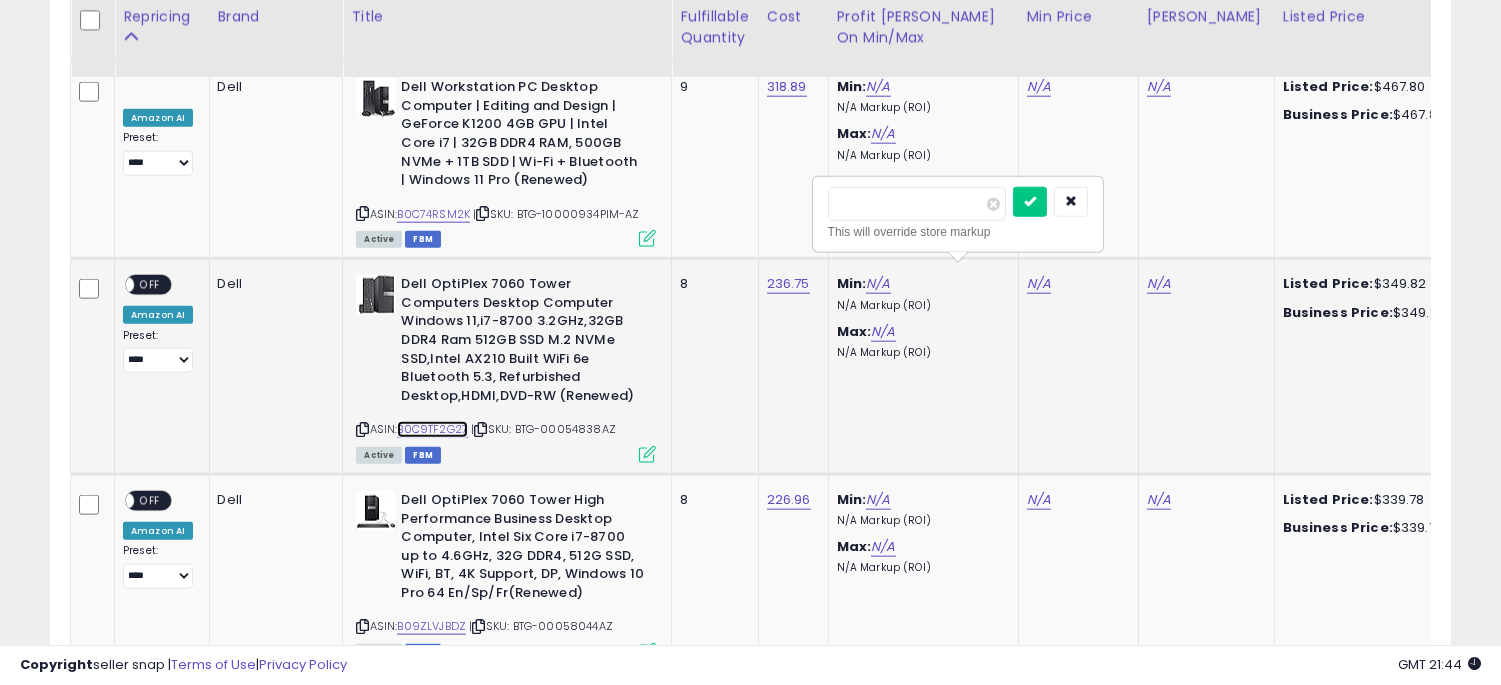 click on "B0C9TF2G27" at bounding box center [432, 429] 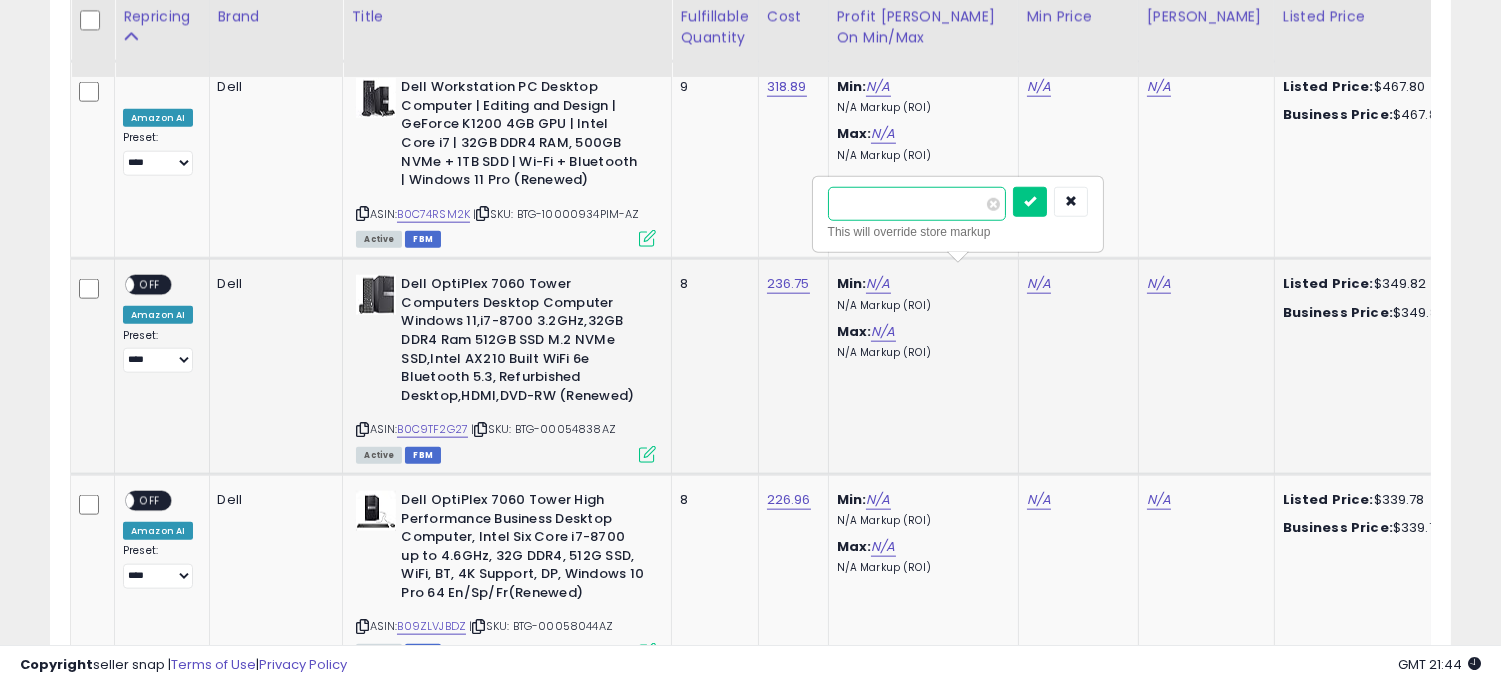 click at bounding box center [917, 204] 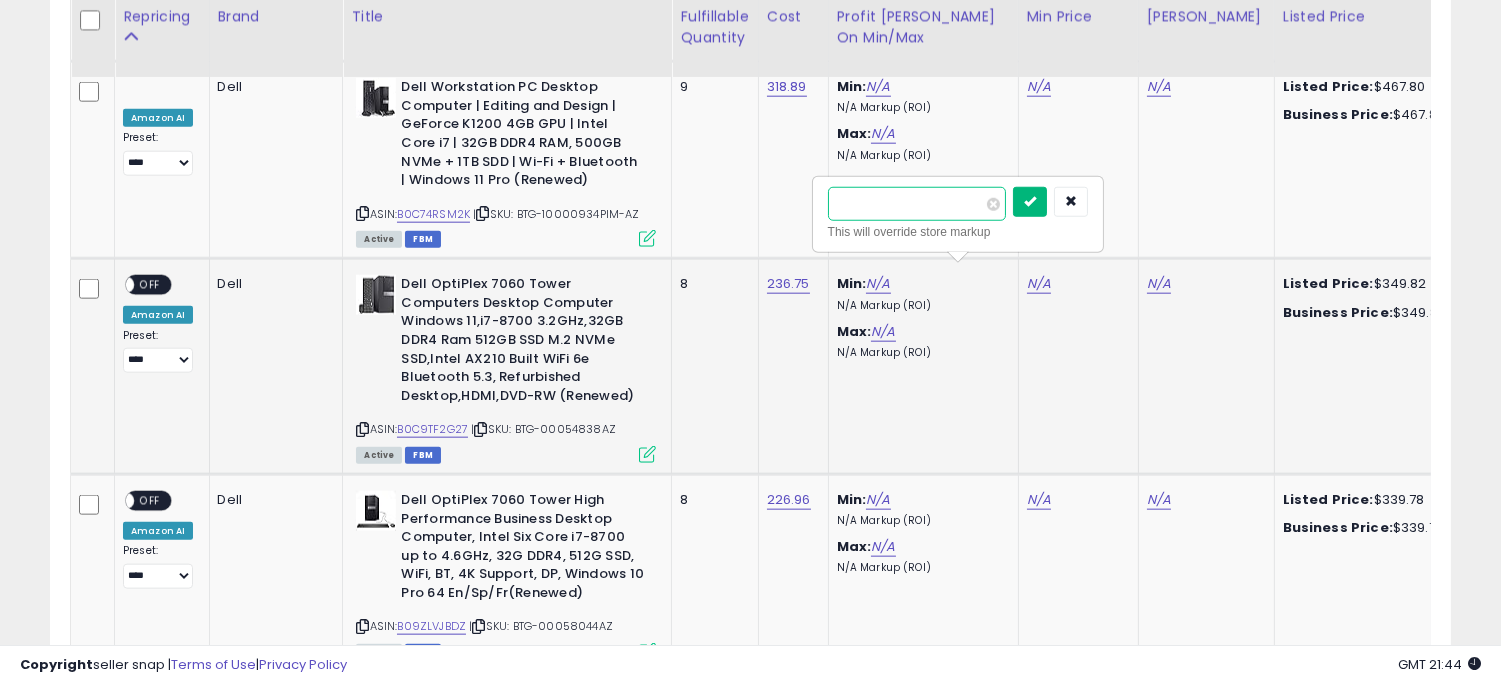 type on "******" 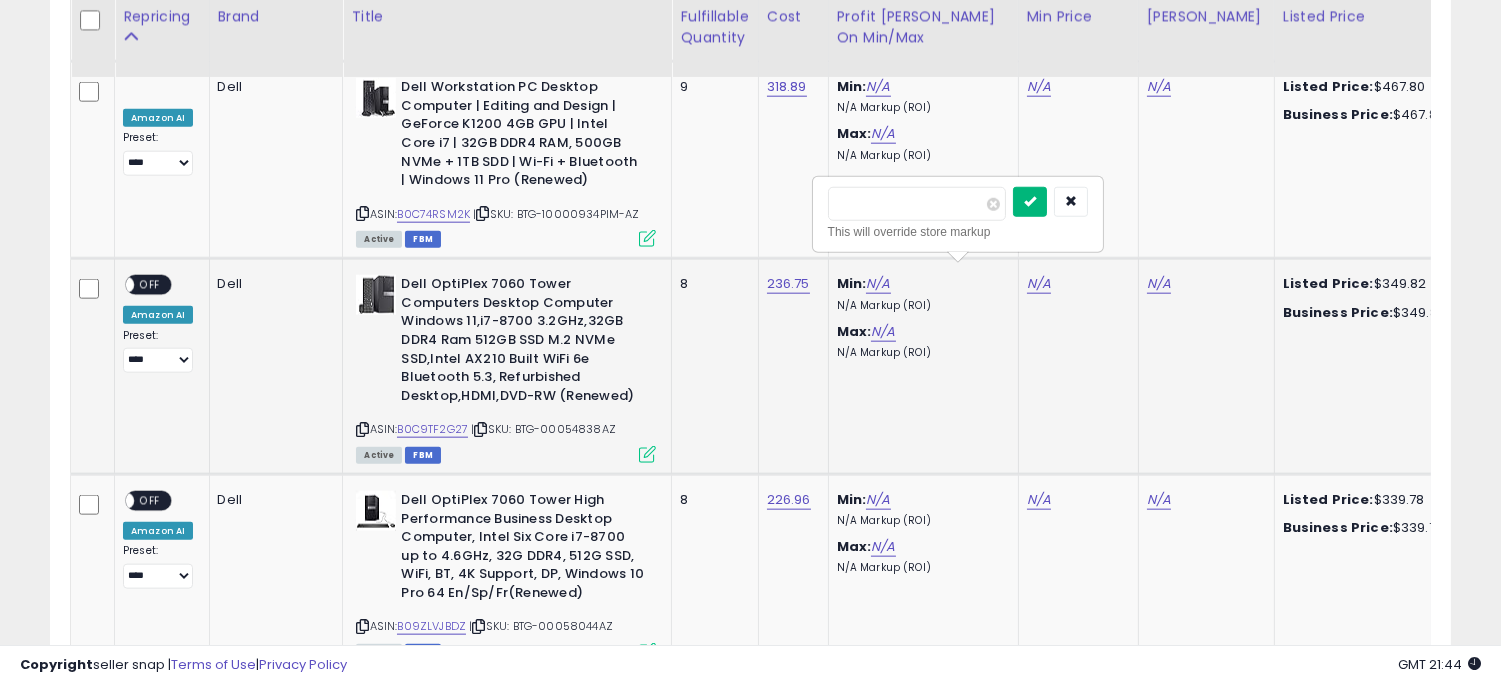 click at bounding box center (1030, 202) 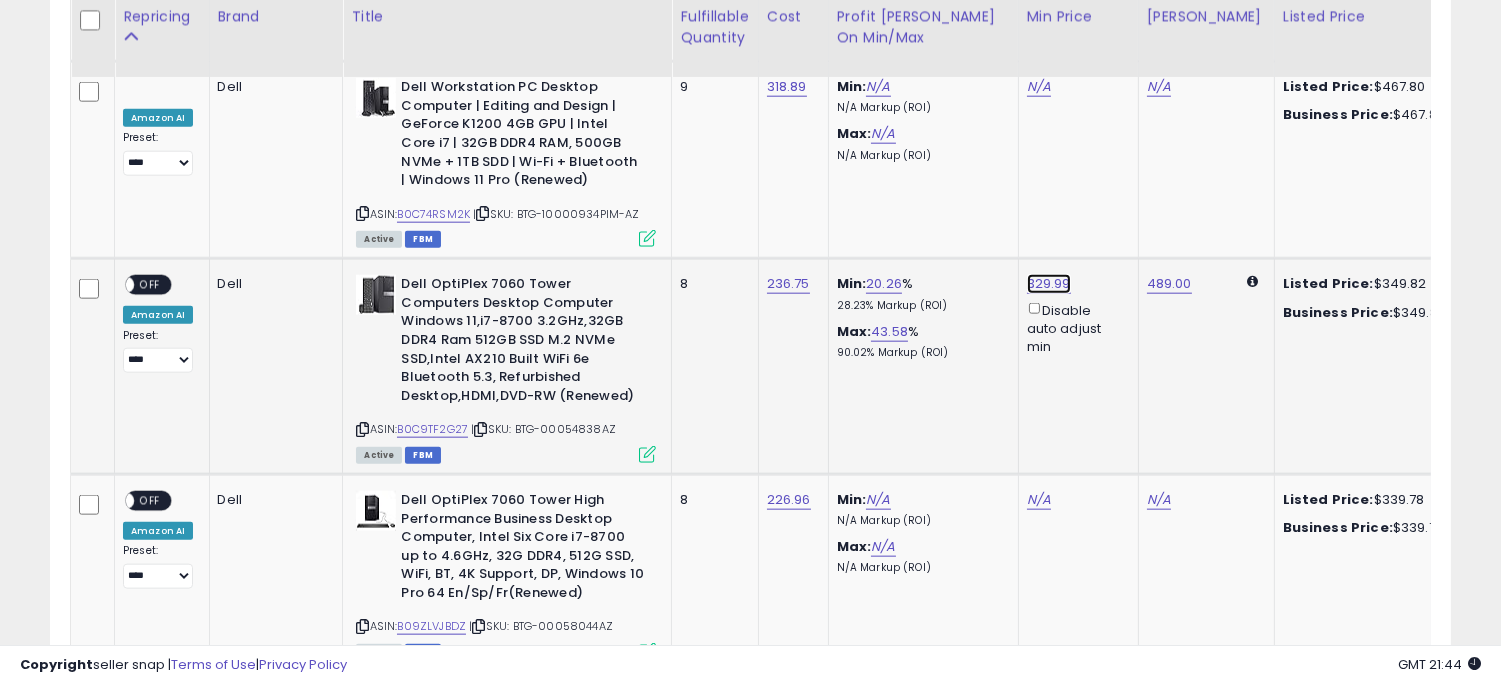 click on "329.99" at bounding box center [1047, -3170] 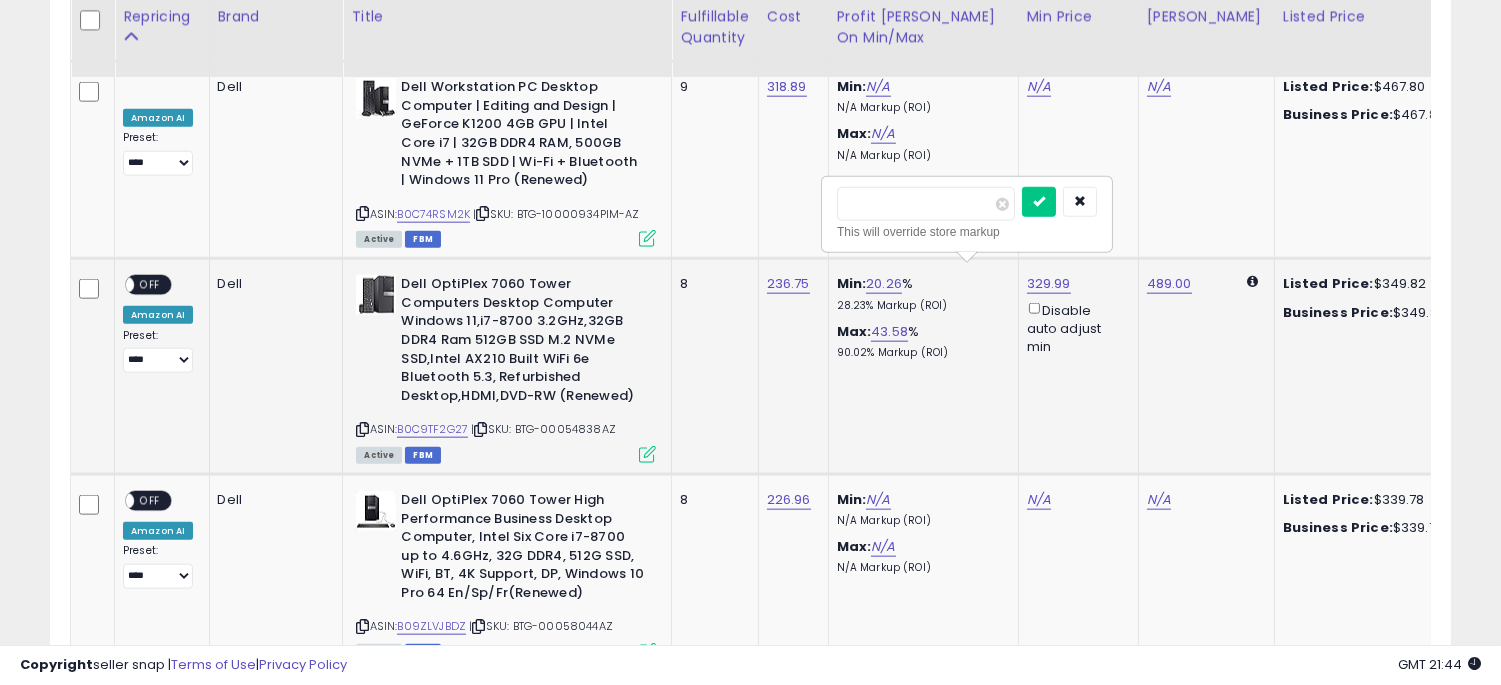 click on "******" at bounding box center [926, 204] 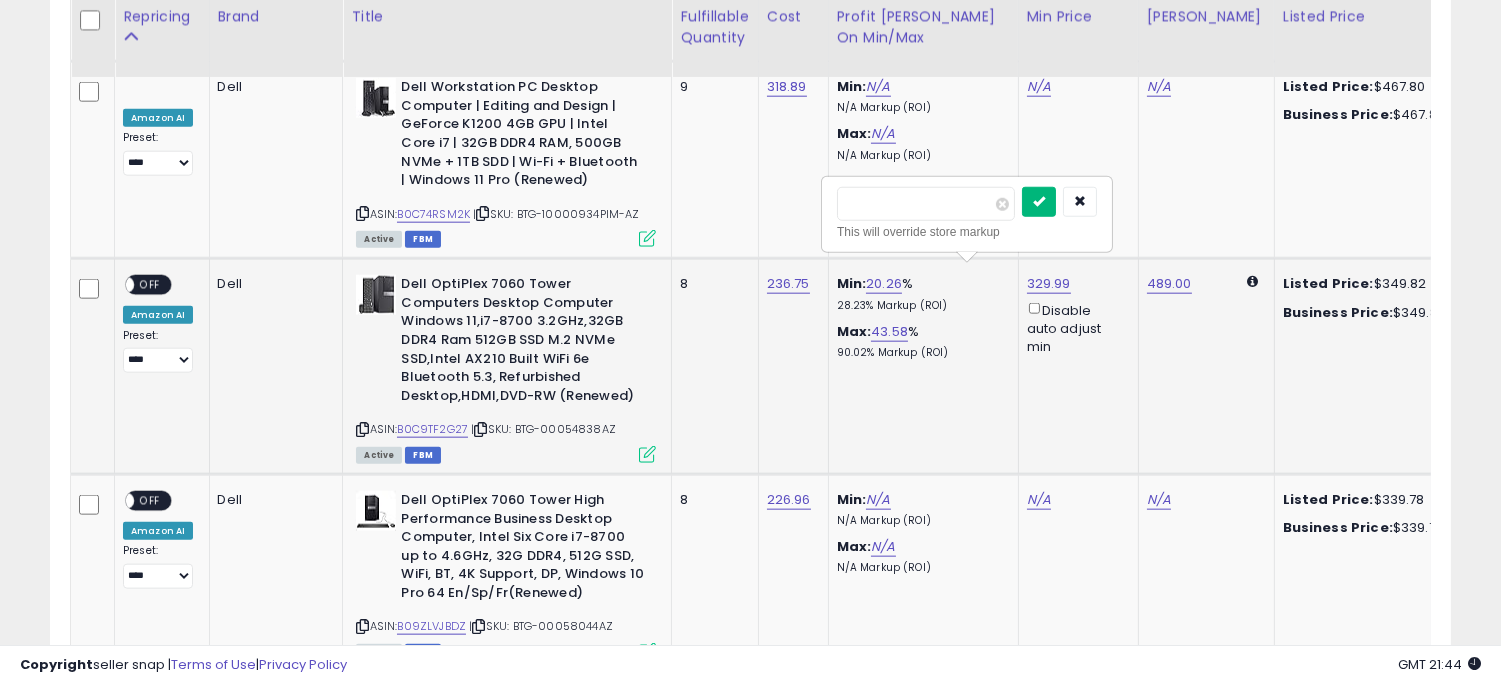 click at bounding box center [1039, 201] 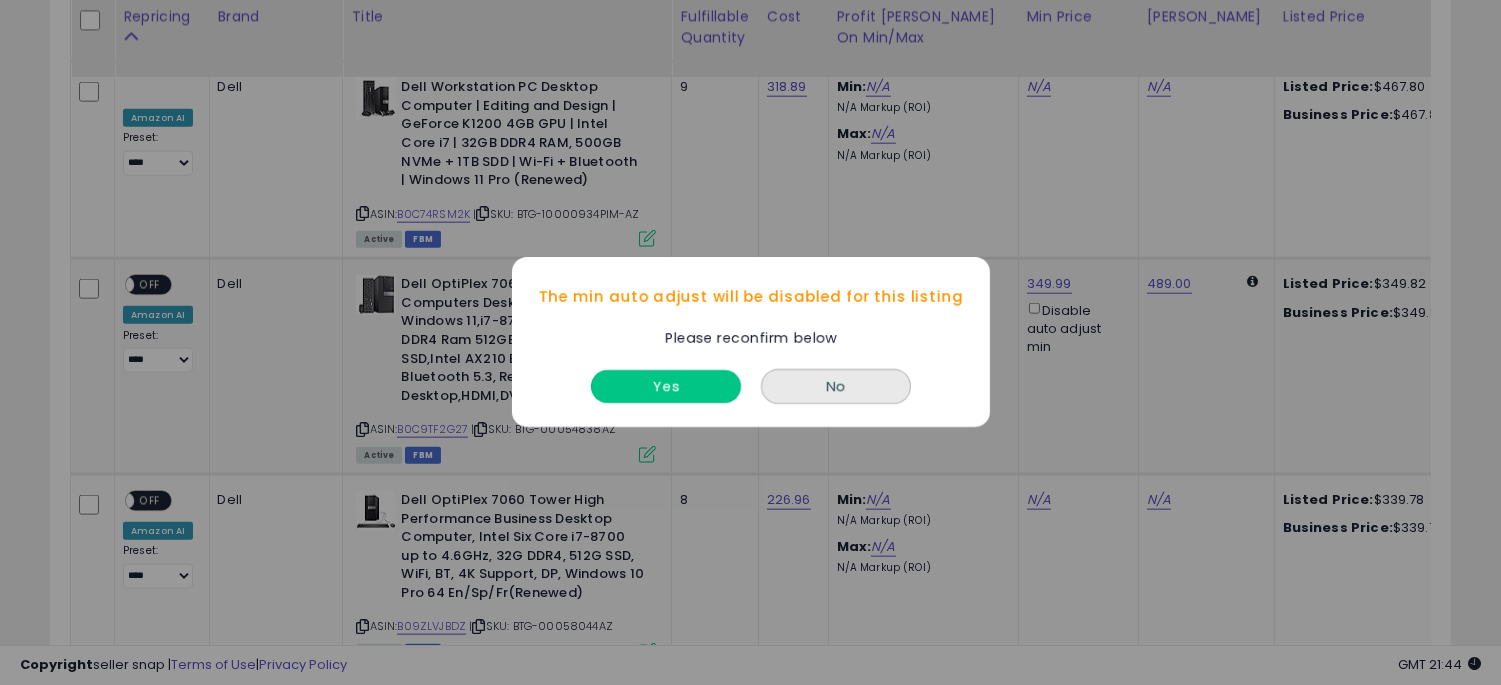 click on "Yes" at bounding box center (666, 387) 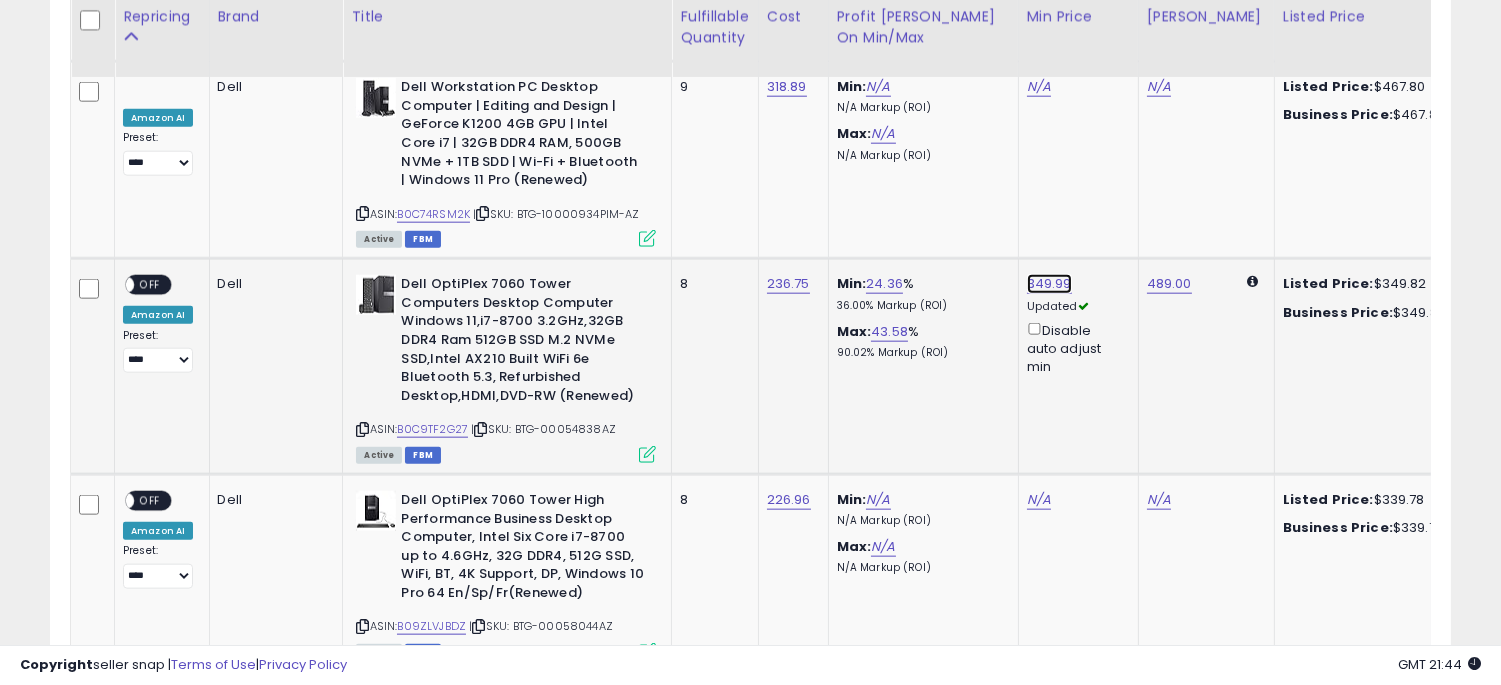 click on "349.99" at bounding box center (1047, -3170) 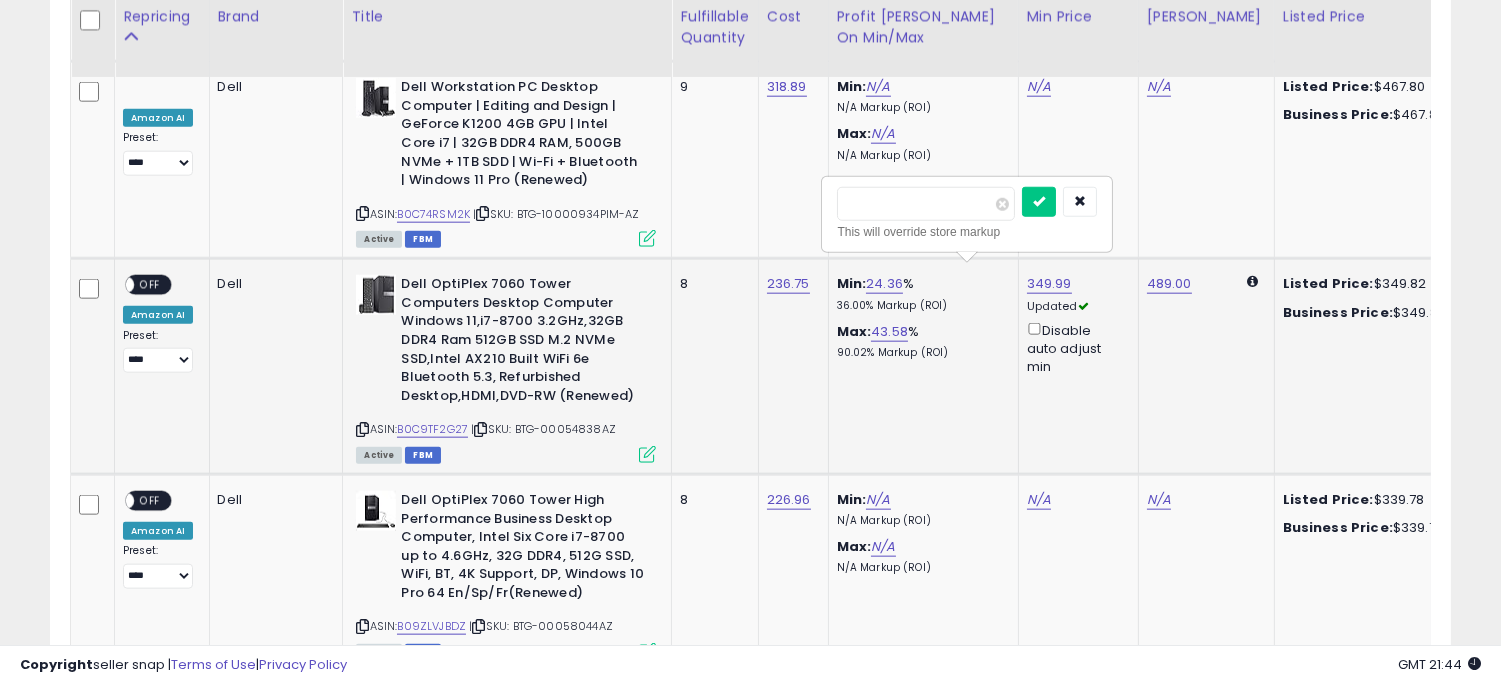 click on "******" at bounding box center (926, 204) 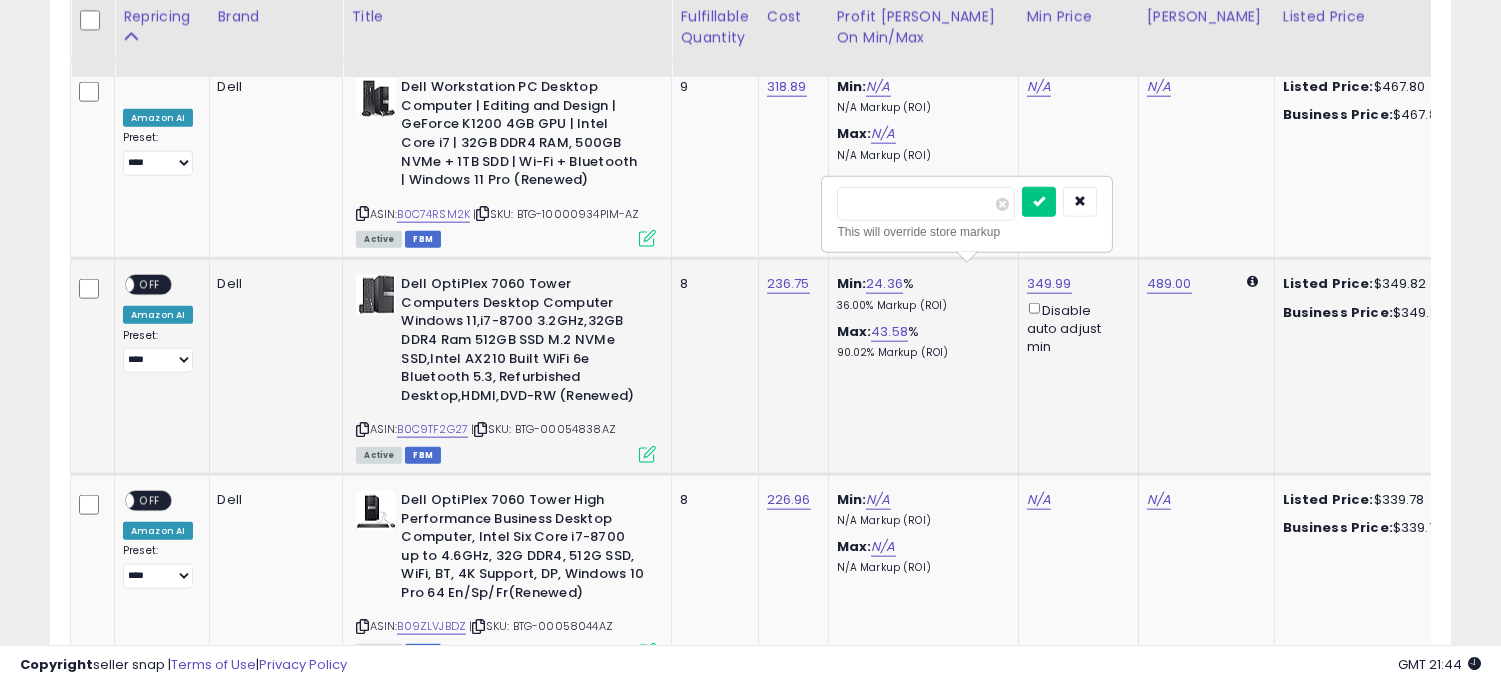 type on "******" 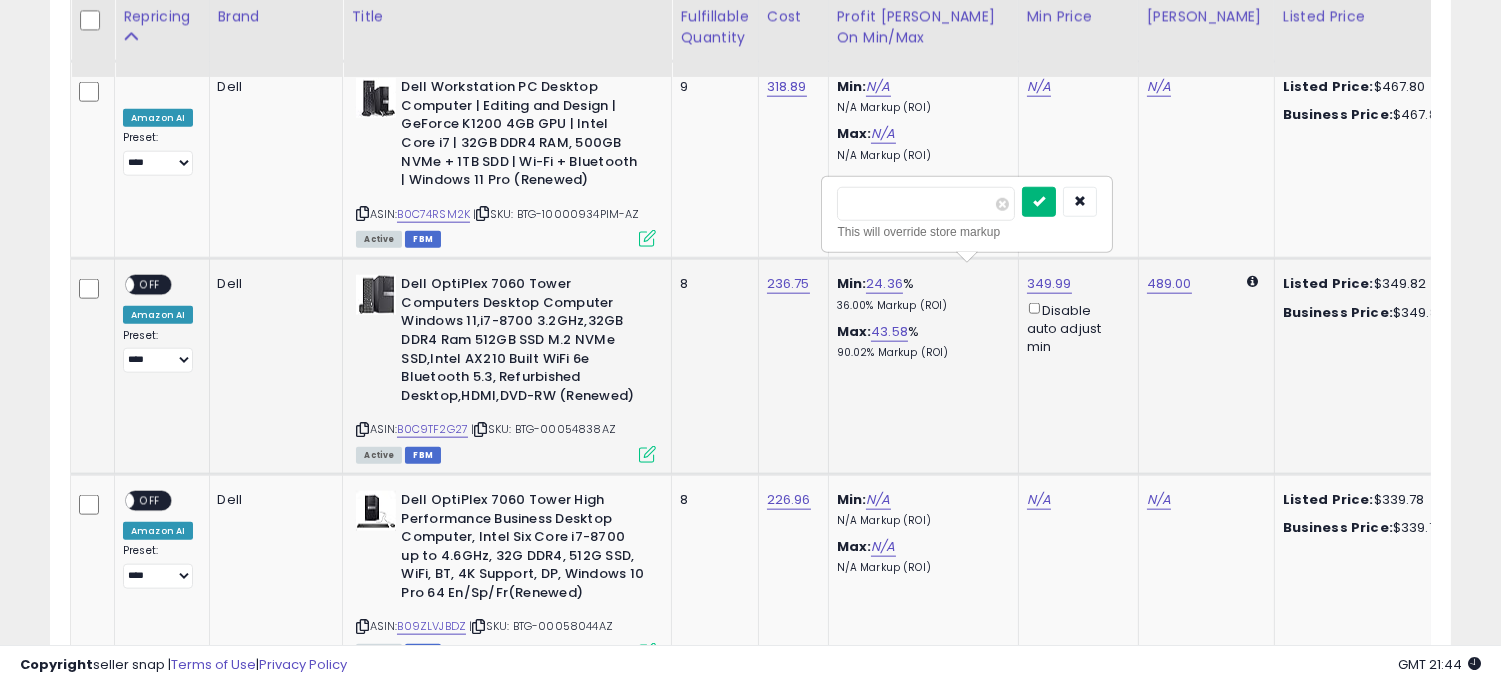 click at bounding box center (1039, 202) 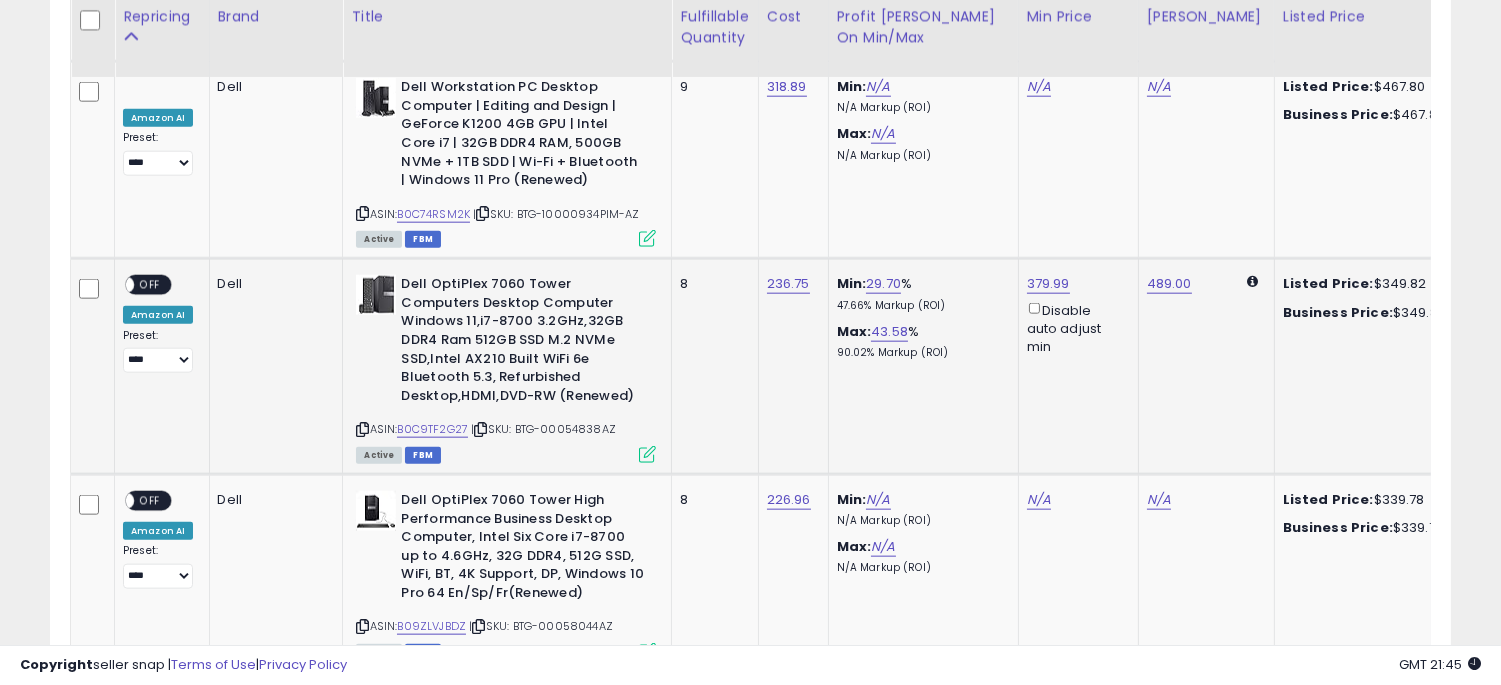 click at bounding box center (647, 454) 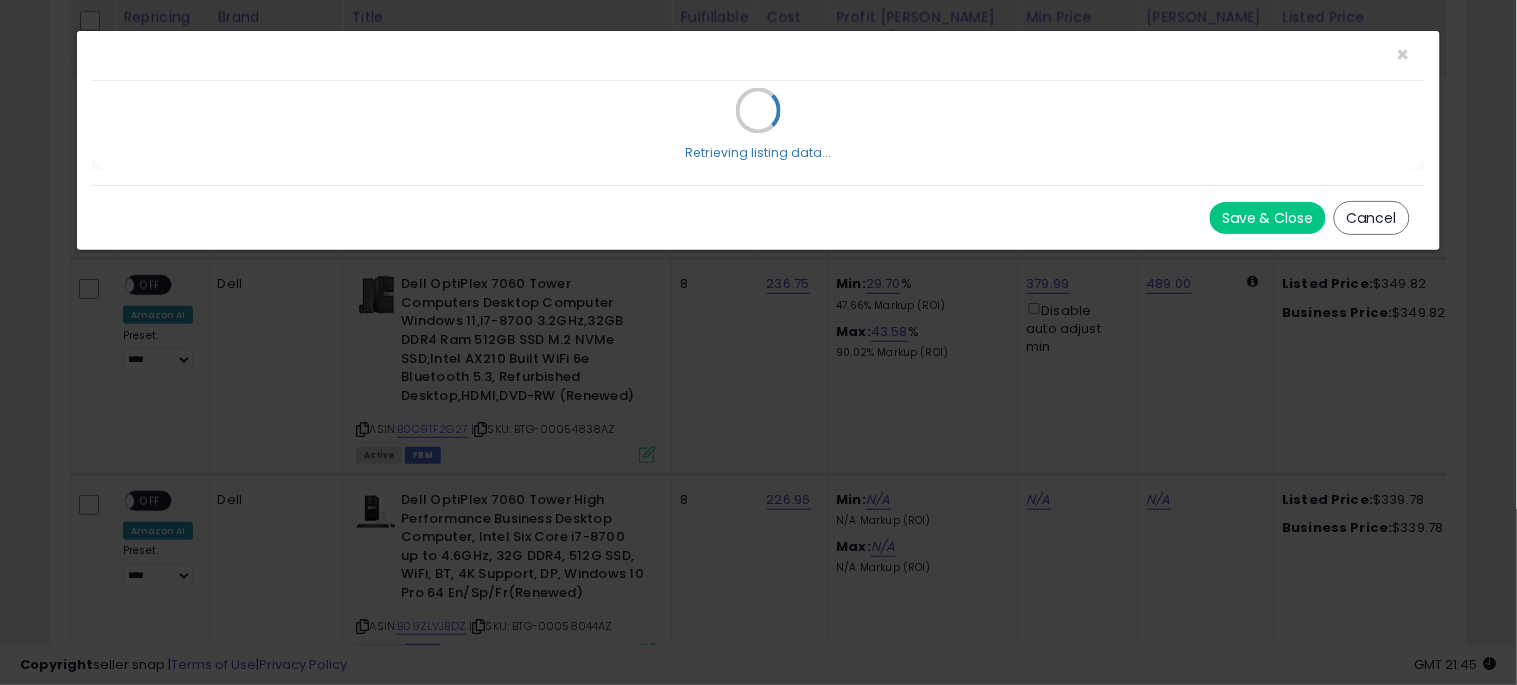 scroll, scrollTop: 999590, scrollLeft: 999178, axis: both 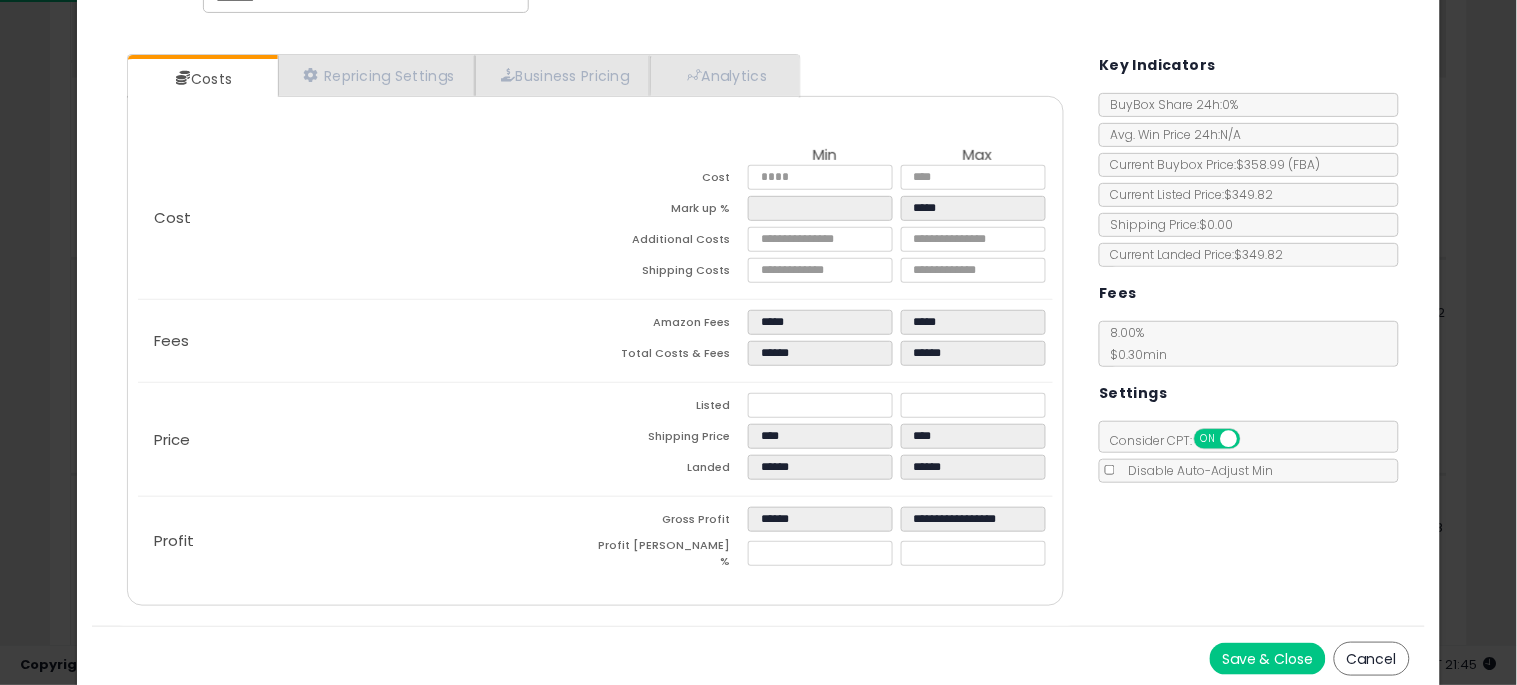click on "× Close
Dell OptiPlex 7060 Tower Computers Desktop Computer Windows 11,i7-8700 3.2GHz,32GB DDR4 Ram 512GB SSD M.2 NVMe SSD,Intel AX210 Built WiFi 6e Bluetooth 5.3, Refurbished Desktop,HDMI,DVD-RW (Renewed)
ASIN:  B0C9TF2G27
|
SKU:  BTG-00054838AZ
FBM
Repricing:
ON   OFF" 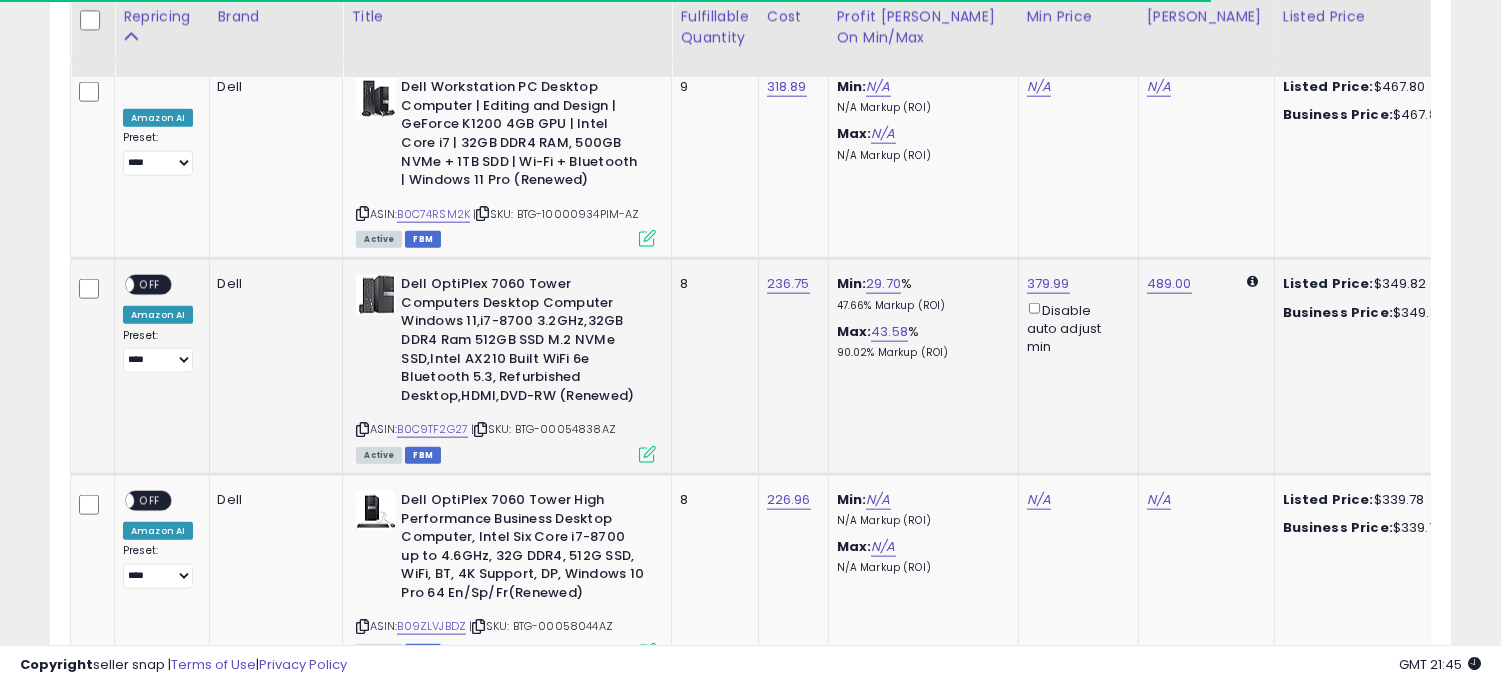 scroll, scrollTop: 410, scrollLeft: 812, axis: both 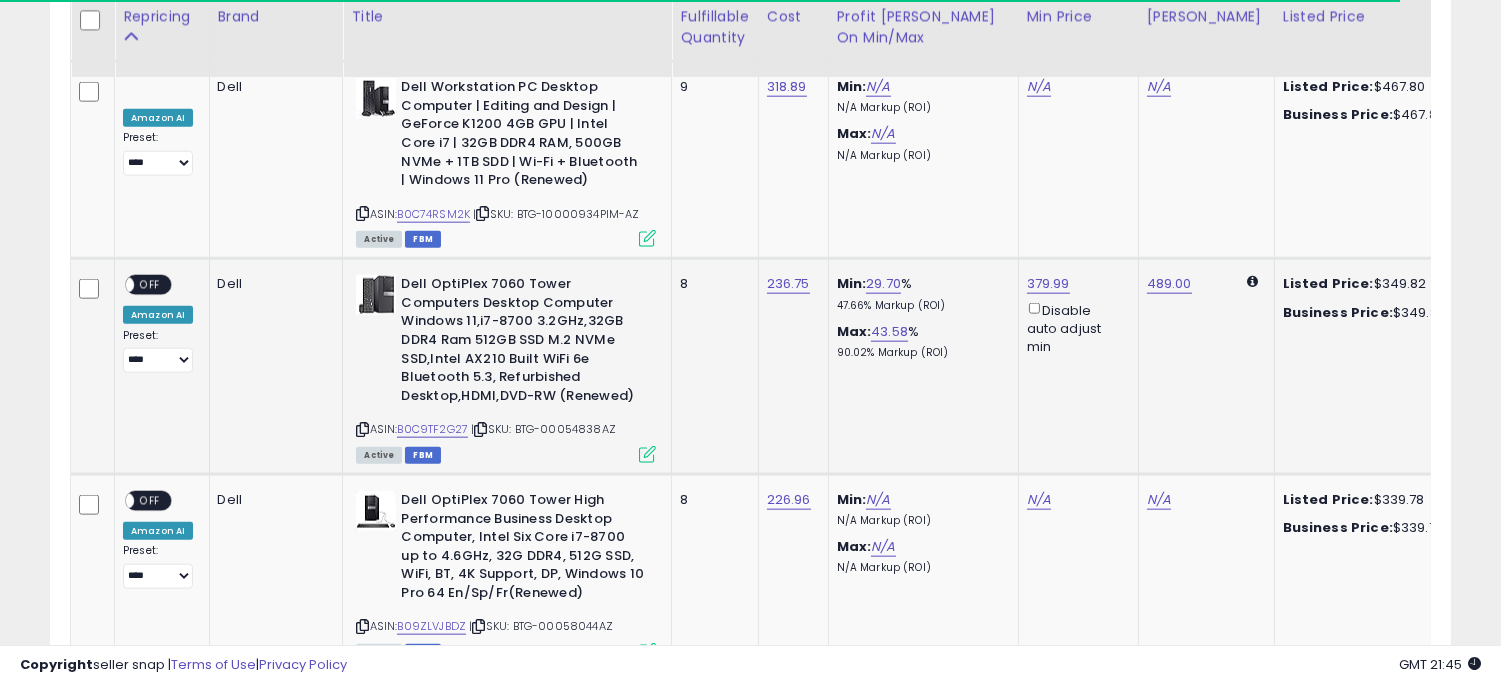 click on "OFF" at bounding box center [150, 285] 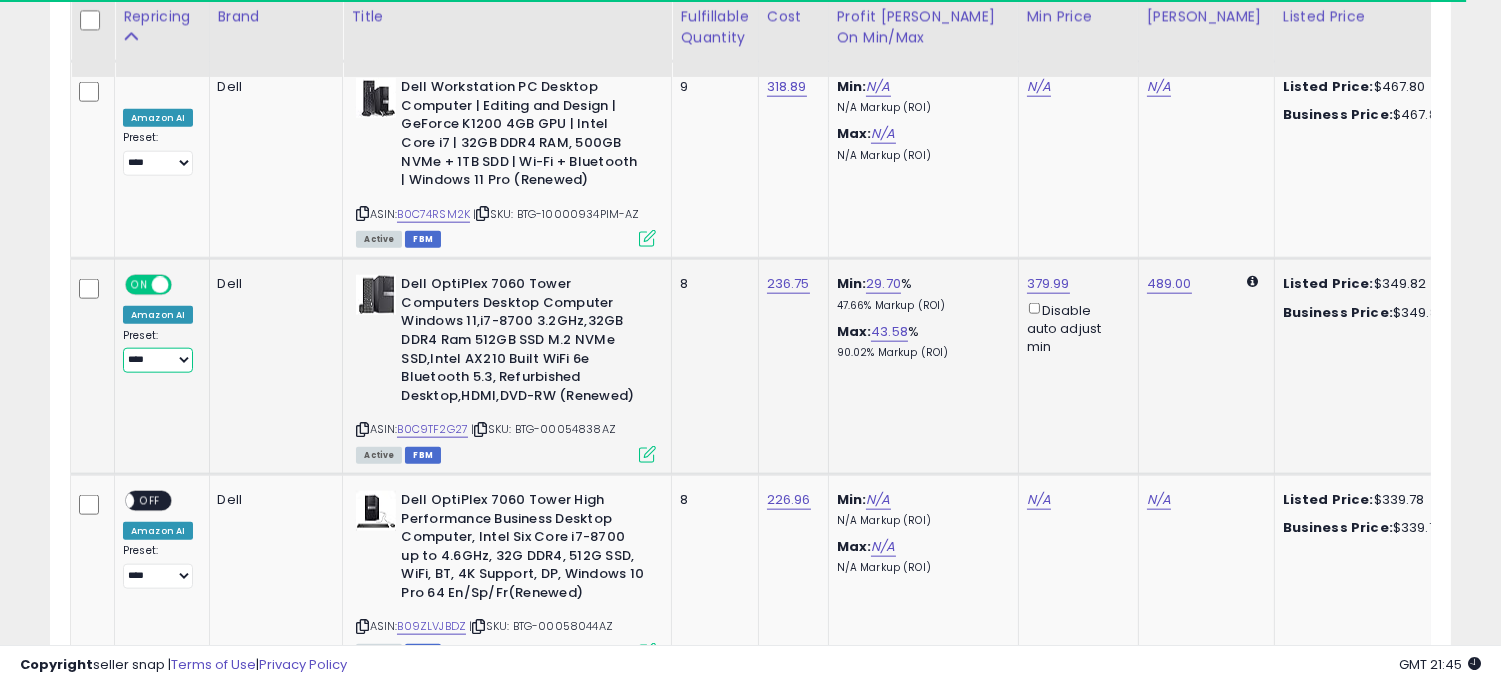 click on "**********" at bounding box center (158, 360) 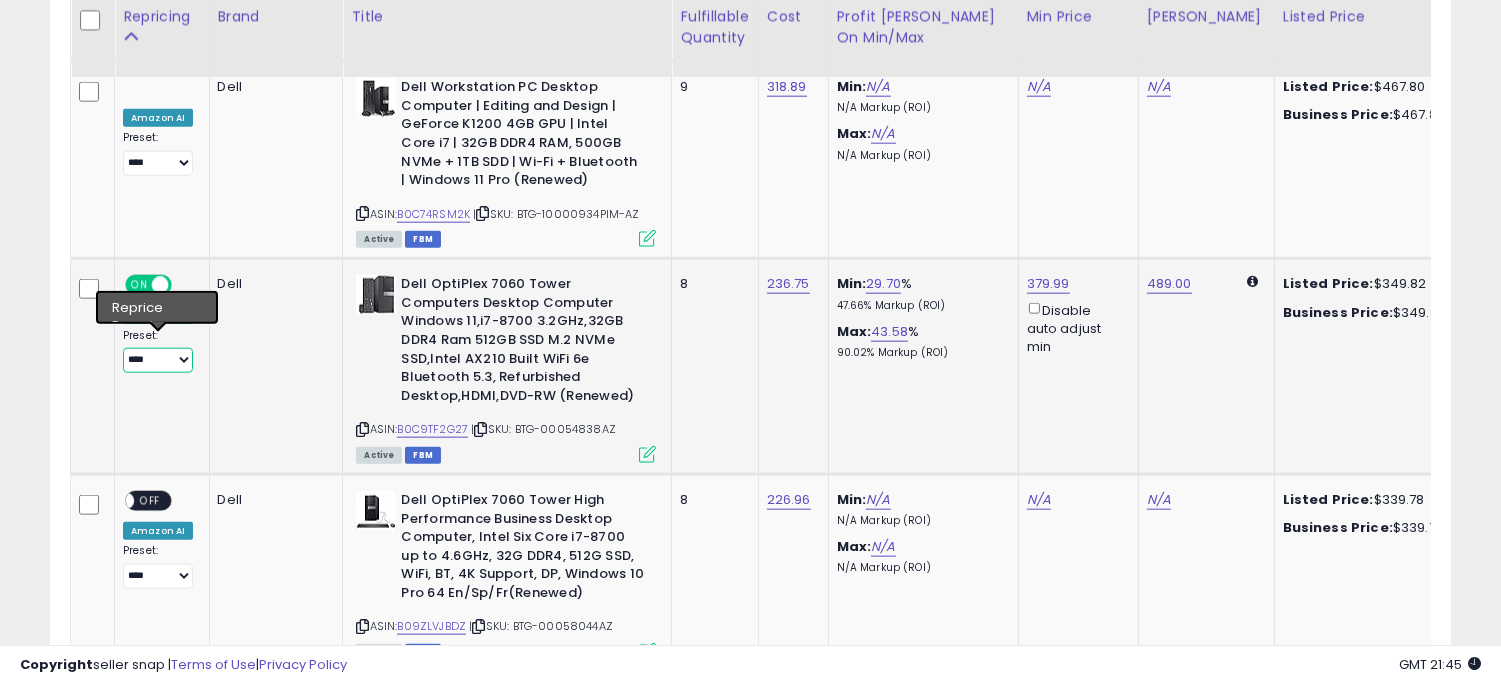 select on "**********" 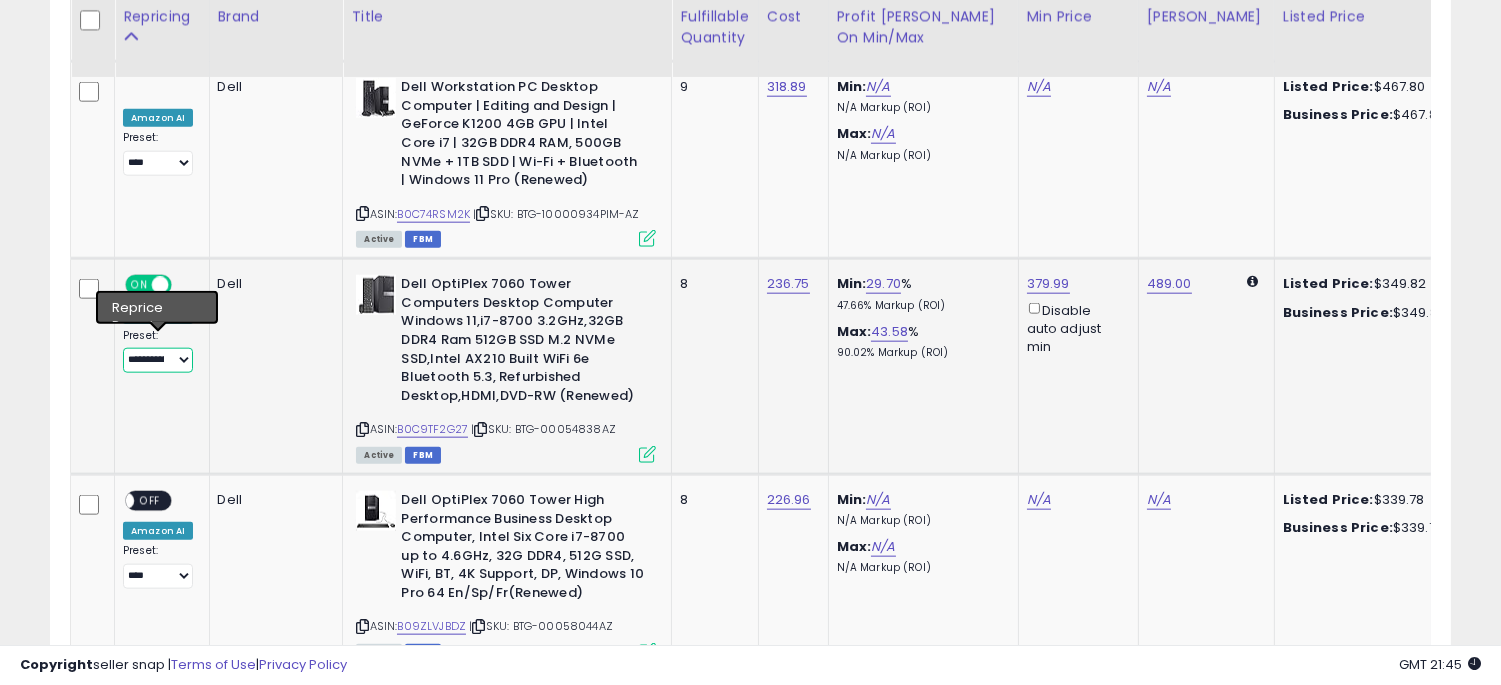 click on "**********" at bounding box center [158, 360] 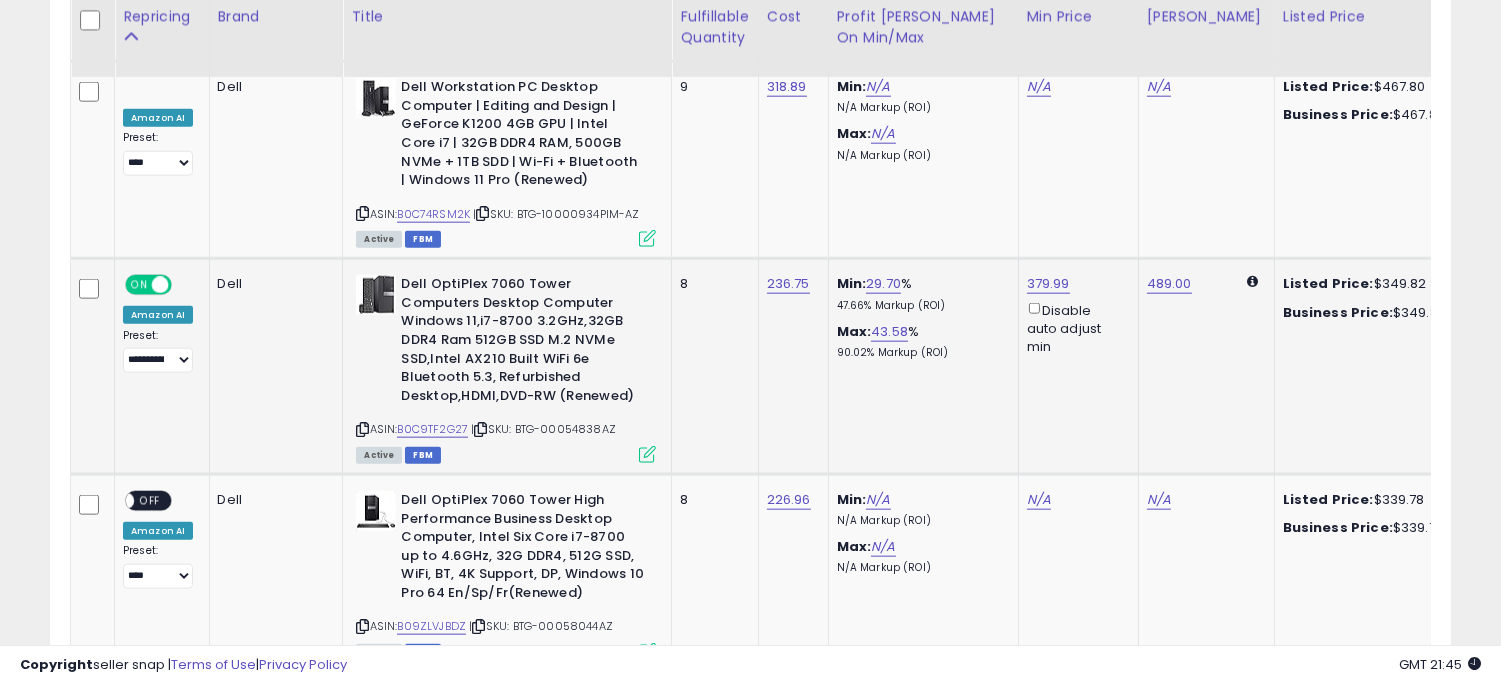 click on "Dell OptiPlex 7060 Tower Computers Desktop Computer Windows 11,i7-8700 3.2GHz,32GB DDR4 Ram 512GB SSD M.2 NVMe SSD,Intel AX210 Built WiFi 6e Bluetooth 5.3, Refurbished Desktop,HDMI,DVD-RW (Renewed)" at bounding box center [522, 342] 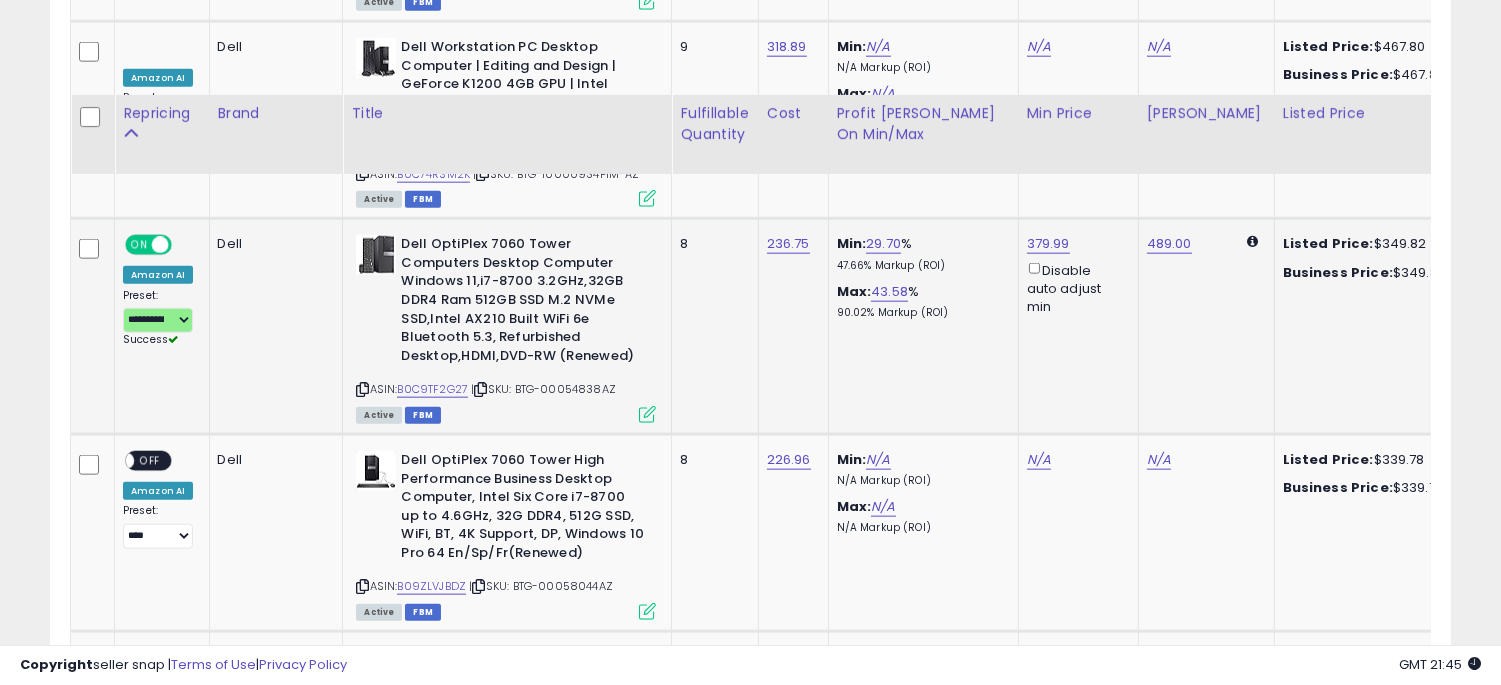 scroll, scrollTop: 4480, scrollLeft: 0, axis: vertical 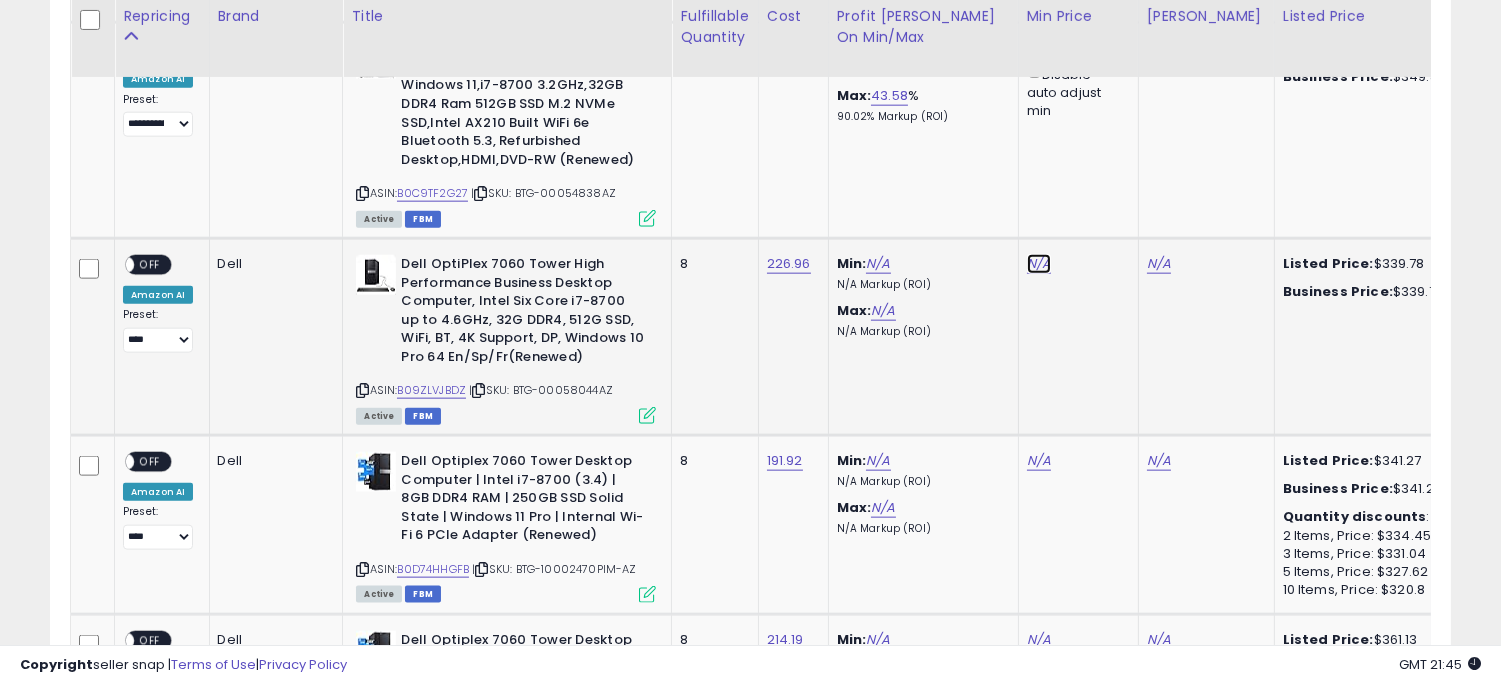 click on "N/A" at bounding box center [1039, -2242] 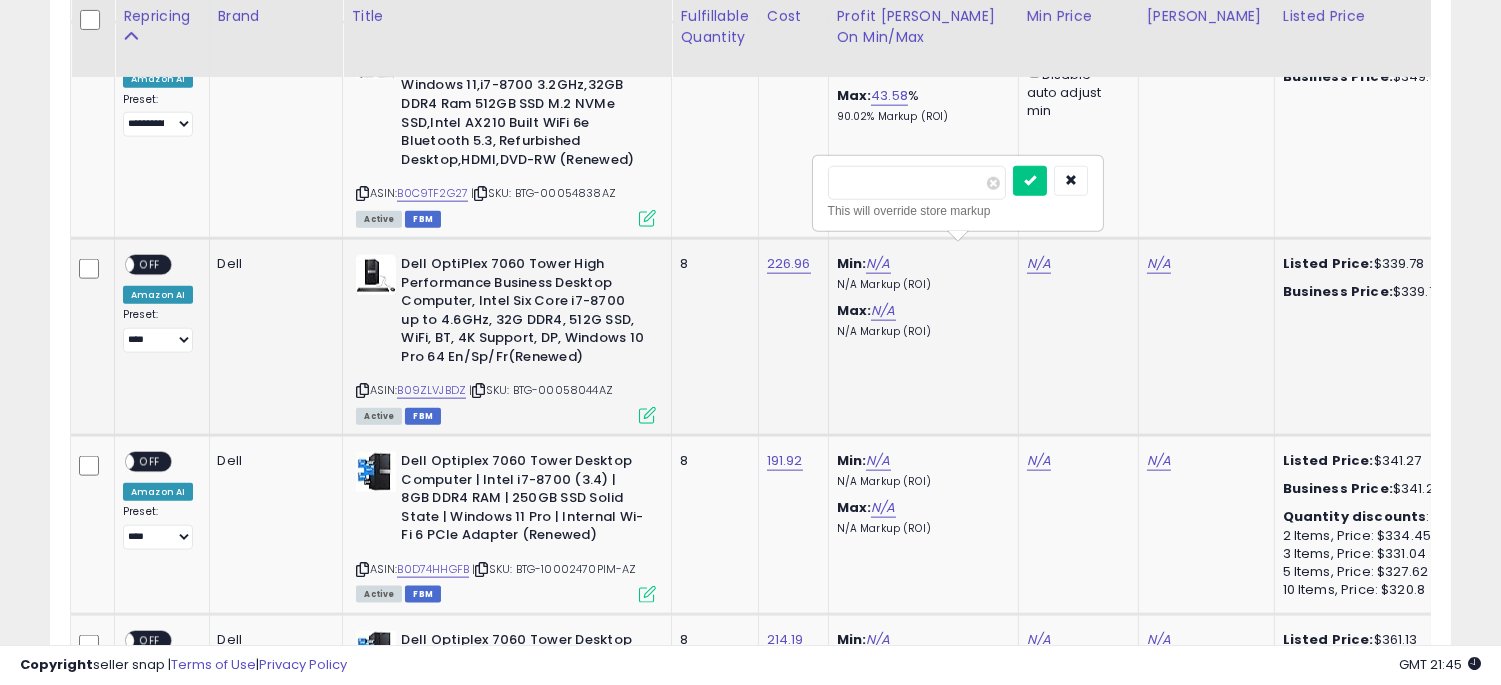 type on "******" 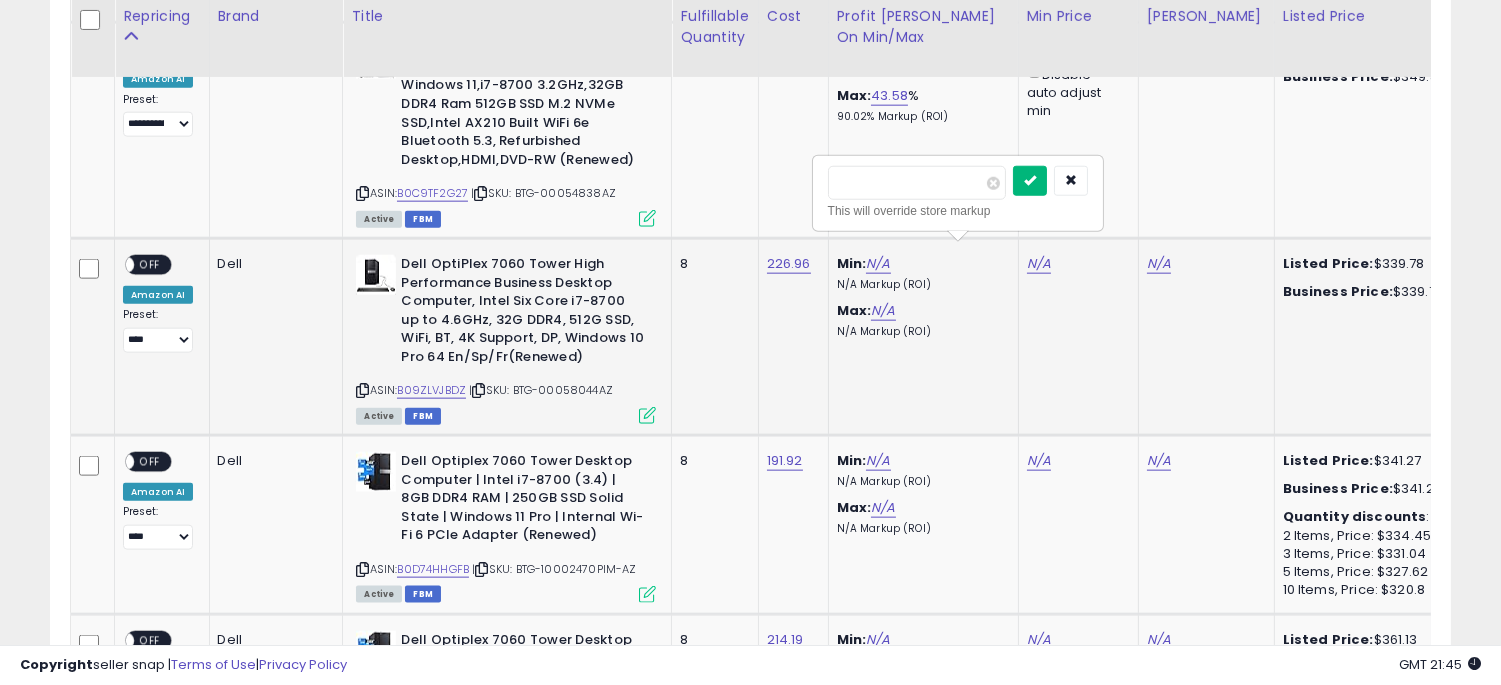 click at bounding box center [1030, 181] 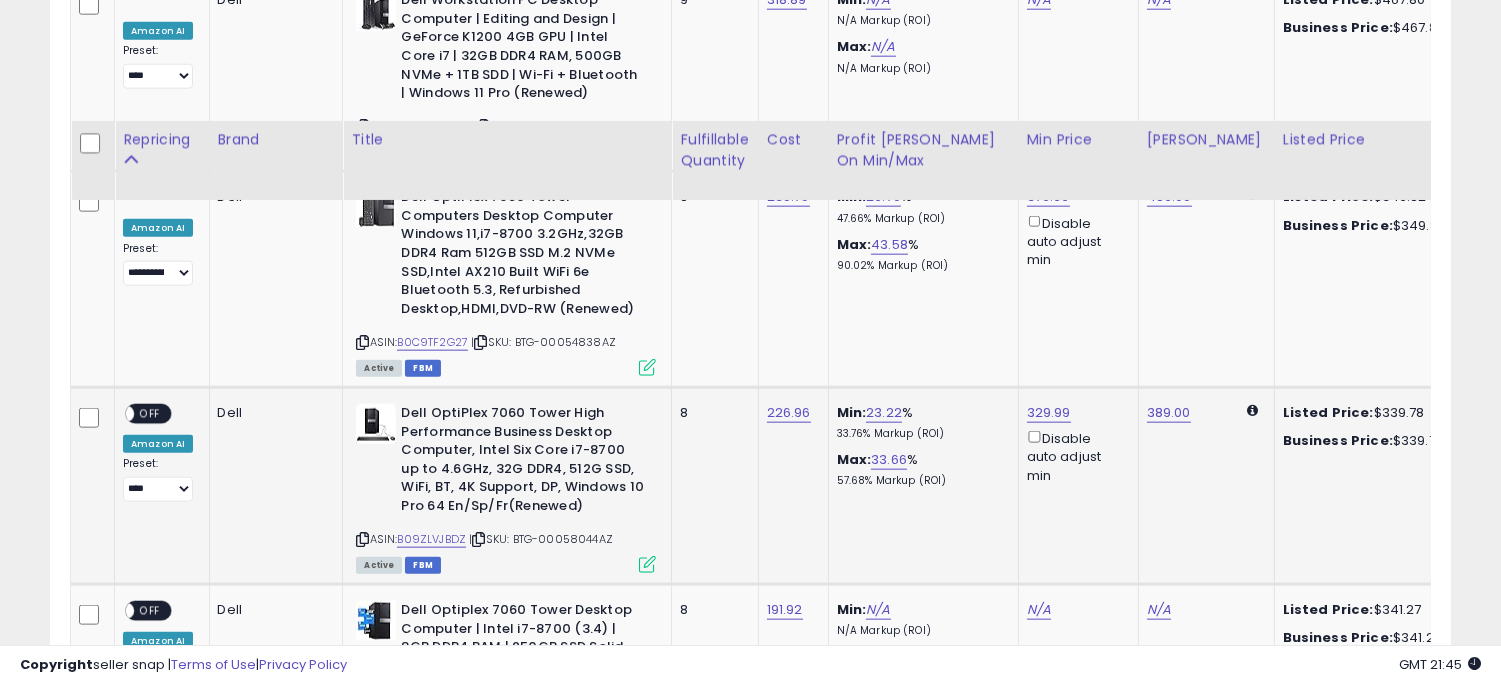 scroll, scrollTop: 4460, scrollLeft: 0, axis: vertical 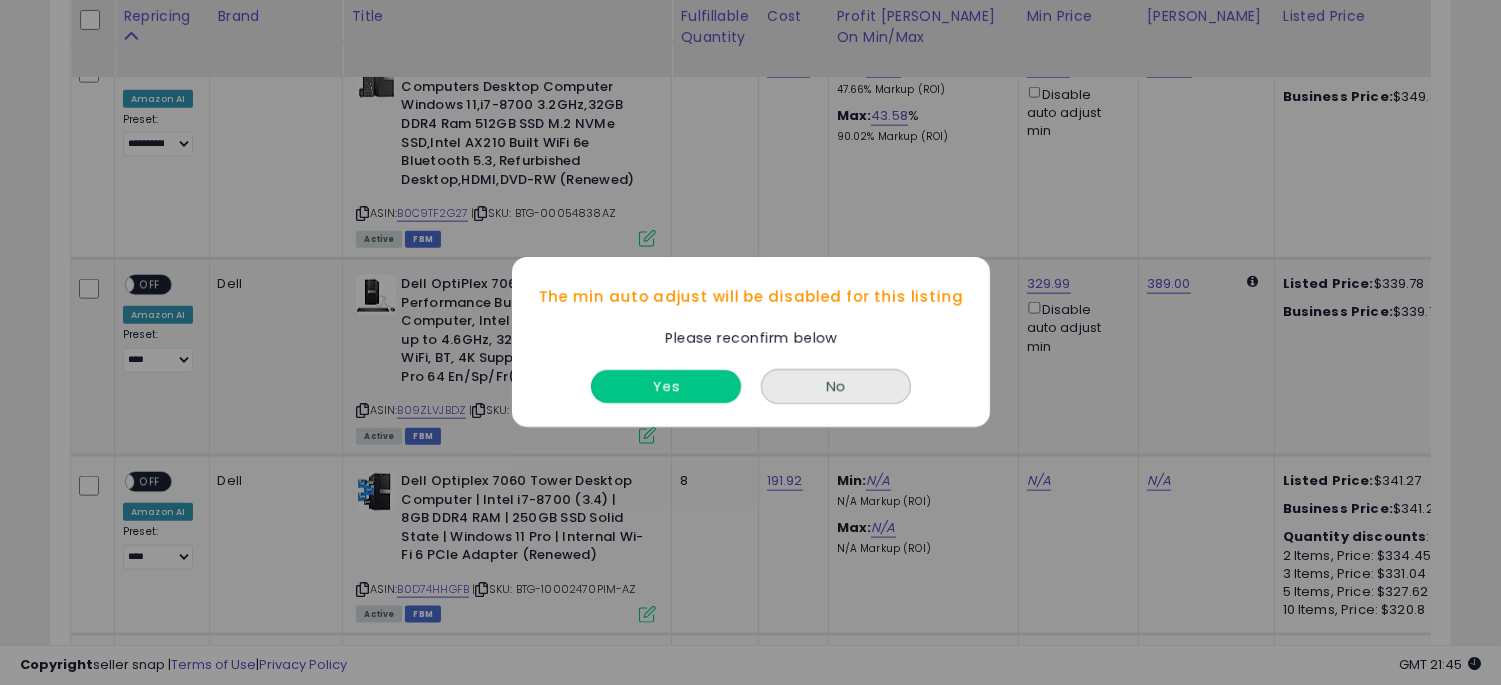 click on "Yes" at bounding box center [666, 387] 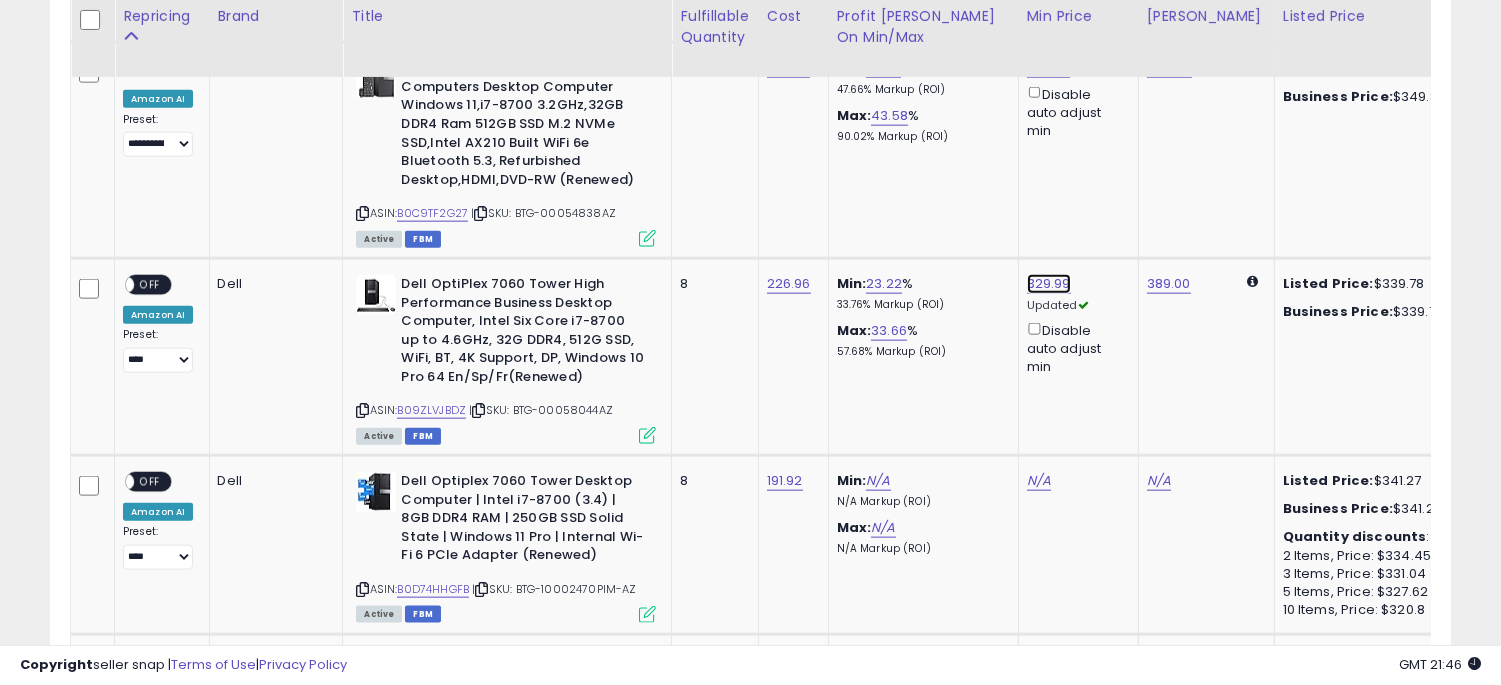click on "329.99" at bounding box center [1047, -3386] 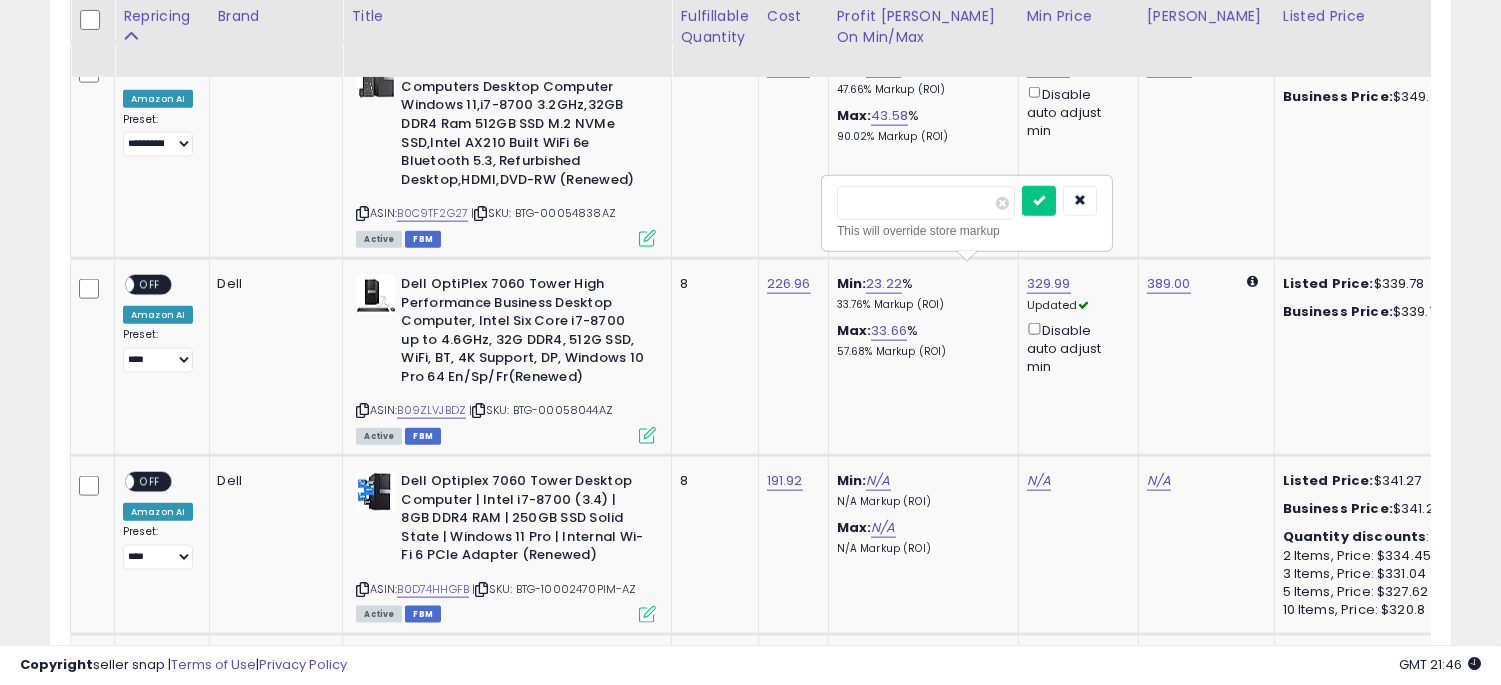 click on "******" at bounding box center (926, 203) 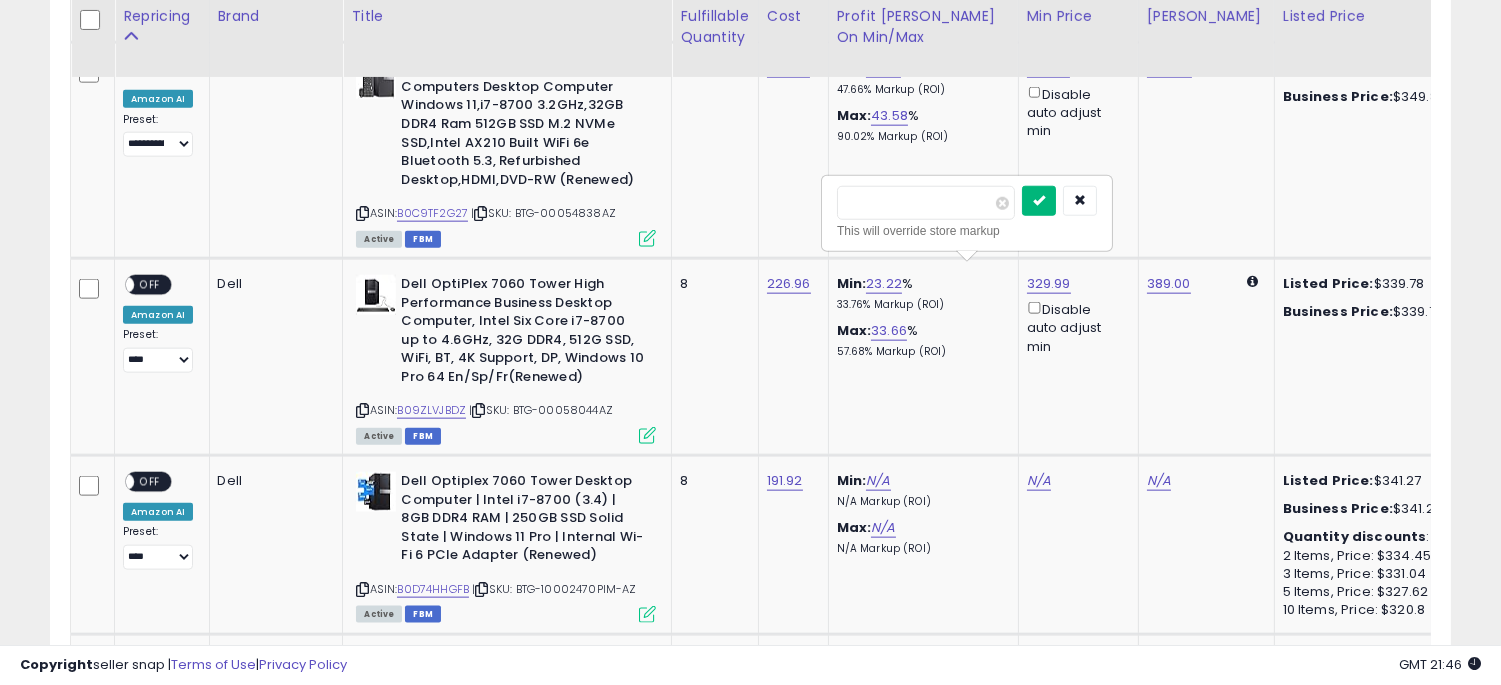 click at bounding box center [1039, 201] 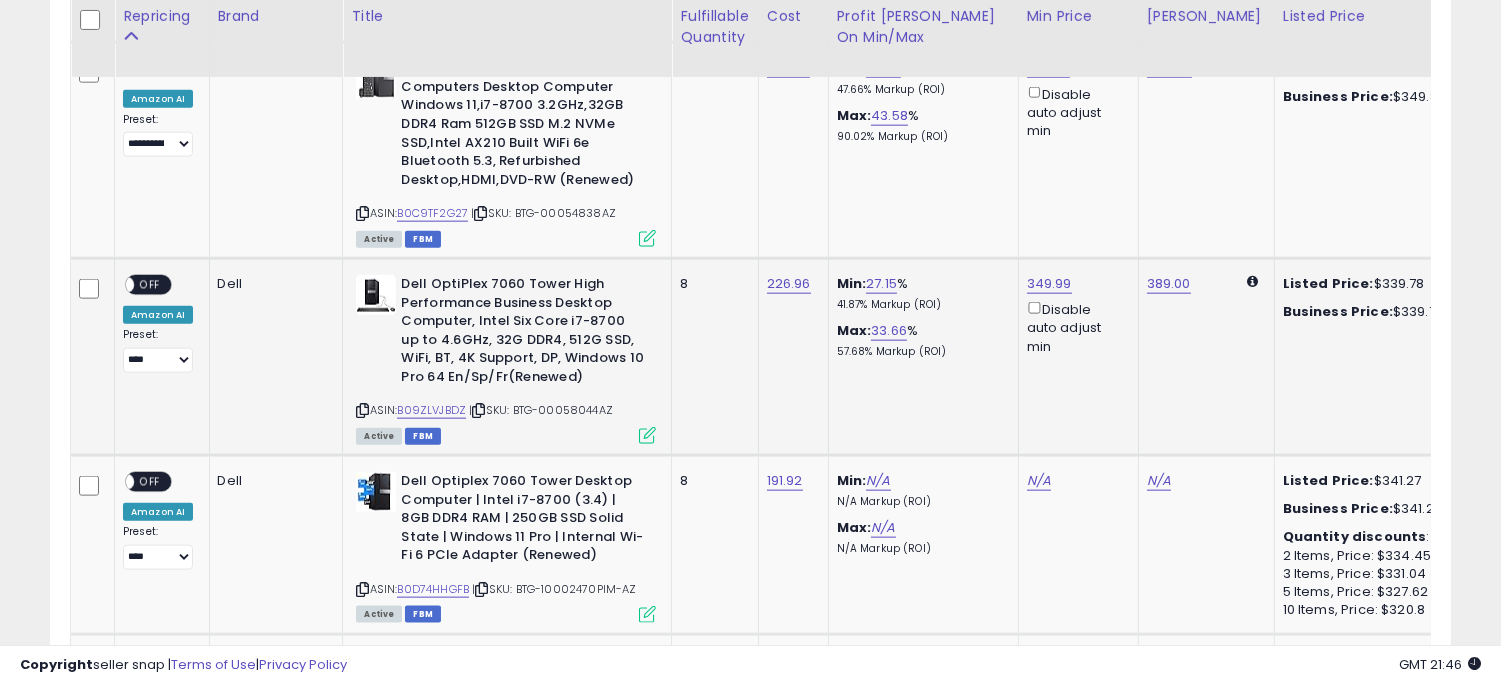 click on "OFF" at bounding box center (150, 285) 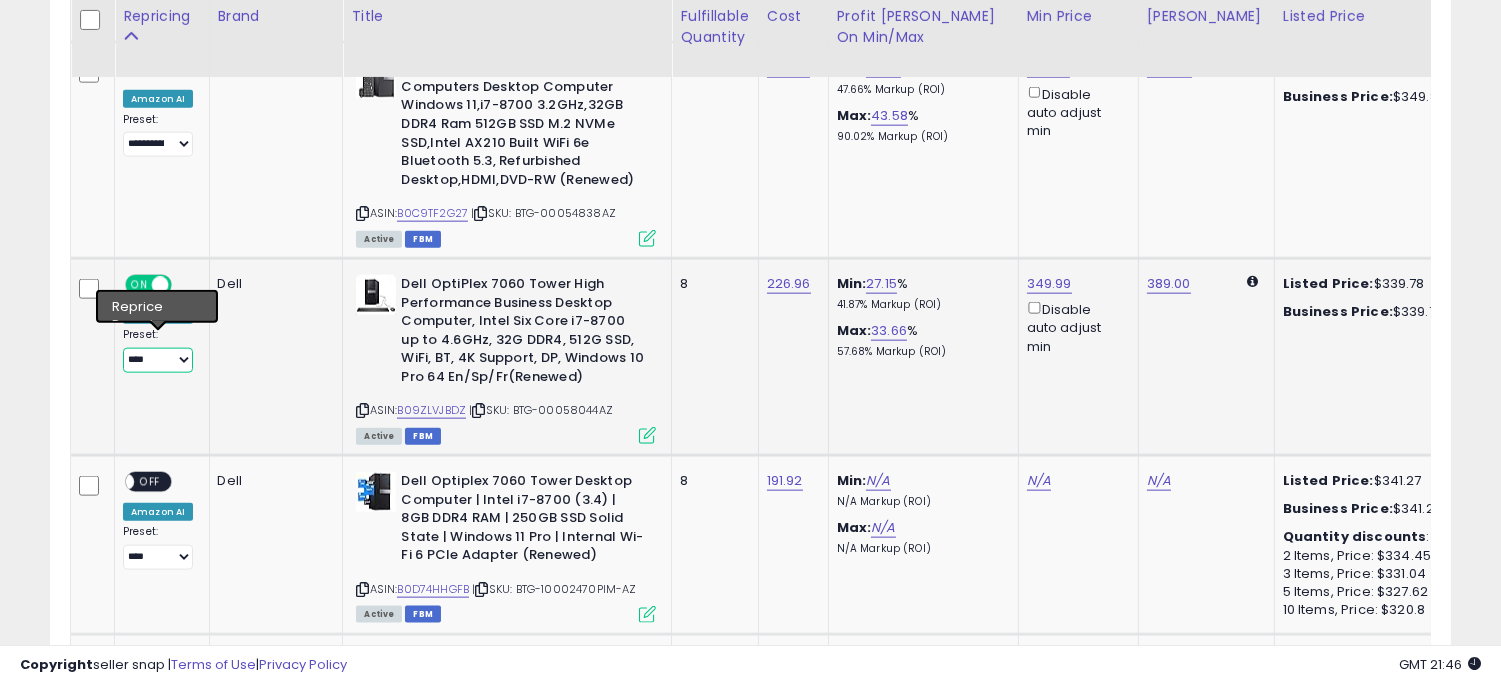 click on "**********" at bounding box center (158, 360) 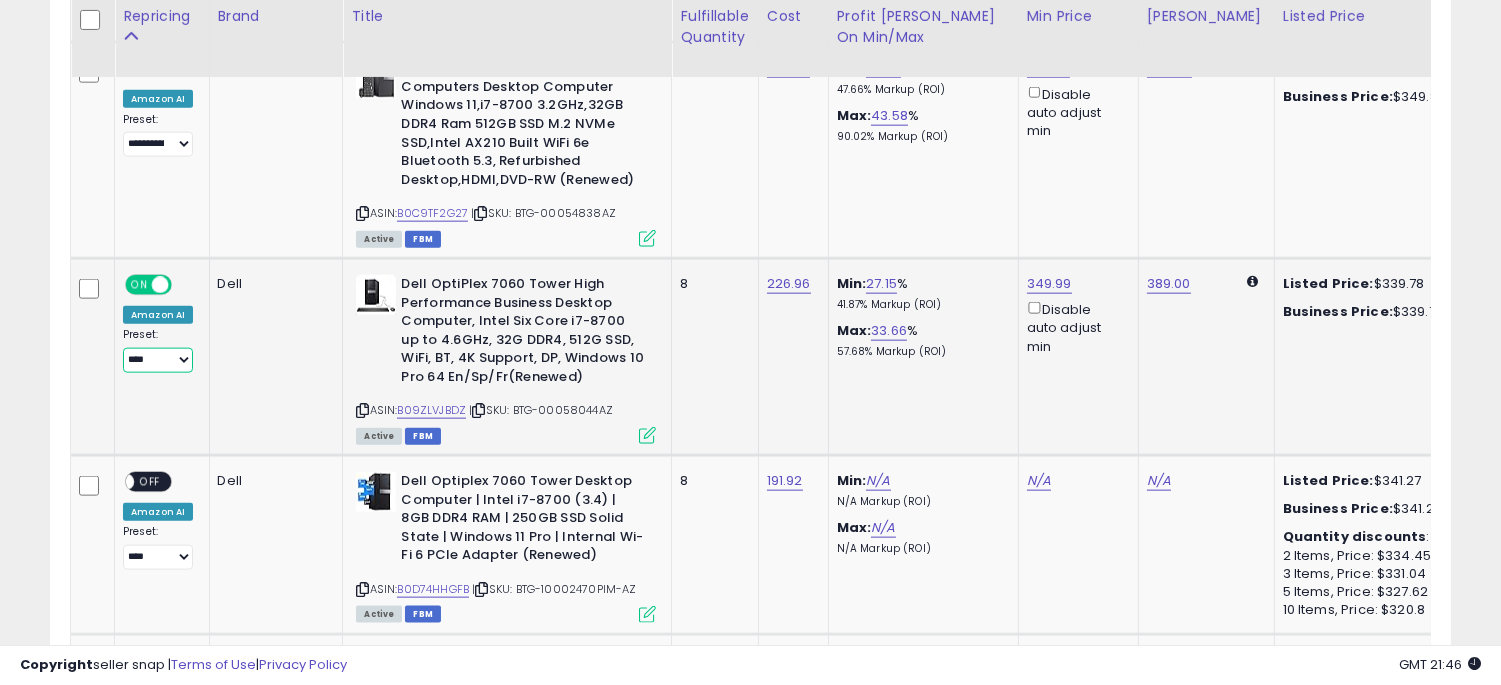 select on "**********" 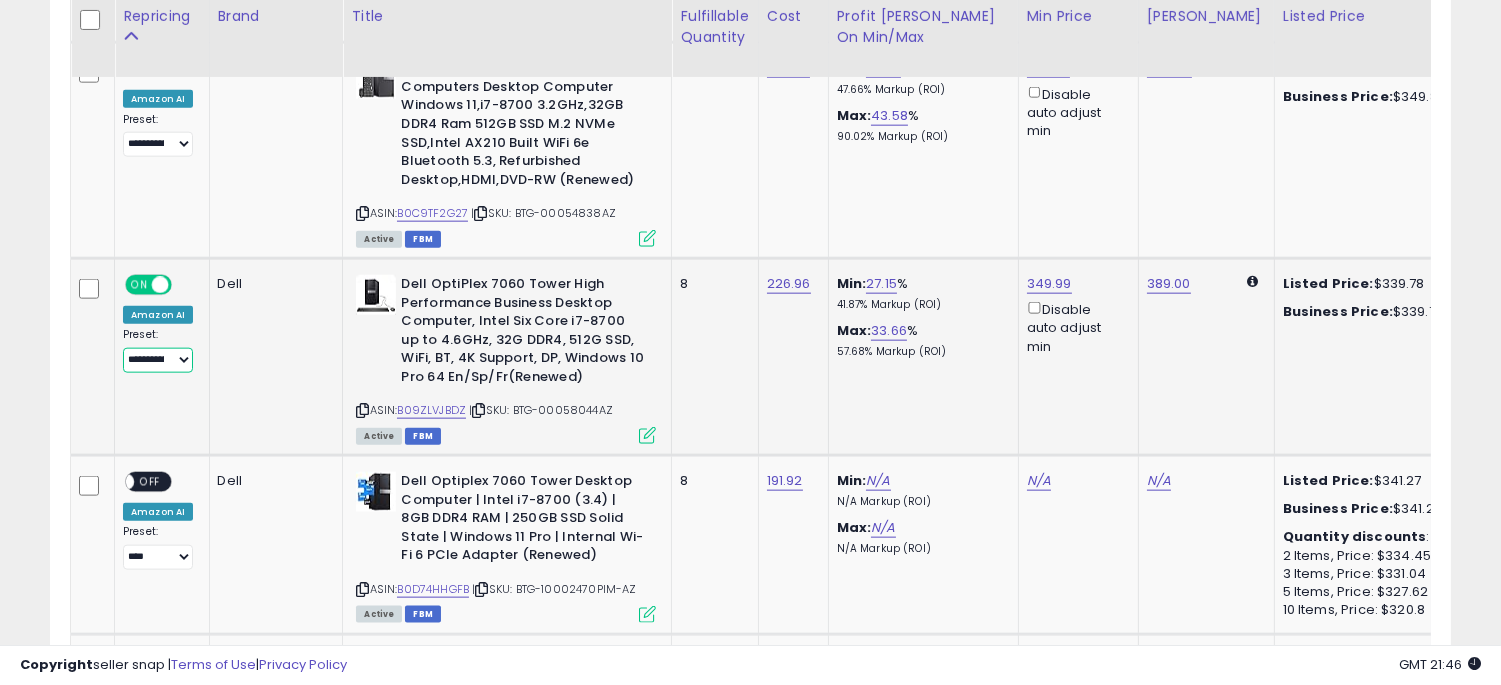 click on "**********" at bounding box center [158, 360] 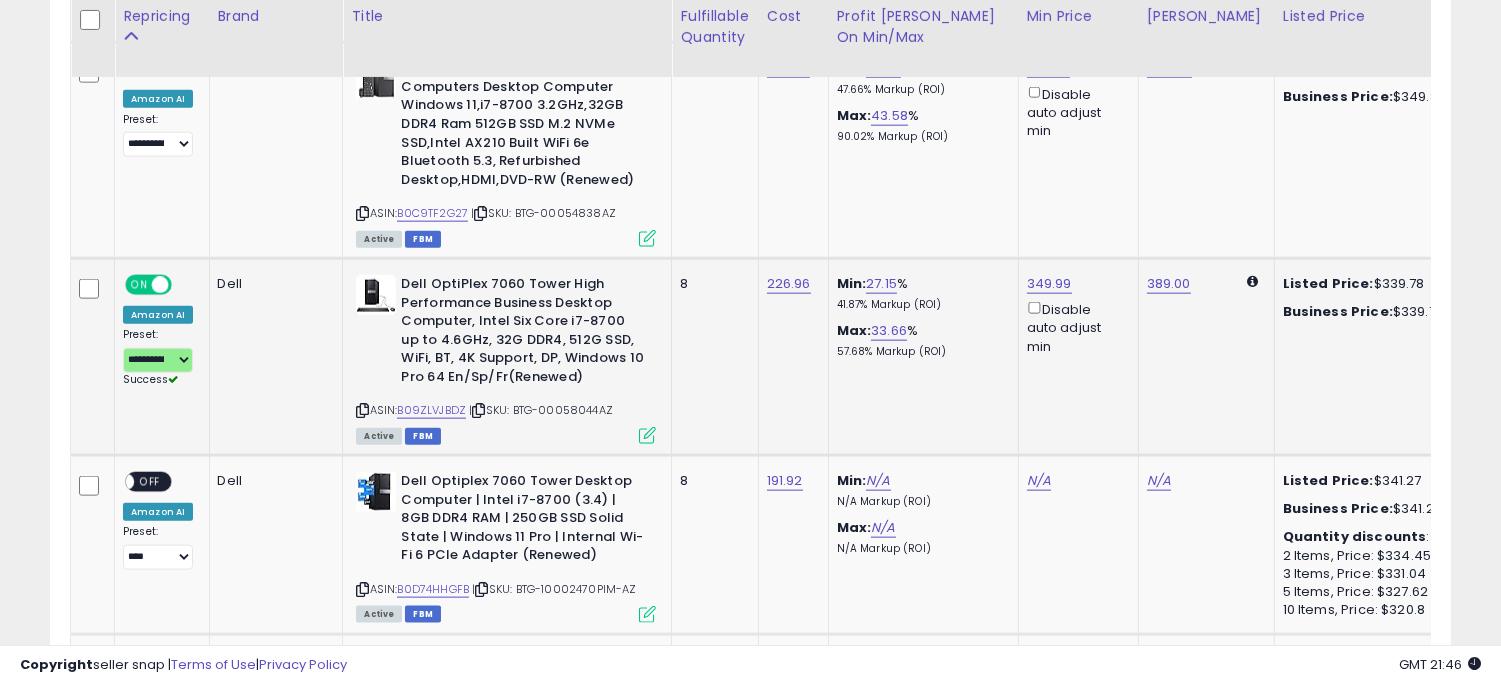 click on "Dell OptiPlex 7060 Tower High Performance Business Desktop Computer, Intel Six Core i7-8700 up to 4.6GHz, 32G DDR4, 512G SSD, WiFi, BT, 4K Support, DP, Windows 10 Pro 64 En/Sp/Fr(Renewed)" at bounding box center (522, 333) 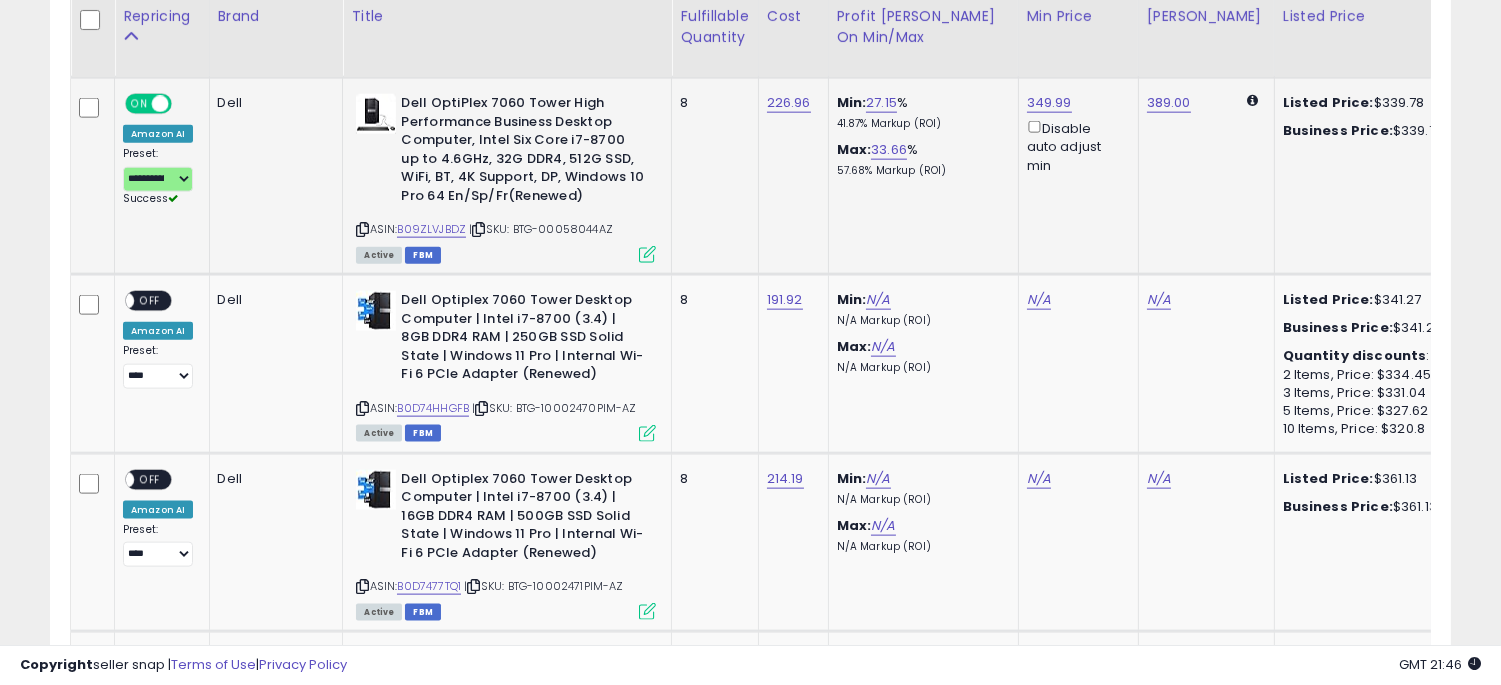 scroll, scrollTop: 4646, scrollLeft: 0, axis: vertical 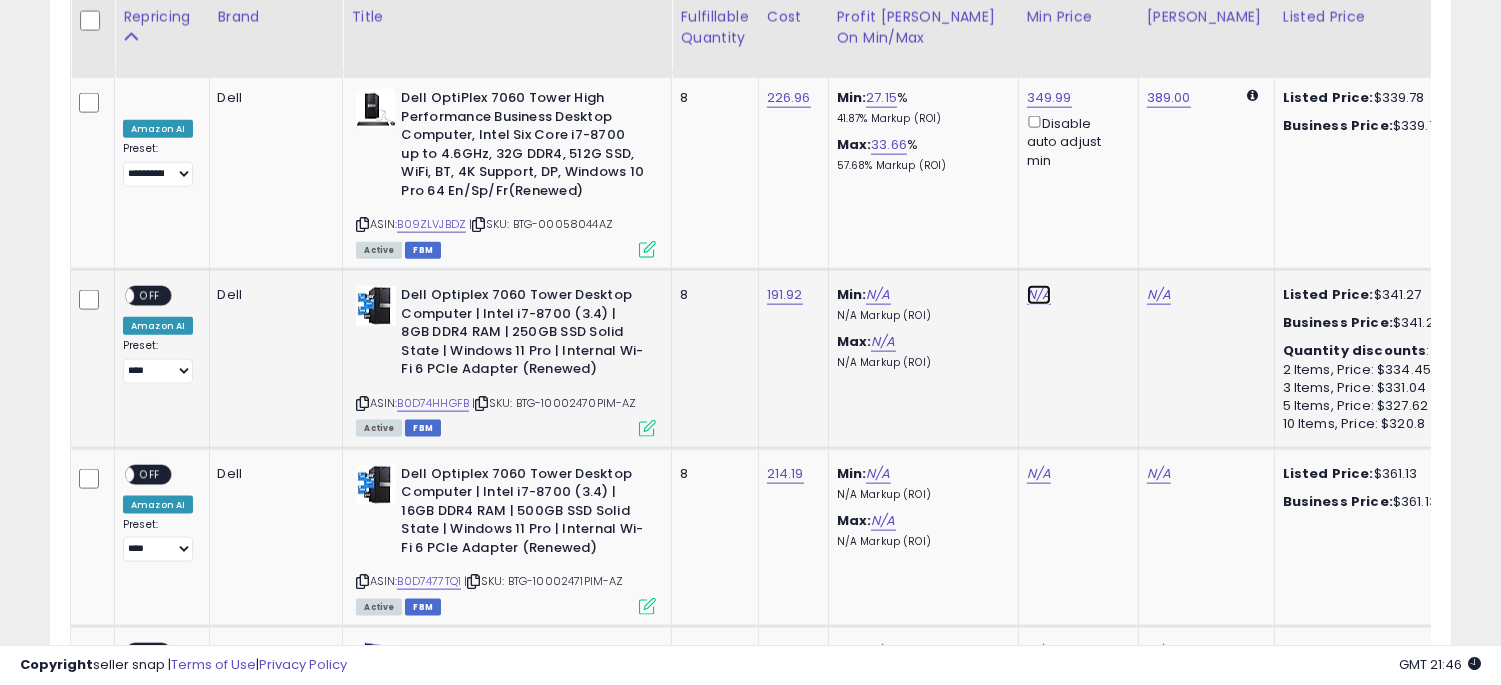 click on "N/A" at bounding box center (1039, -2408) 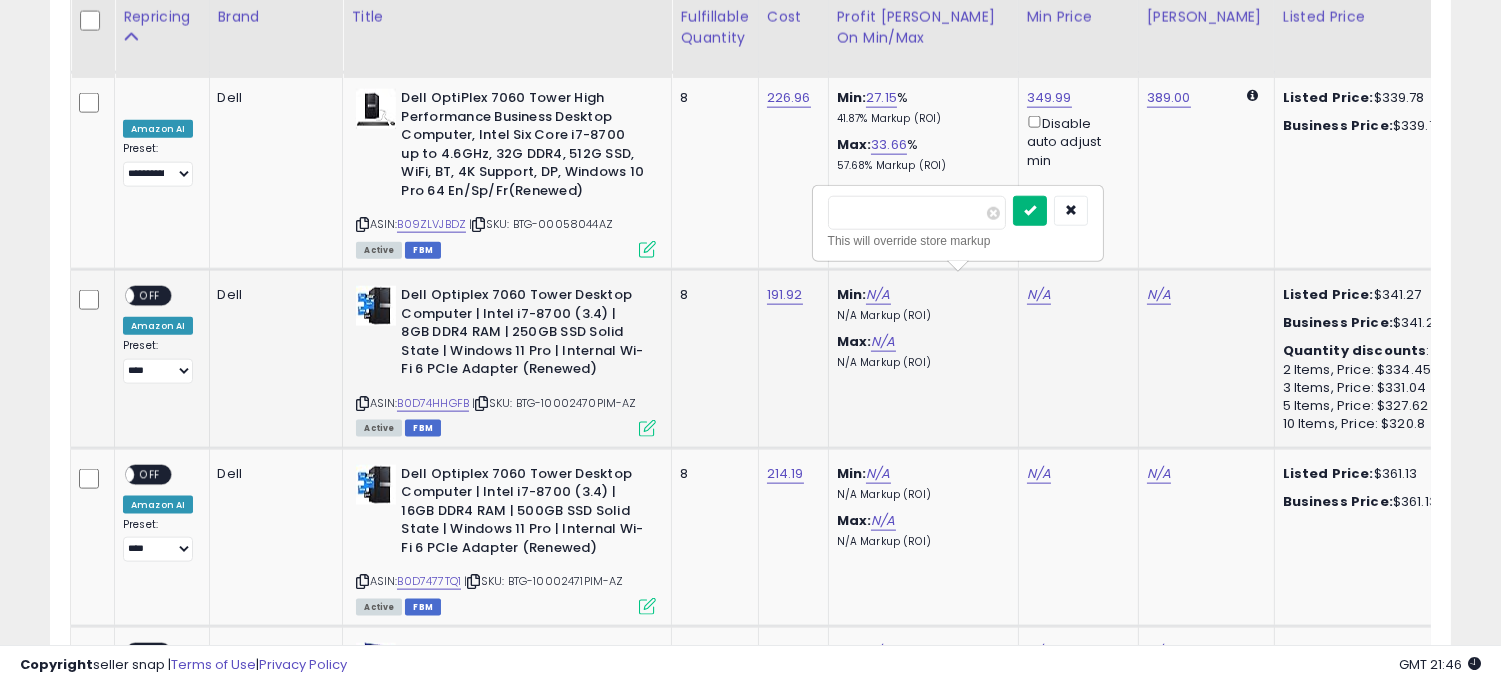 type on "******" 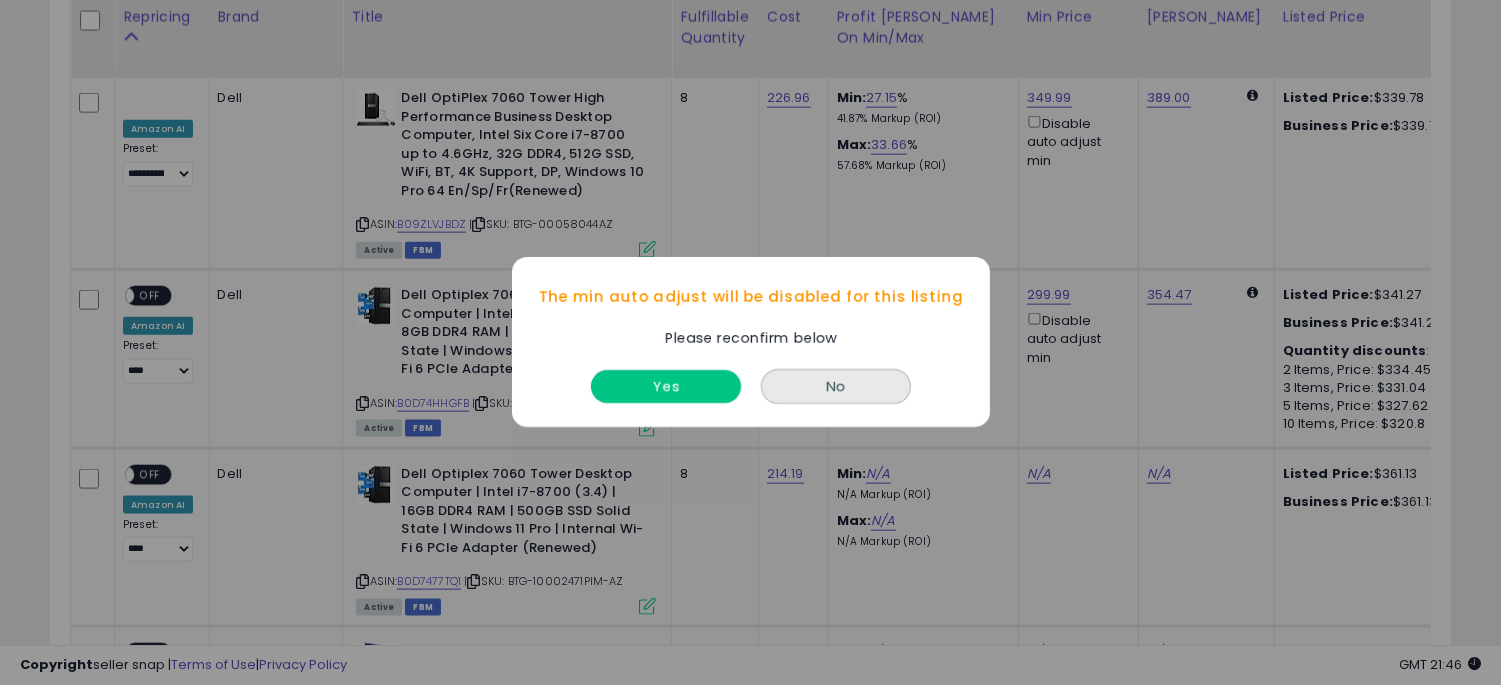 click on "Yes" at bounding box center (666, 387) 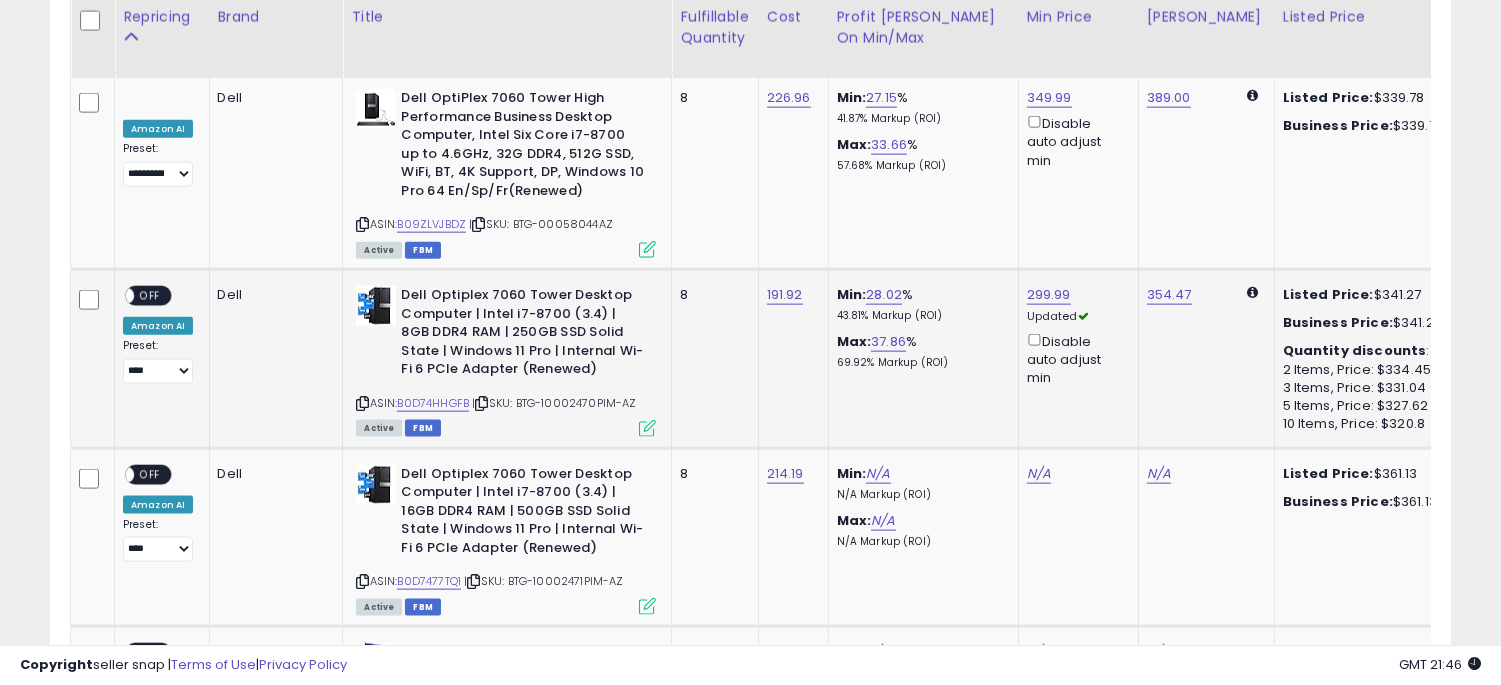 click on "ON   OFF" at bounding box center (116, 296) 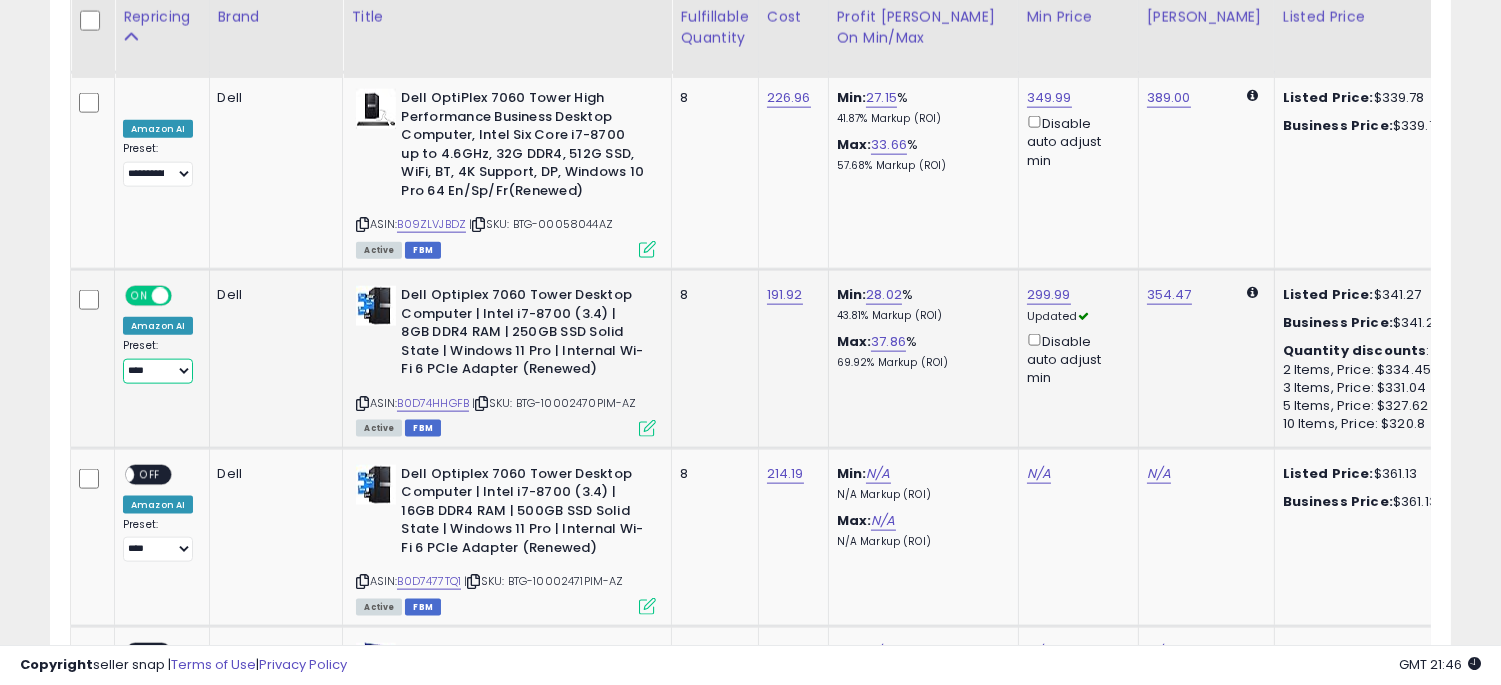 click on "**********" at bounding box center (158, 371) 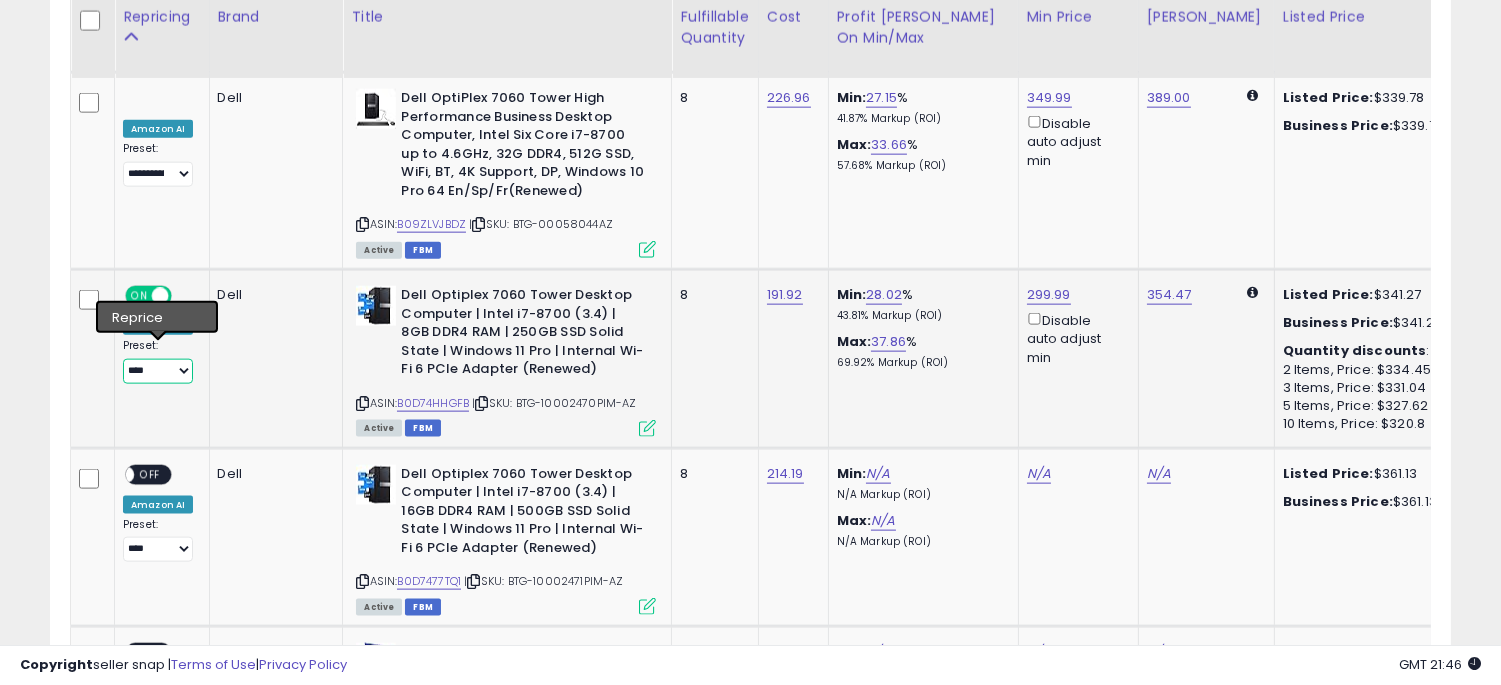select on "**********" 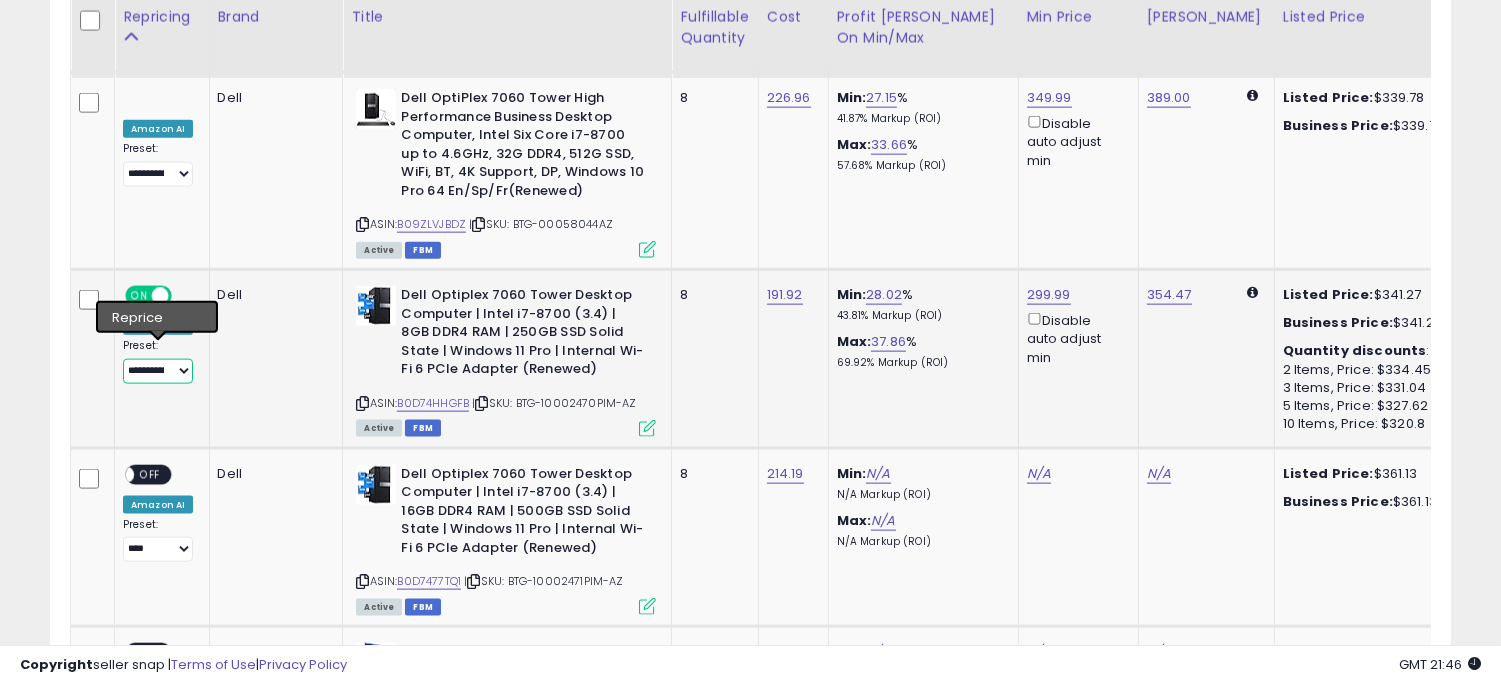 click on "**********" at bounding box center [158, 371] 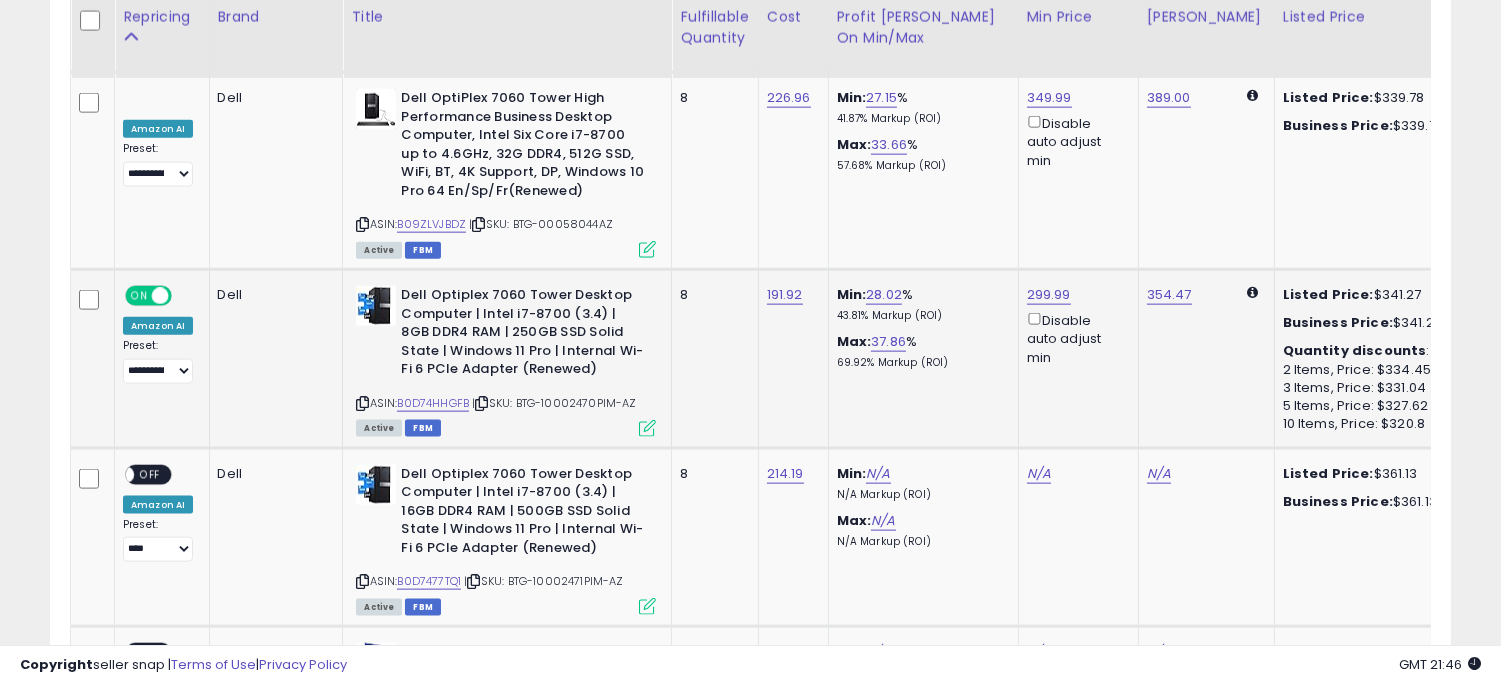 click on "Dell Optiplex 7060 Tower Desktop Computer | Intel i7-8700 (3.4) | 8GB DDR4 RAM | 250GB SSD Solid State | Windows 11 Pro | Internal Wi-Fi 6 PCIe Adapter (Renewed)" at bounding box center (522, 335) 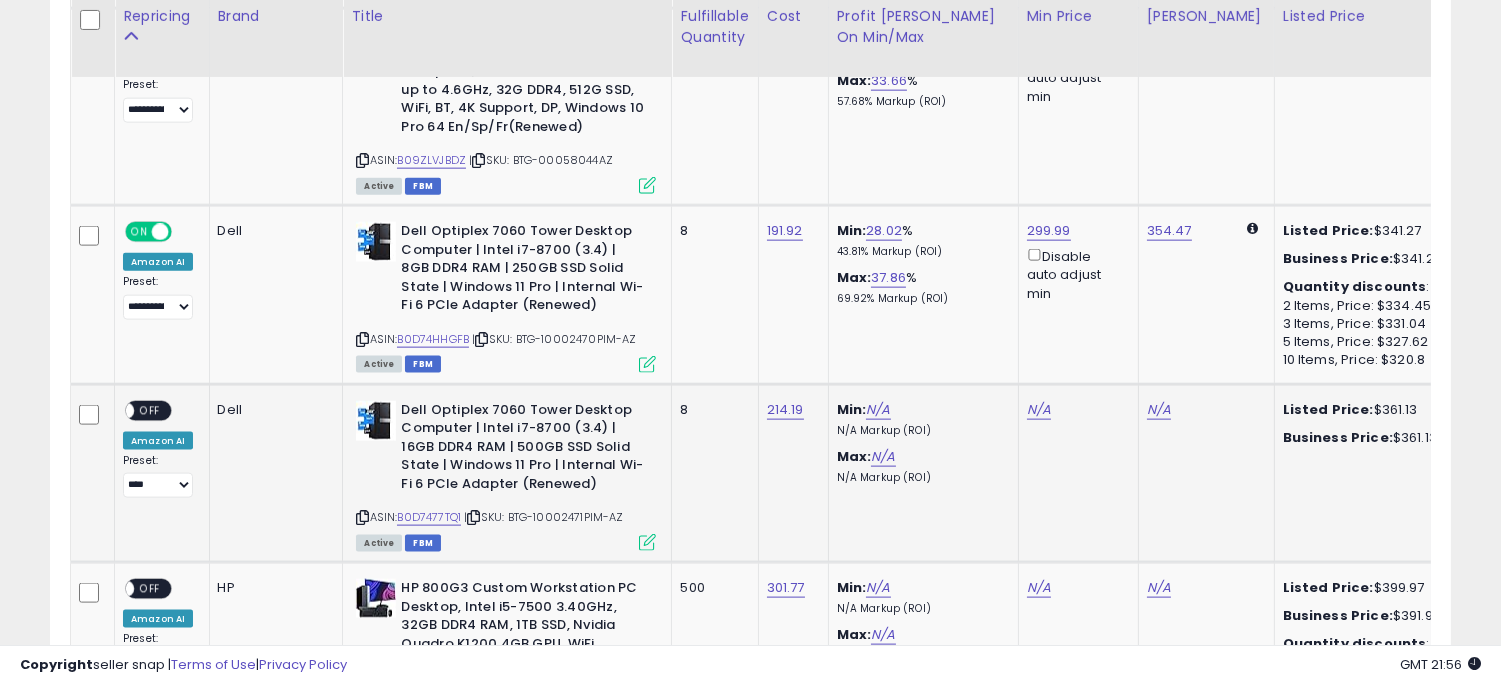 scroll, scrollTop: 4754, scrollLeft: 0, axis: vertical 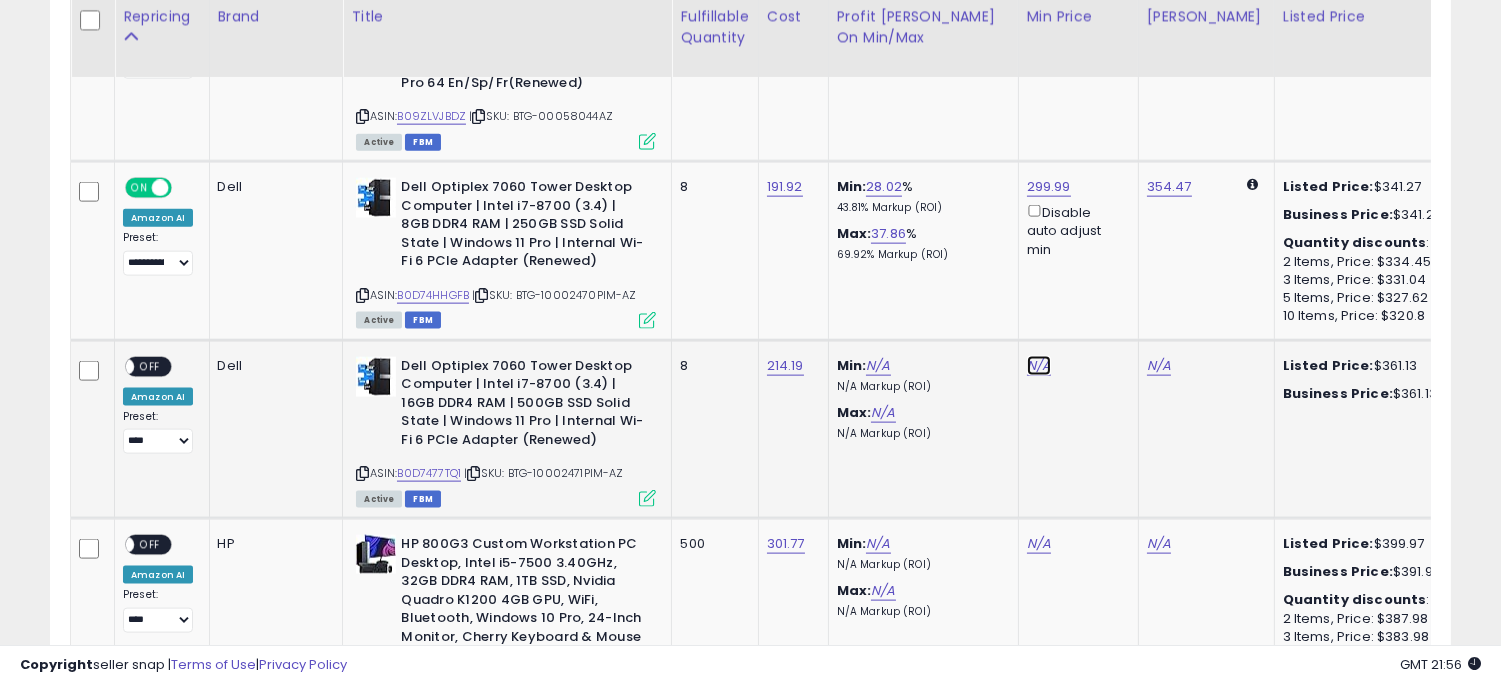 click on "N/A" at bounding box center (1039, -2516) 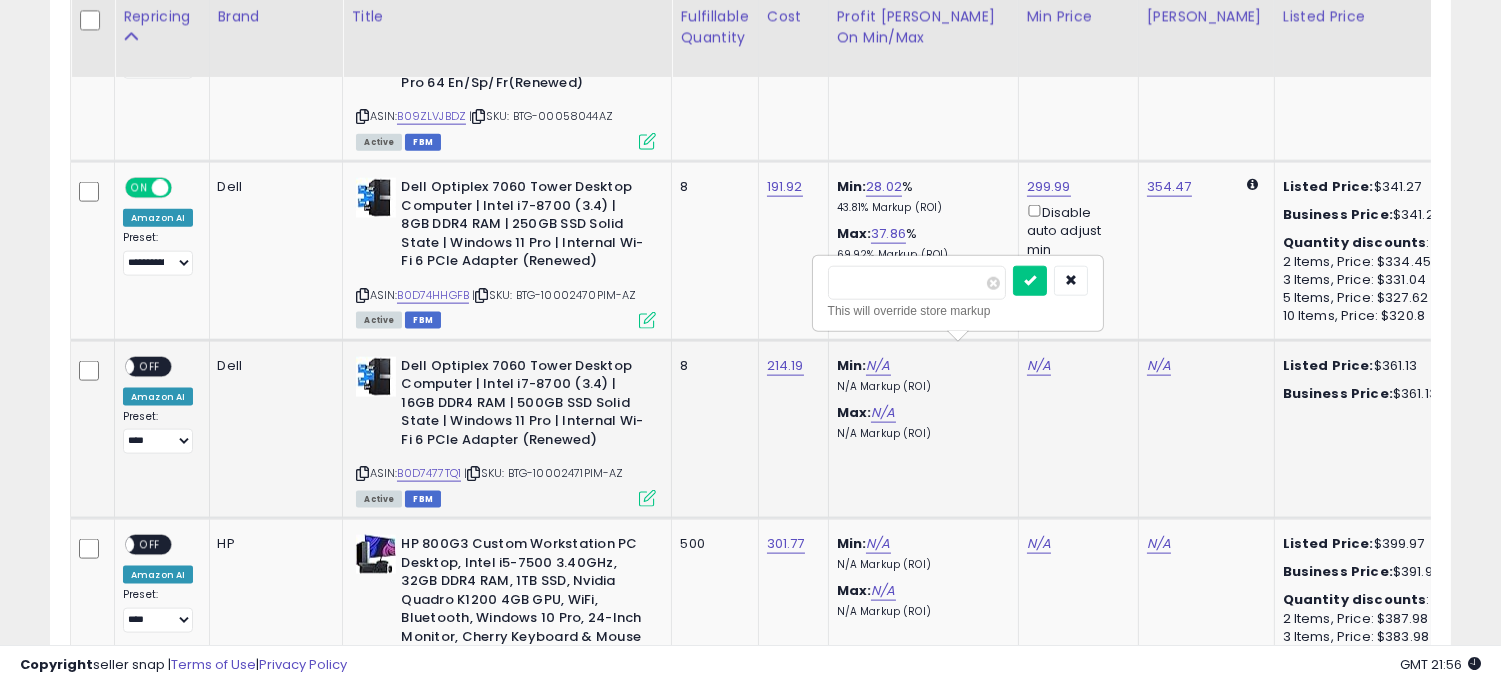 type on "******" 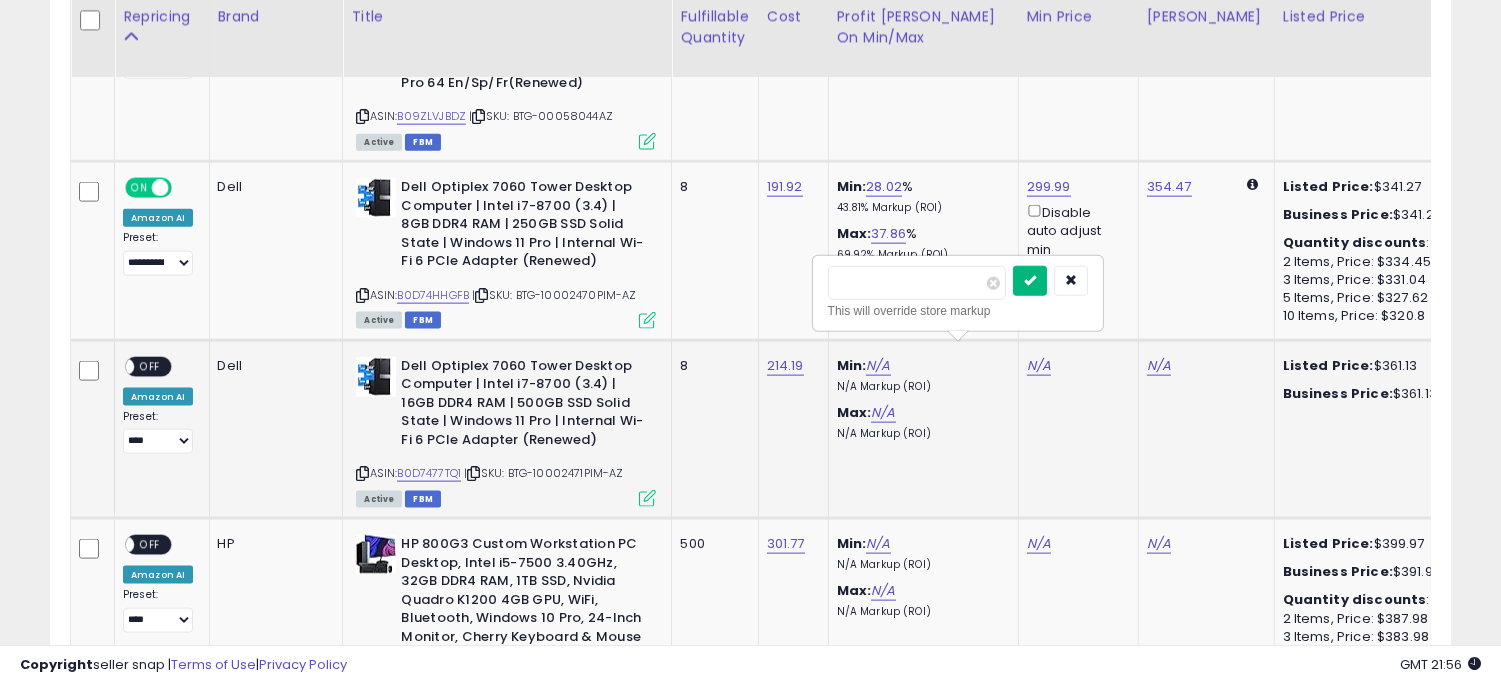 click at bounding box center (1030, 281) 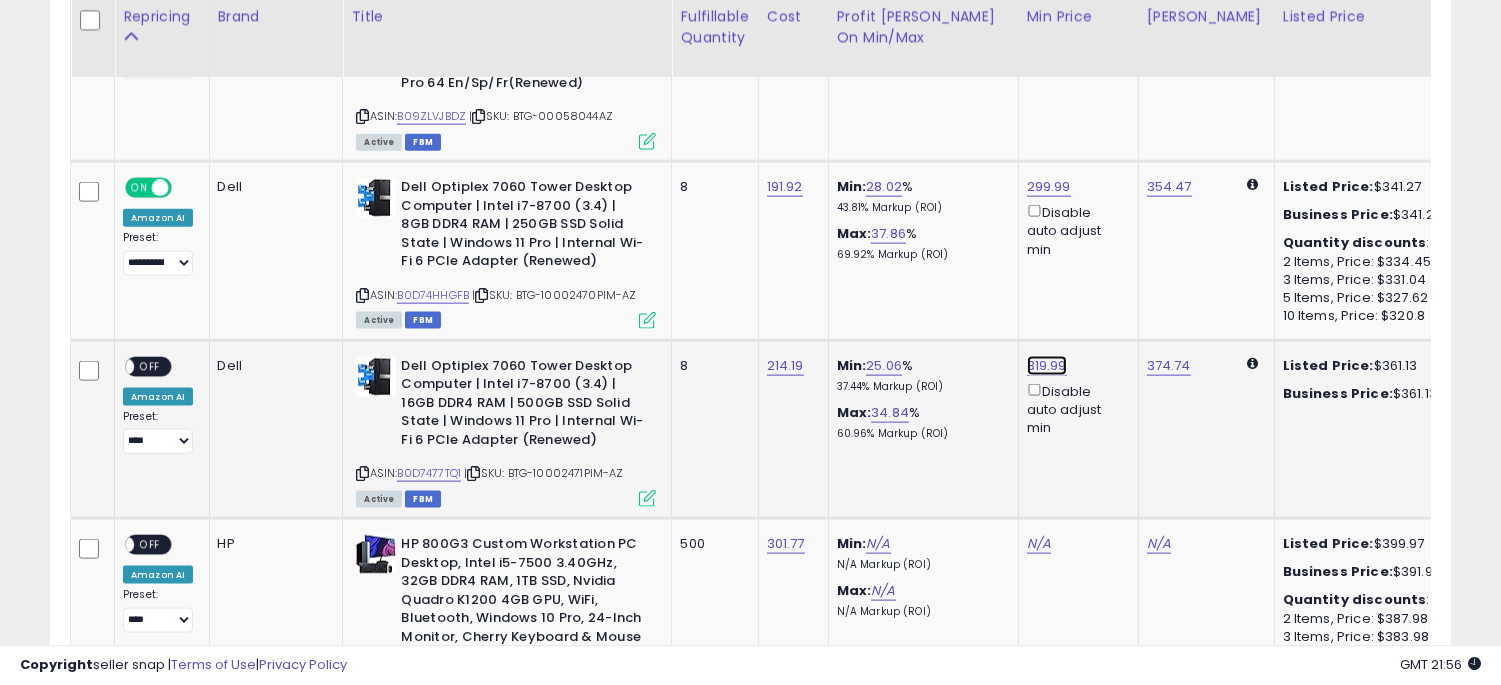 click on "319.99" at bounding box center (1047, -3680) 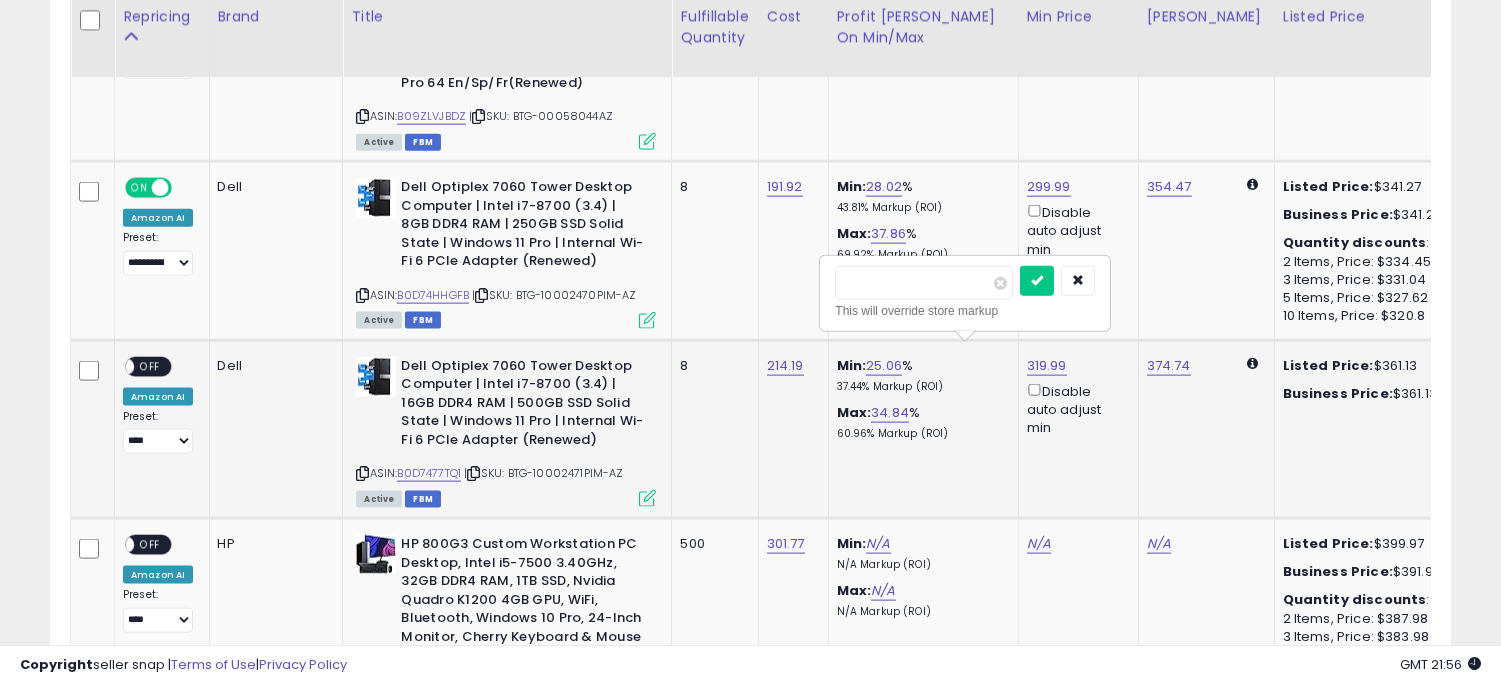 click on "******" at bounding box center (924, 283) 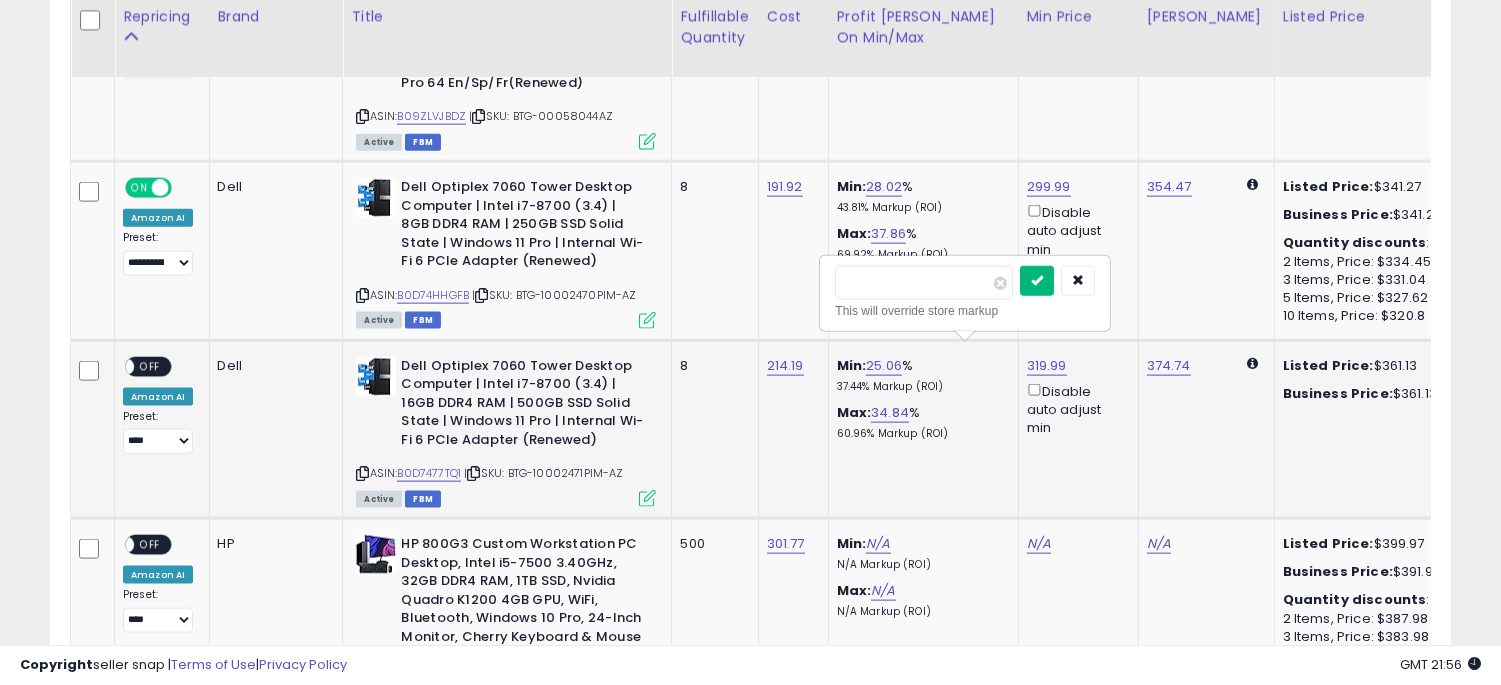 type on "******" 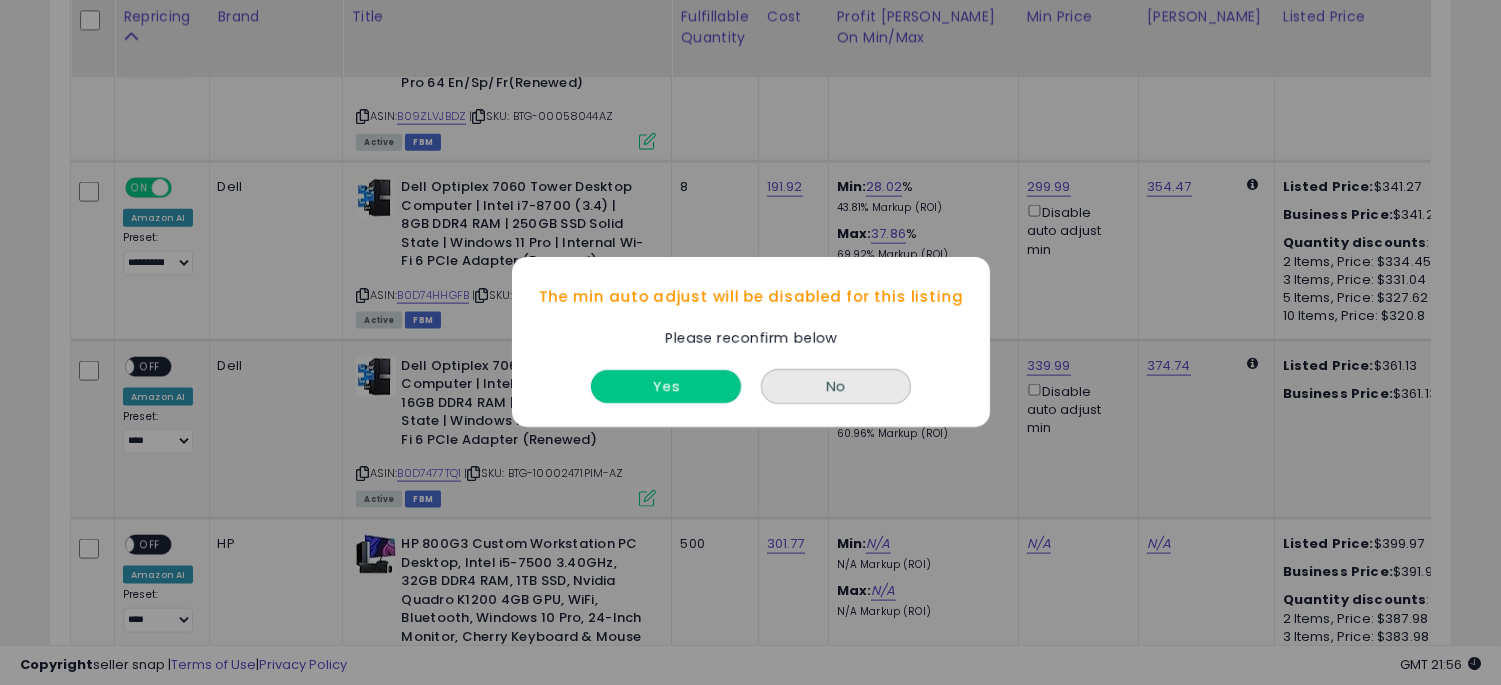 click on "Yes" at bounding box center [666, 387] 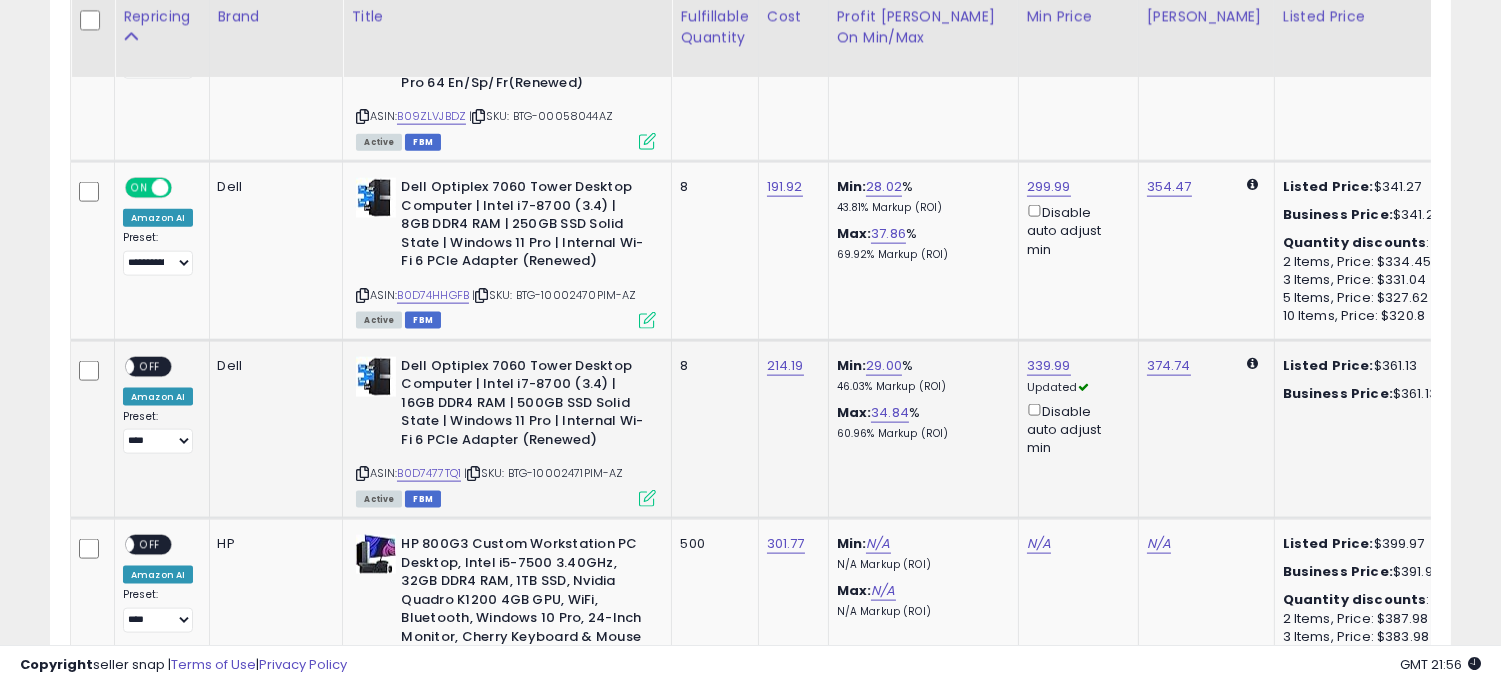 click on "214.19" 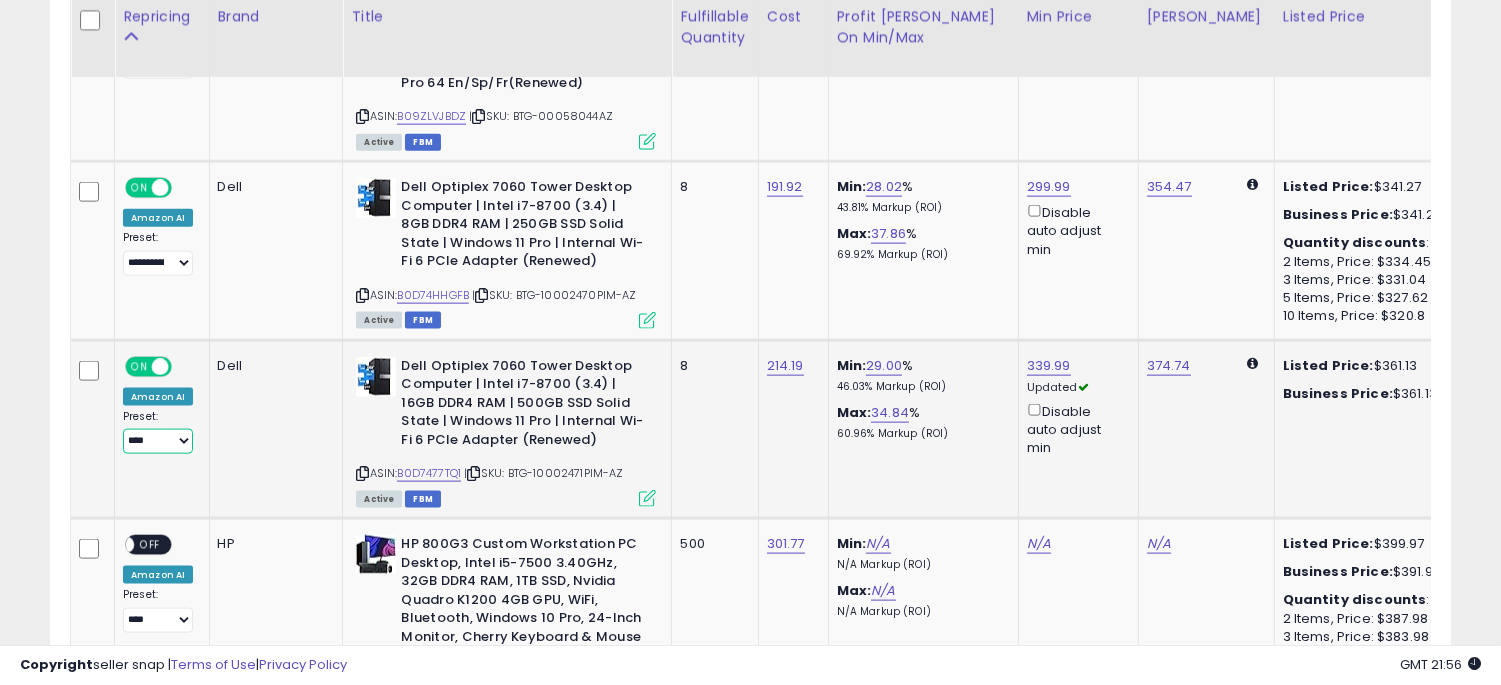click on "**********" at bounding box center (158, 441) 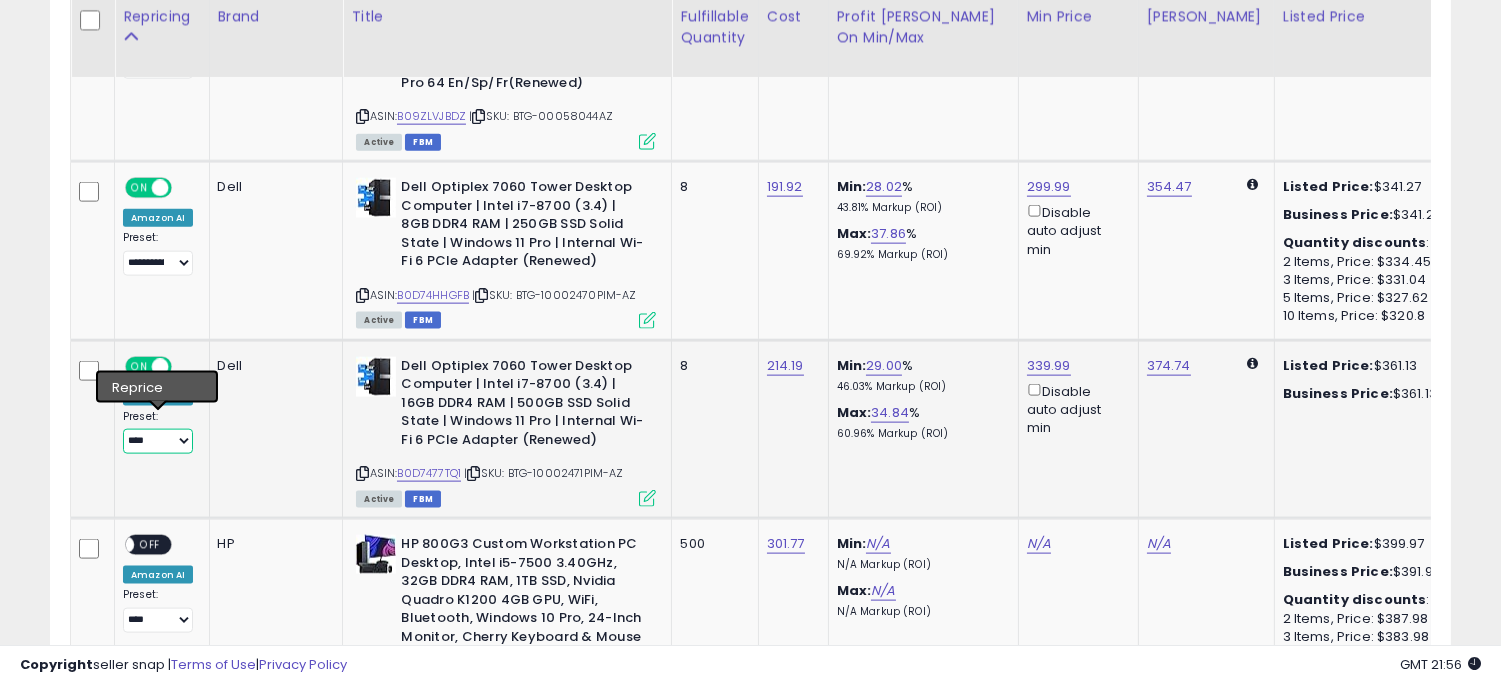 select on "**********" 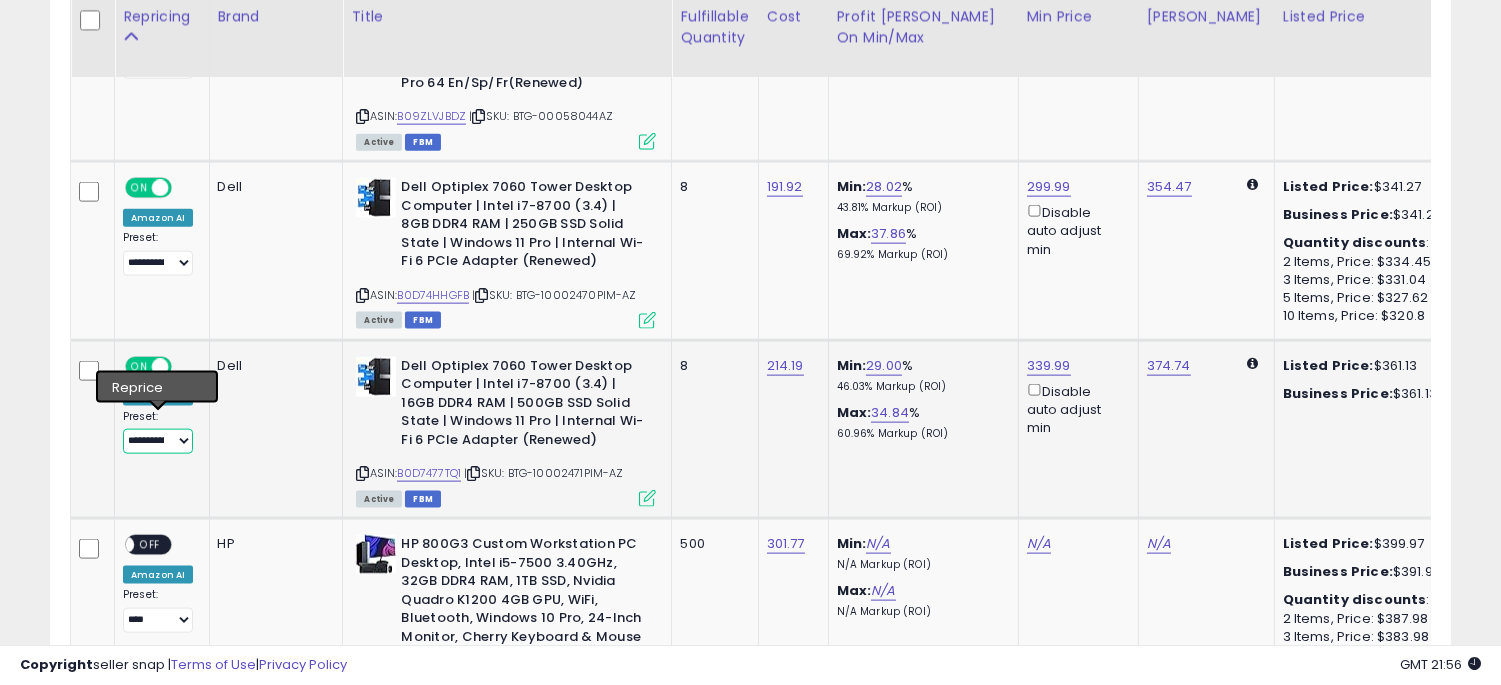 click on "**********" at bounding box center [158, 441] 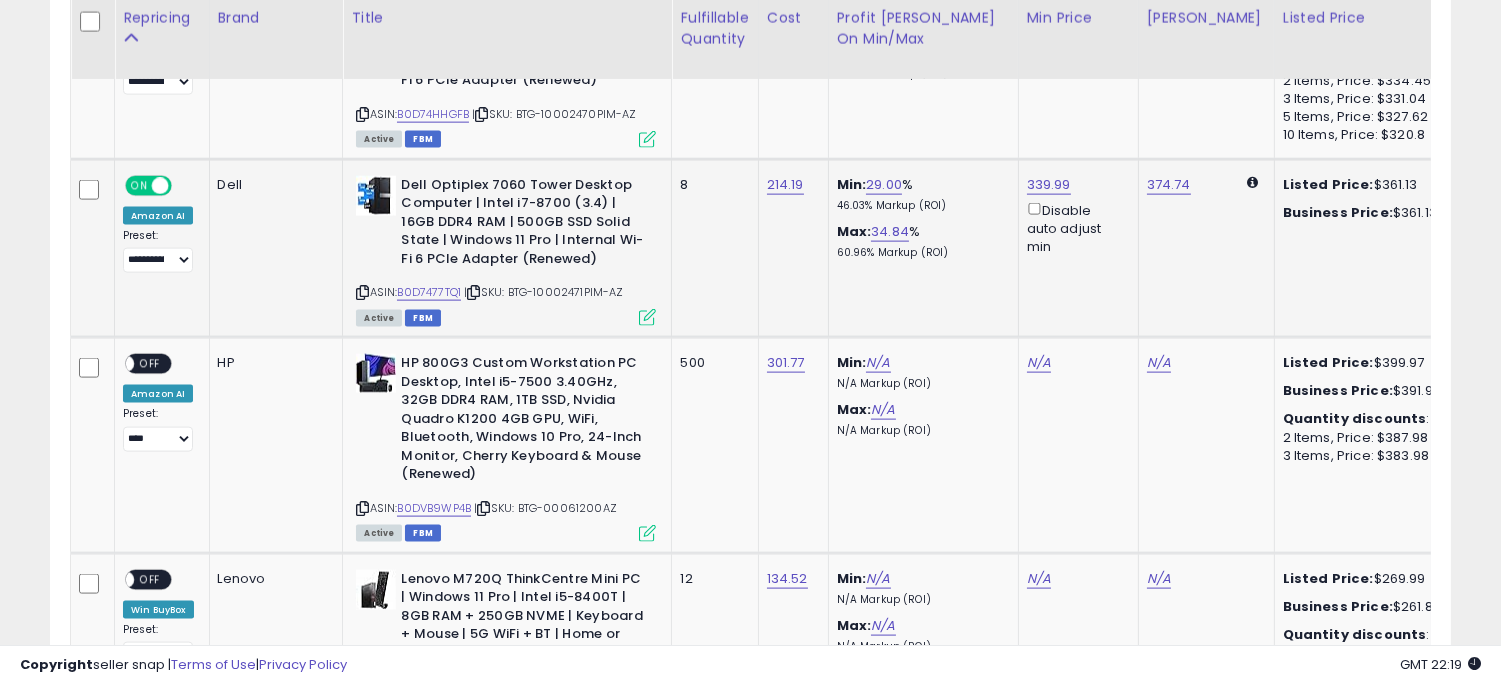 scroll, scrollTop: 4936, scrollLeft: 0, axis: vertical 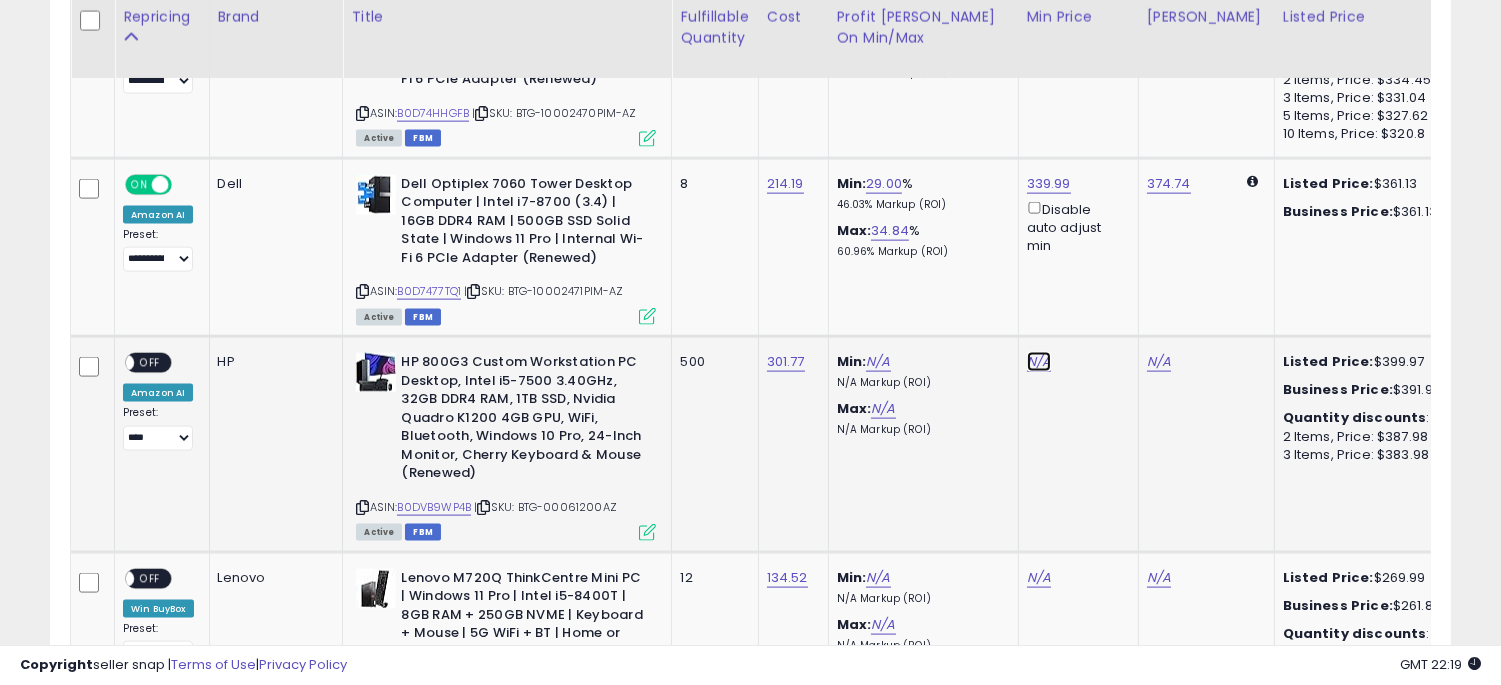 click on "N/A" at bounding box center (1039, -2698) 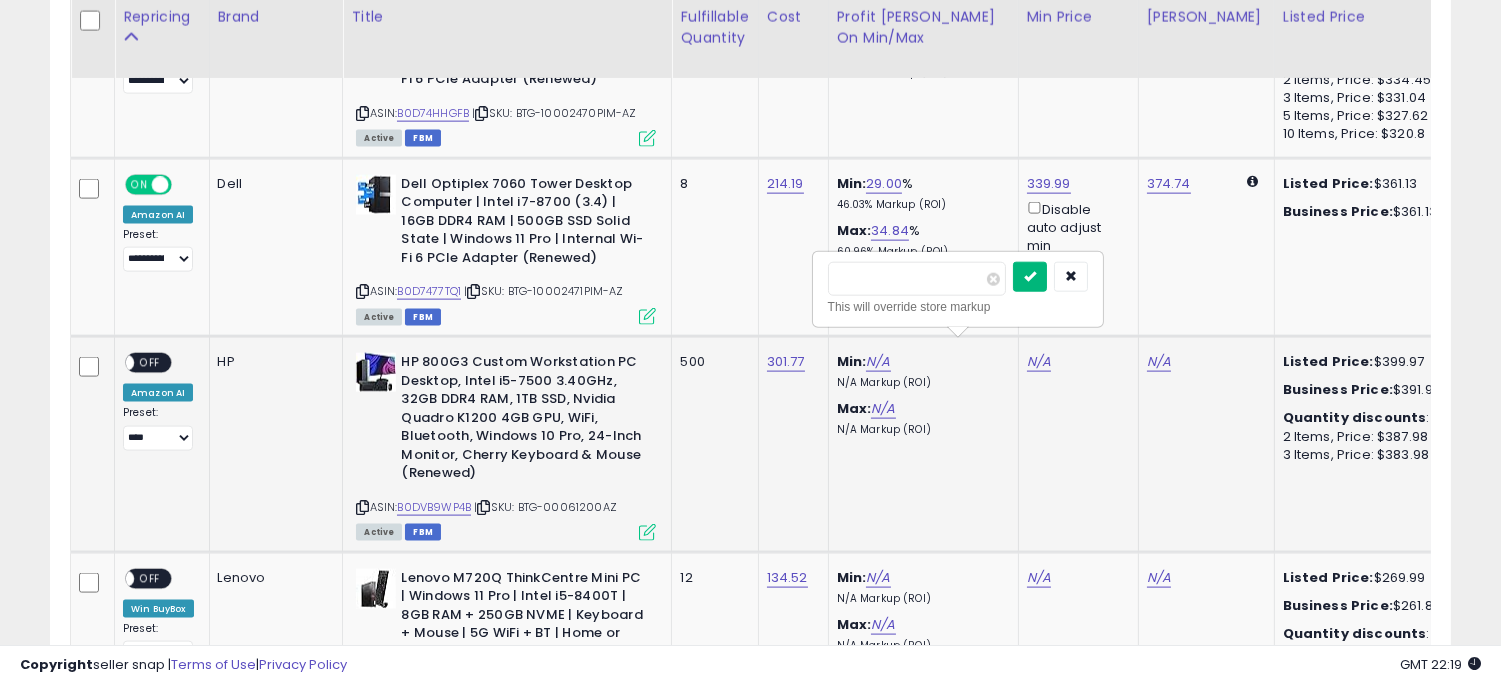 type on "******" 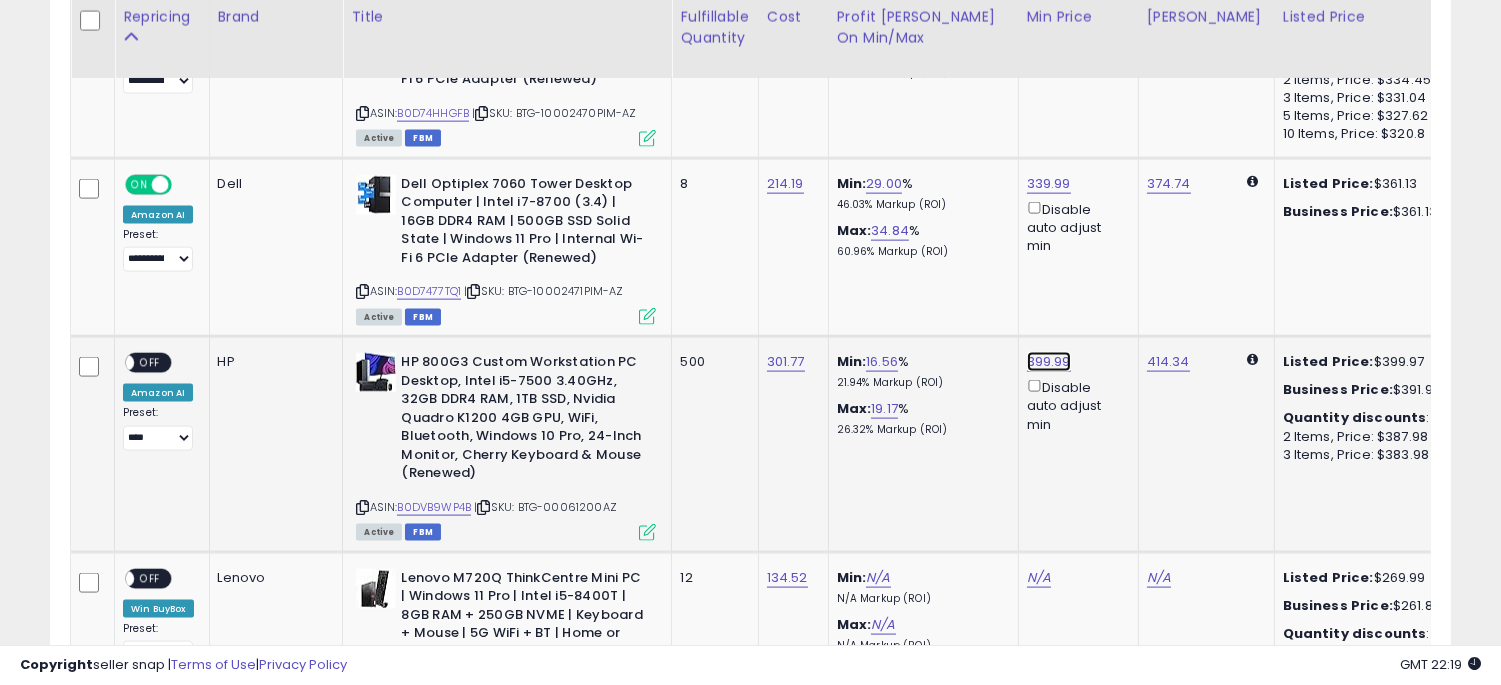 click on "399.99" at bounding box center [1047, -3862] 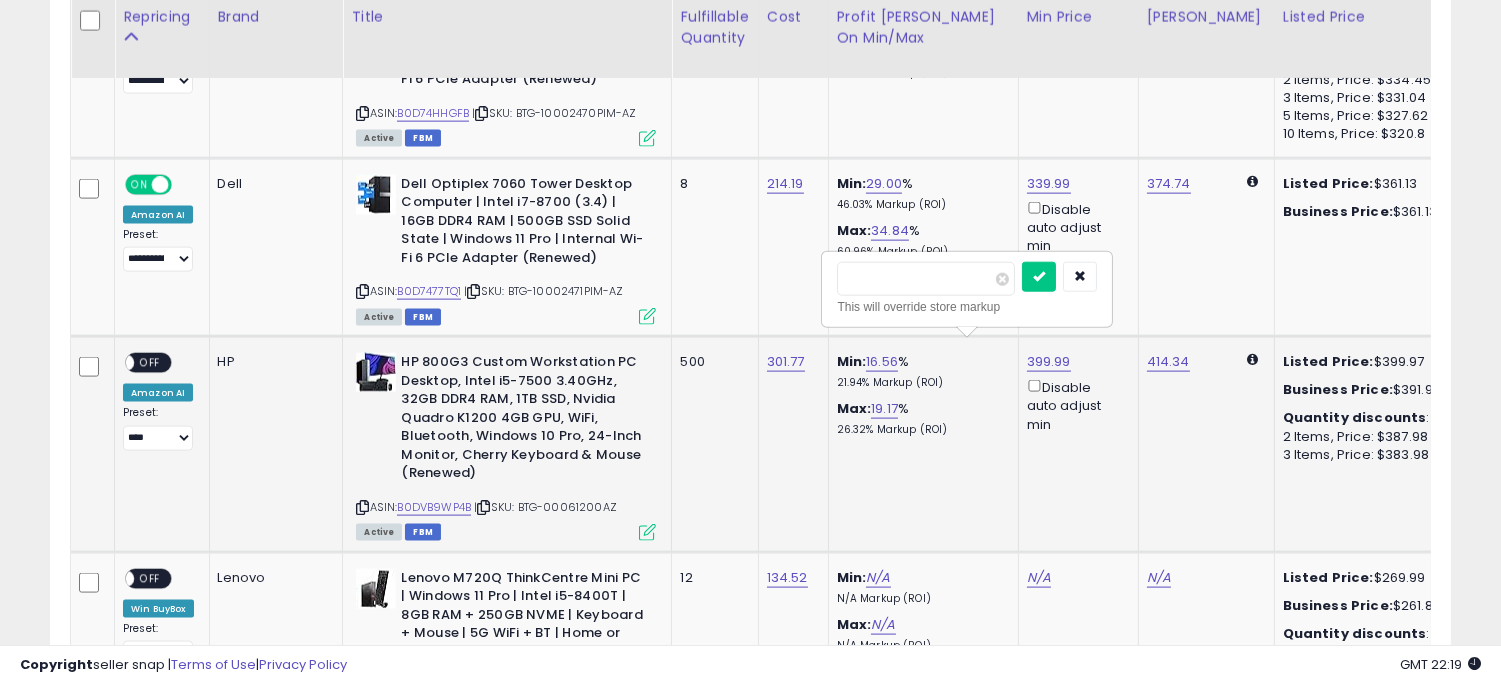 click on "******" at bounding box center [926, 279] 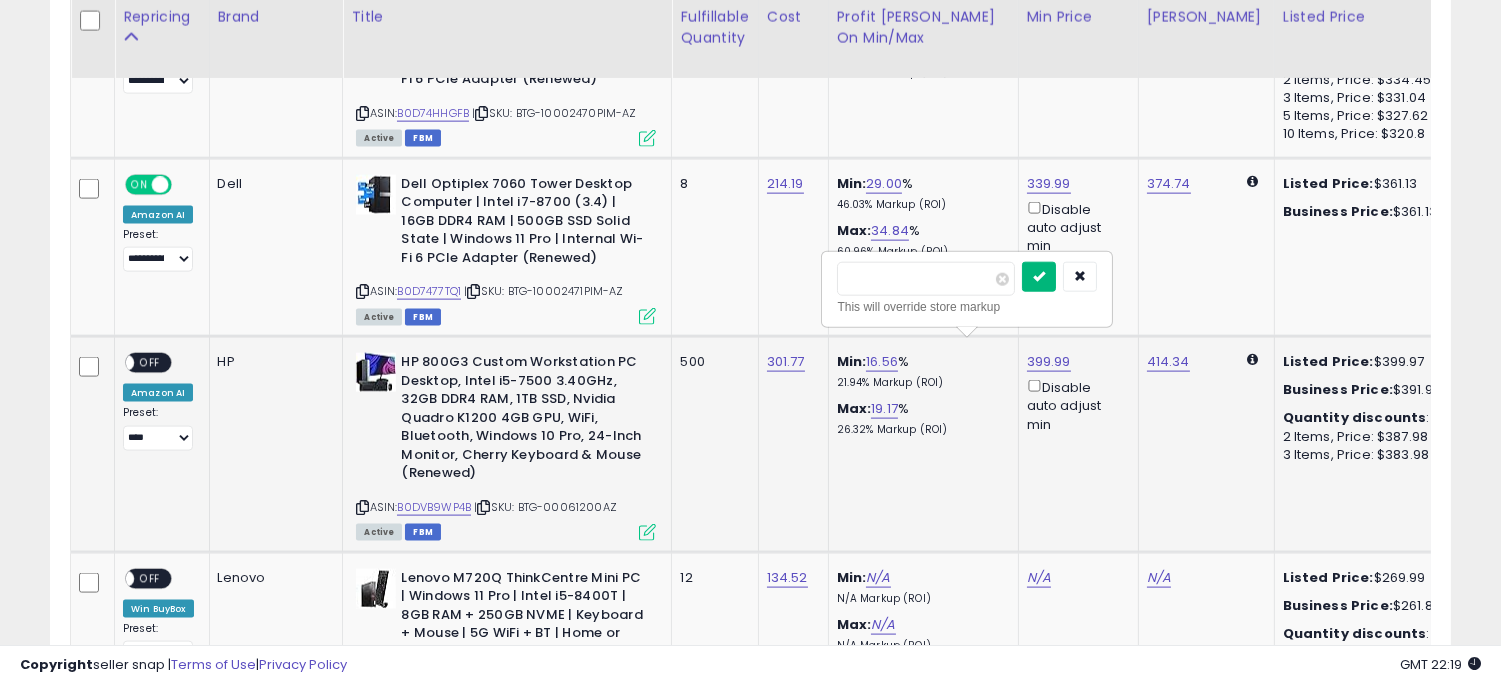 type on "******" 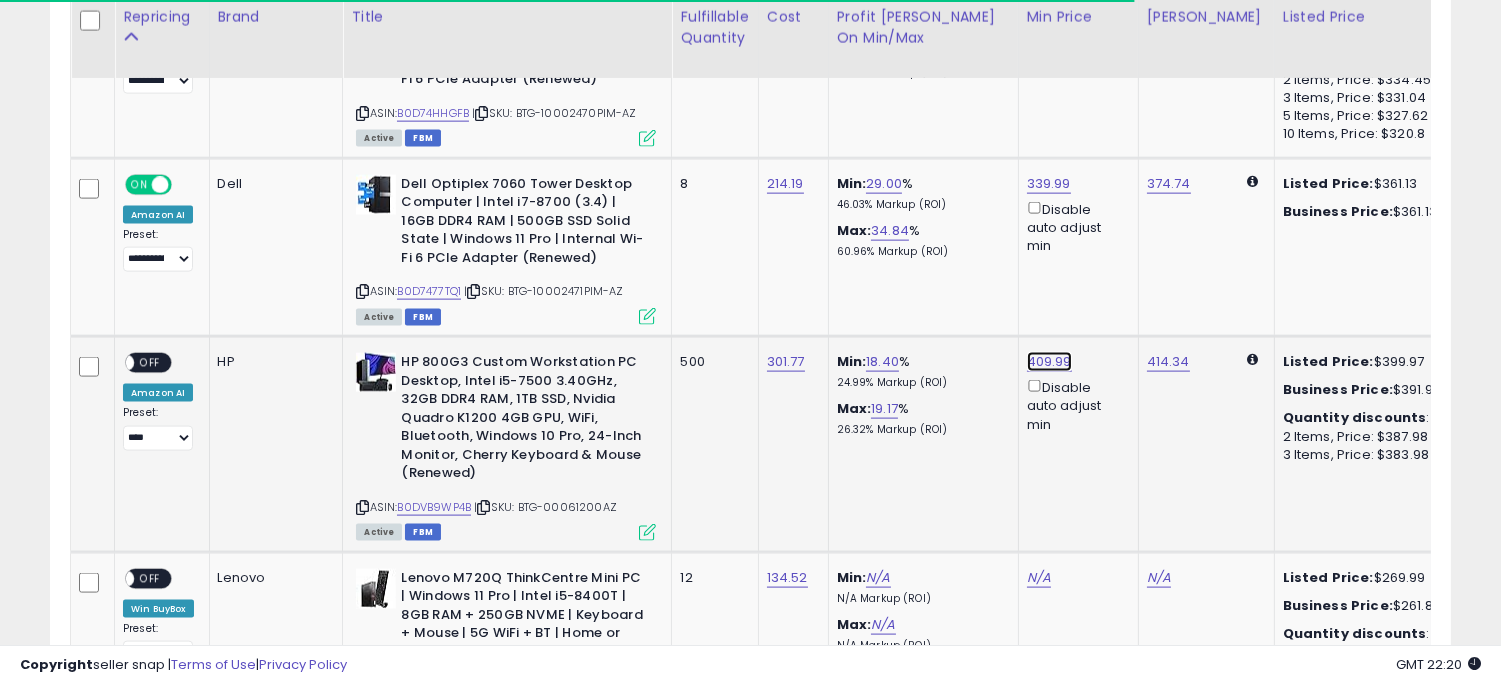 click on "409.99" at bounding box center [1047, -3862] 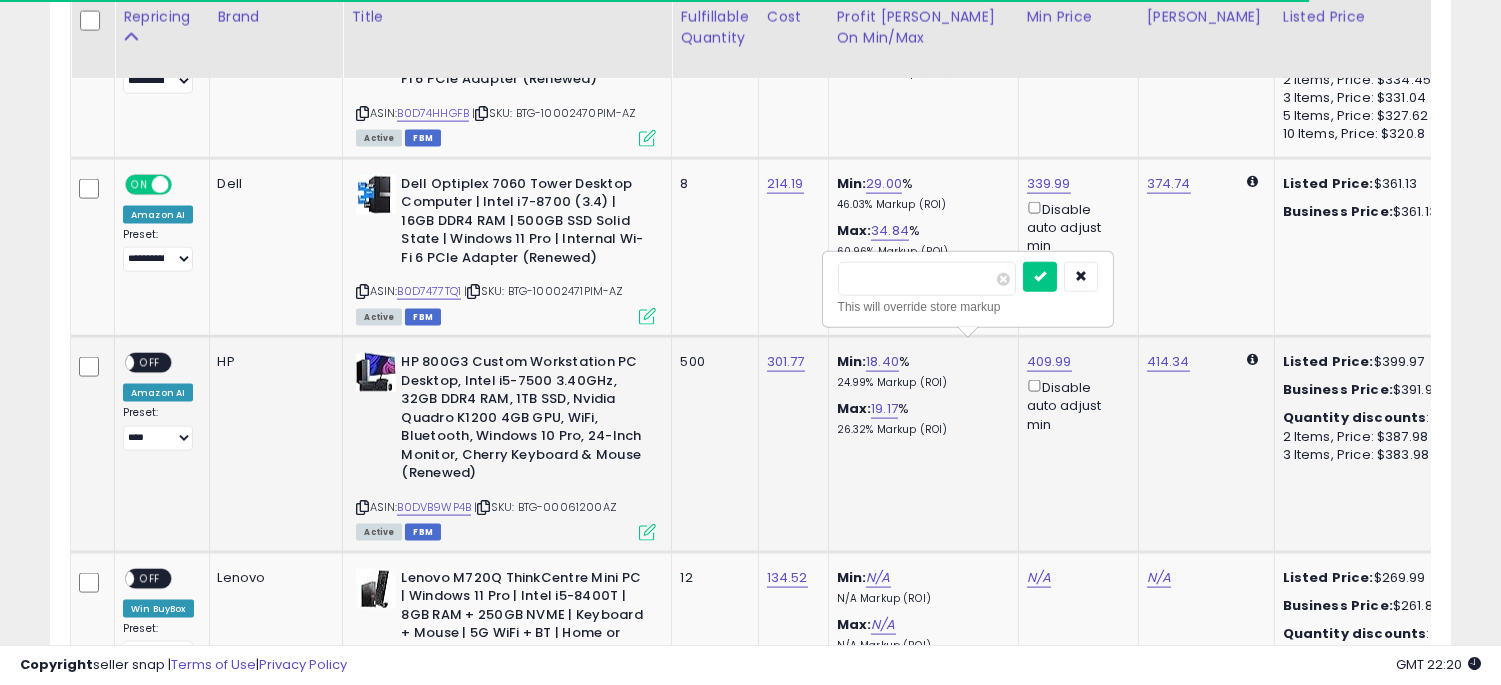 click on "******" at bounding box center (927, 279) 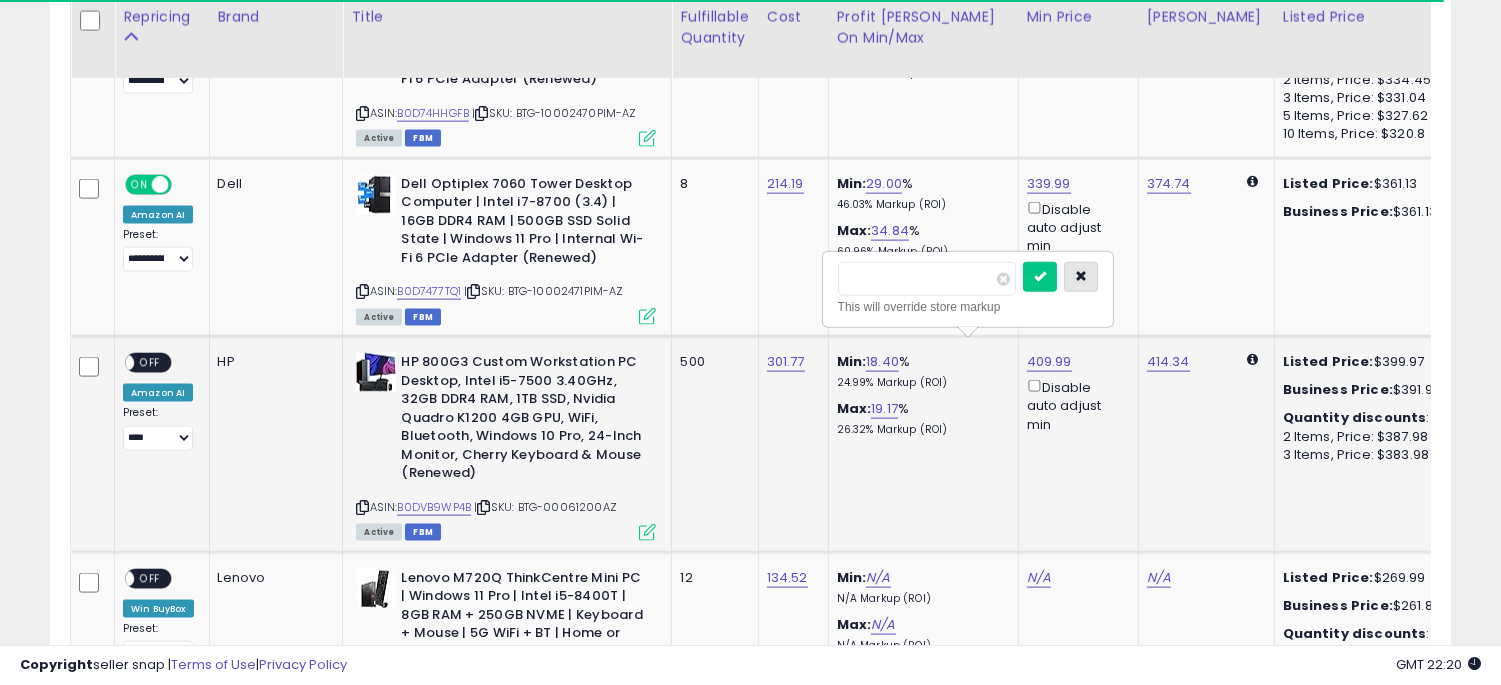 click at bounding box center (1081, 276) 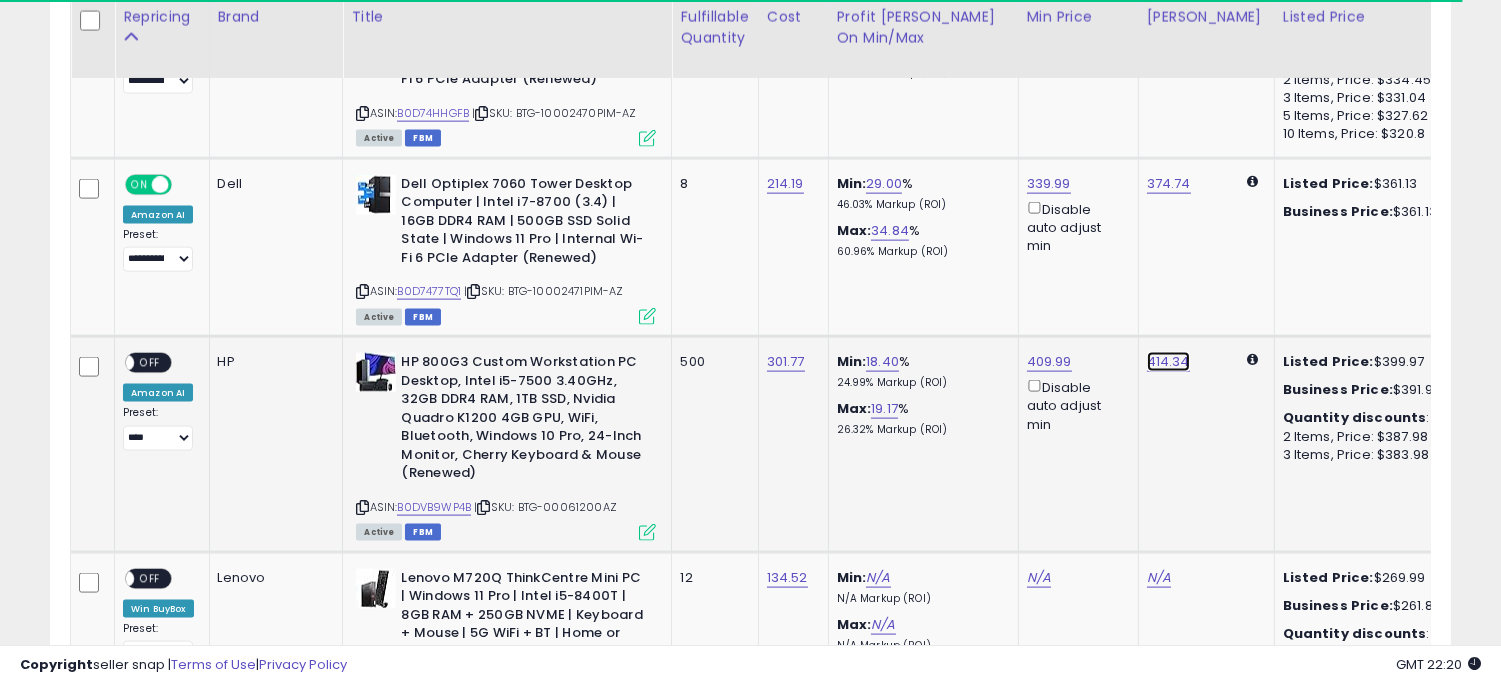 click on "414.34" at bounding box center [1165, -3862] 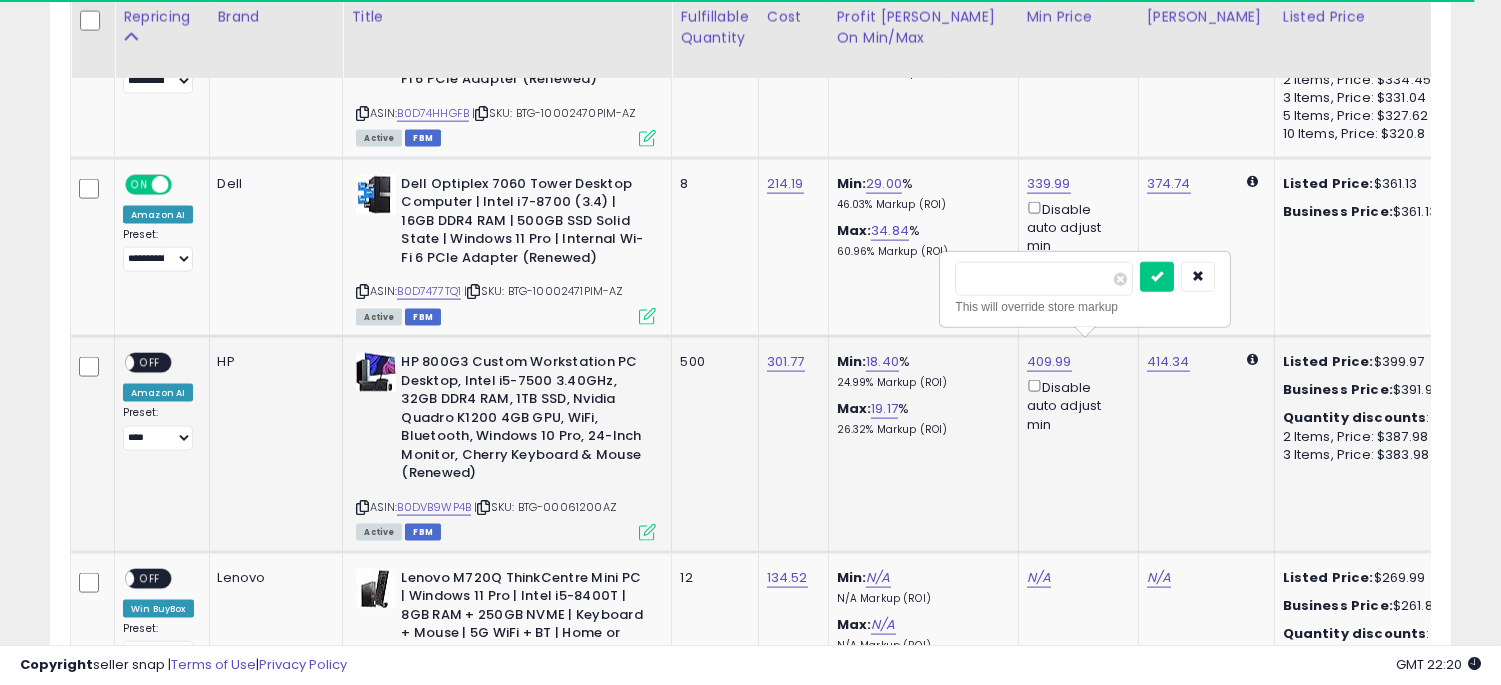 click on "******" at bounding box center (1044, 279) 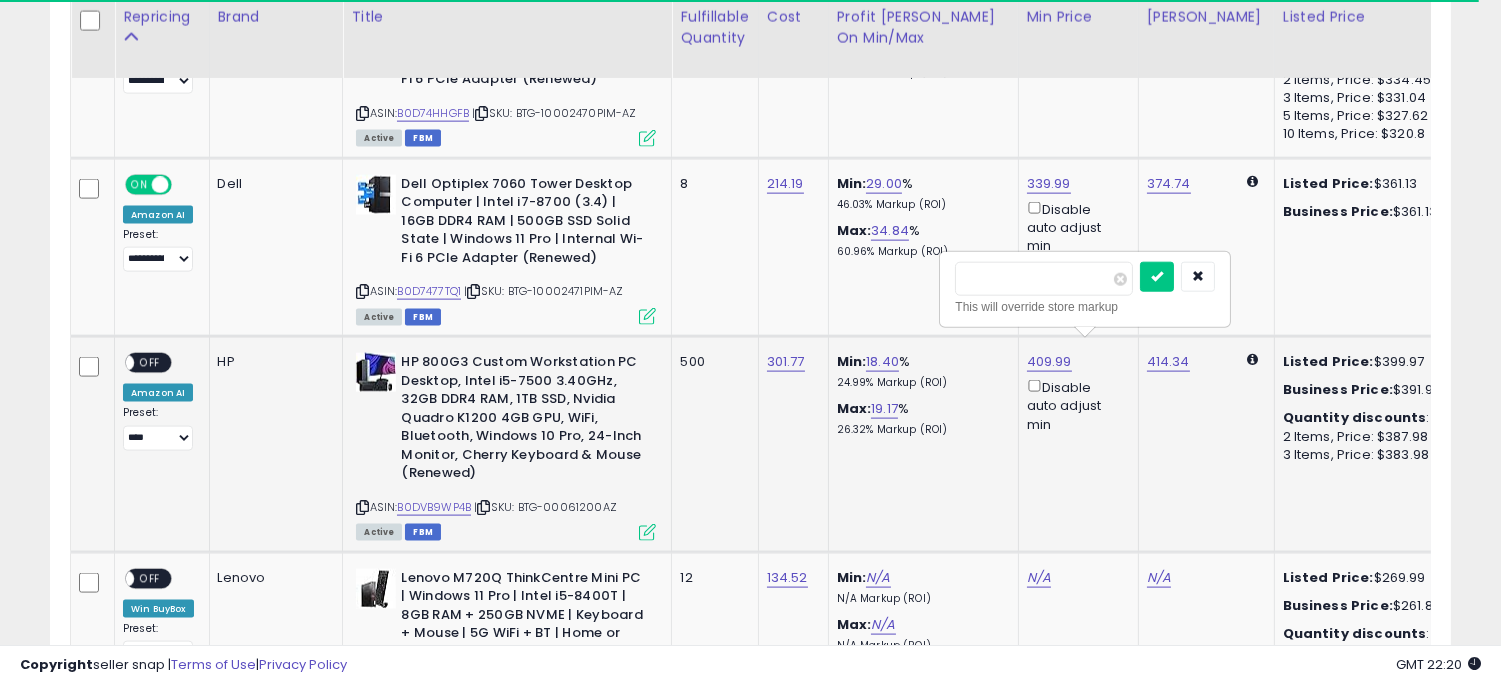 click on "******" at bounding box center (1044, 279) 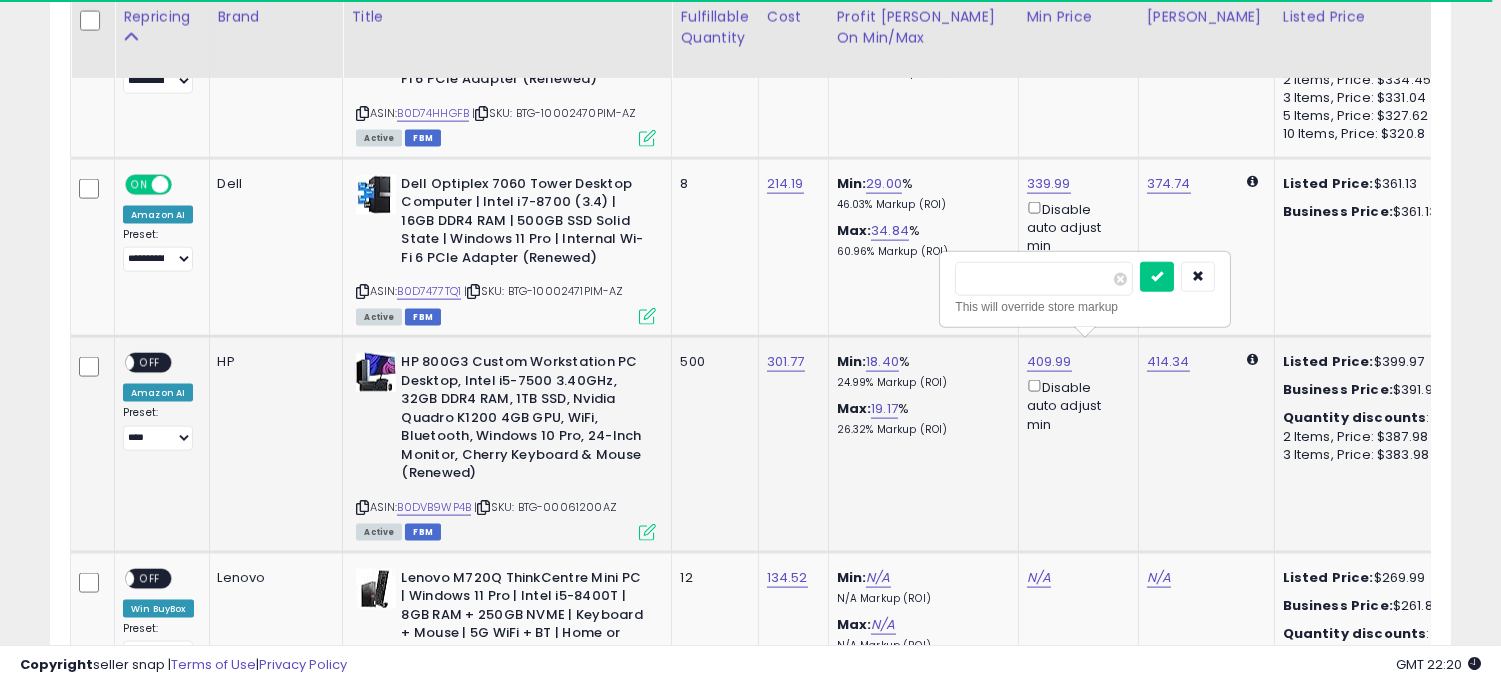 type on "******" 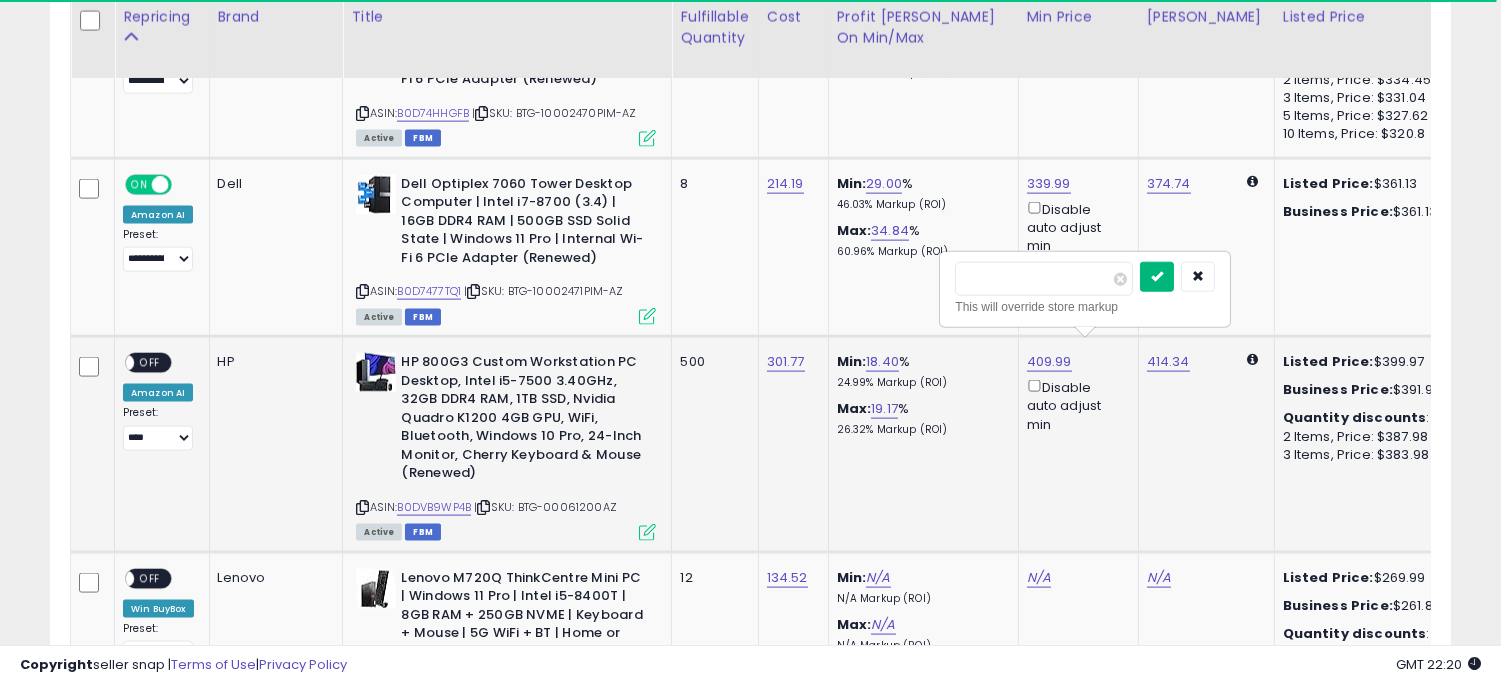 click at bounding box center (1157, 277) 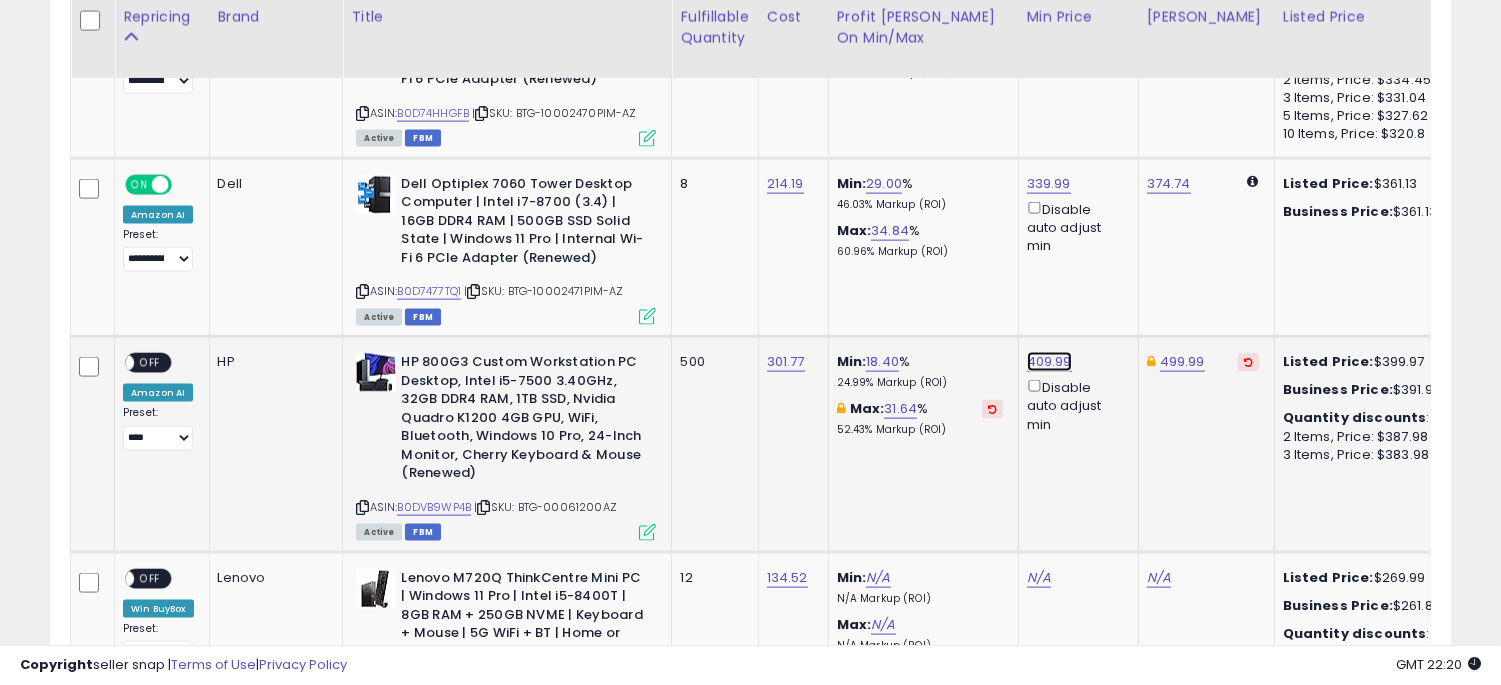 click on "409.99" at bounding box center [1047, -3862] 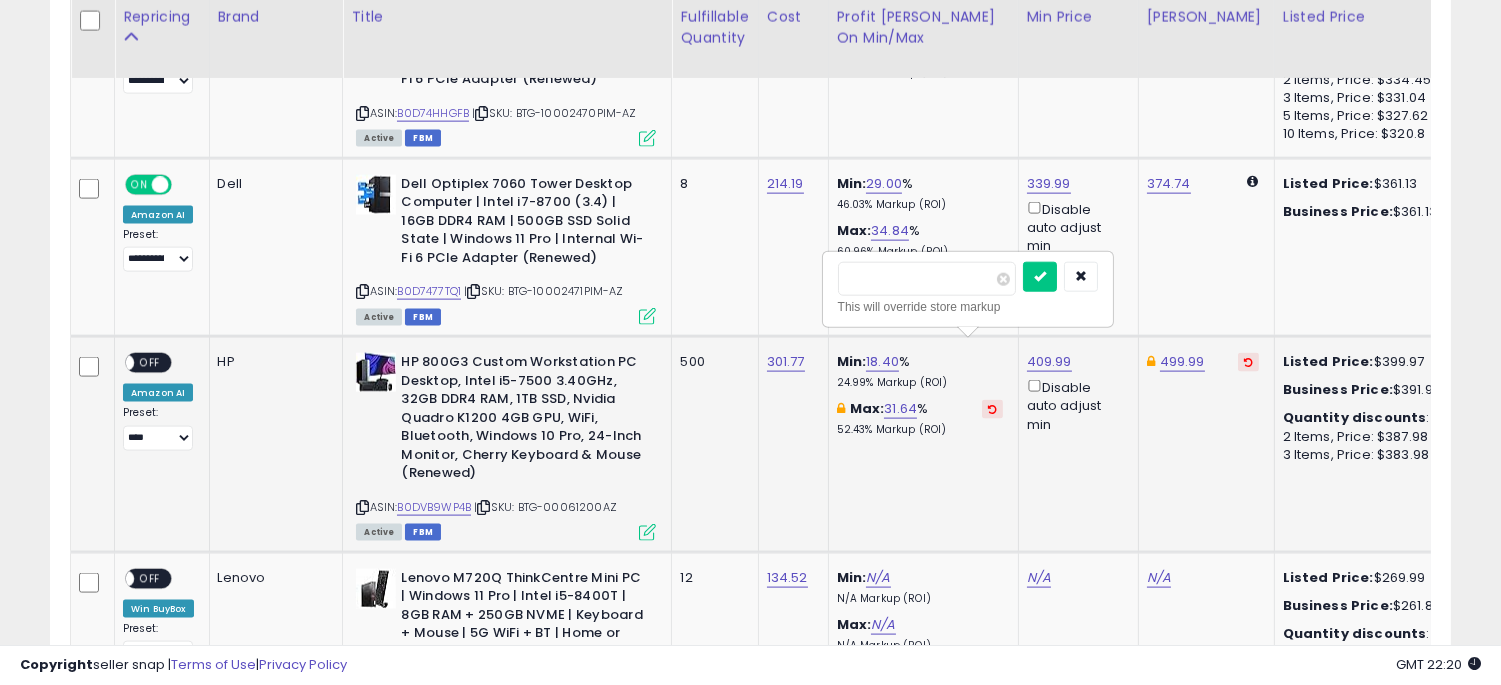 click on "******" at bounding box center [927, 279] 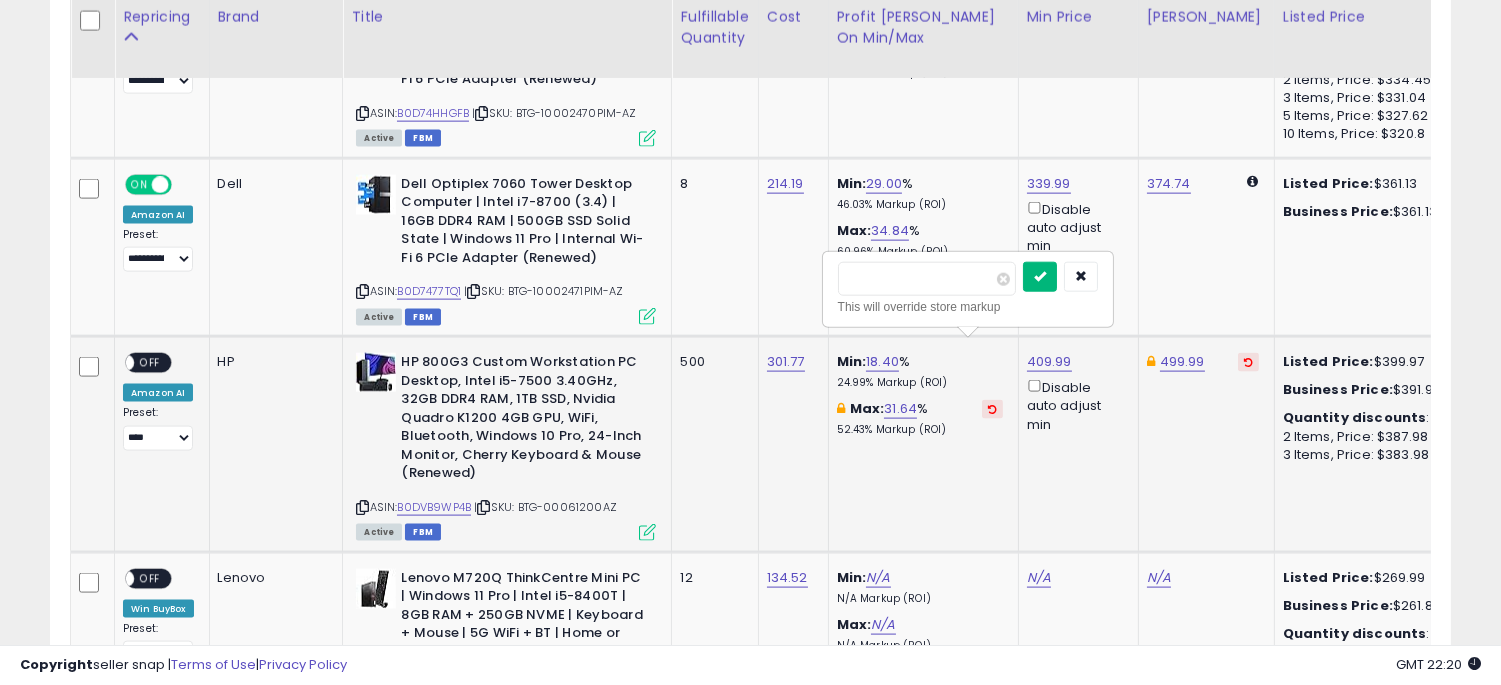 click at bounding box center [1040, 276] 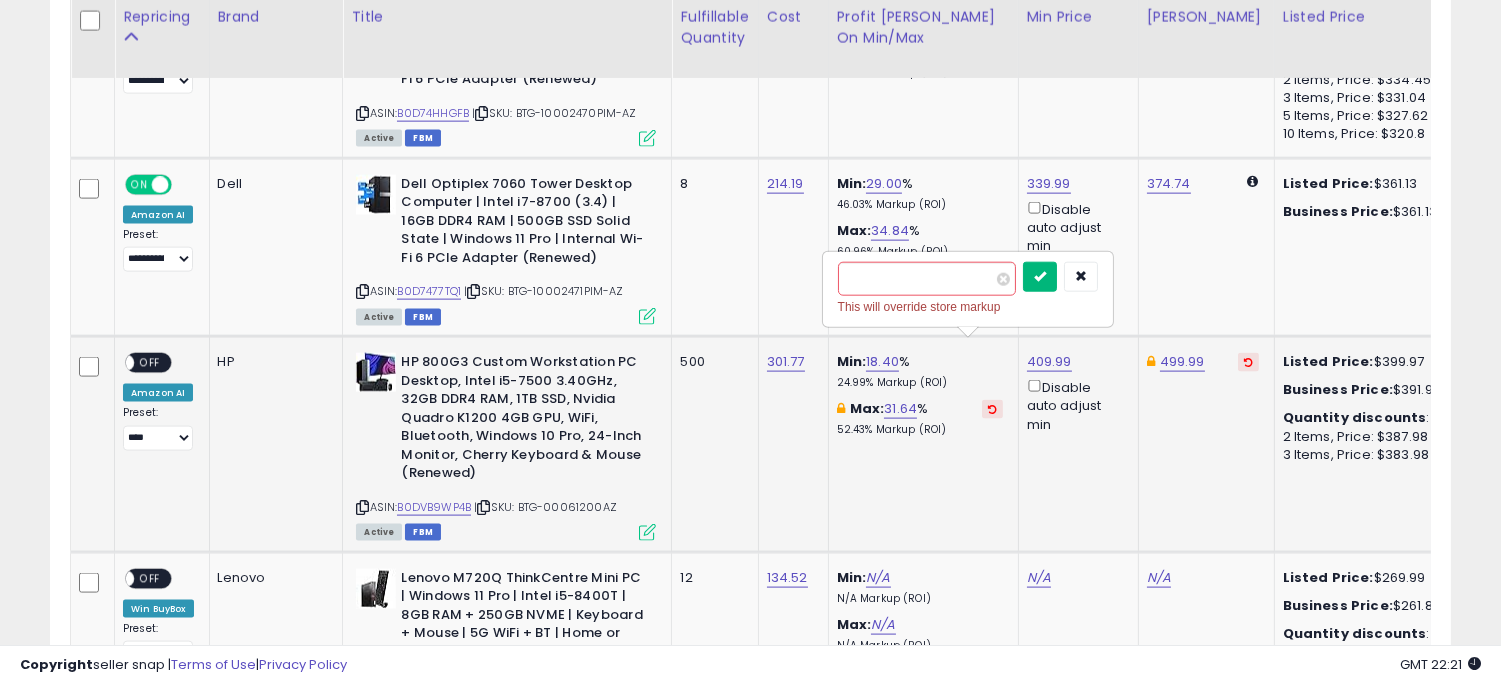 click at bounding box center (1040, 277) 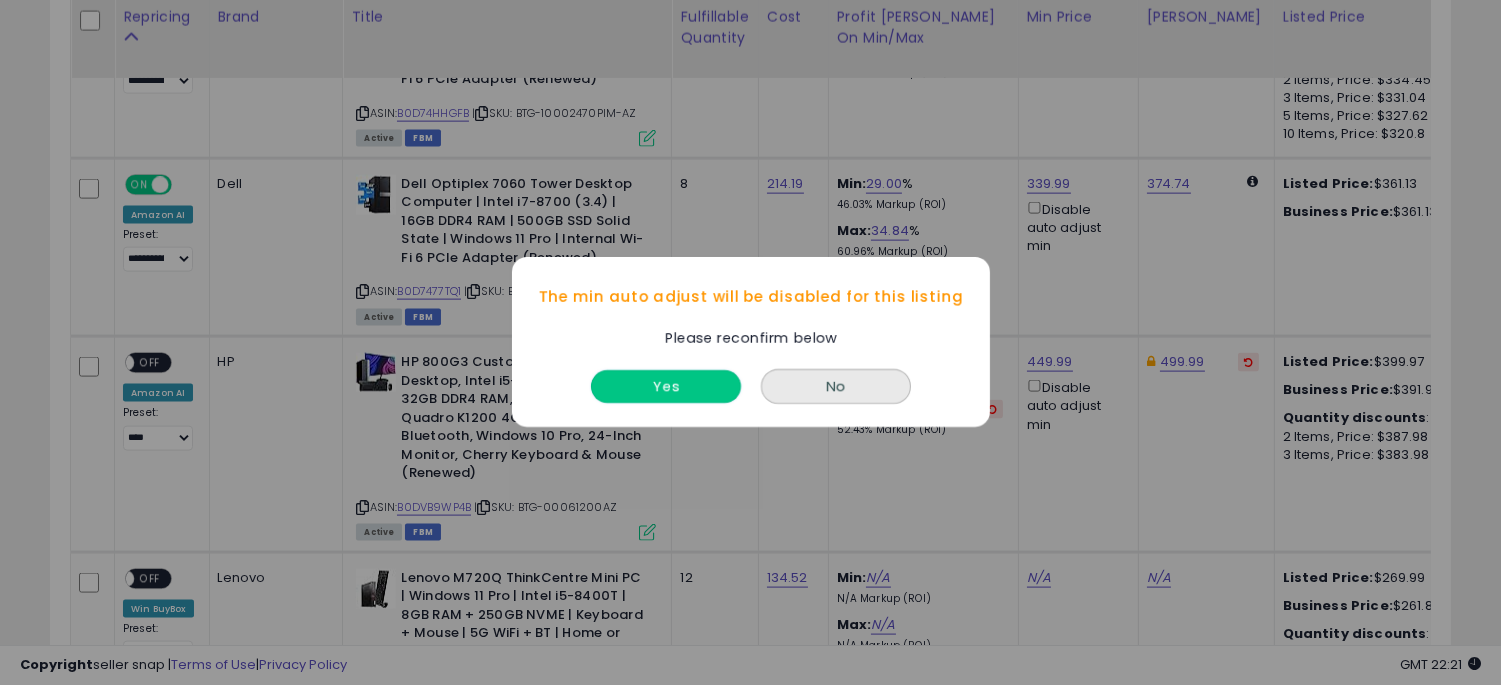 click on "Yes" at bounding box center [666, 387] 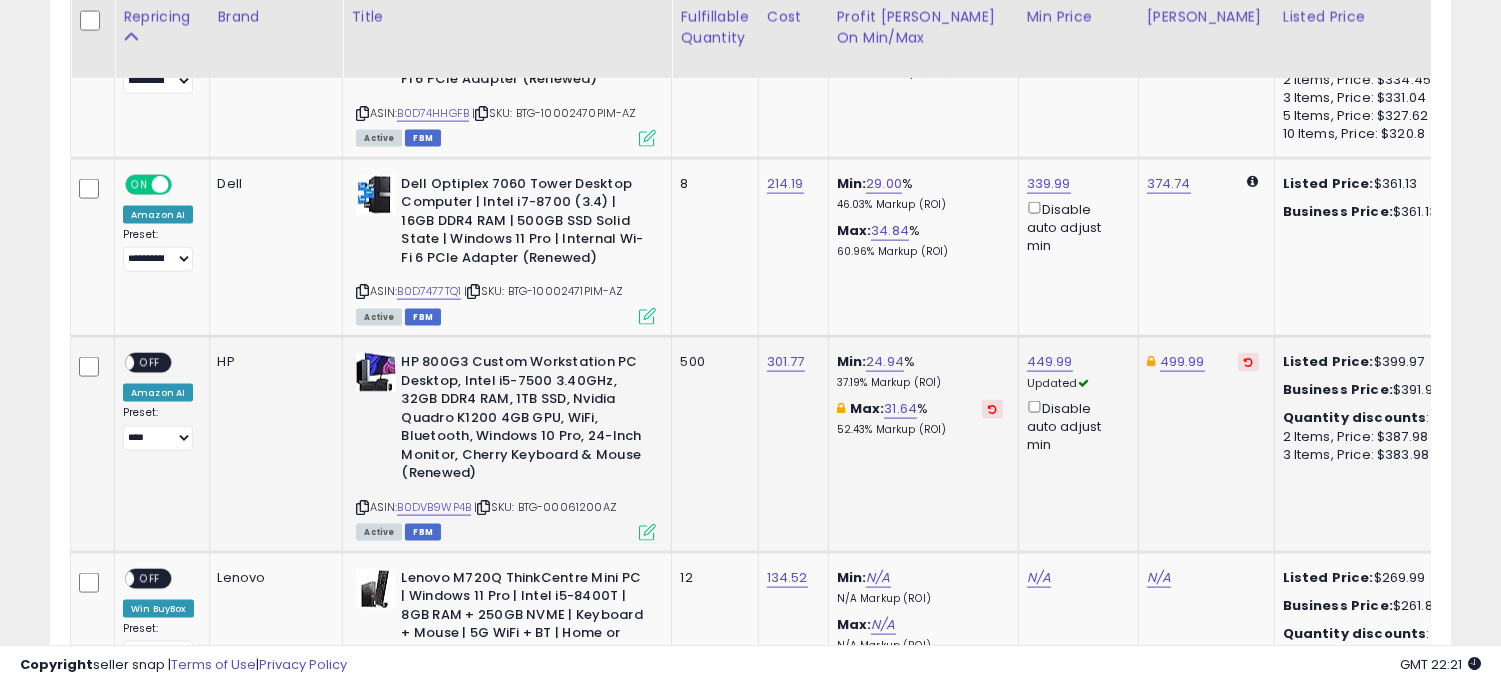 click on "OFF" at bounding box center [150, 363] 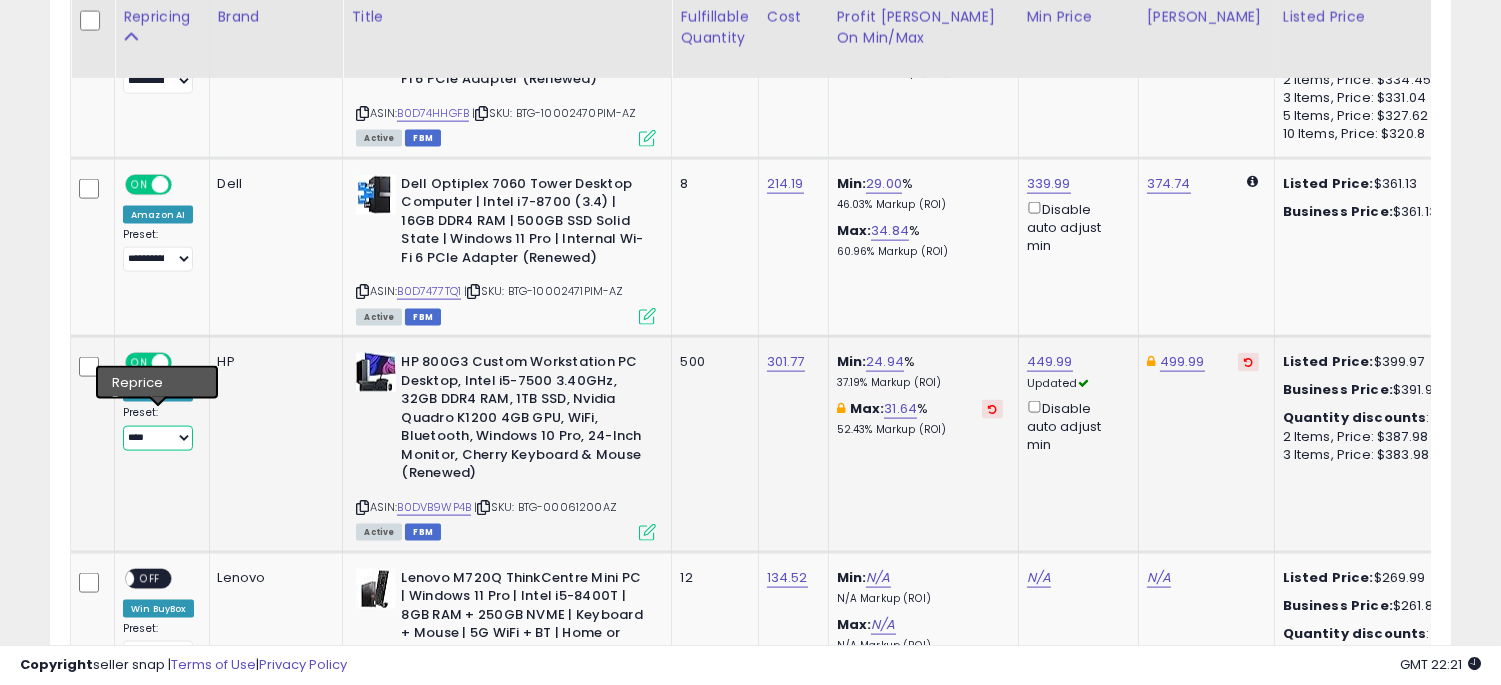 click on "**********" at bounding box center (158, 438) 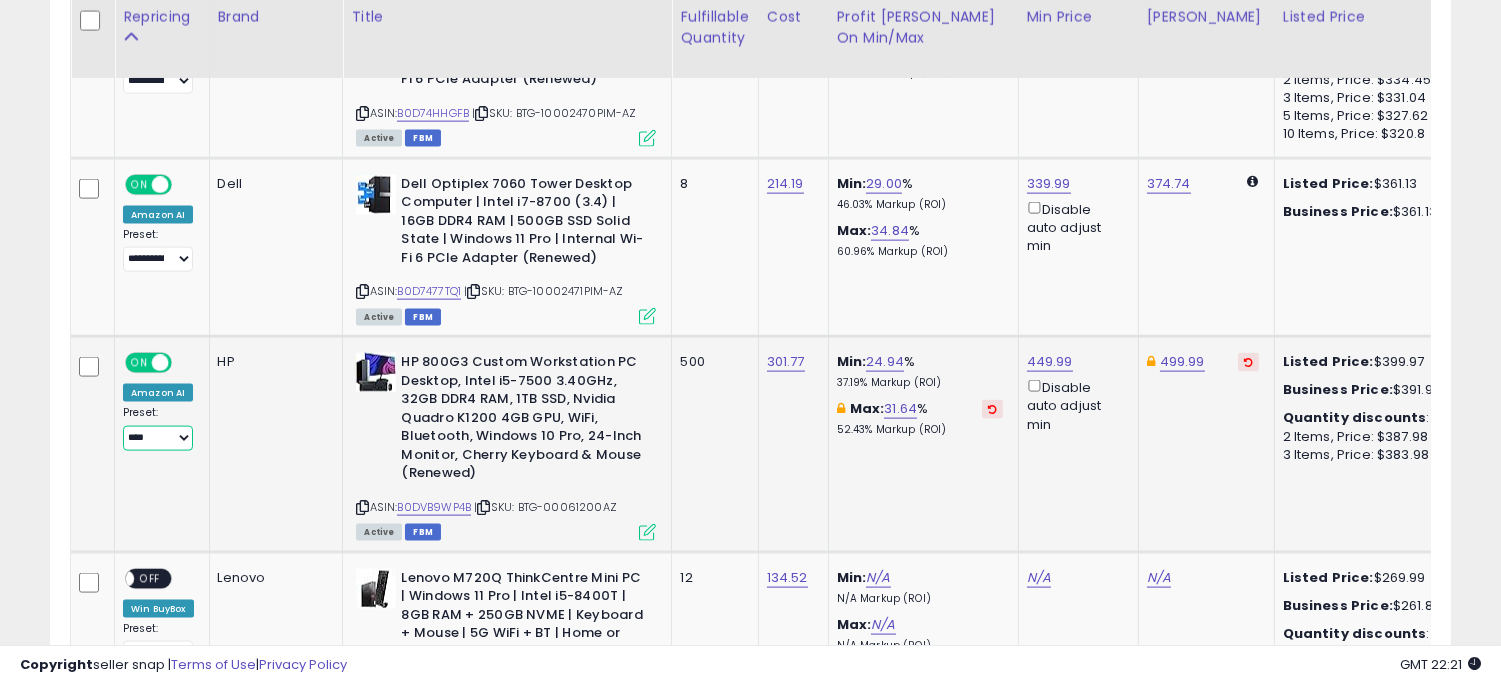 select on "**********" 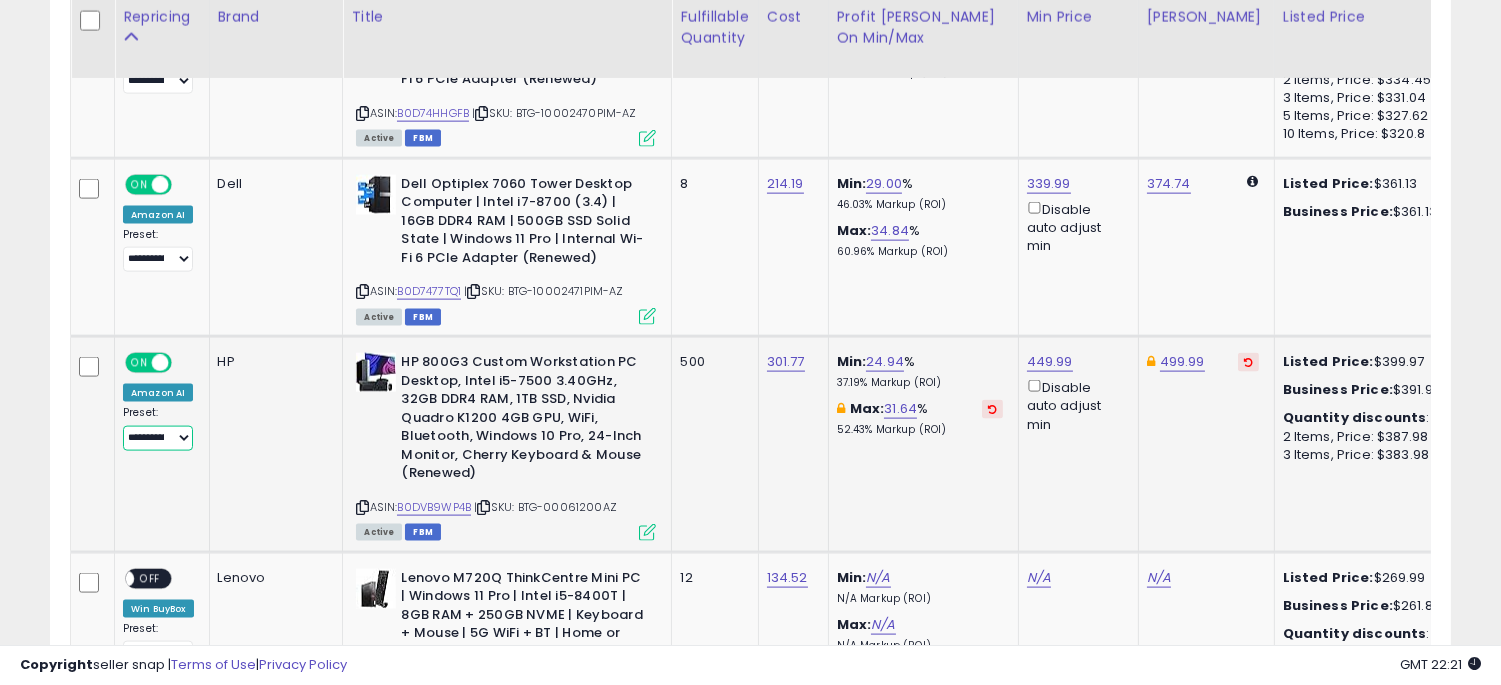 click on "**********" at bounding box center [158, 438] 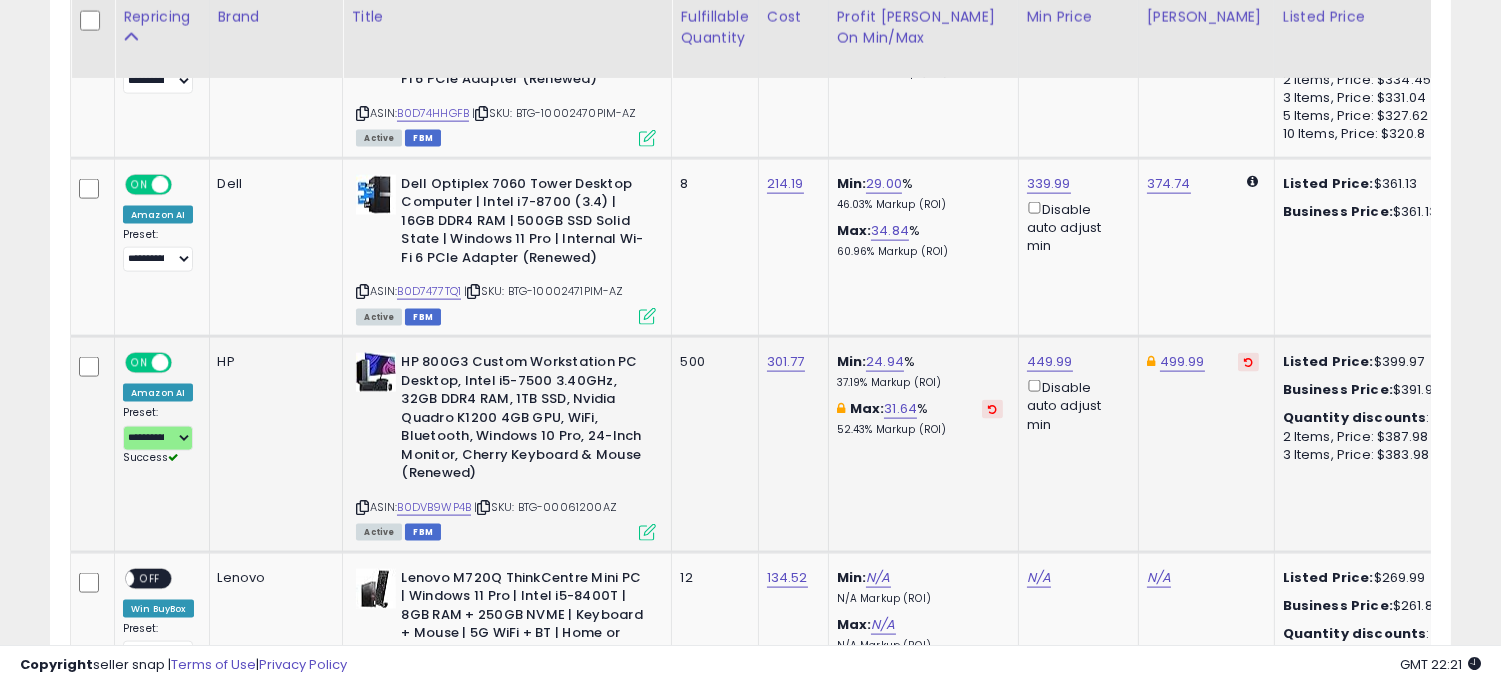 click on "HP 800G3 Custom Workstation PC Desktop, Intel i5-7500 3.40GHz, 32GB DDR4 RAM, 1TB SSD, Nvidia Quadro K1200 4GB GPU, WiFi, Bluetooth, Windows 10 Pro, 24-Inch Monitor, Cherry Keyboard & Mouse (Renewed)" at bounding box center (522, 420) 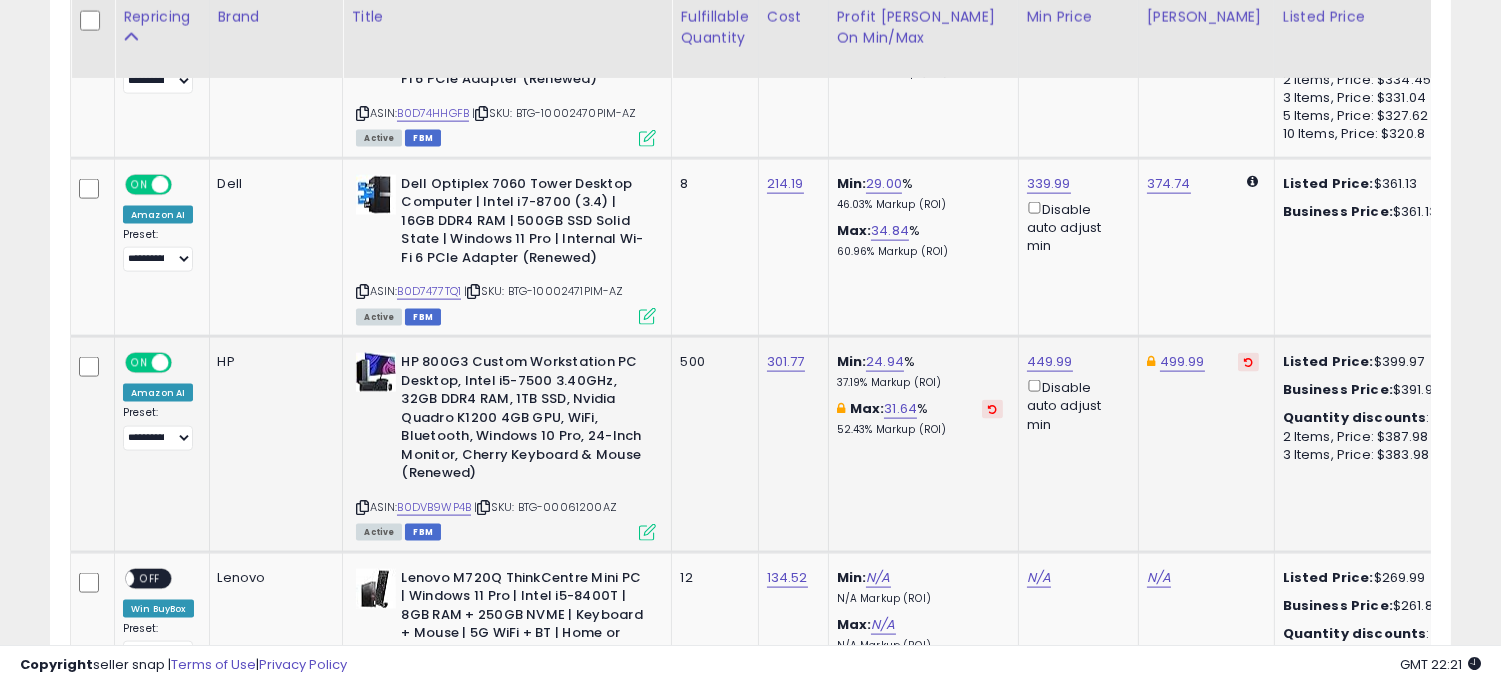click on "301.77" 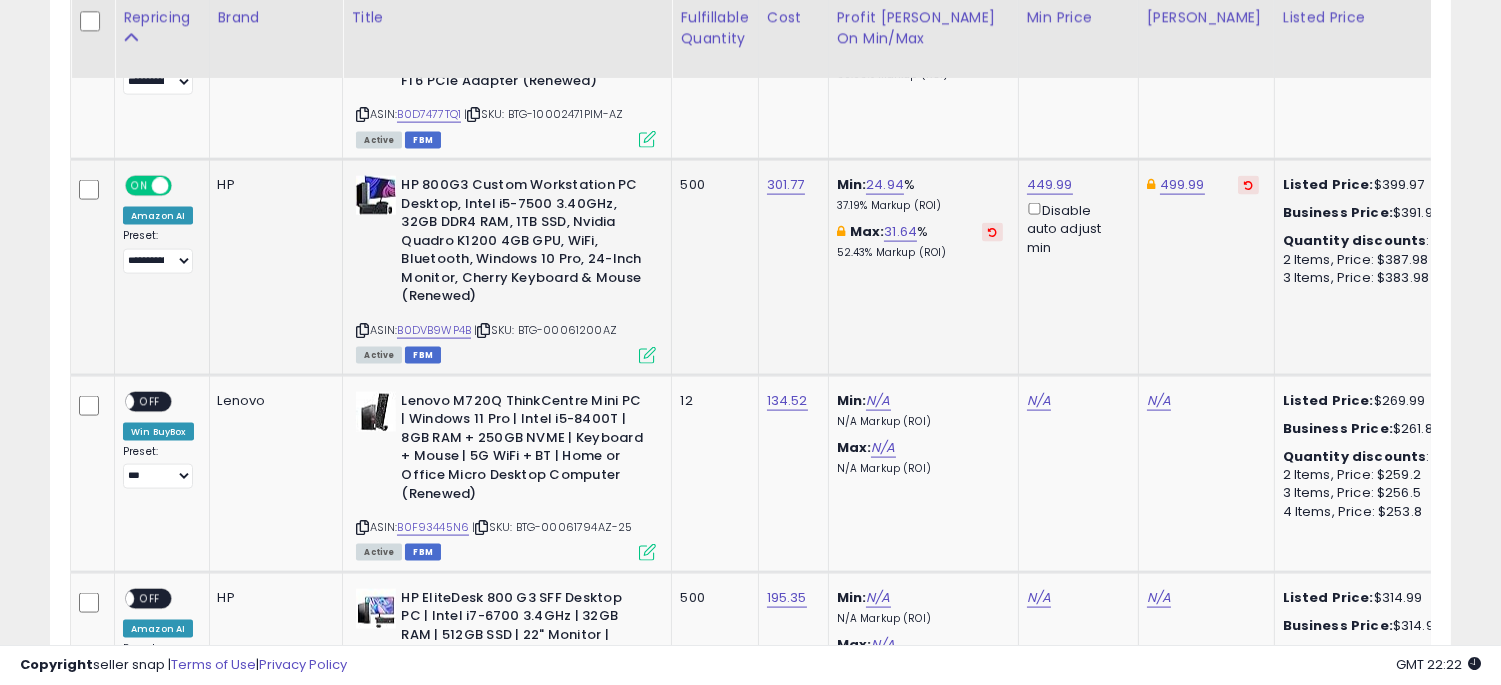 scroll, scrollTop: 5114, scrollLeft: 0, axis: vertical 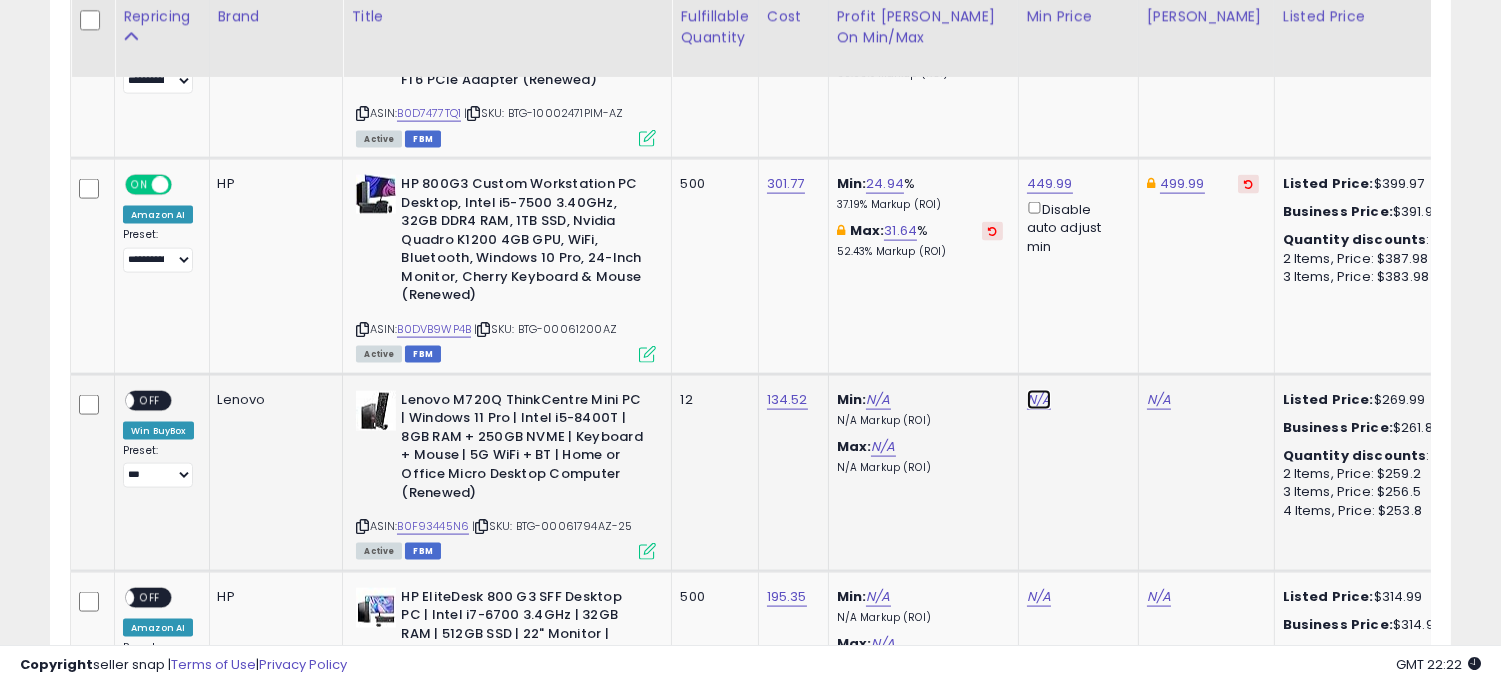 click on "N/A" at bounding box center [1039, -2876] 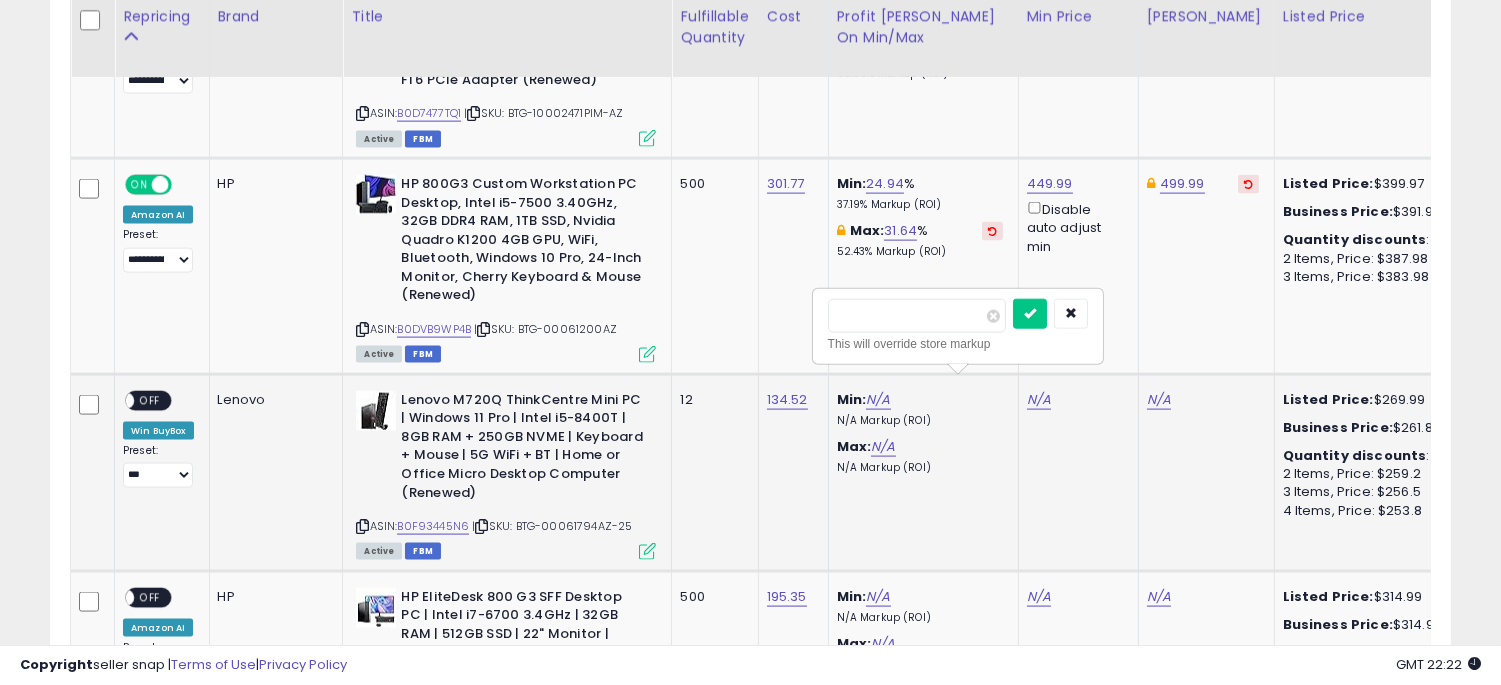 click at bounding box center [917, 316] 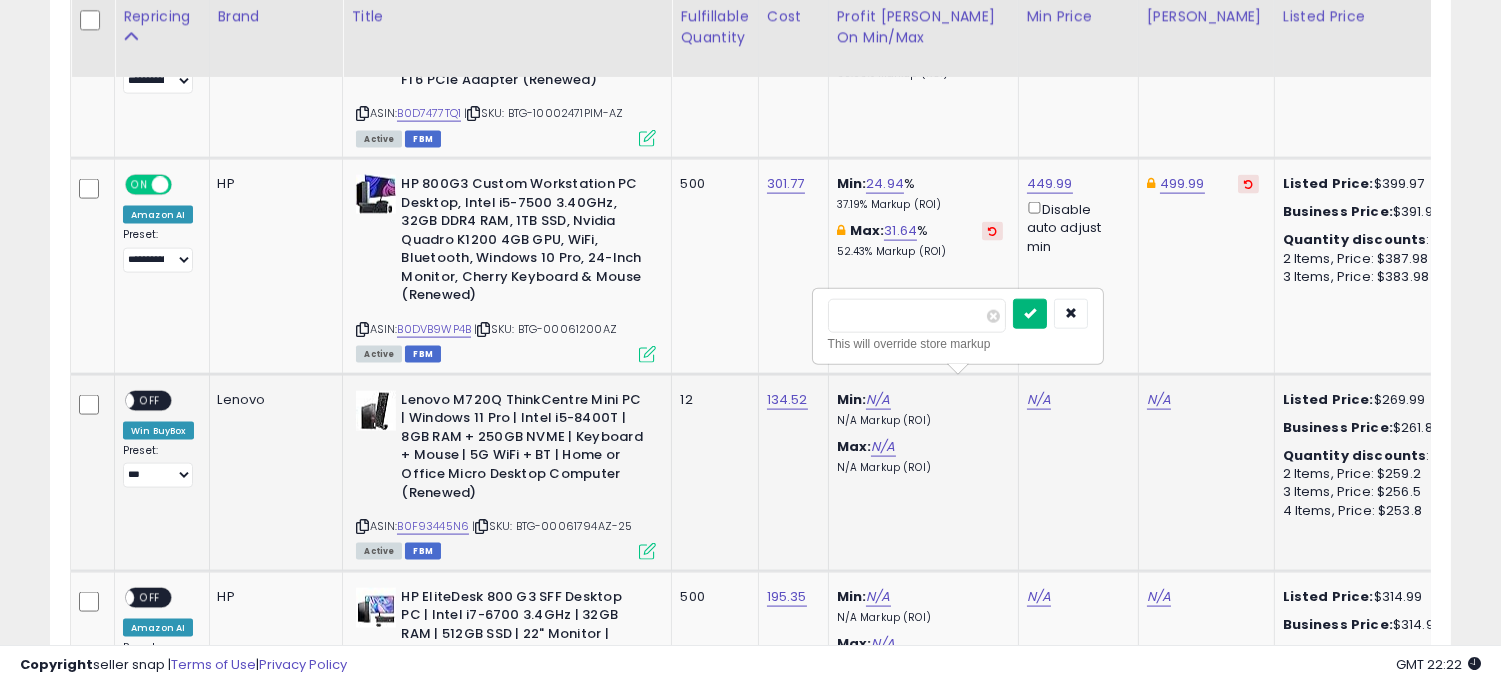 type on "******" 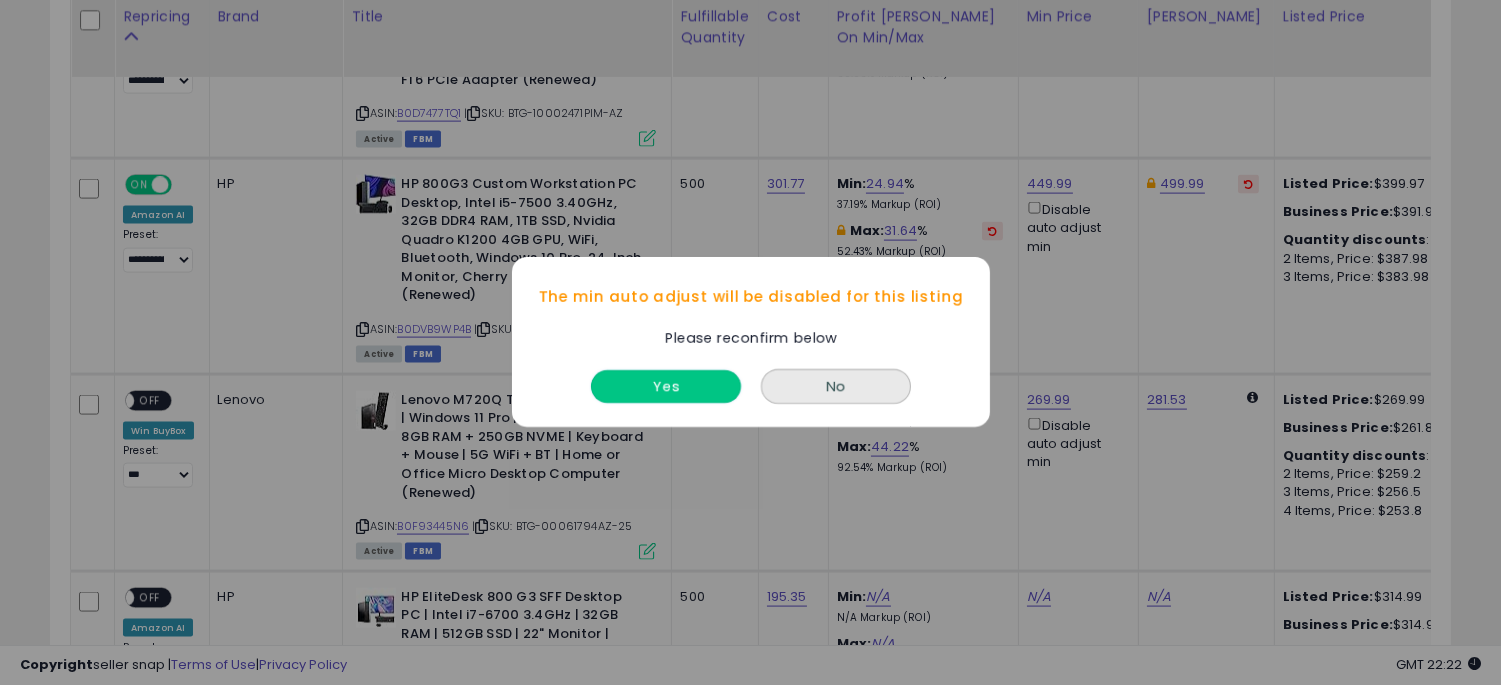 click on "Yes" at bounding box center [666, 387] 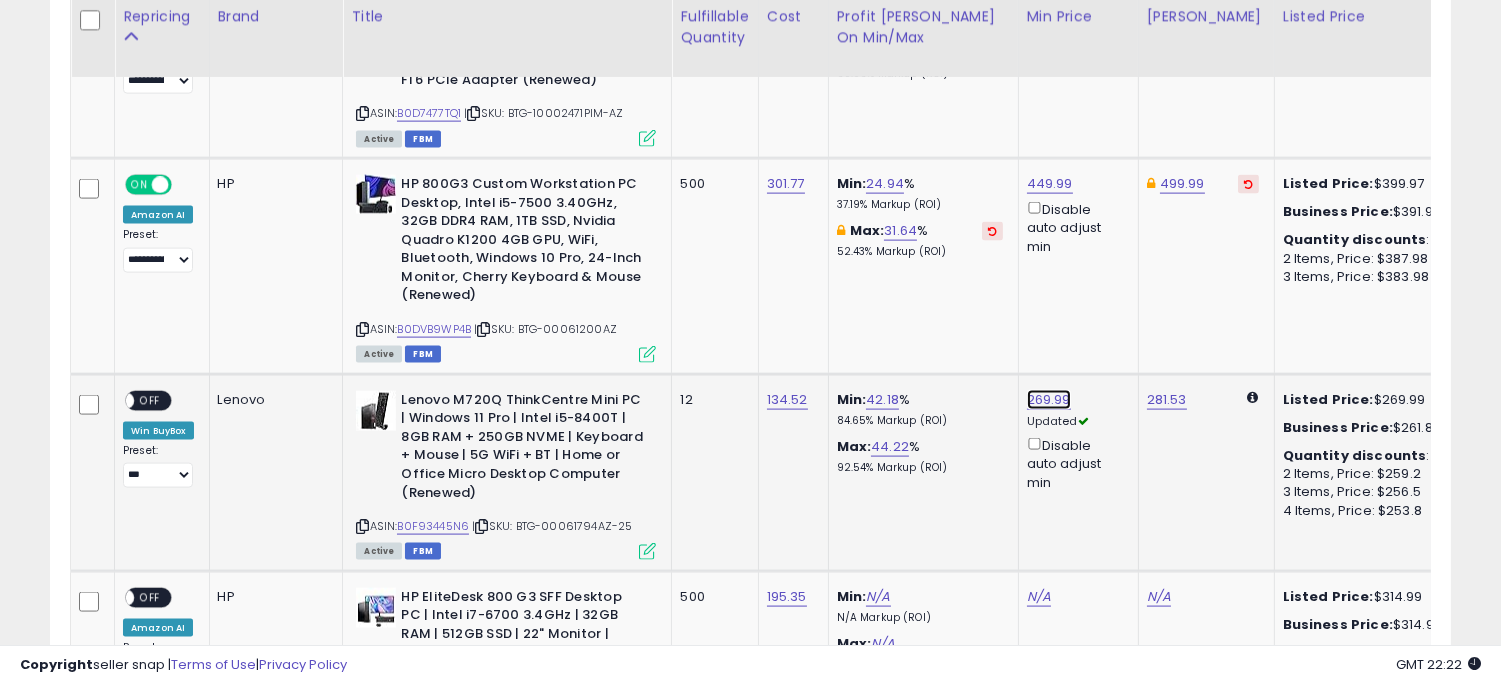 click on "269.99" at bounding box center (1047, -4040) 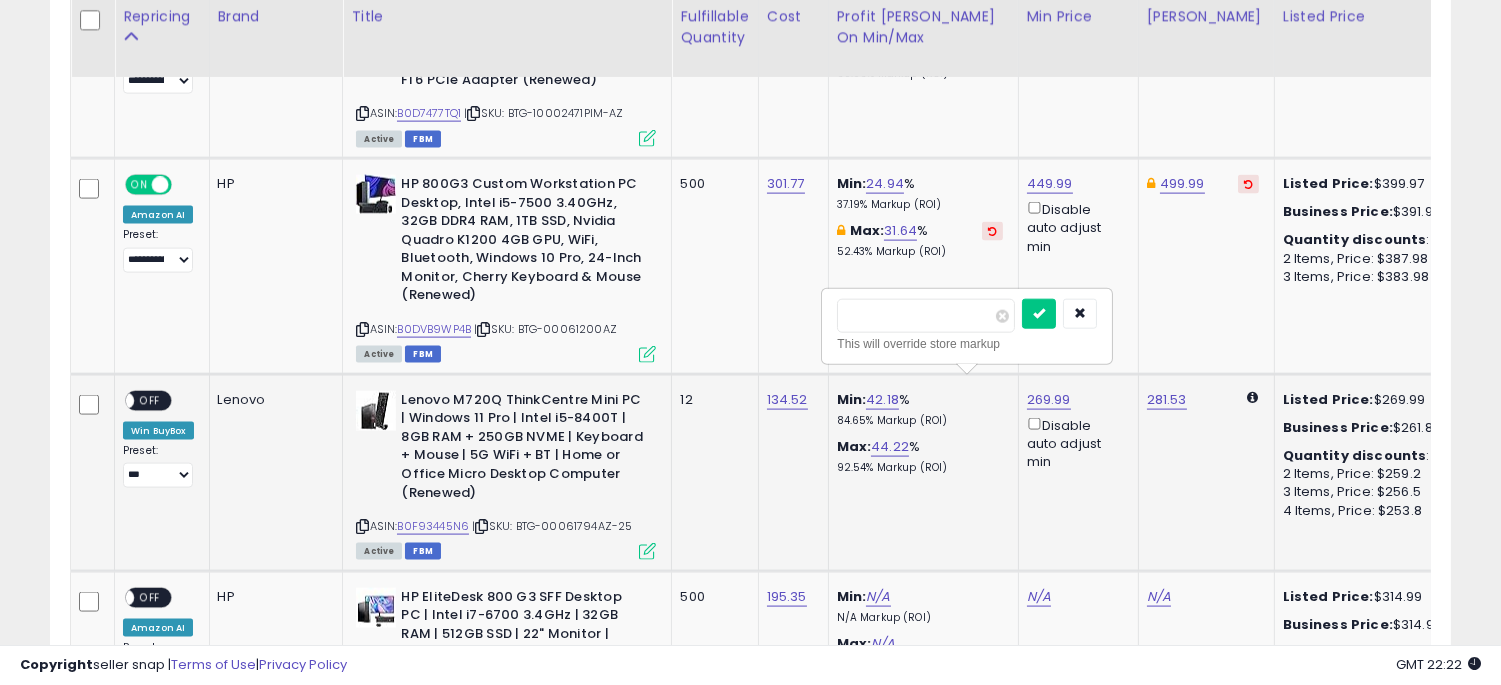 click on "******" at bounding box center [926, 316] 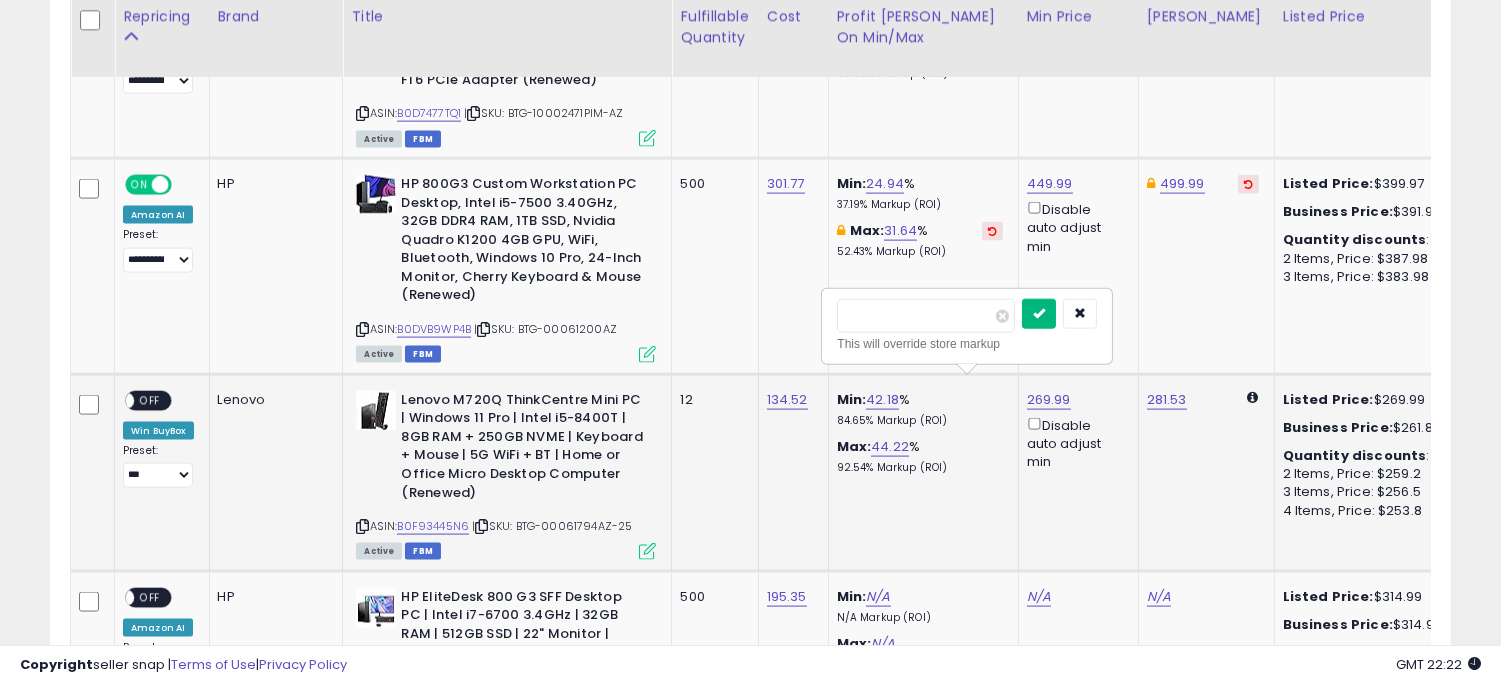 type on "******" 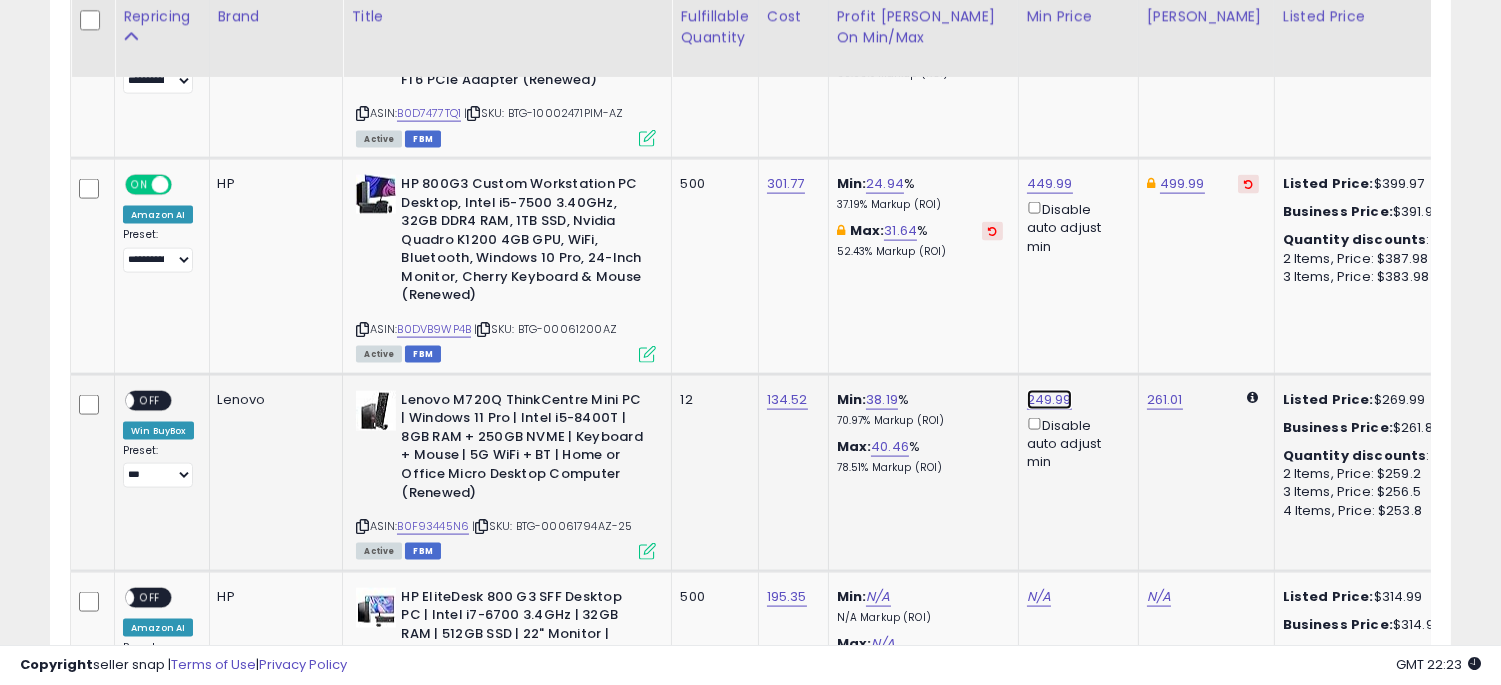 click on "249.99" at bounding box center [1047, -4040] 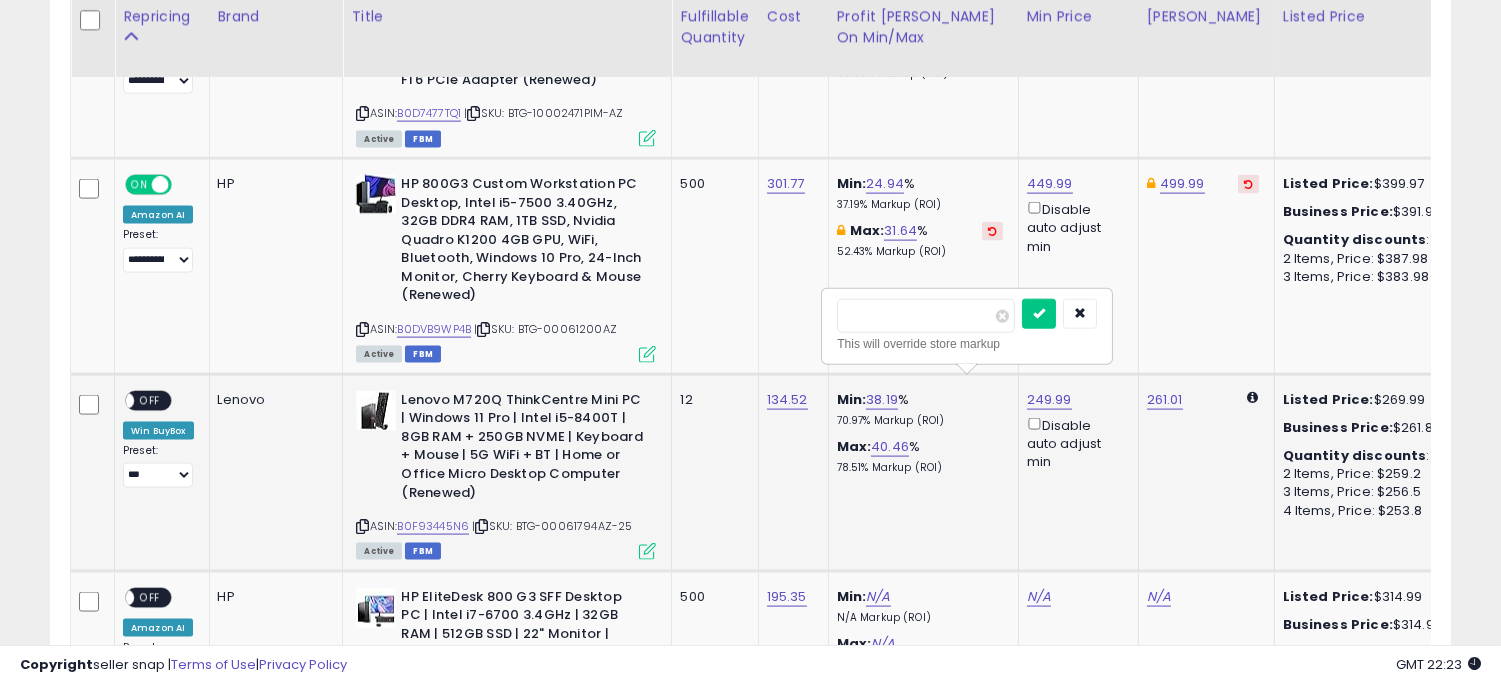 click on "******" at bounding box center (926, 316) 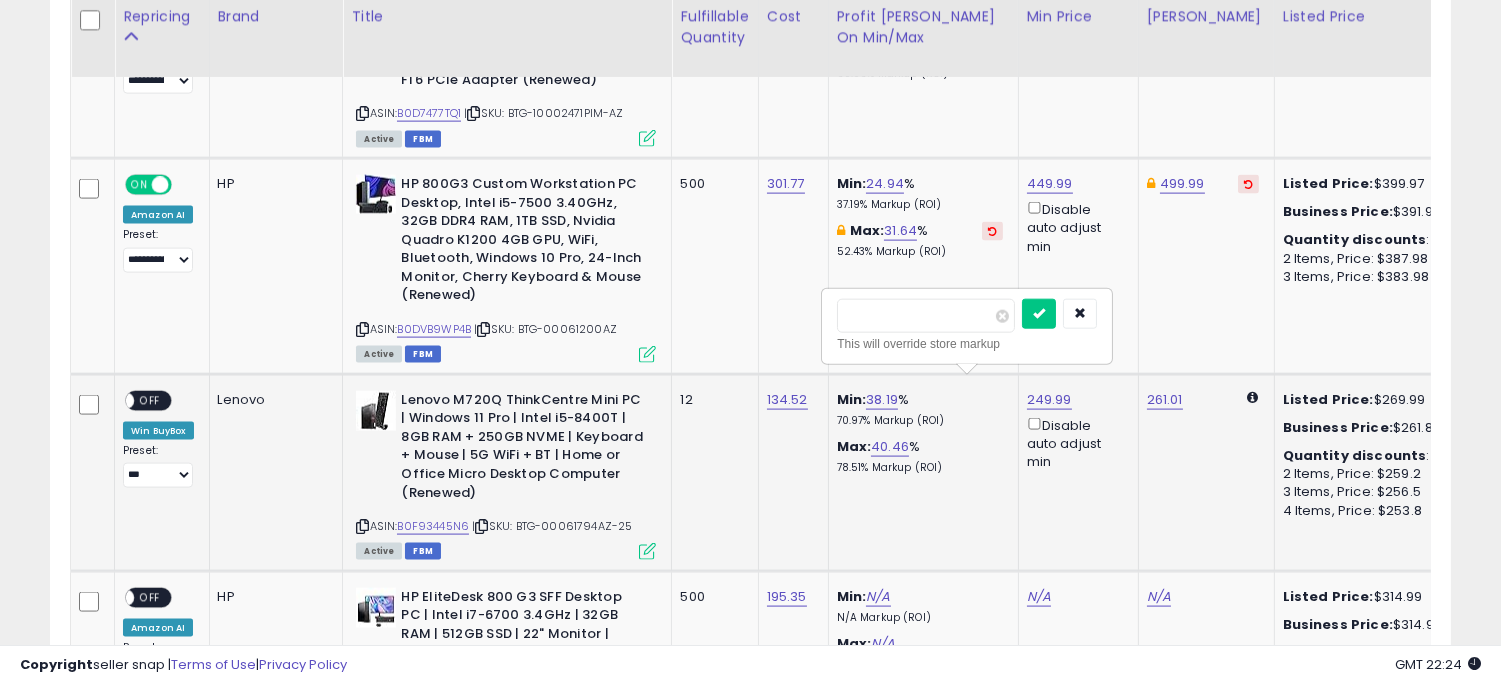 type on "******" 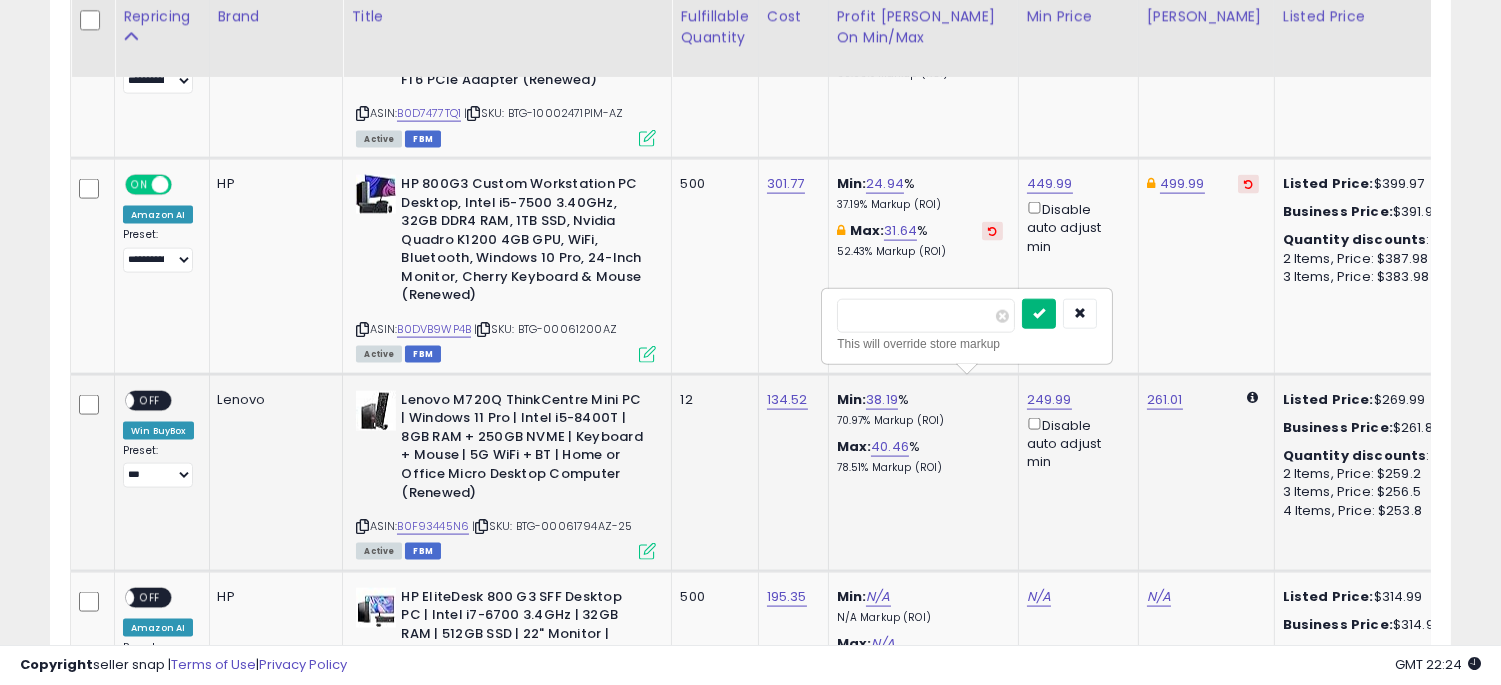 click at bounding box center [1039, 313] 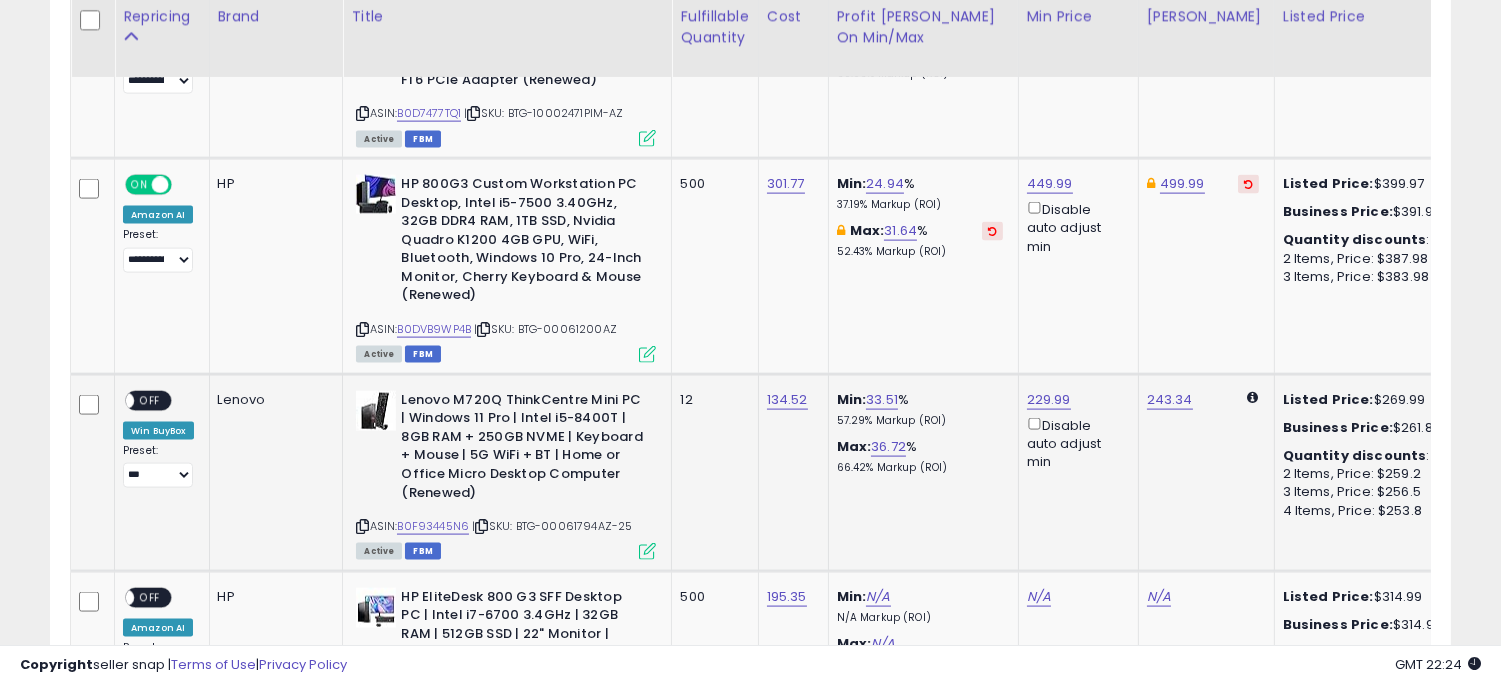 click on "OFF" at bounding box center (150, 400) 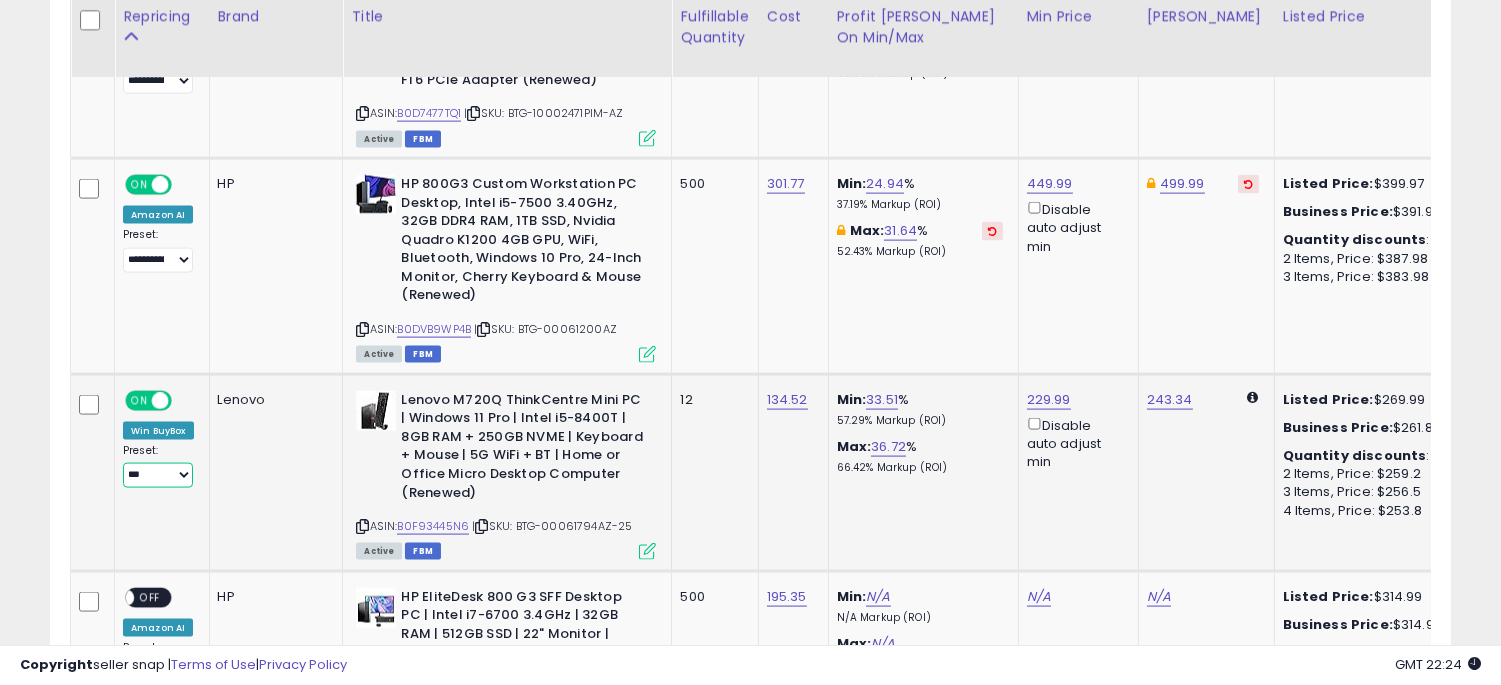 click on "**********" at bounding box center (158, 475) 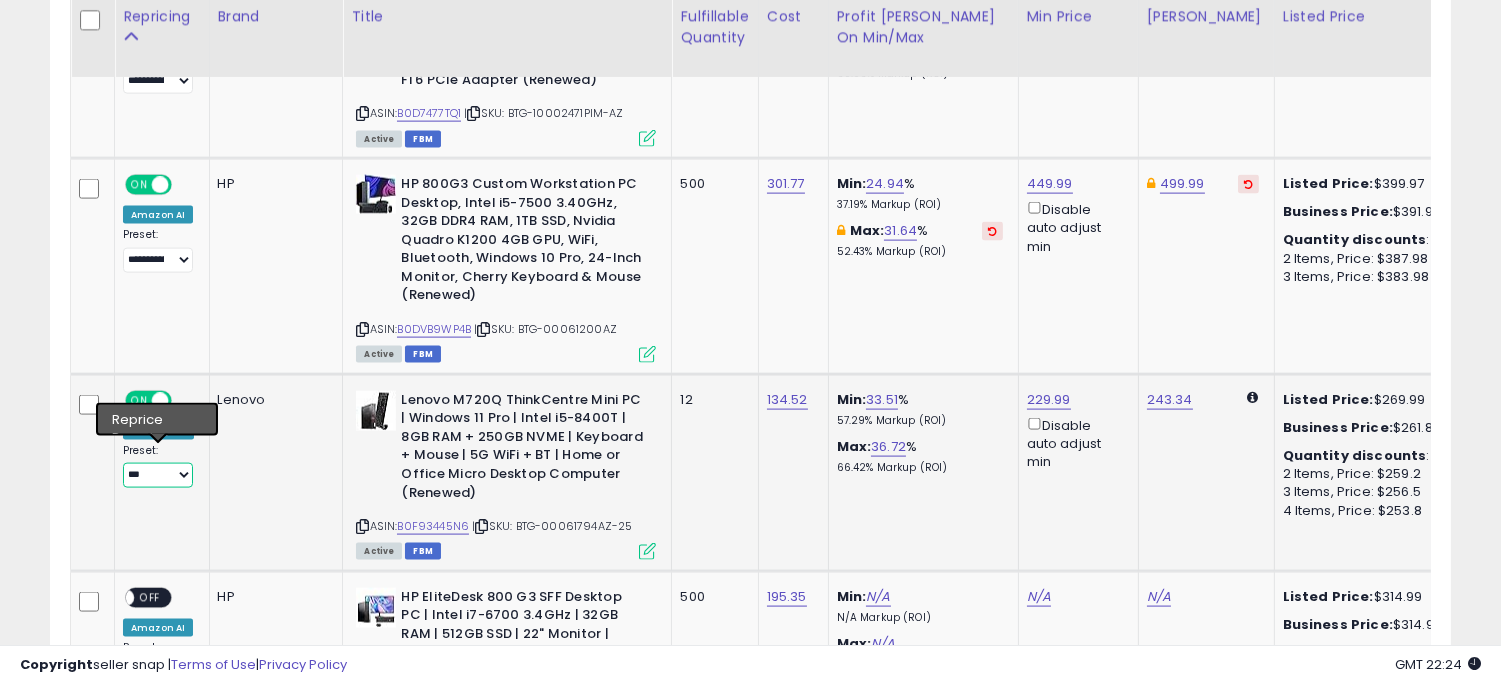 click on "**********" at bounding box center (158, 475) 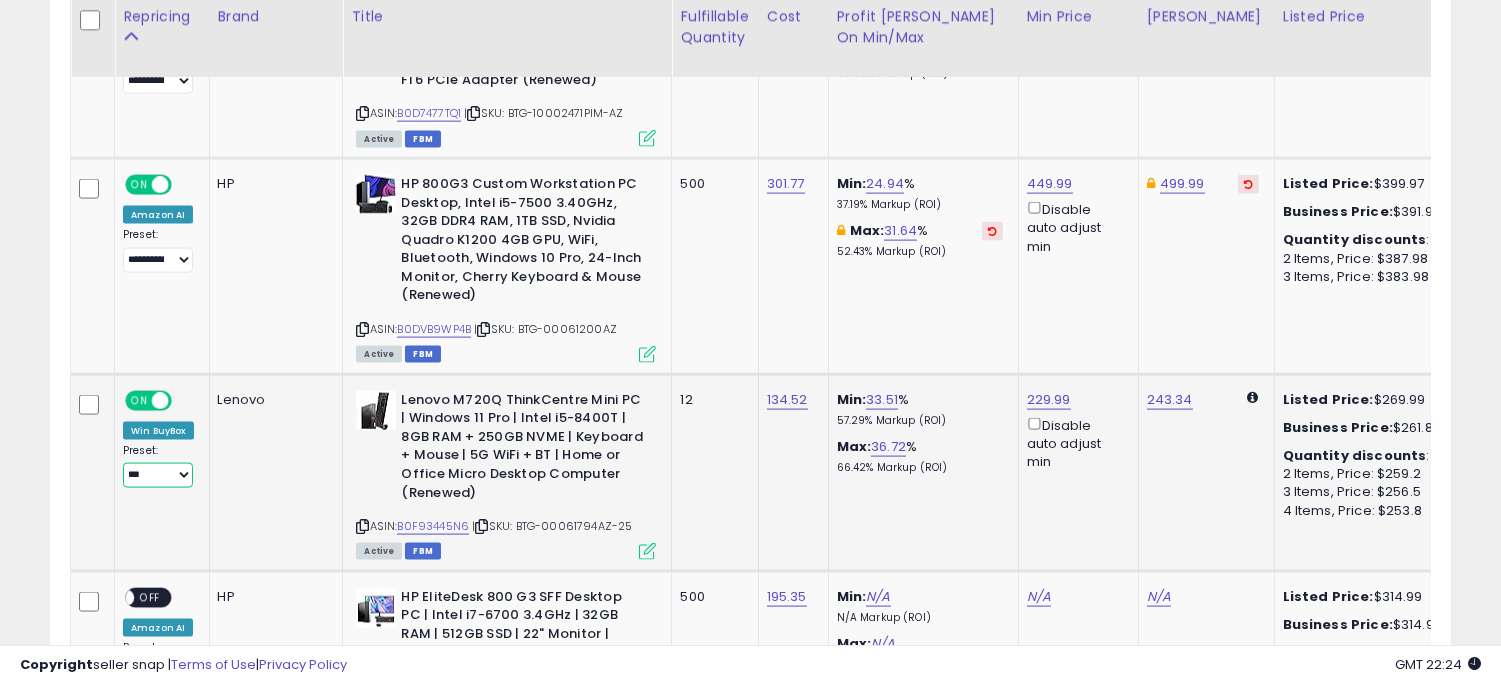 click at bounding box center (160, 400) 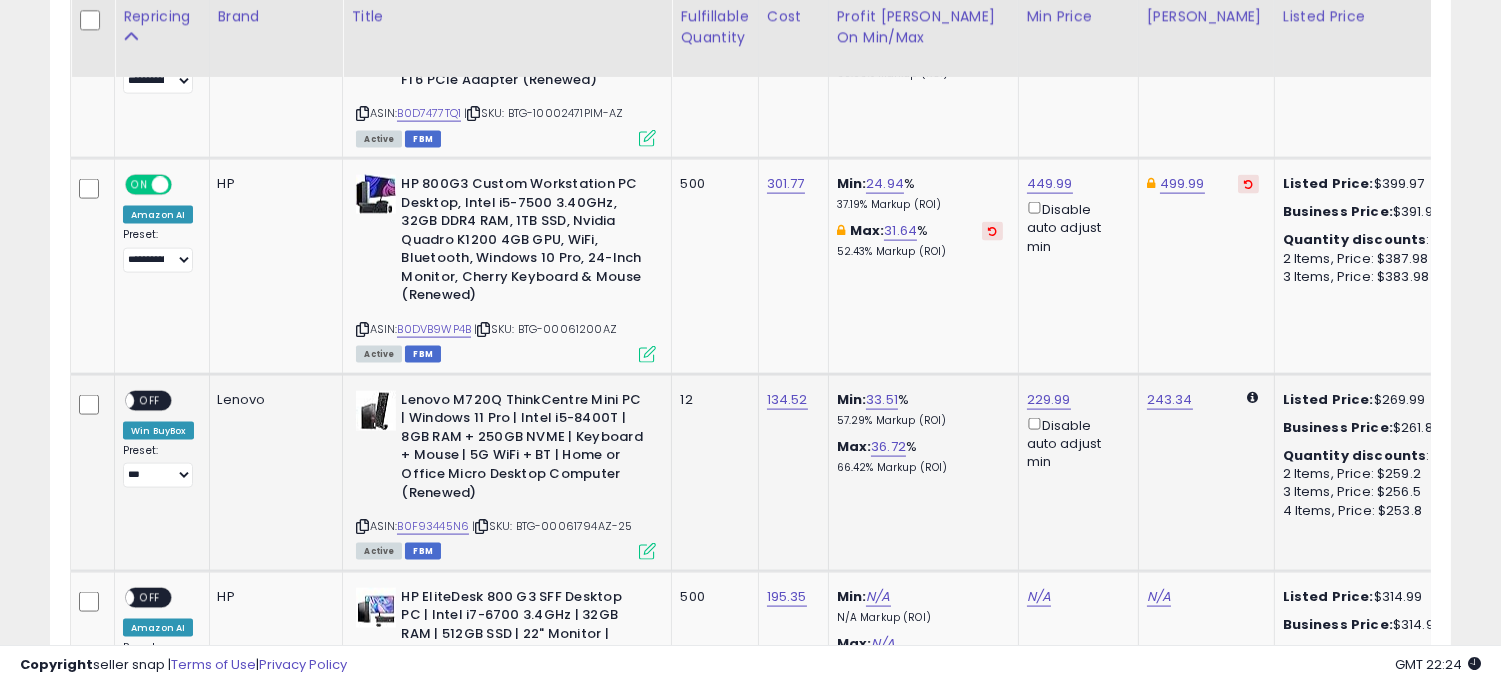 click on "Lenovo M720Q ThinkCentre Mini PC | Windows 11 Pro | Intel i5-8400T | 8GB RAM + 250GB NVME | Keyboard + Mouse | 5G WiFi + BT | Home or Office Micro Desktop Computer (Renewed)" at bounding box center (522, 449) 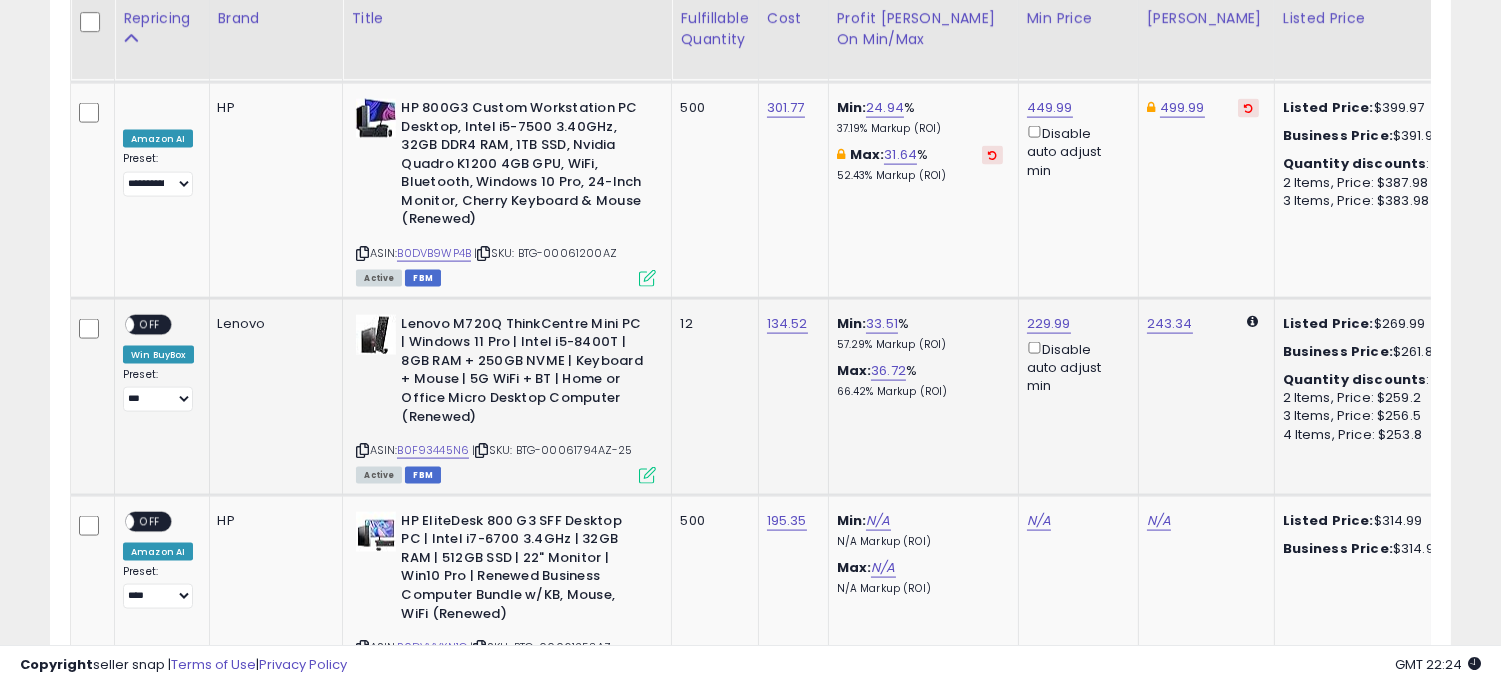 scroll, scrollTop: 5373, scrollLeft: 0, axis: vertical 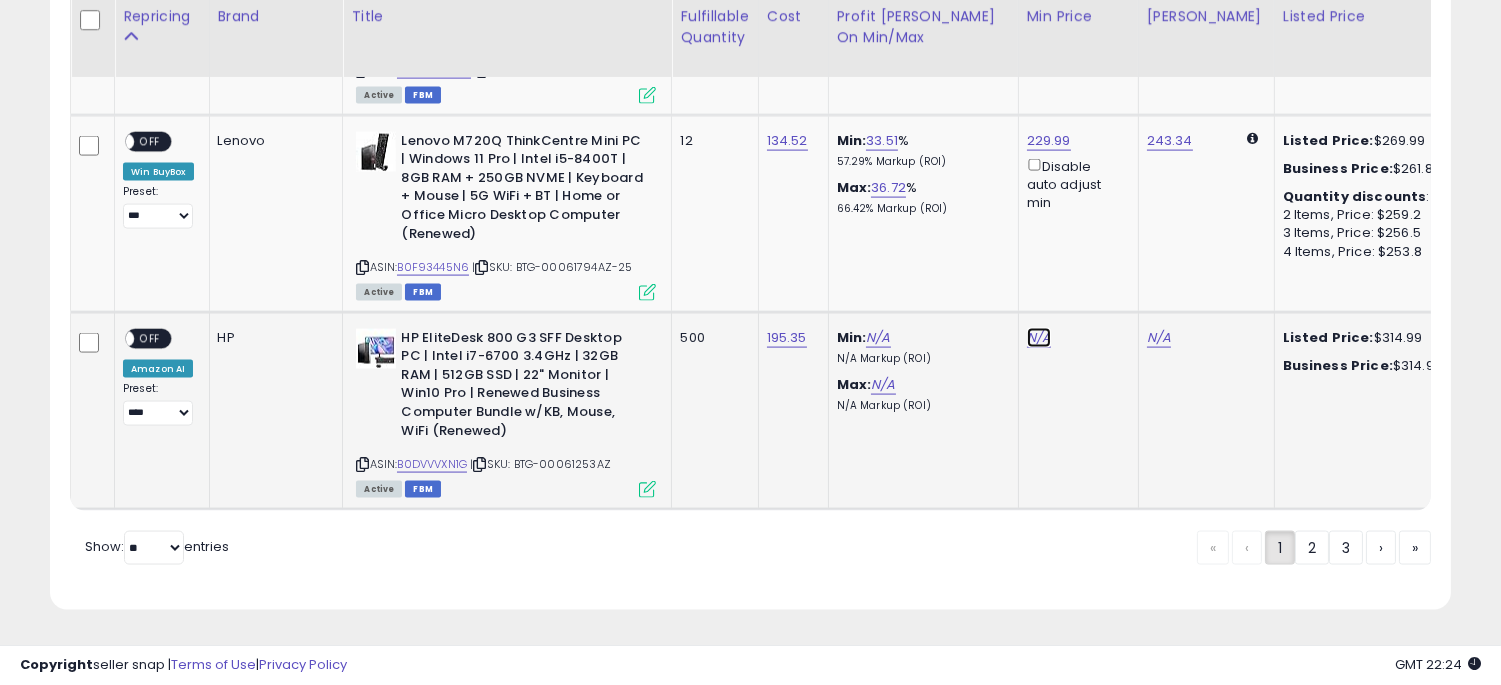 click on "N/A" at bounding box center (1039, -3135) 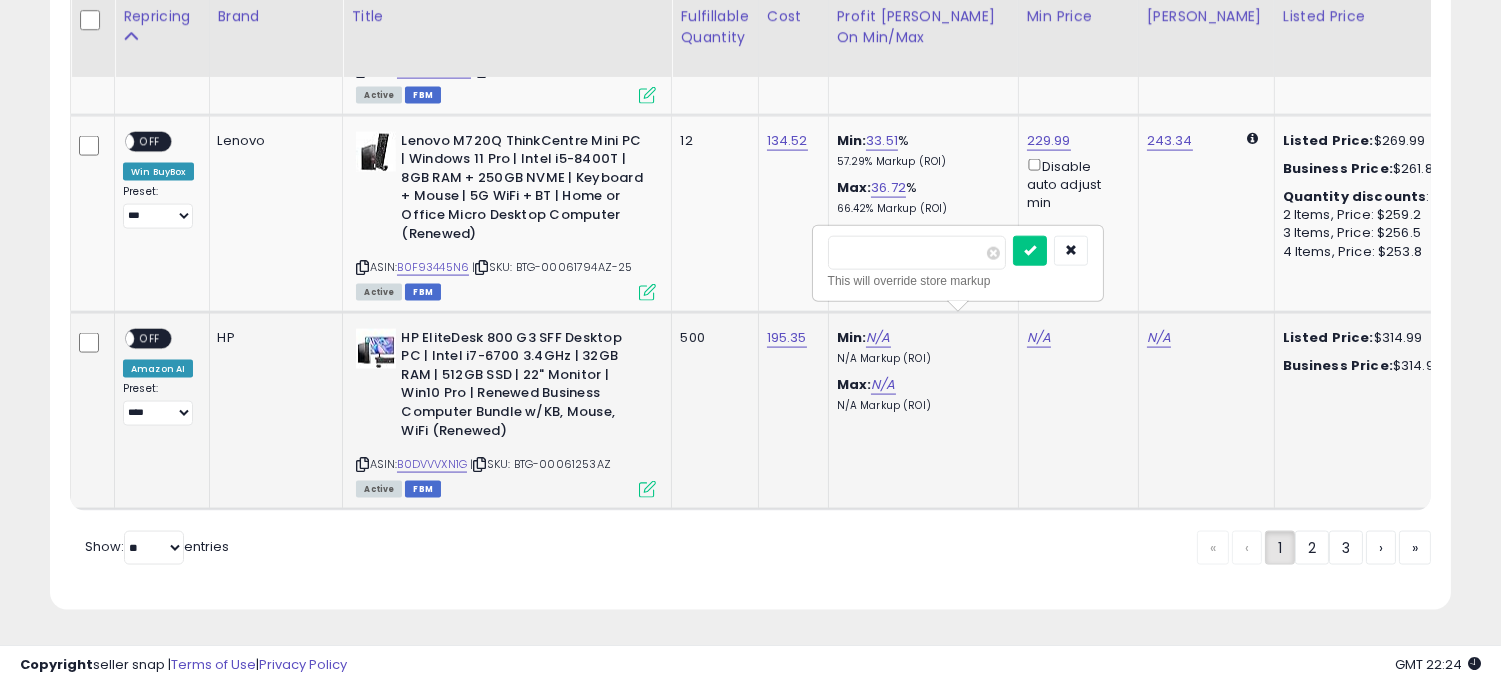 type on "******" 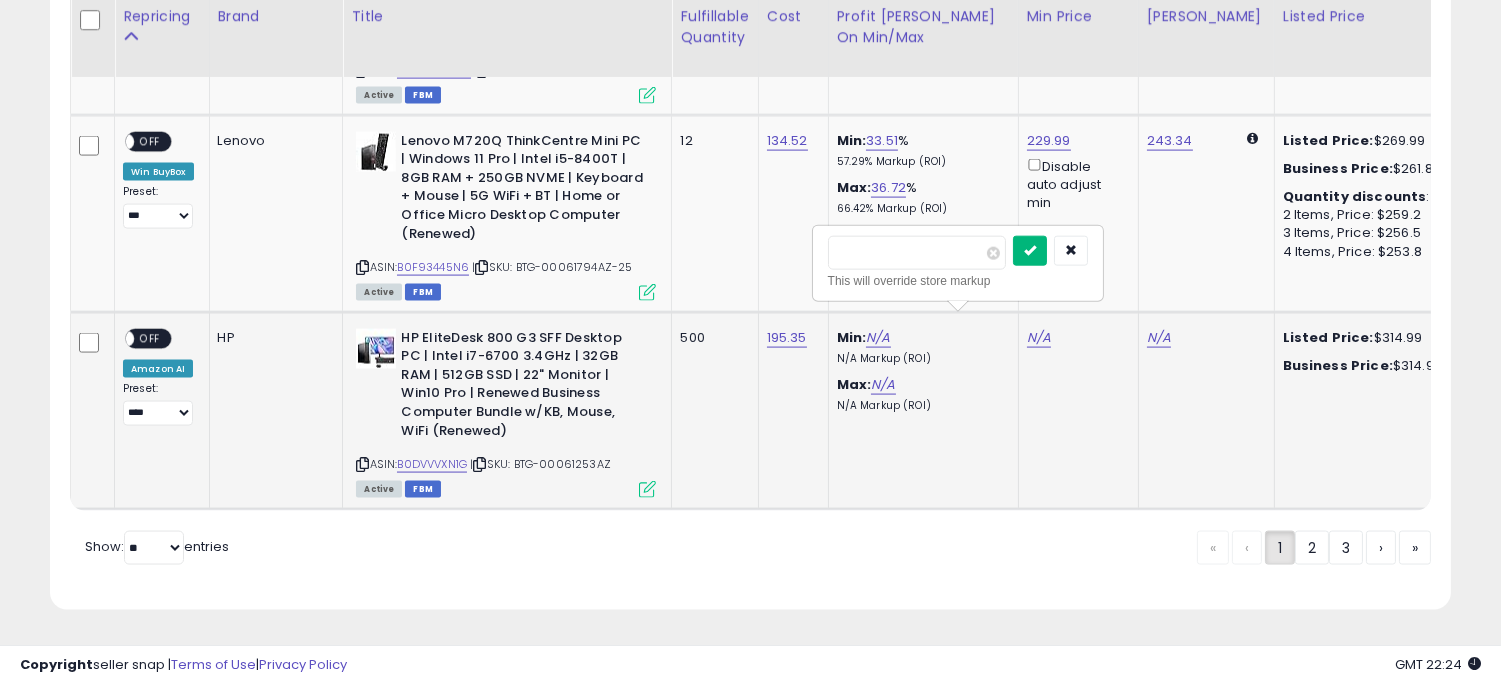 click at bounding box center [1030, 251] 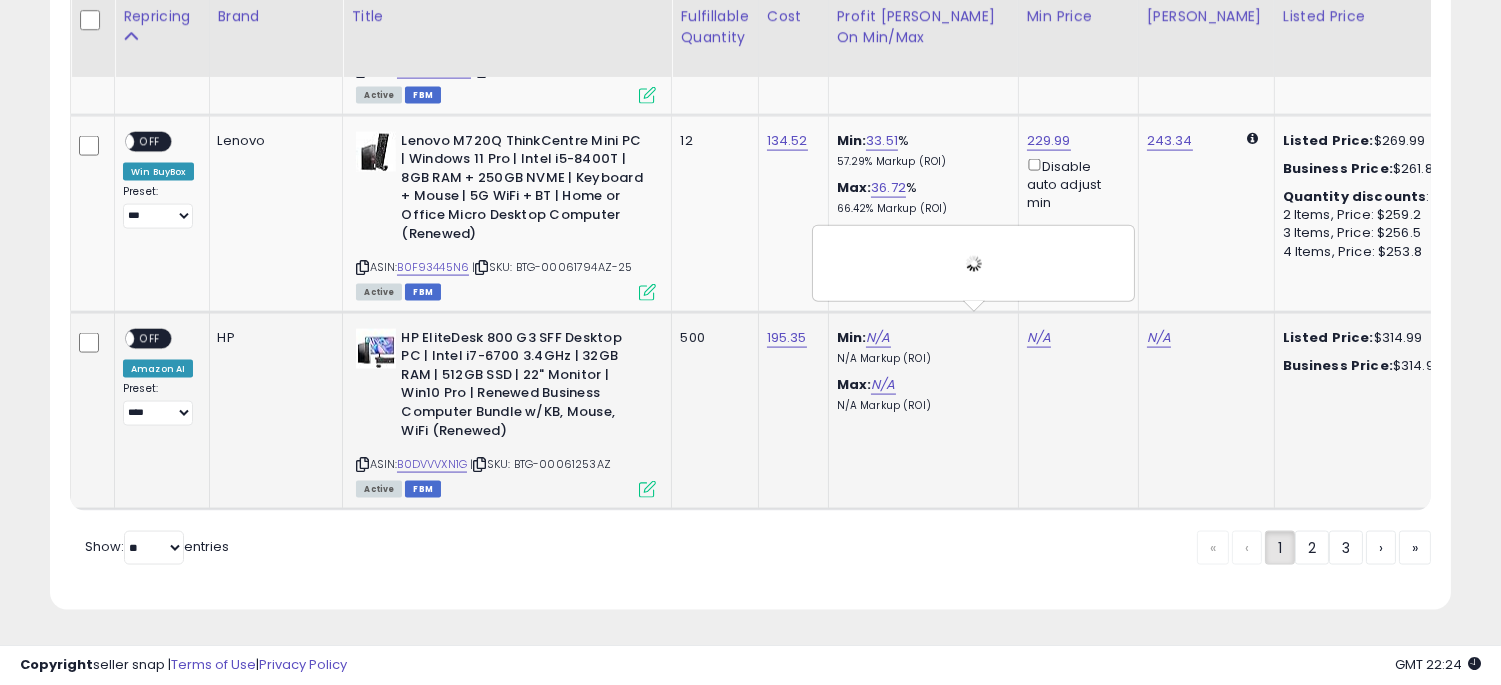click at bounding box center (974, 263) 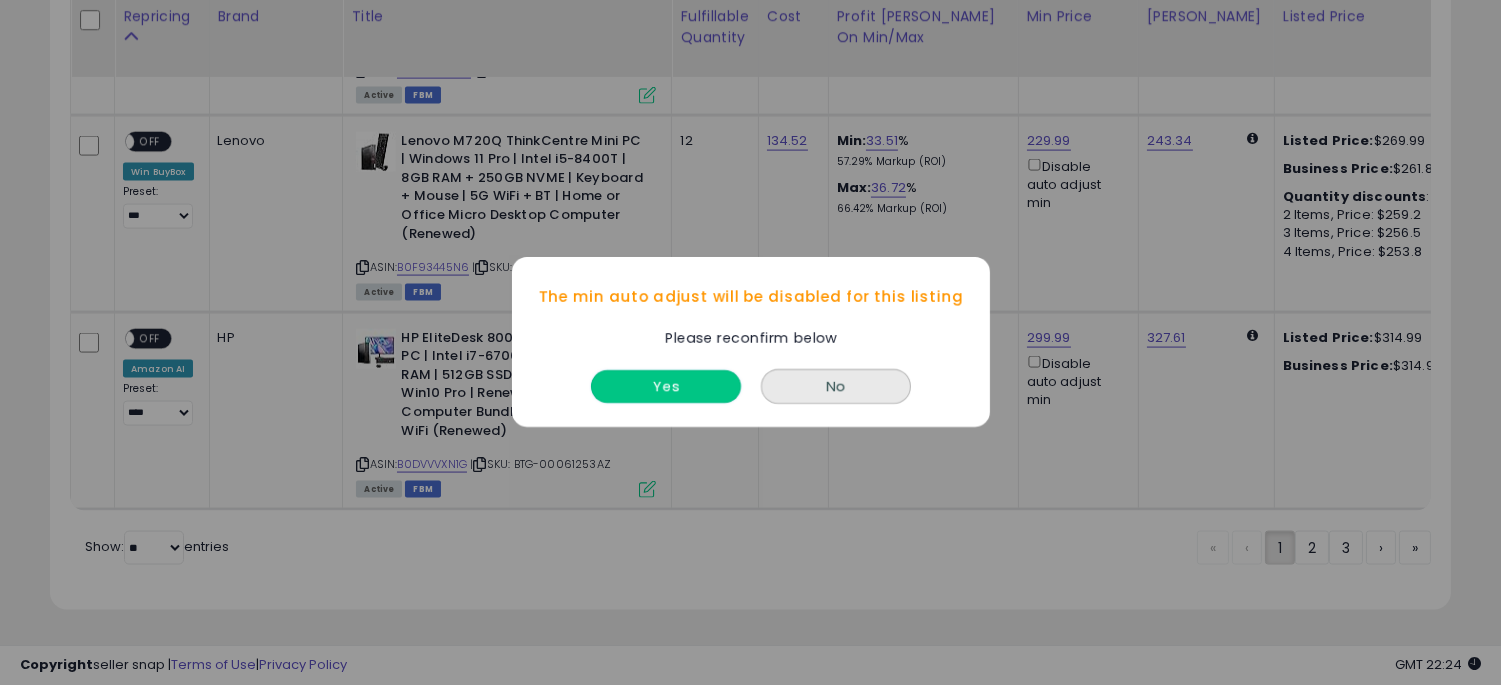 click on "Yes" at bounding box center (666, 387) 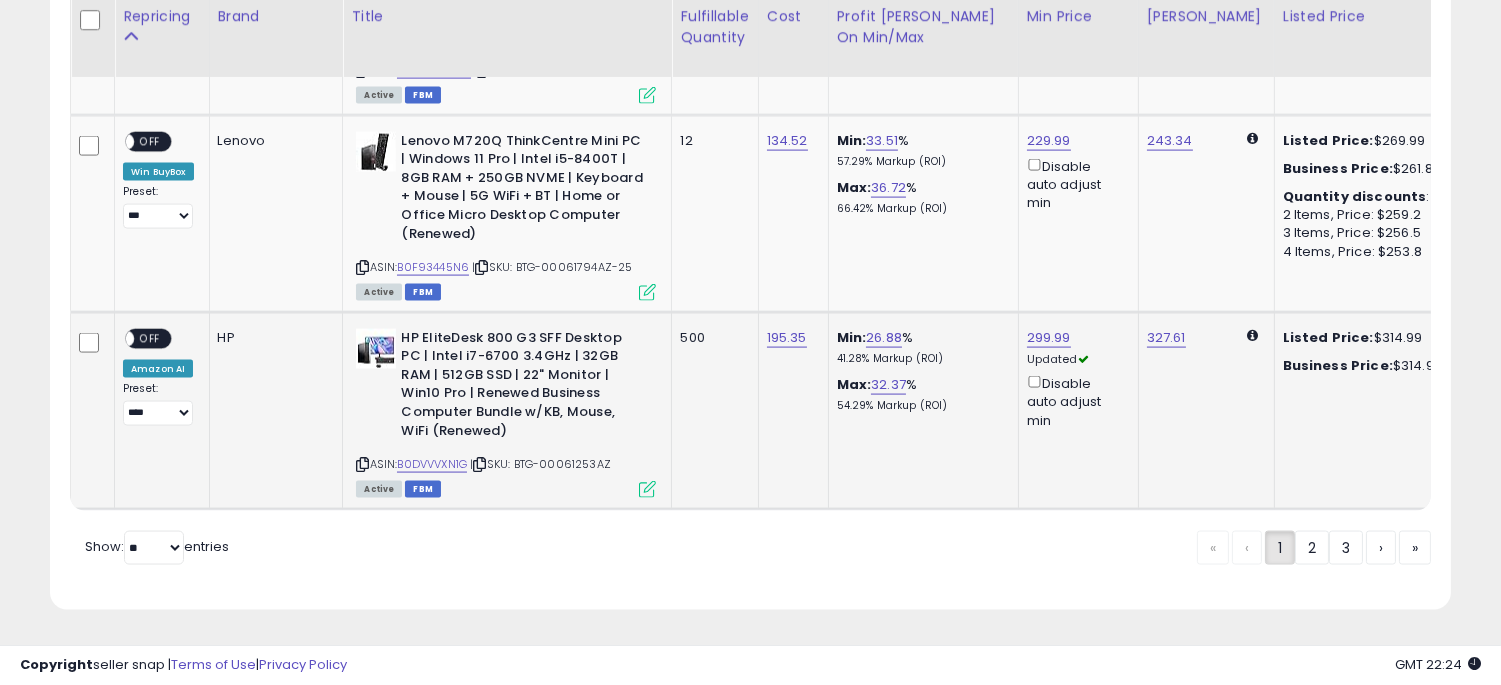 click on "OFF" at bounding box center [150, 338] 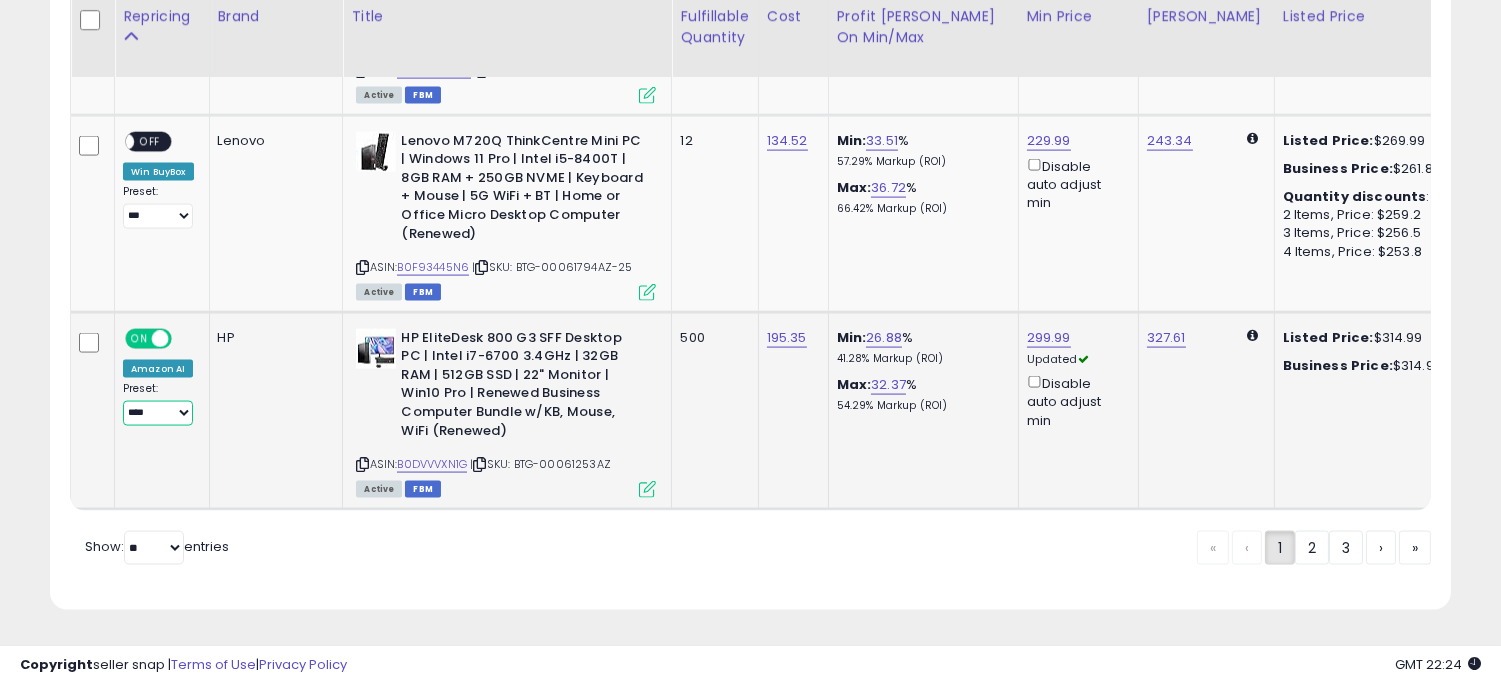 click on "**********" at bounding box center [158, 413] 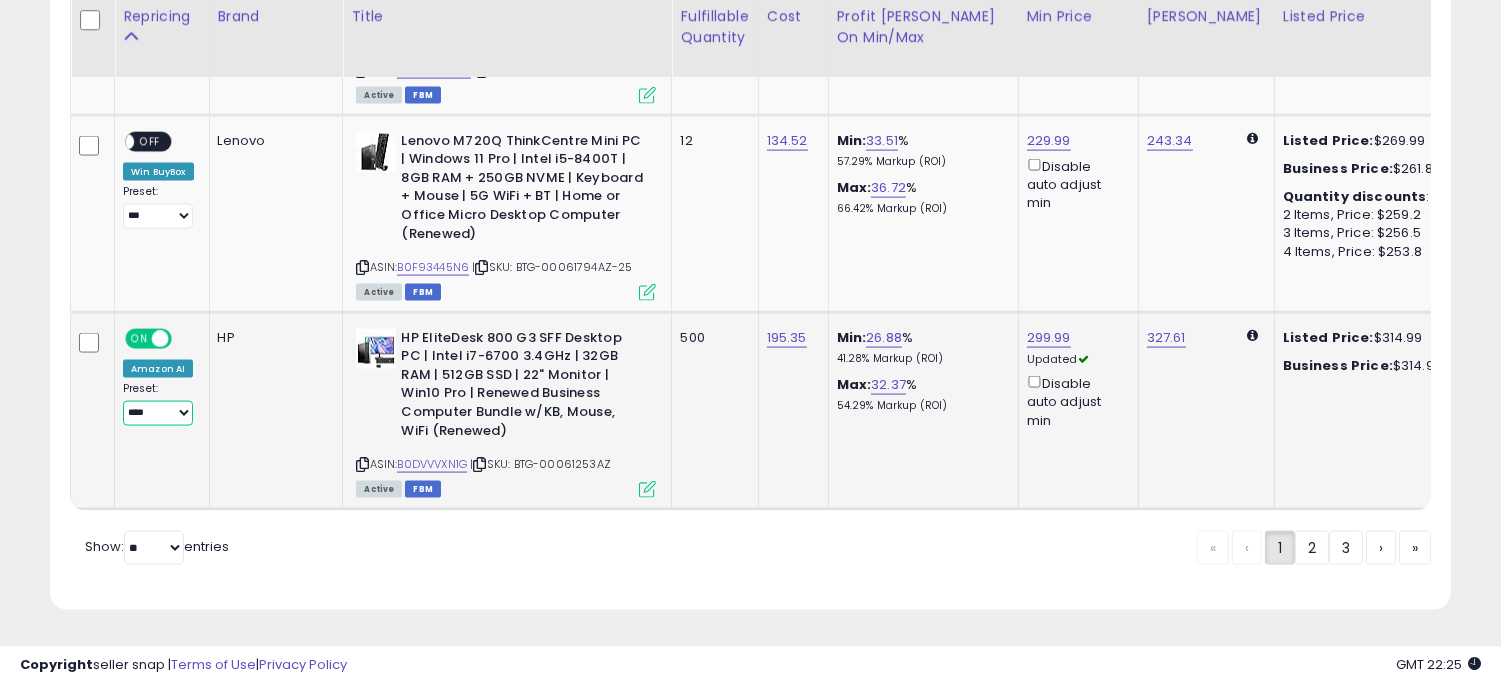 select on "**********" 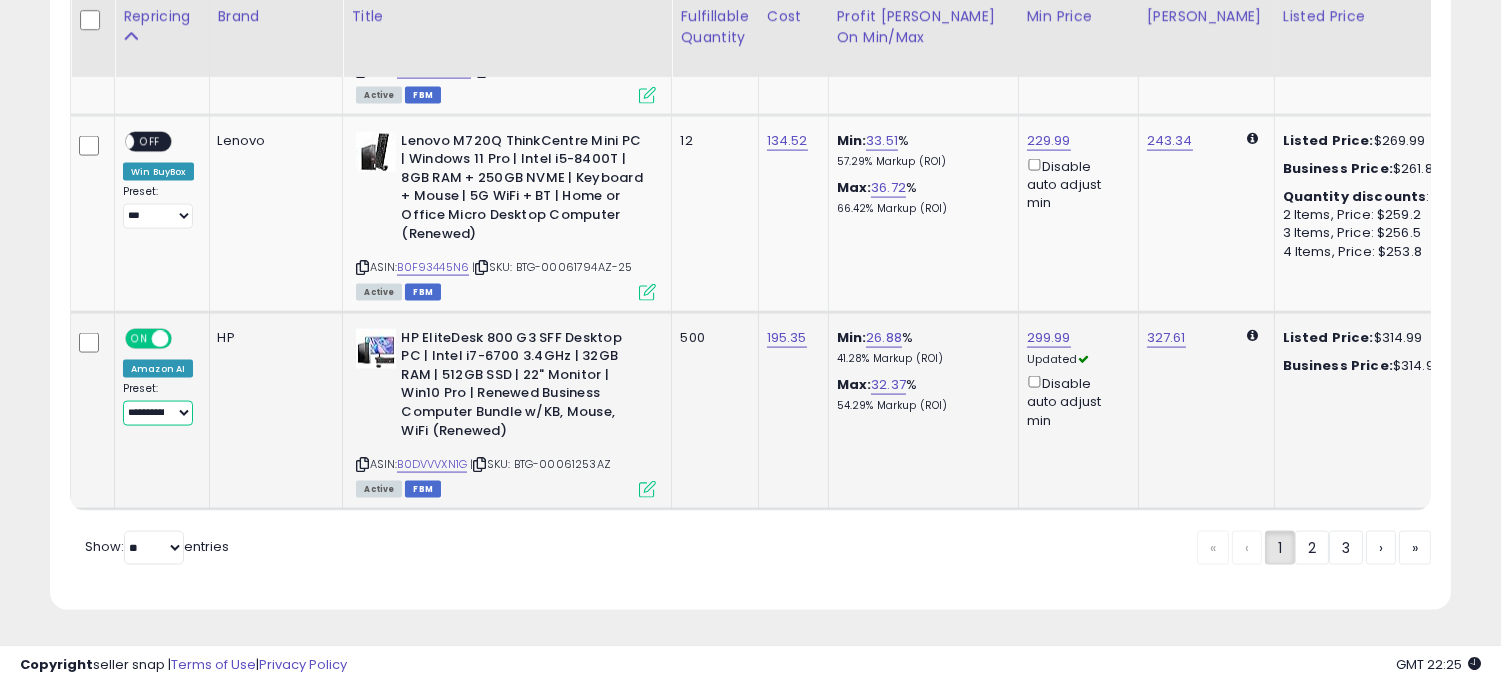 click on "**********" at bounding box center (158, 413) 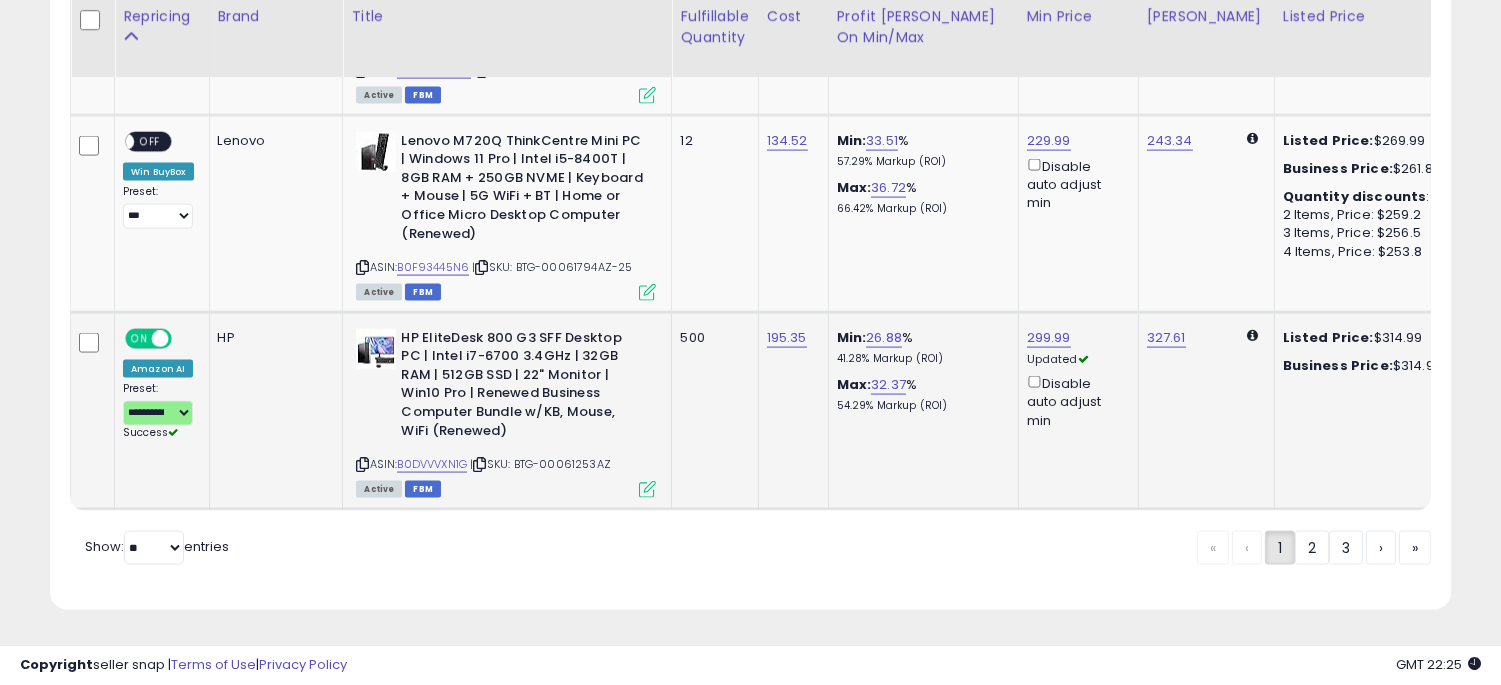 click on "HP EliteDesk 800 G3 SFF Desktop PC | Intel i7-6700 3.4GHz | 32GB RAM | 512GB SSD | 22" Monitor | Win10 Pro | Renewed Business Computer Bundle w/KB, Mouse, WiFi (Renewed)" at bounding box center (522, 387) 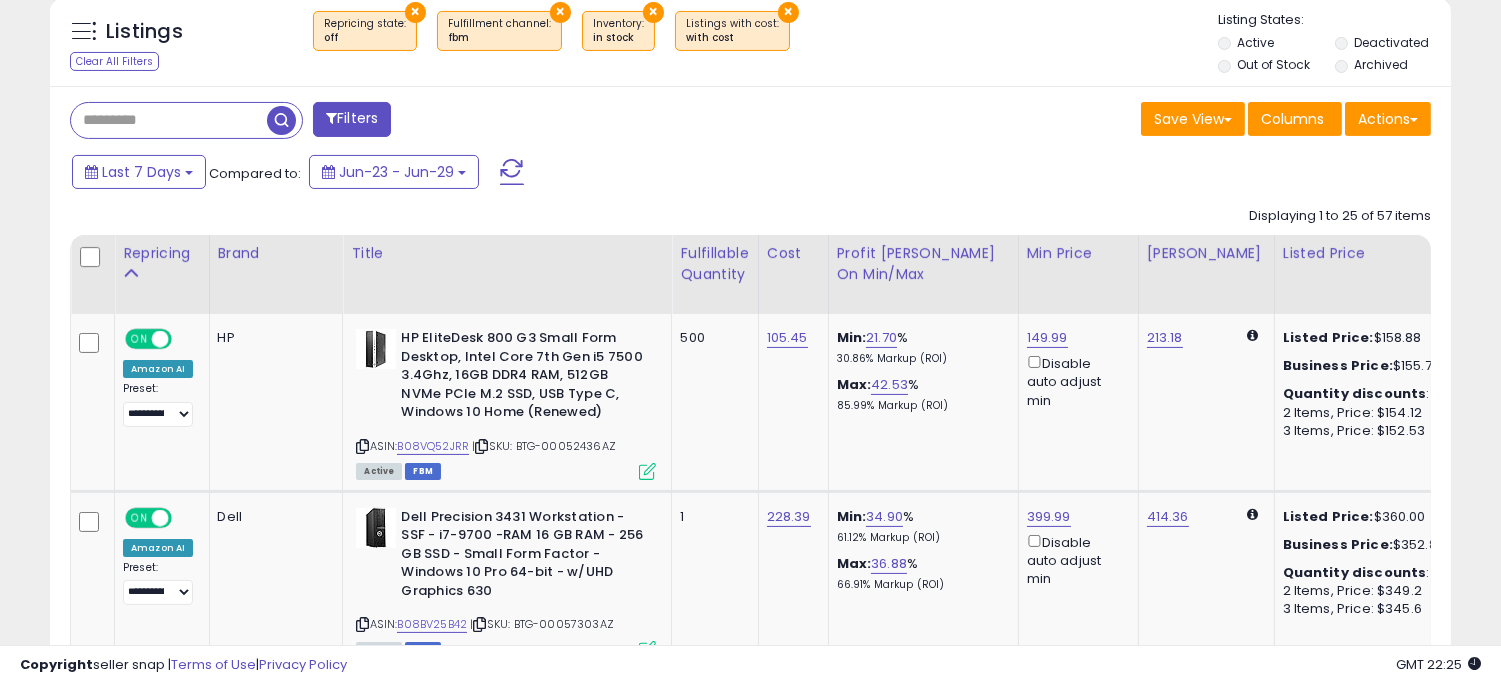 scroll, scrollTop: 713, scrollLeft: 0, axis: vertical 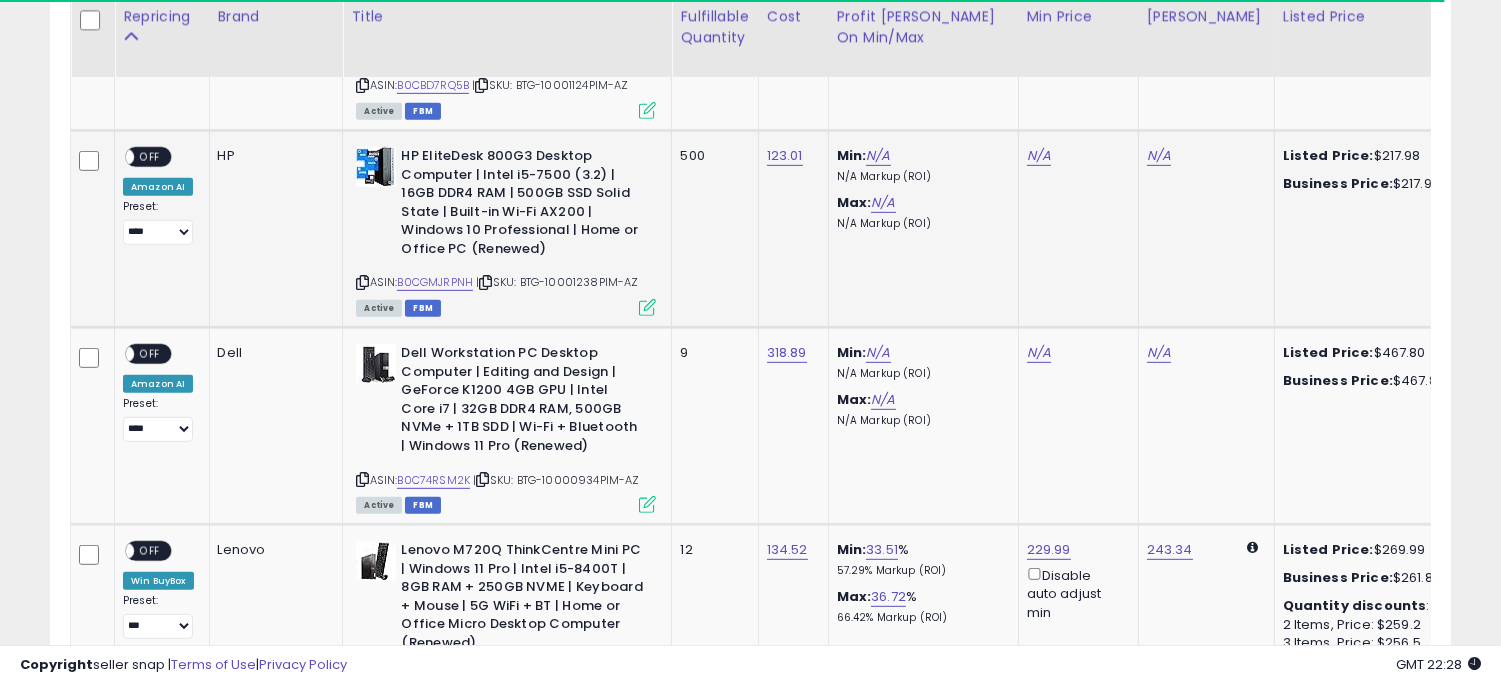 click on "N/A" at bounding box center [1075, 156] 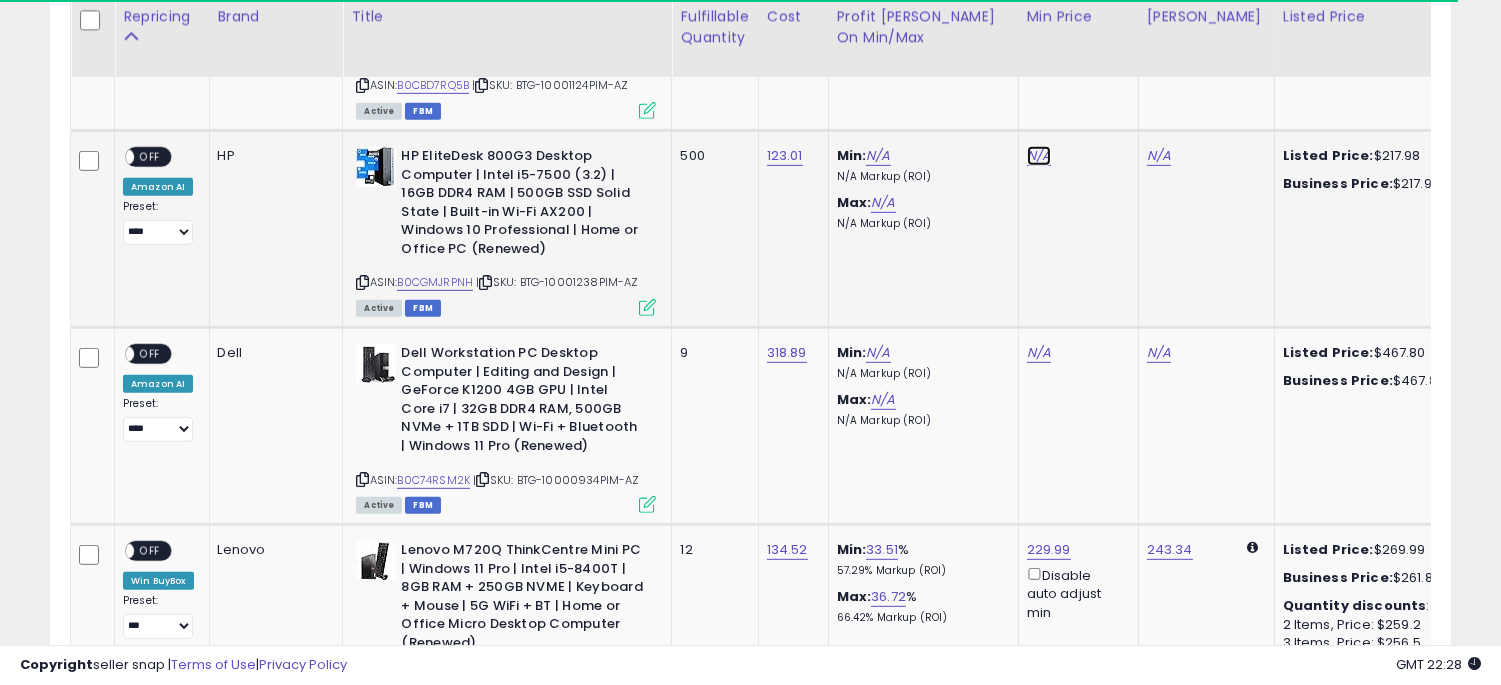 click on "N/A" at bounding box center [1039, -848] 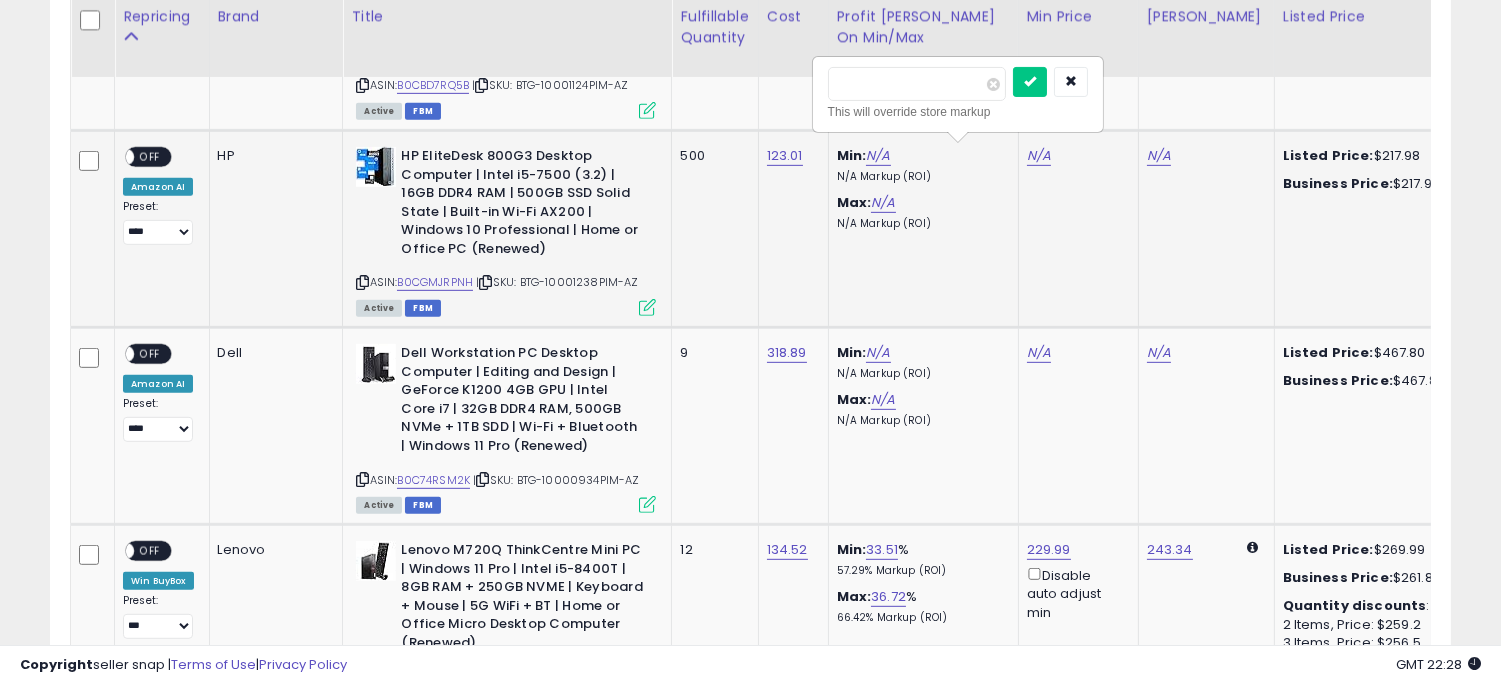 type on "******" 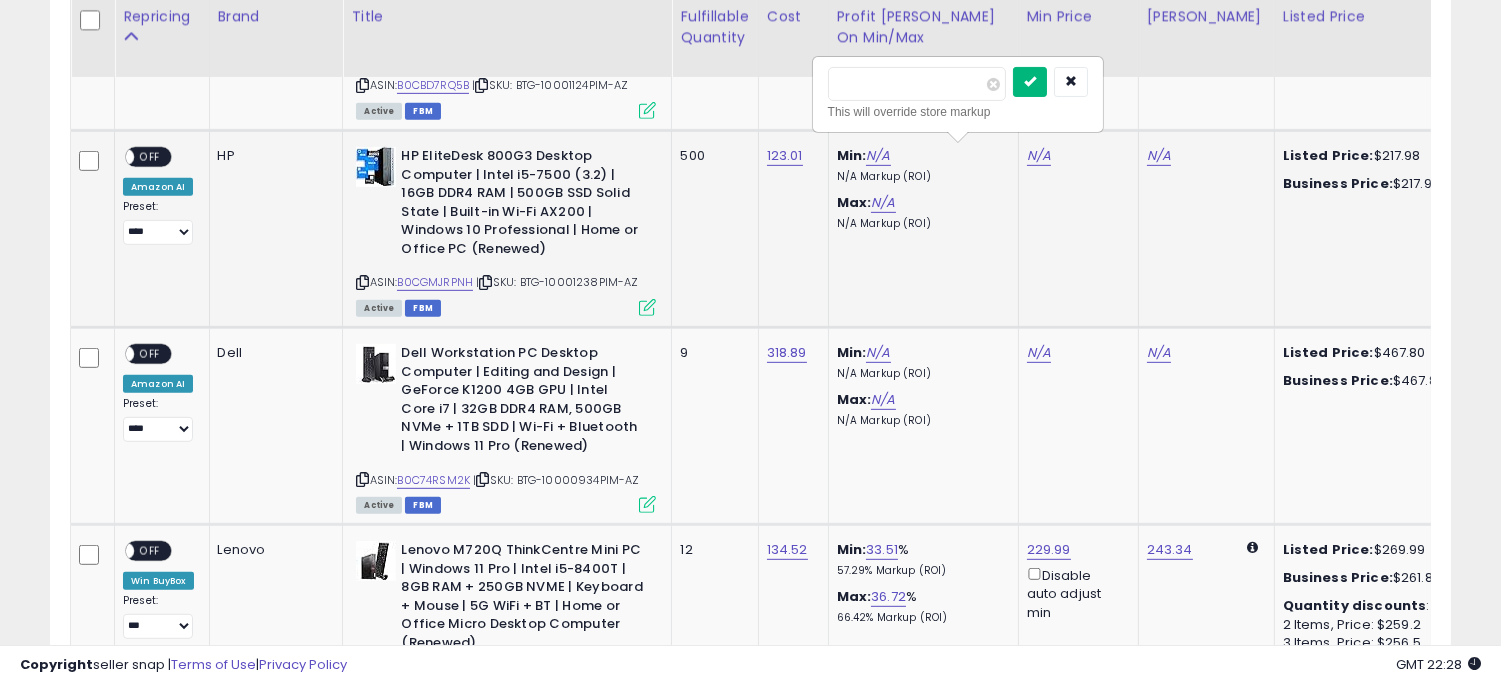 click at bounding box center (1030, 81) 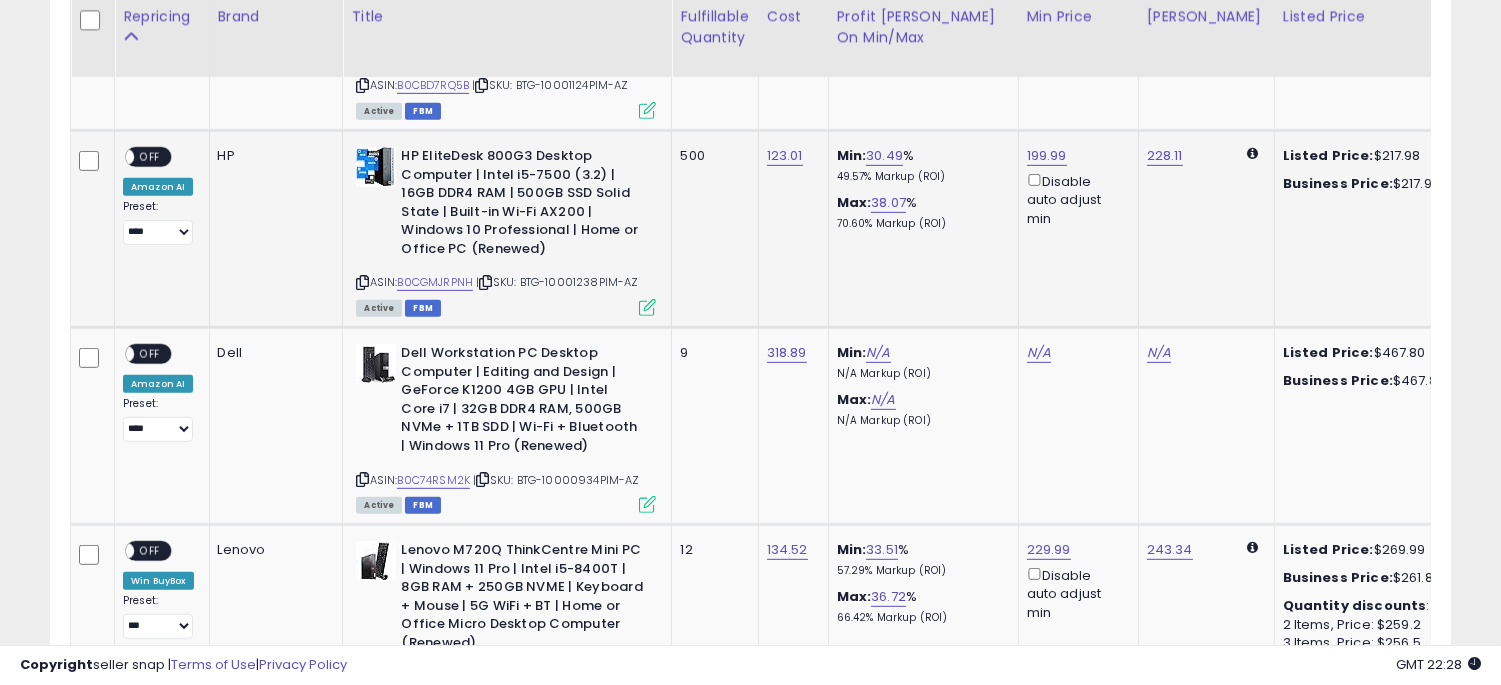 click on "Disable auto adjust min" at bounding box center [1075, 199] 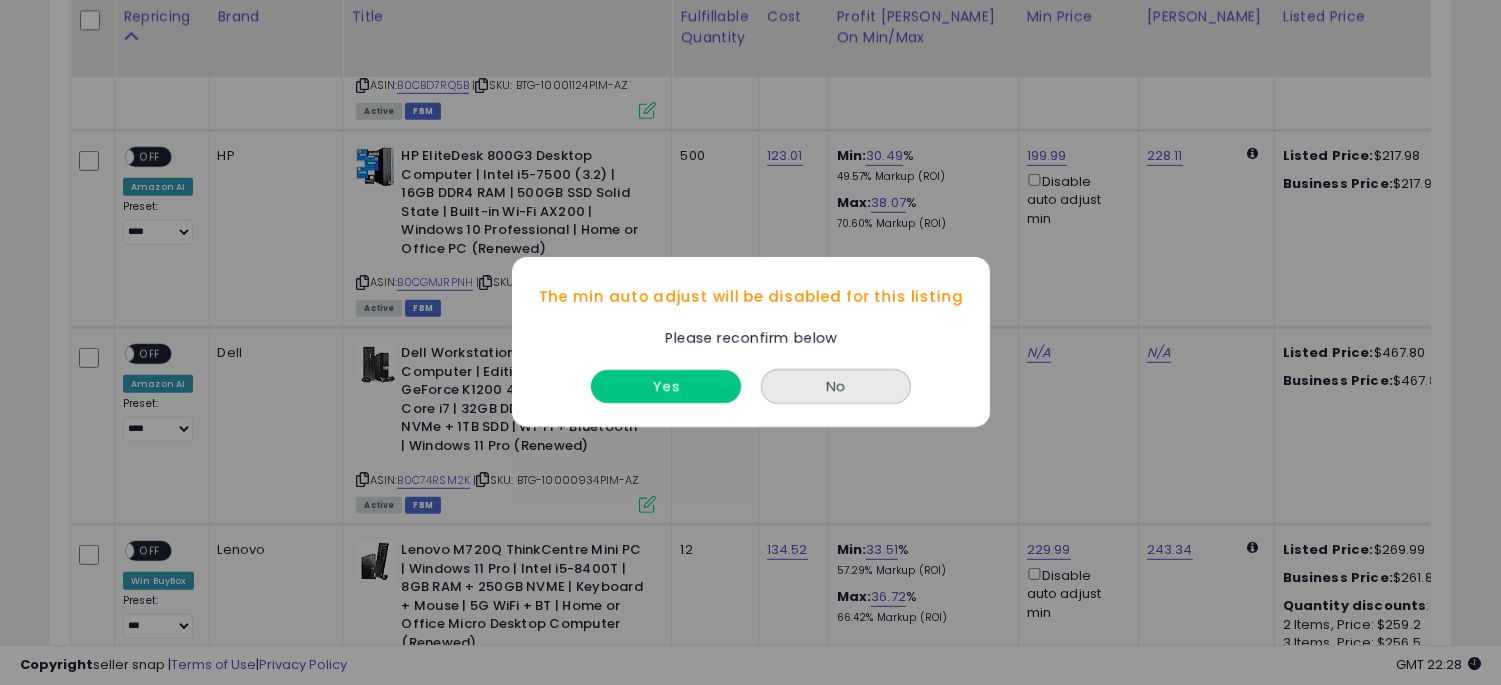 click on "Yes" at bounding box center (666, 387) 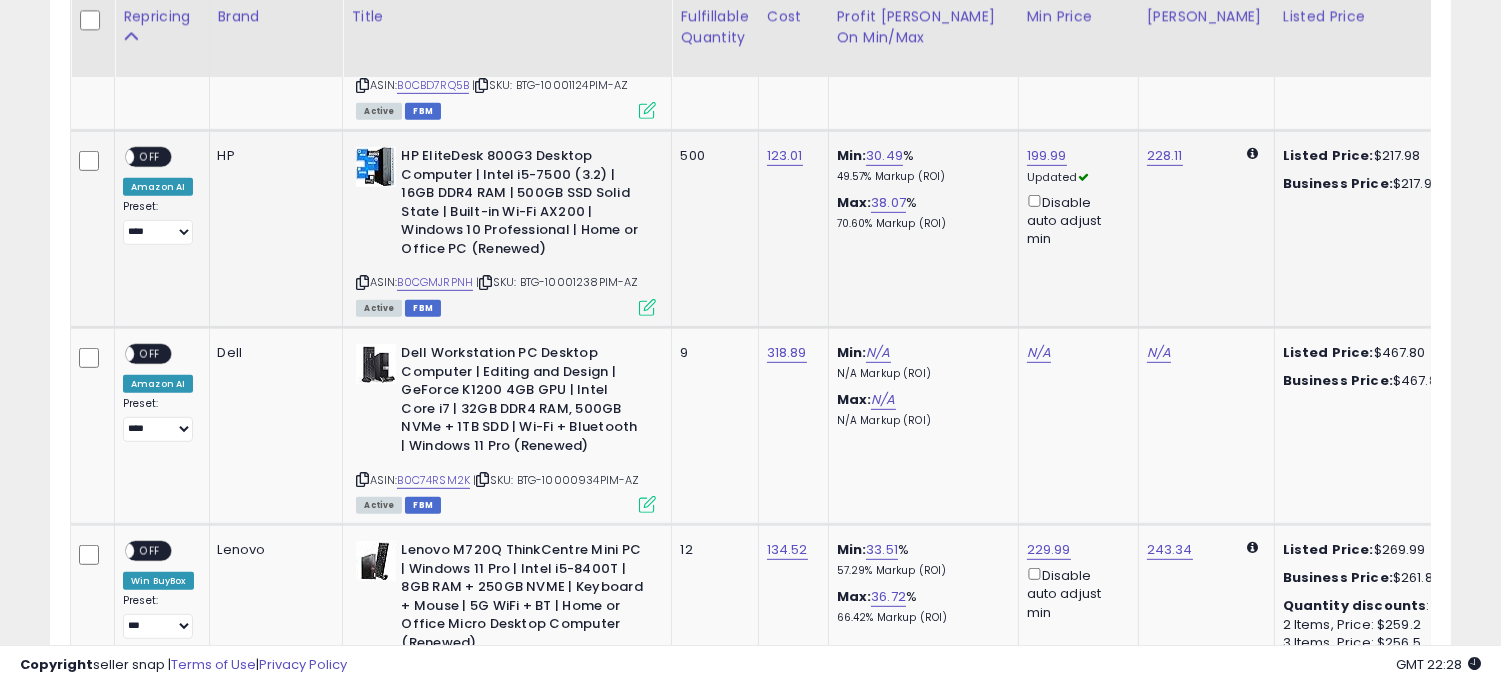 click on "OFF" at bounding box center (150, 157) 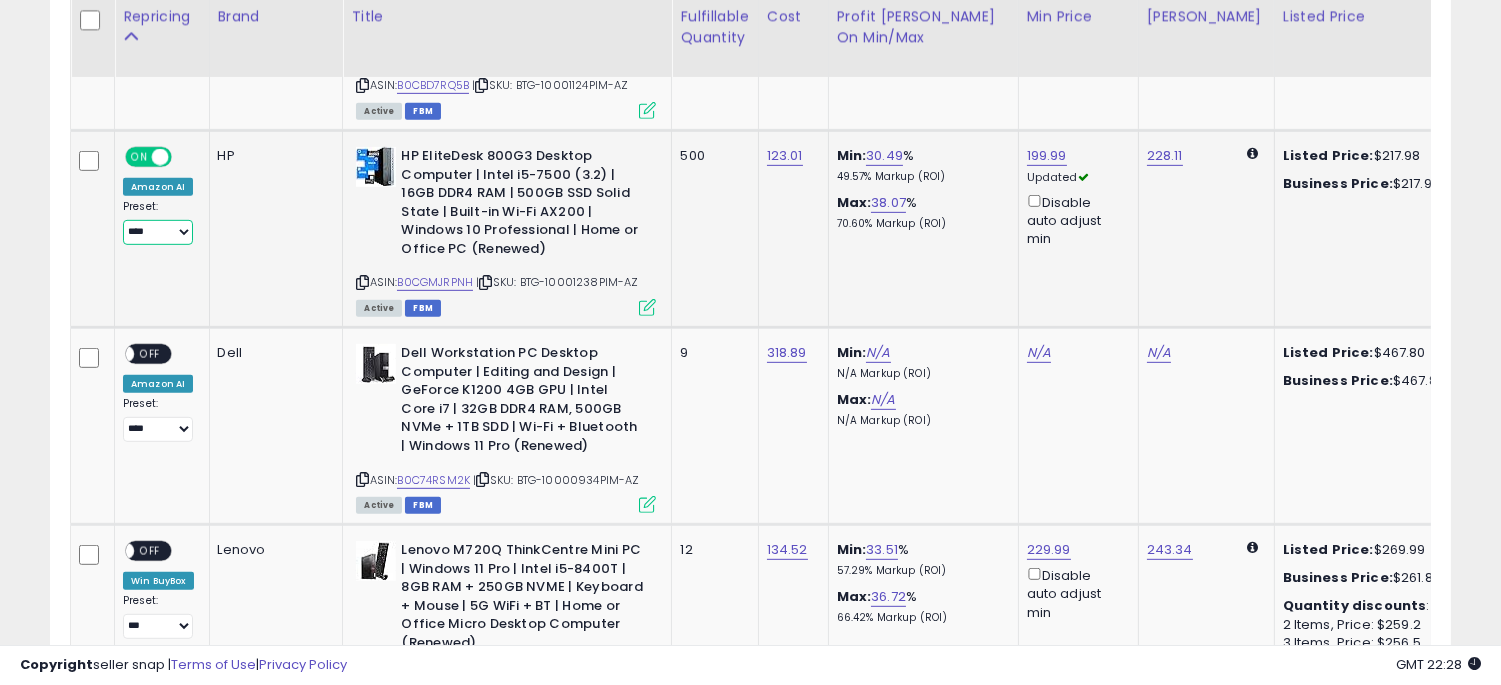 click on "**********" at bounding box center [158, 232] 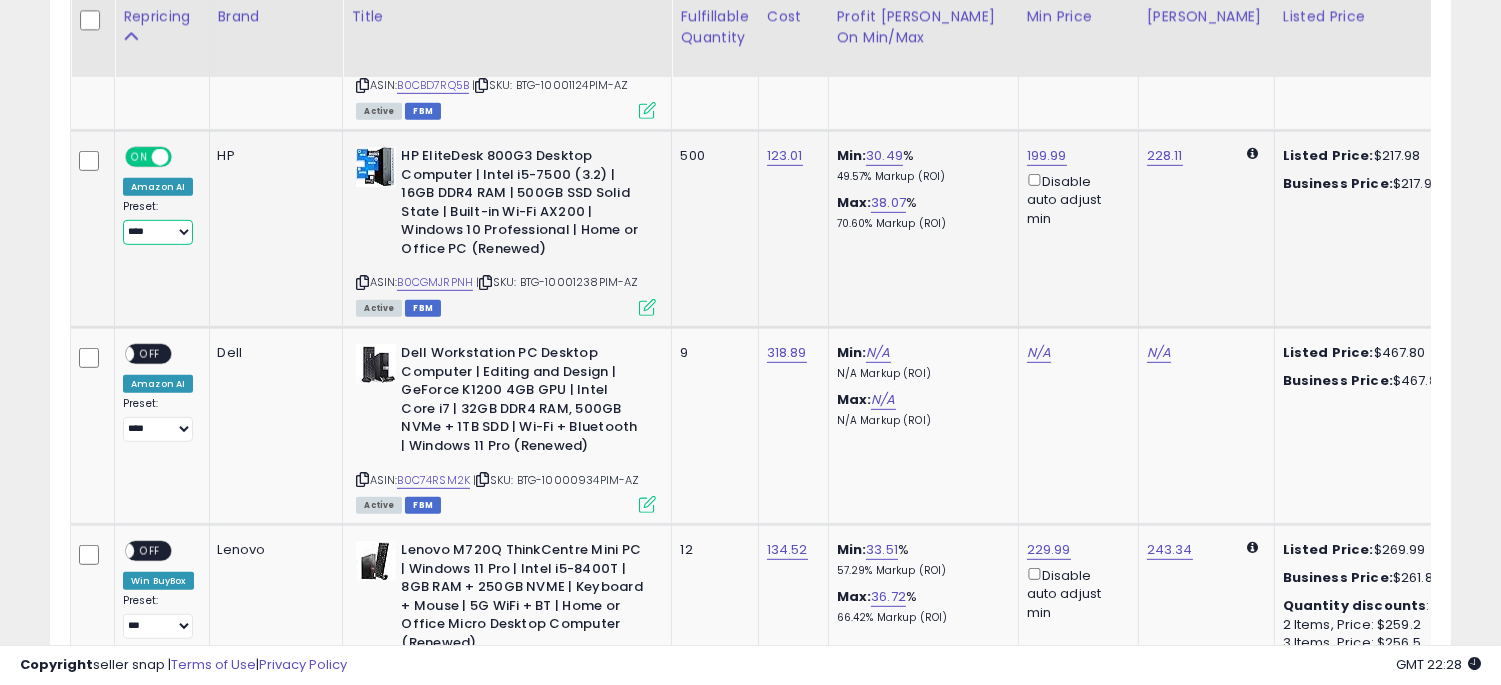 select on "**********" 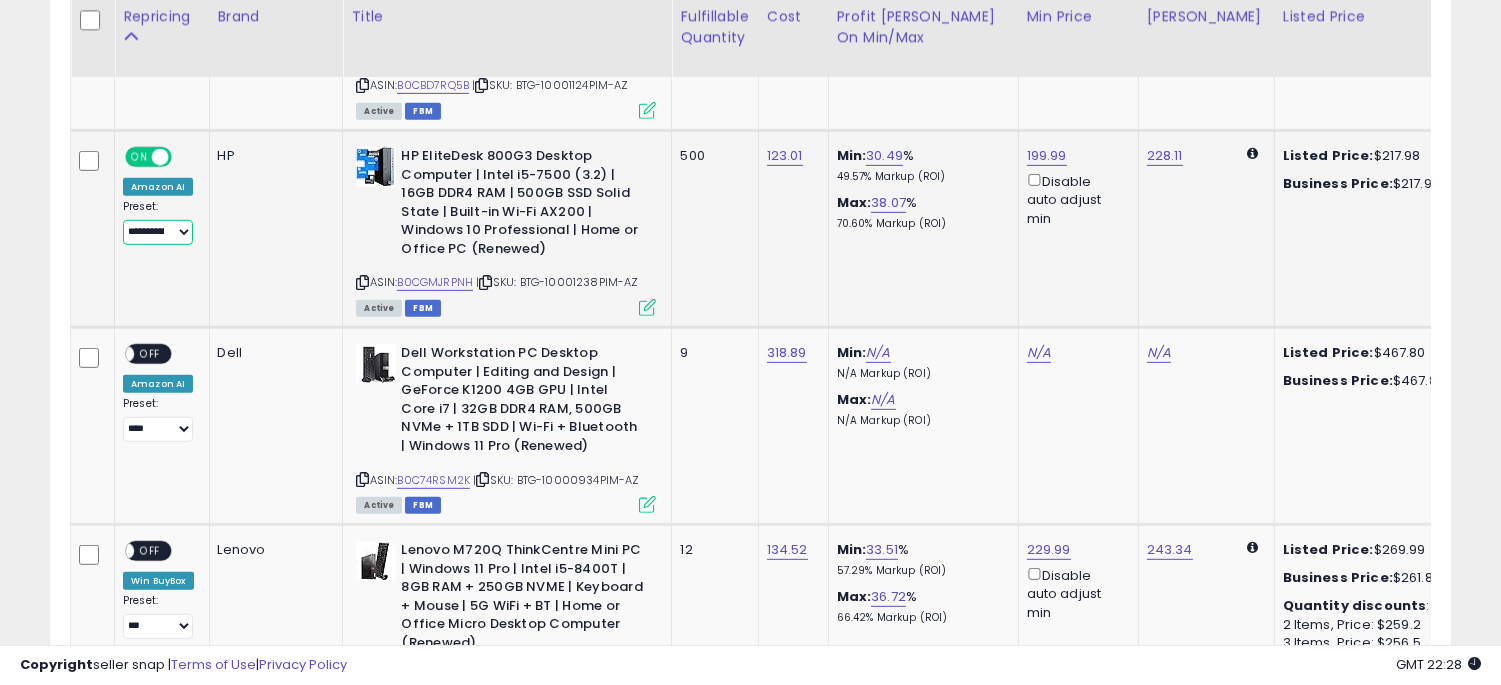 click on "**********" at bounding box center [158, 232] 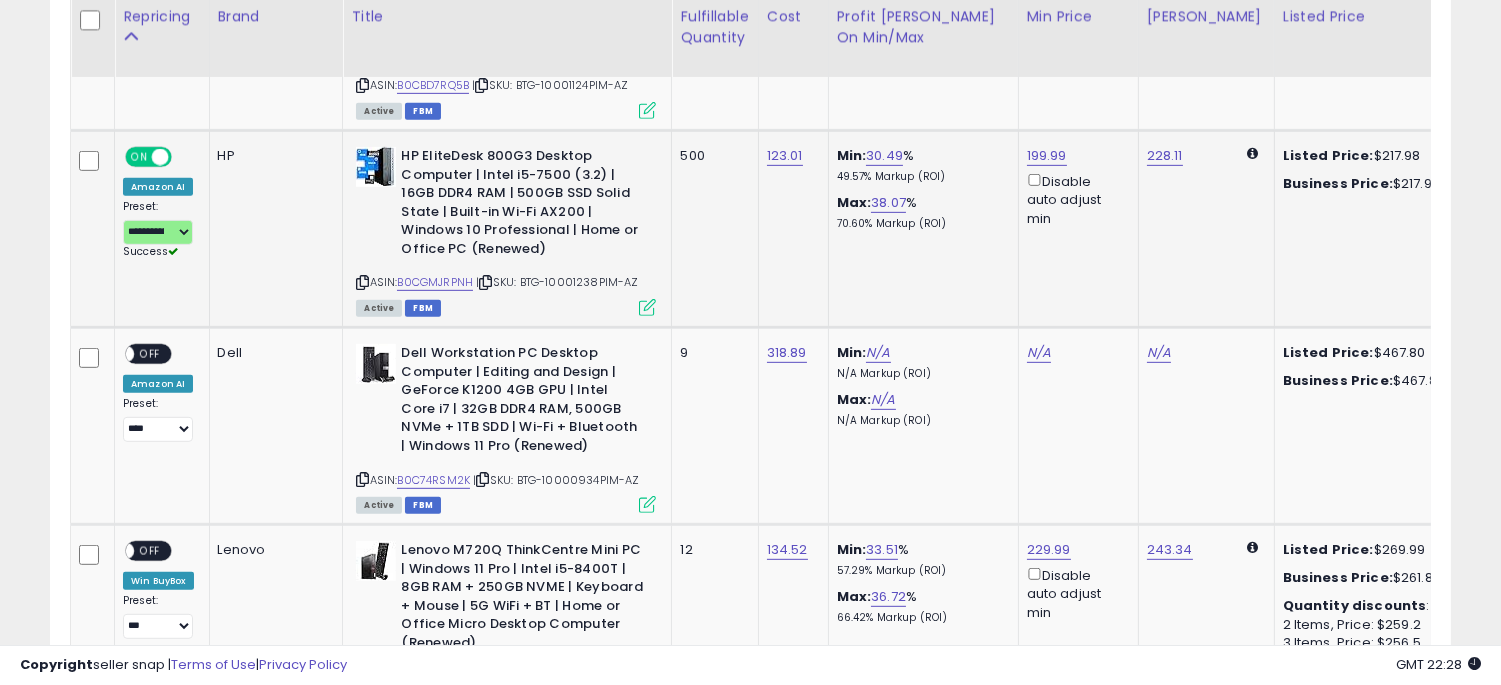 click on "HP EliteDesk 800G3 Desktop Computer | Intel i5-7500 (3.2) | 16GB DDR4 RAM | 500GB SSD Solid State | Built-in Wi-Fi AX200 | Windows 10 Professional | Home or Office PC (Renewed)" at bounding box center [522, 205] 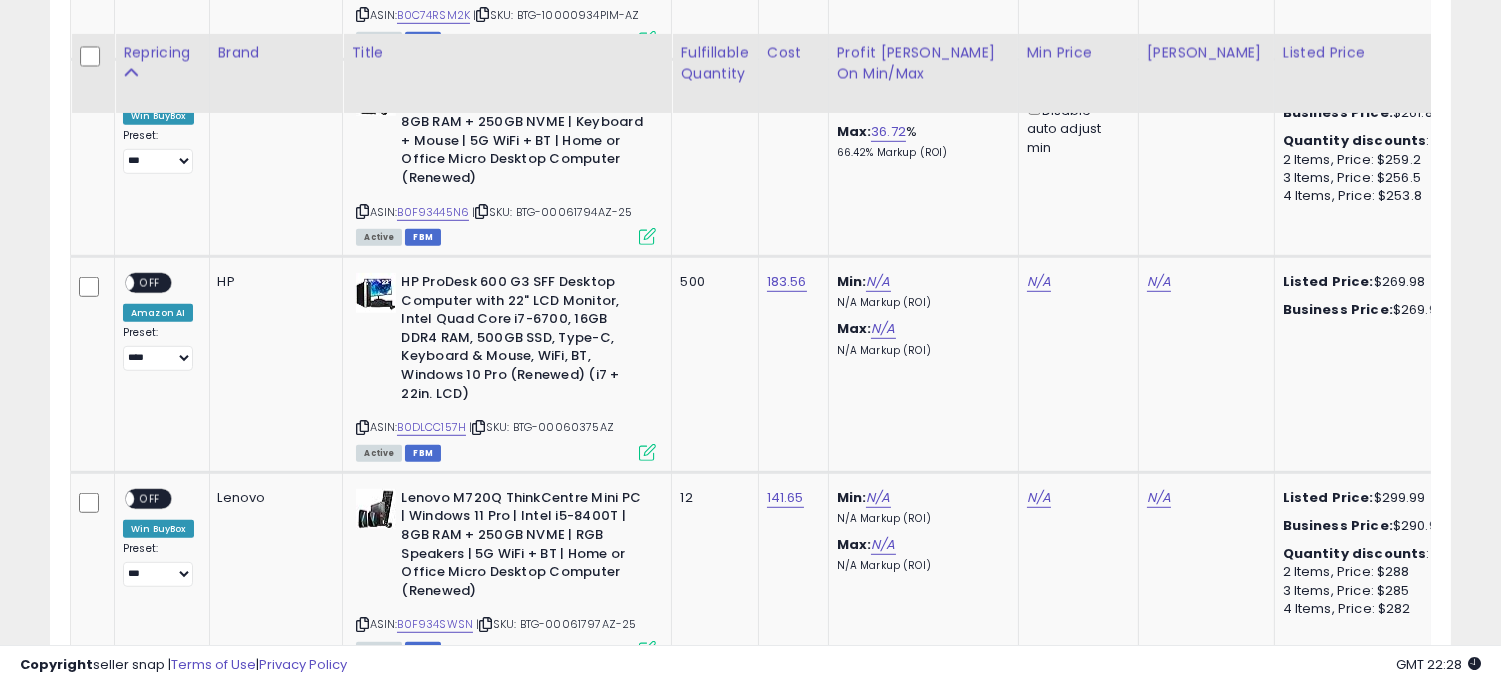 scroll, scrollTop: 2423, scrollLeft: 0, axis: vertical 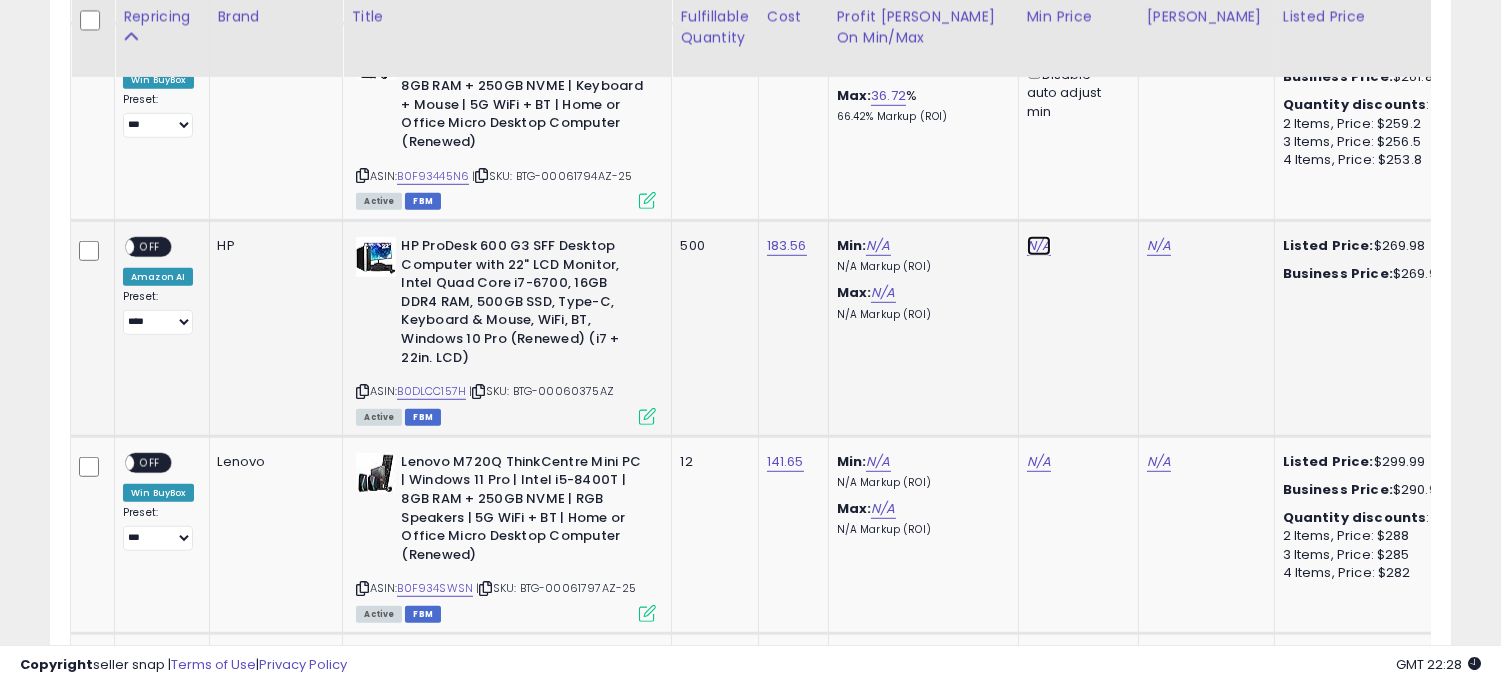 click on "N/A" at bounding box center [1039, -1349] 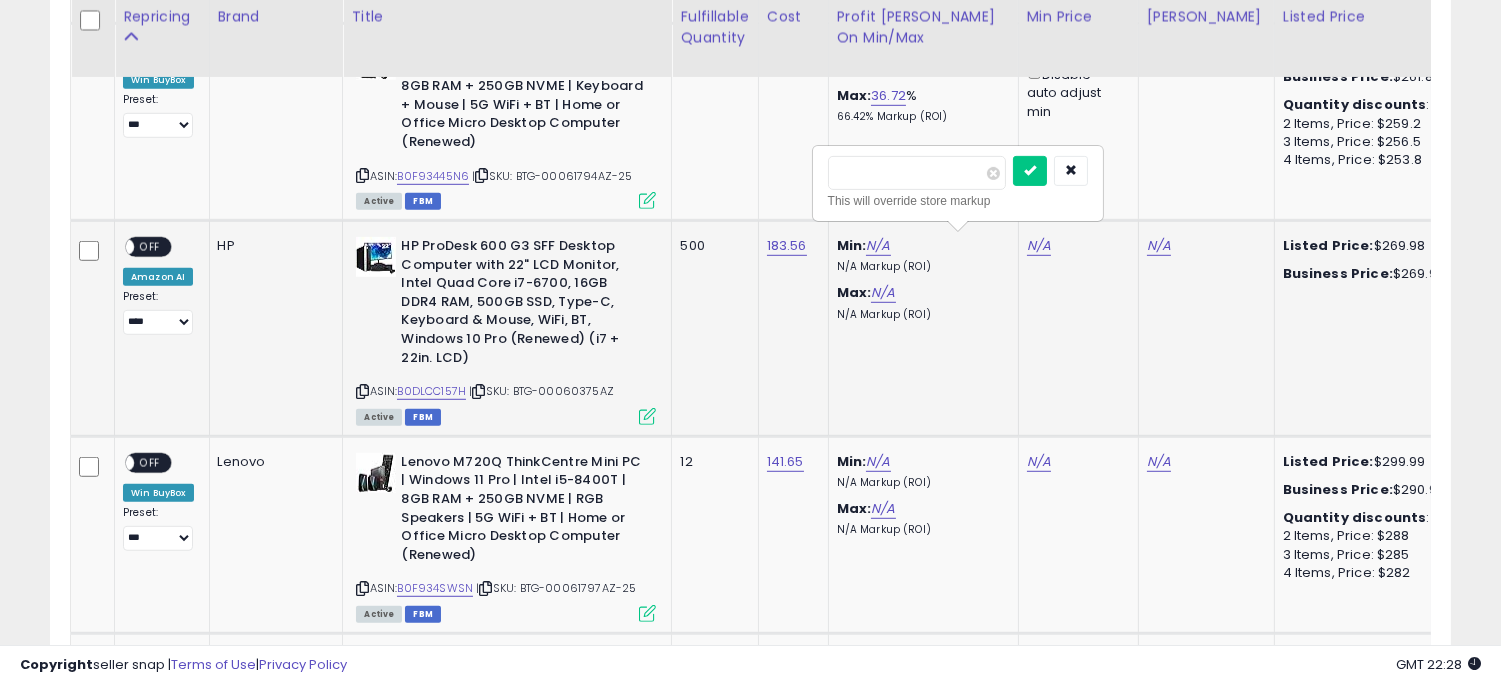 click at bounding box center [917, 173] 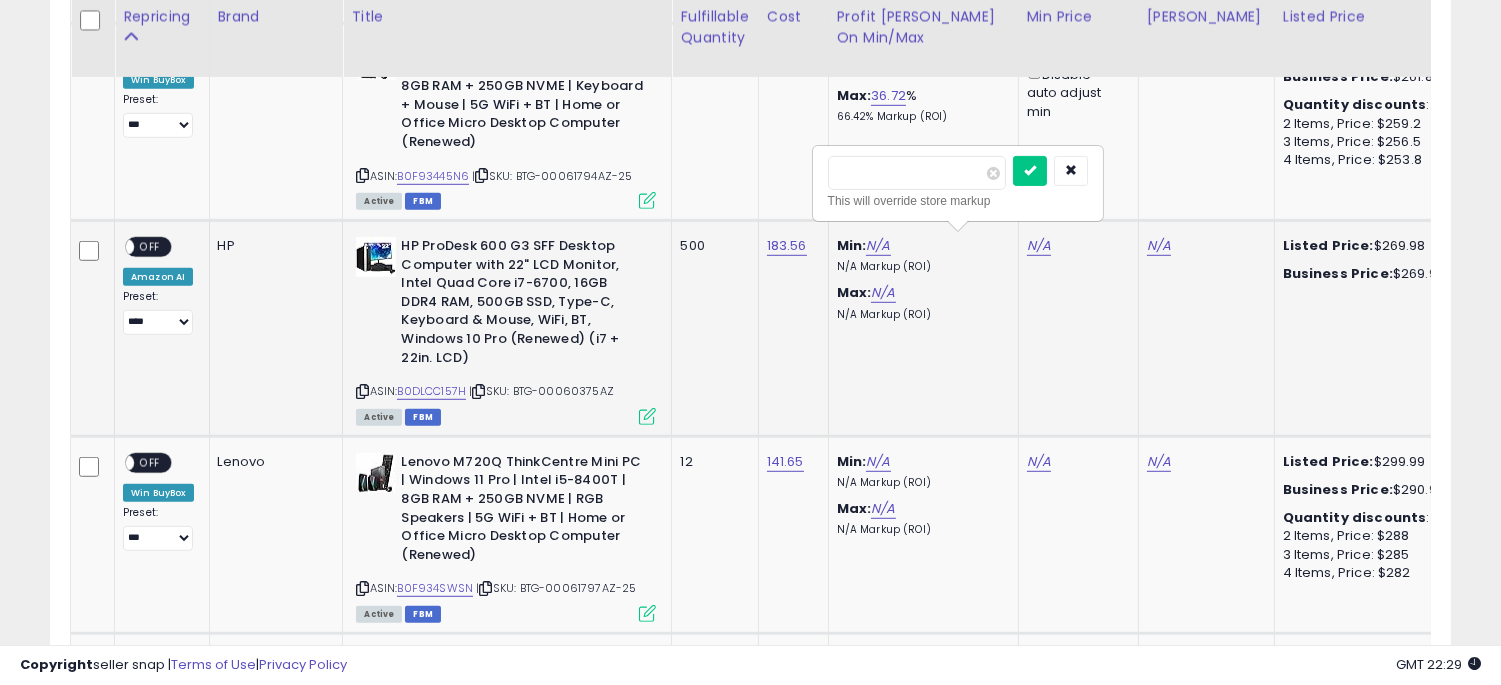 click on "******" at bounding box center (917, 173) 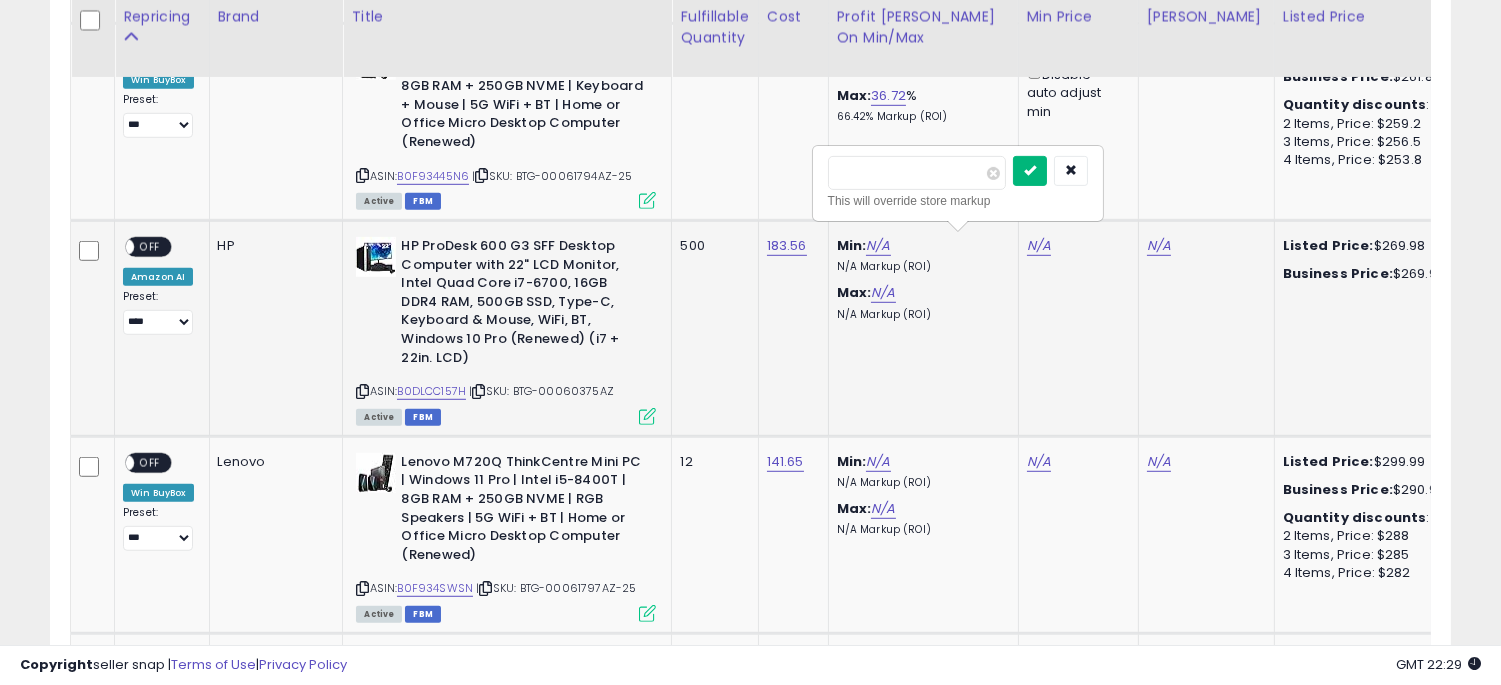 type on "******" 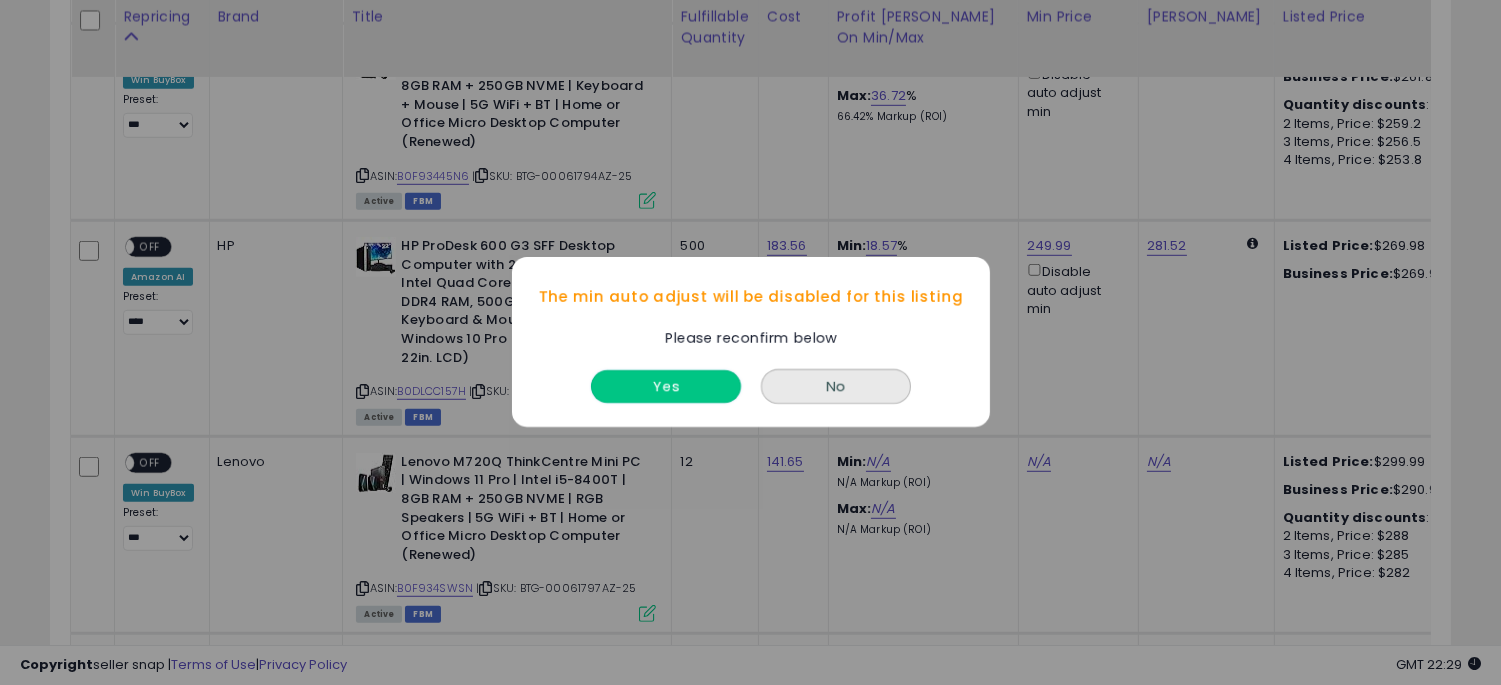click on "Yes" at bounding box center (666, 387) 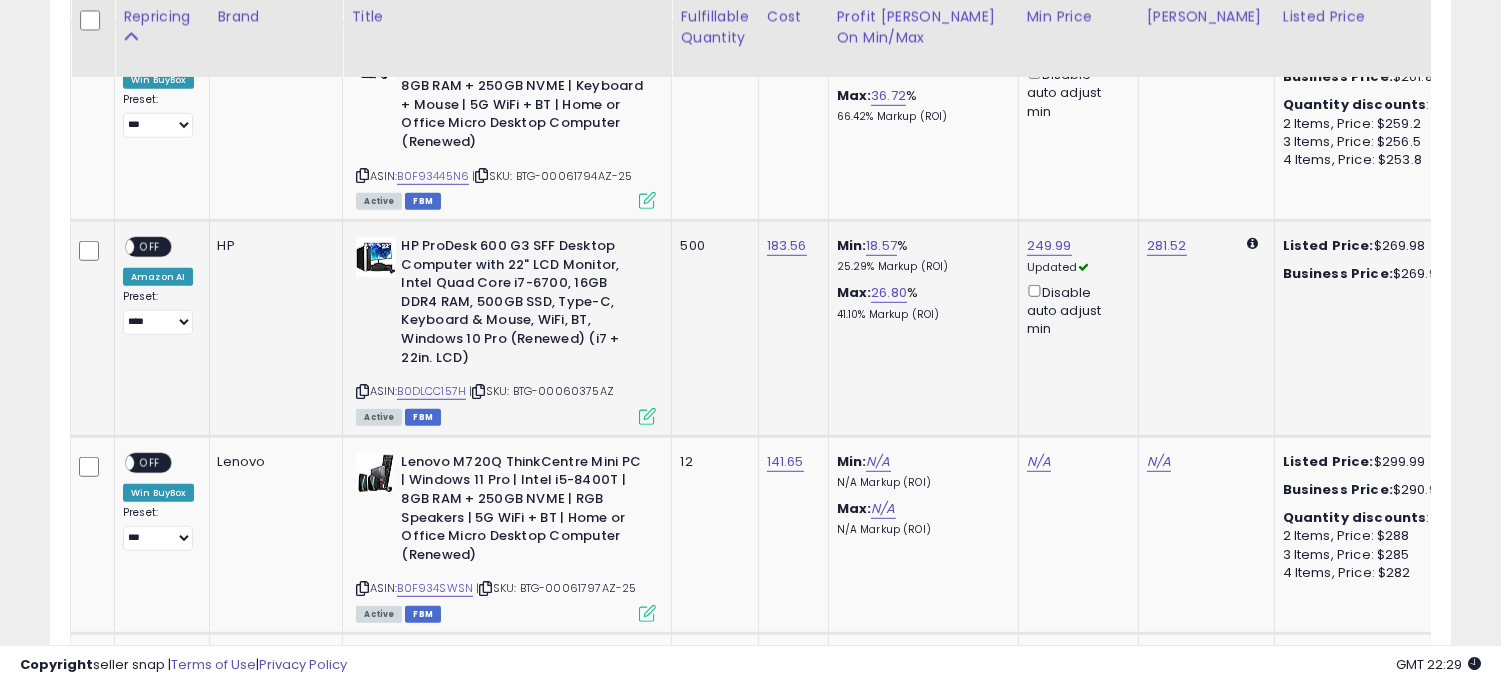 click on "OFF" at bounding box center (150, 247) 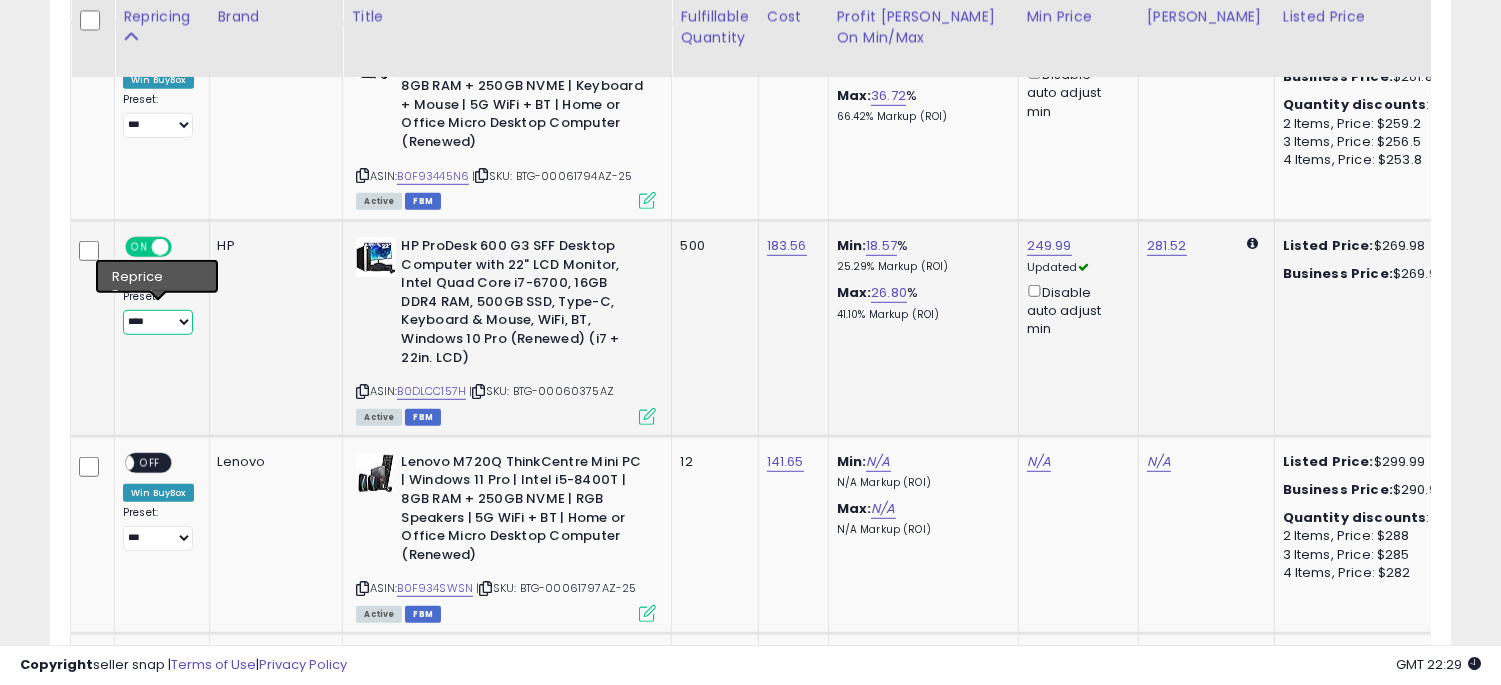 click on "**********" at bounding box center [158, 322] 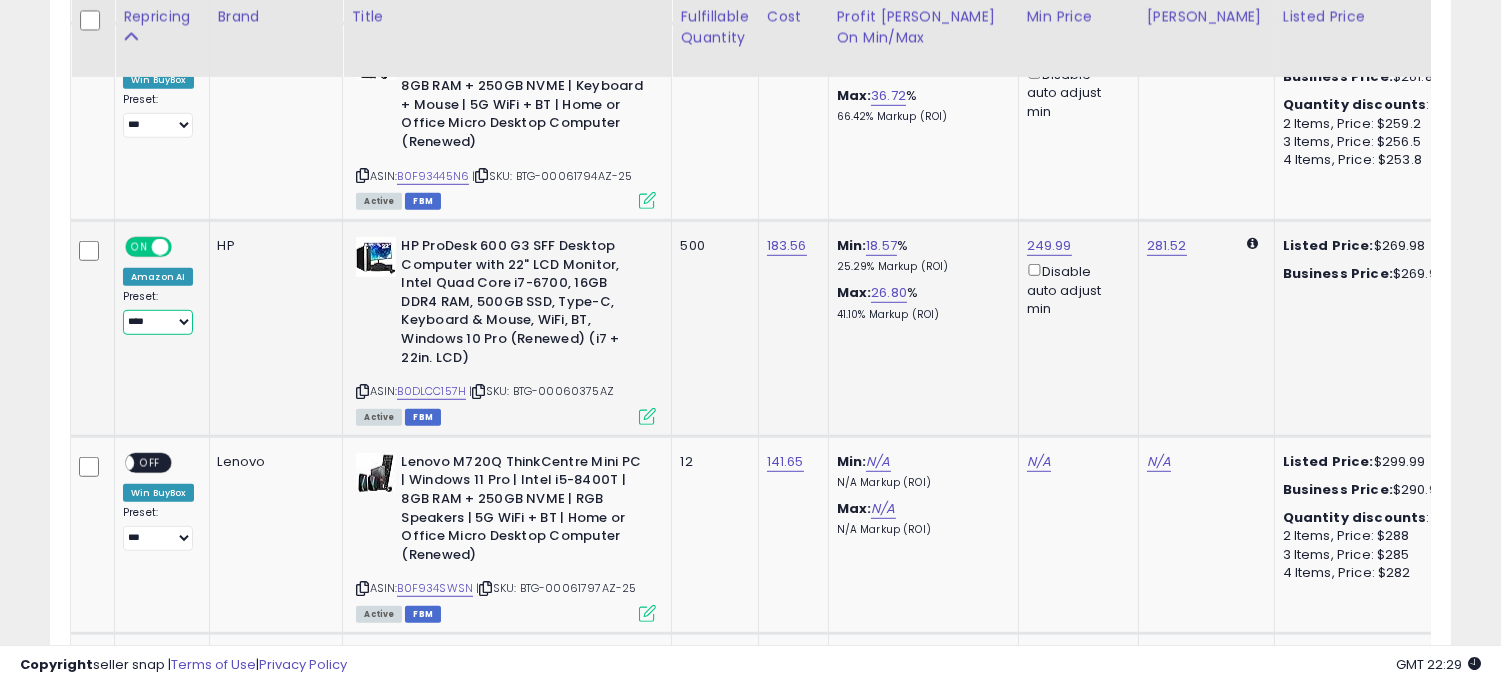 select on "**********" 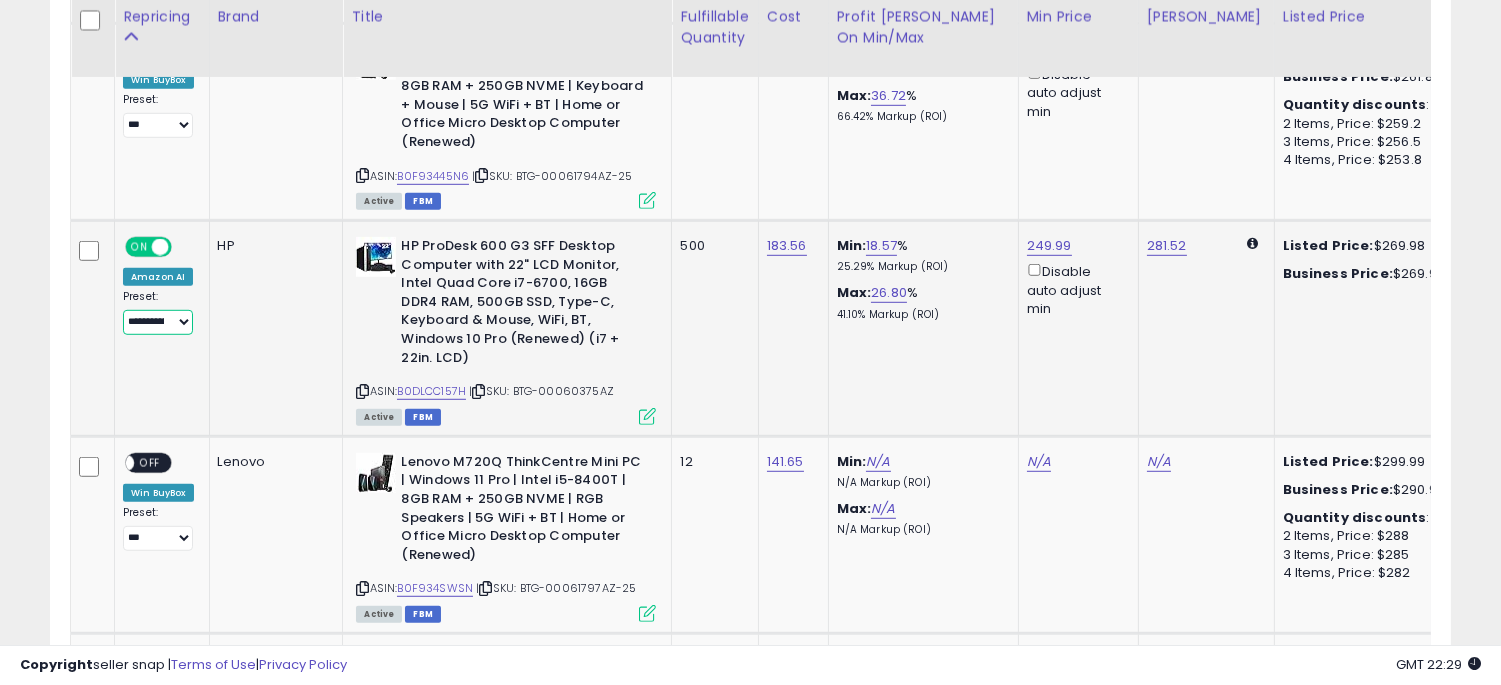 click on "**********" at bounding box center [158, 322] 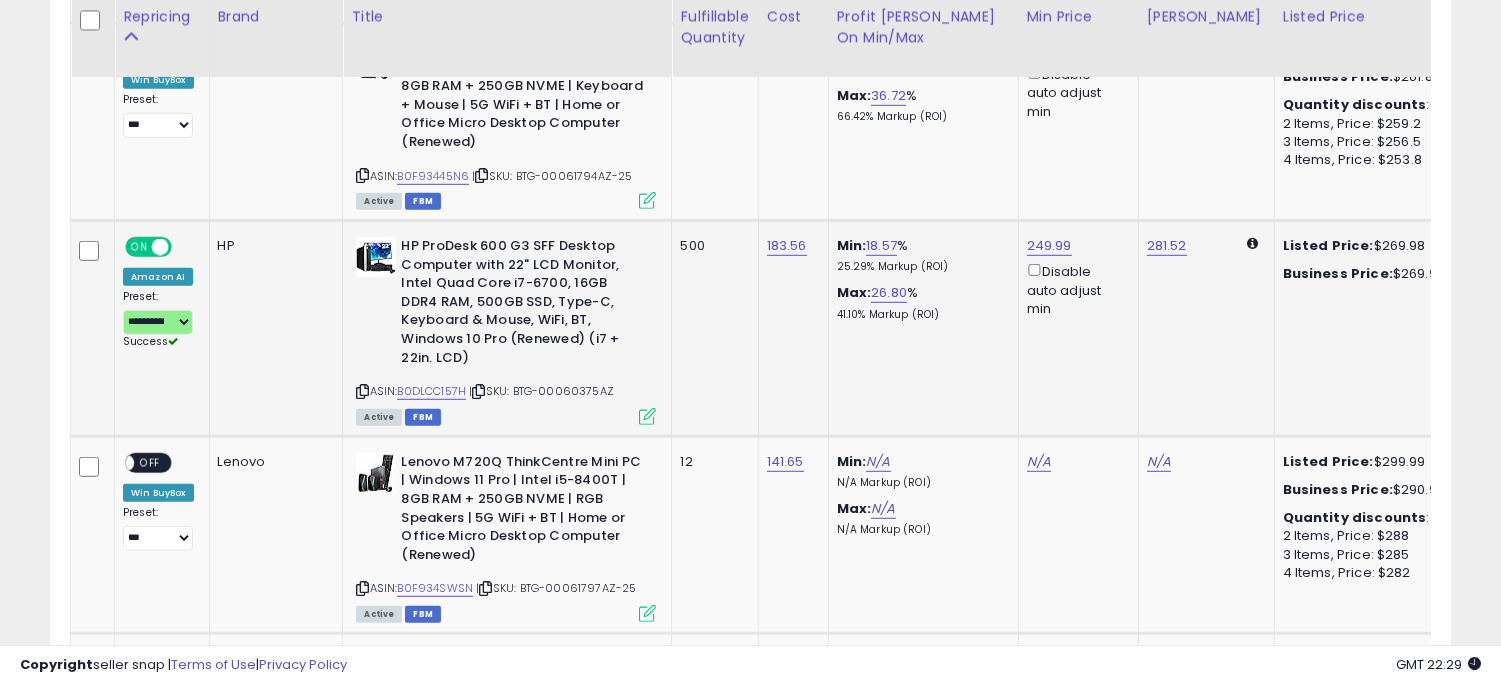 click on "HP ProDesk 600 G3 SFF Desktop Computer with 22" LCD Monitor, Intel Quad Core i7-6700, 16GB DDR4 RAM, 500GB SSD, Type-C, Keyboard & Mouse, WiFi, BT, Windows 10 Pro (Renewed) (i7 + 22in. LCD)" at bounding box center (522, 304) 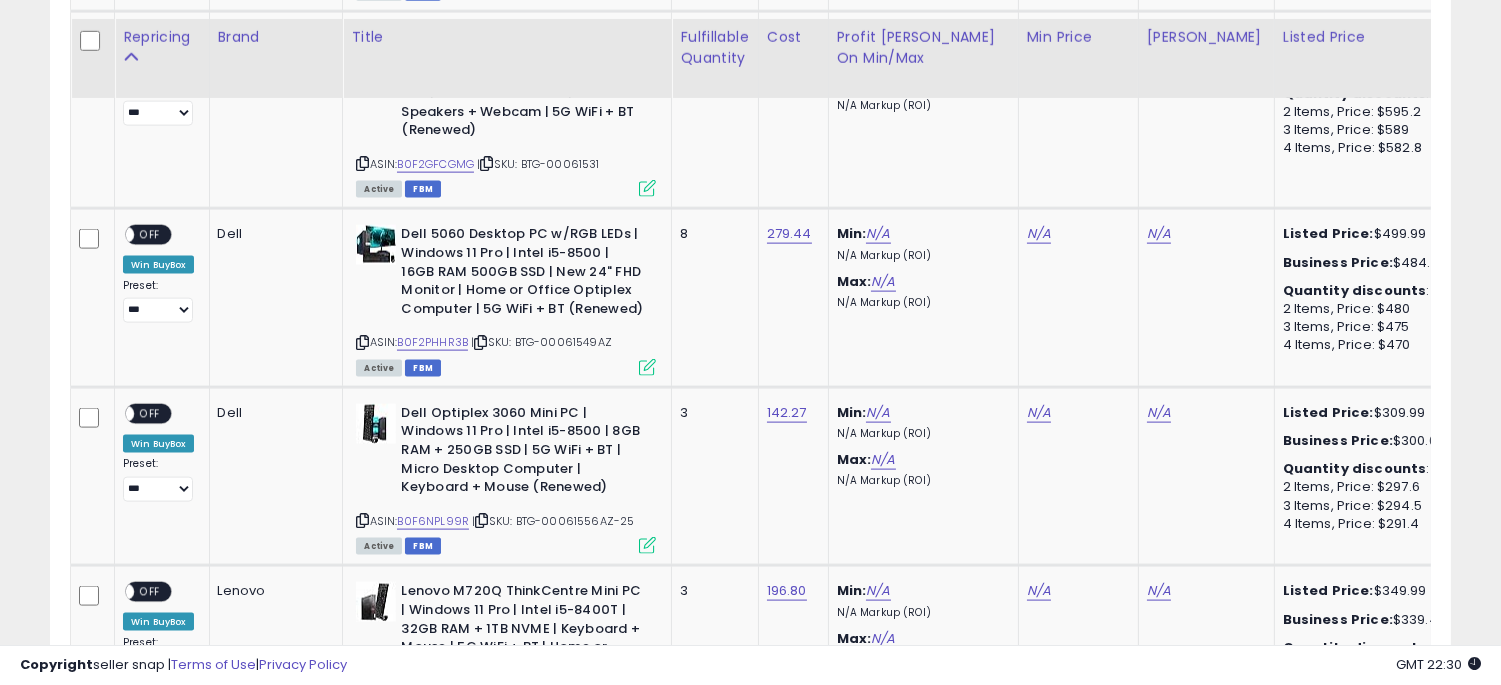 scroll, scrollTop: 5373, scrollLeft: 0, axis: vertical 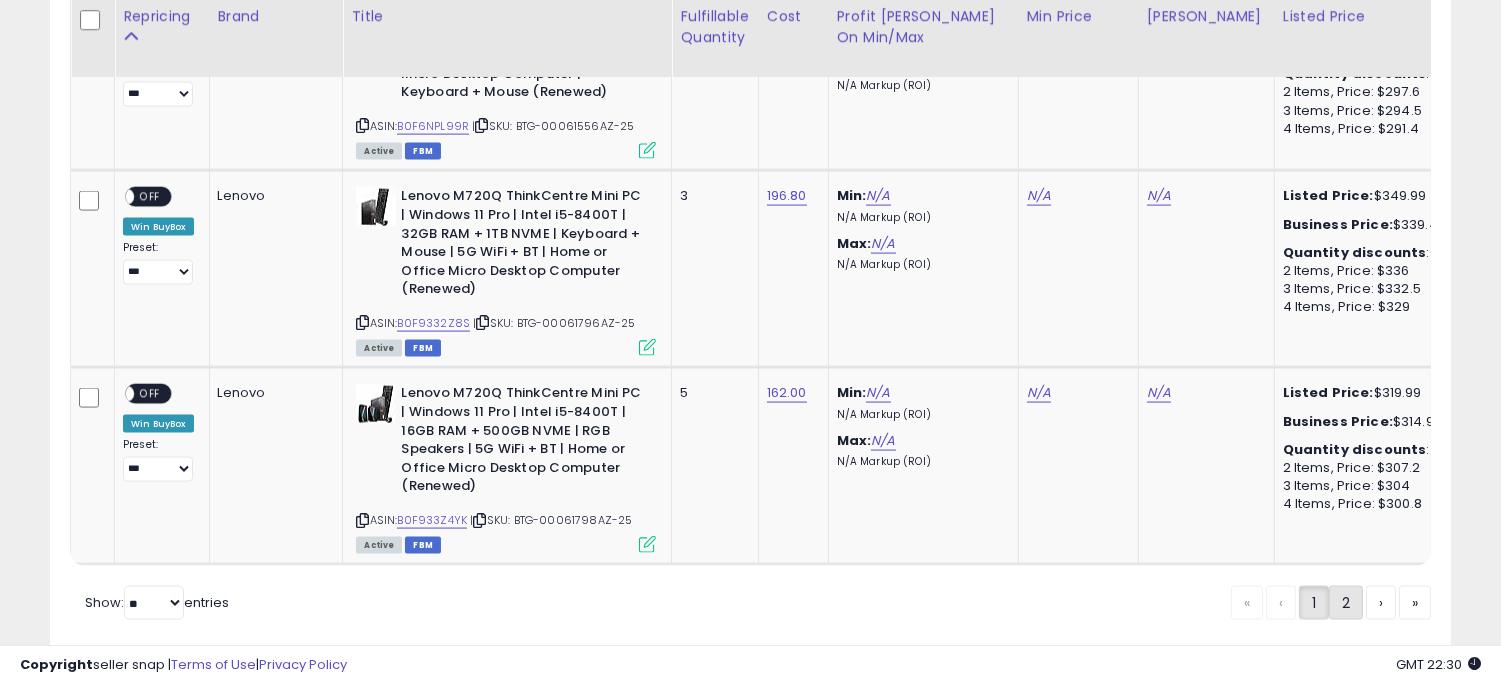 click on "2" 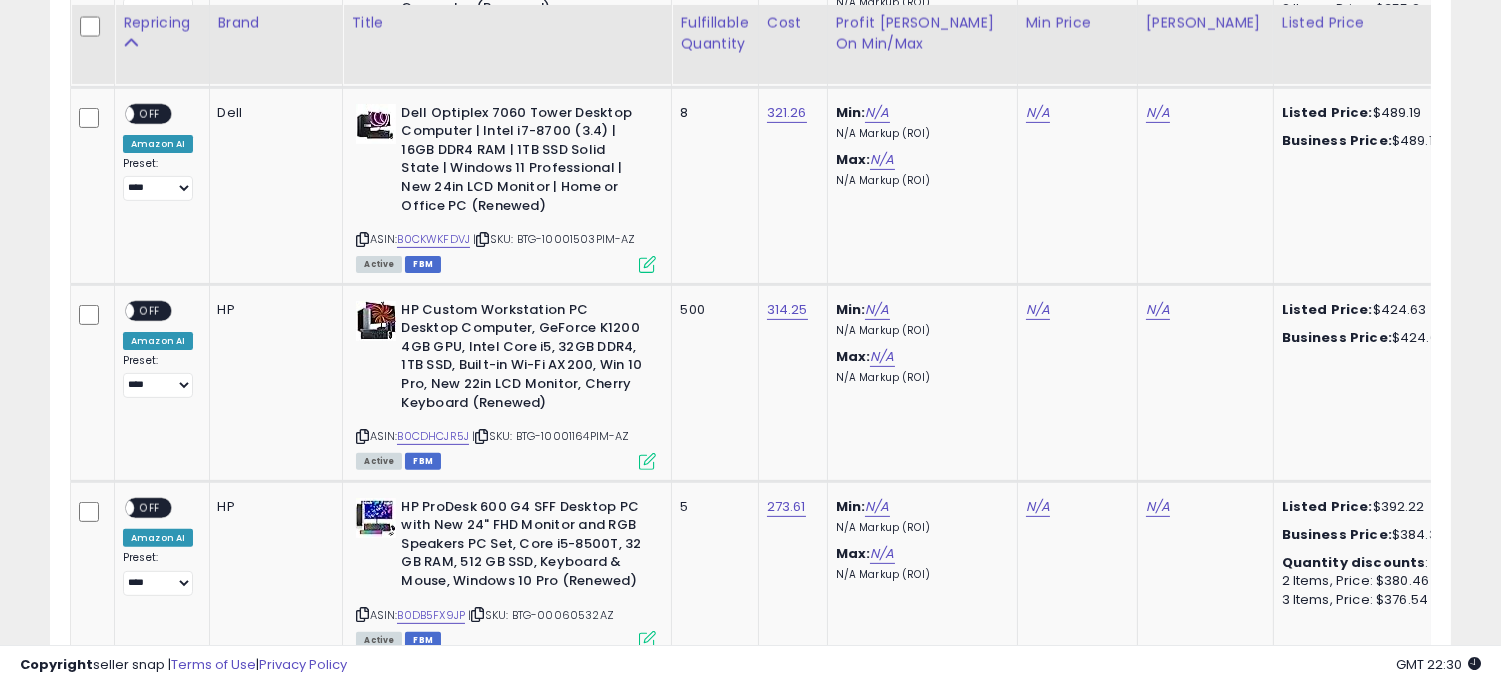 scroll, scrollTop: 1343, scrollLeft: 0, axis: vertical 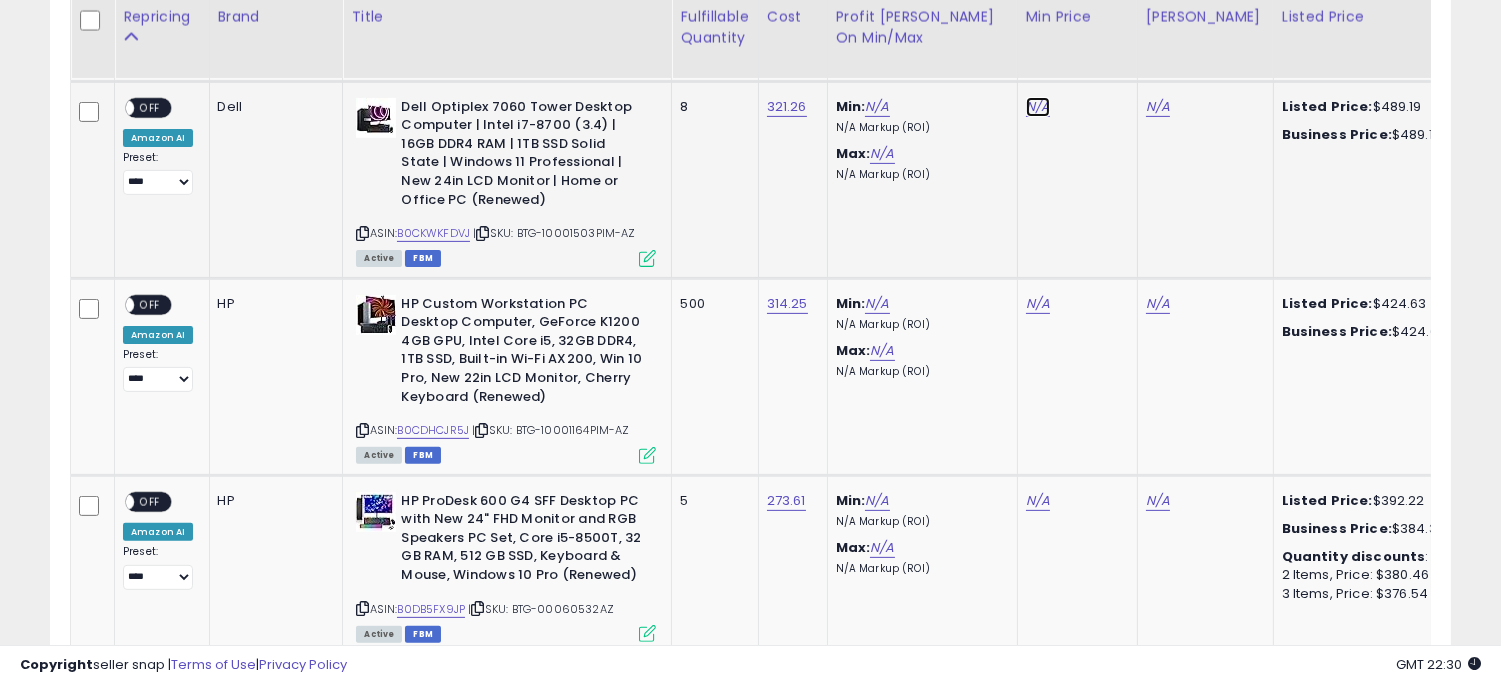 click on "N/A" at bounding box center (1038, -269) 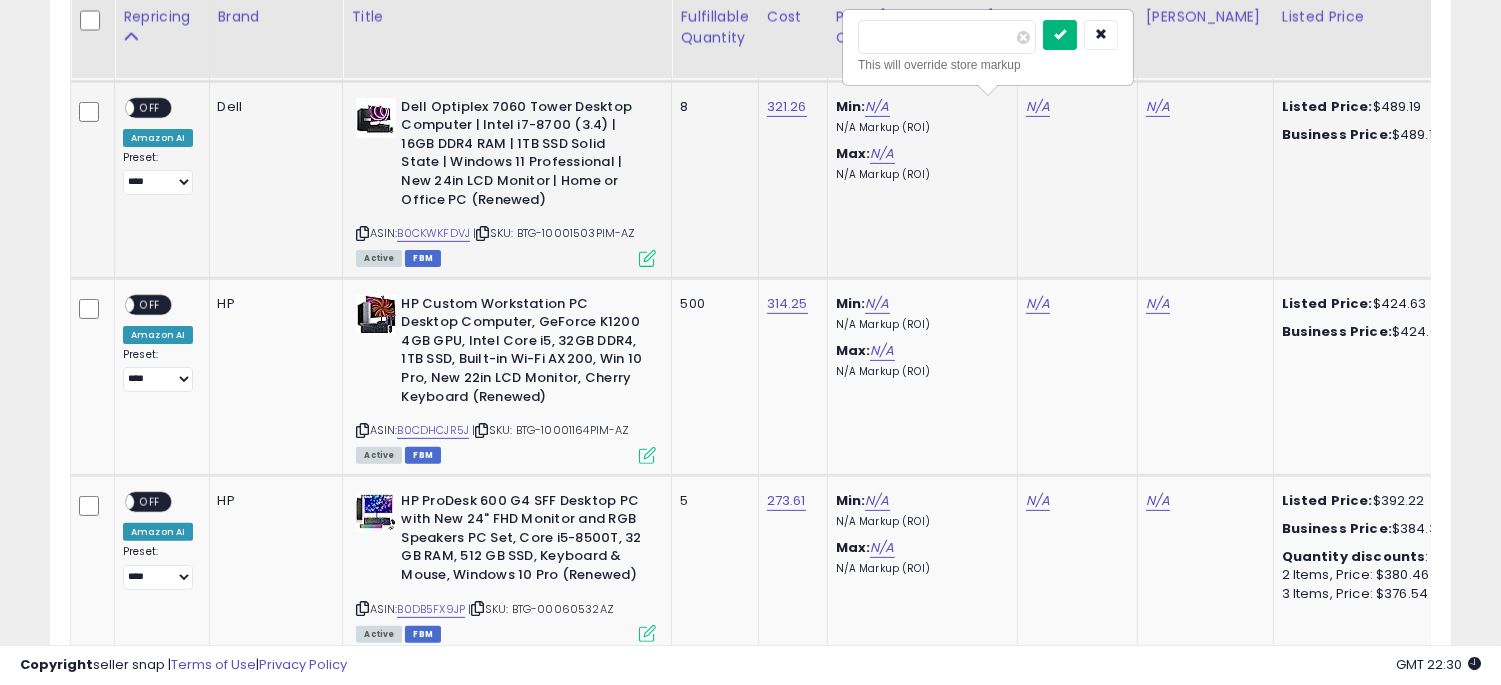 type on "******" 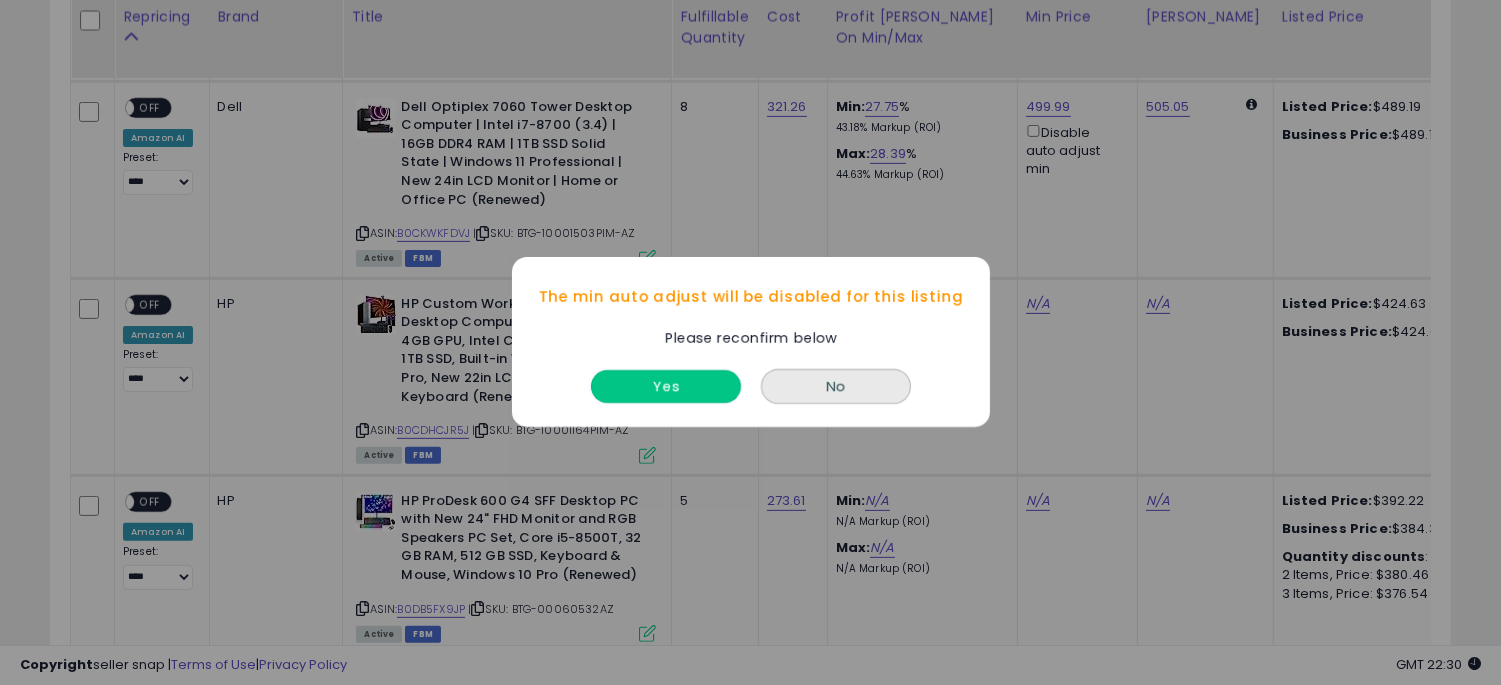 click on "Yes" at bounding box center [666, 387] 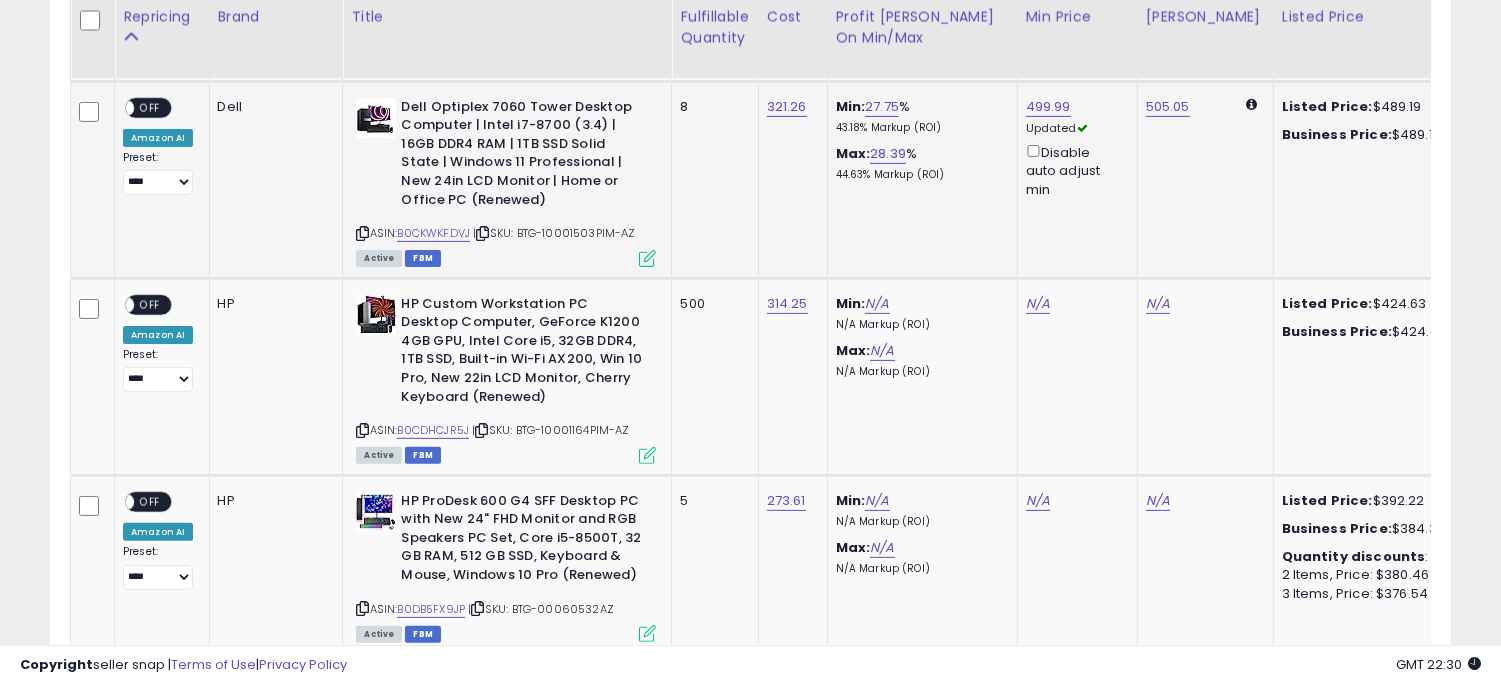 click on "OFF" at bounding box center [150, 107] 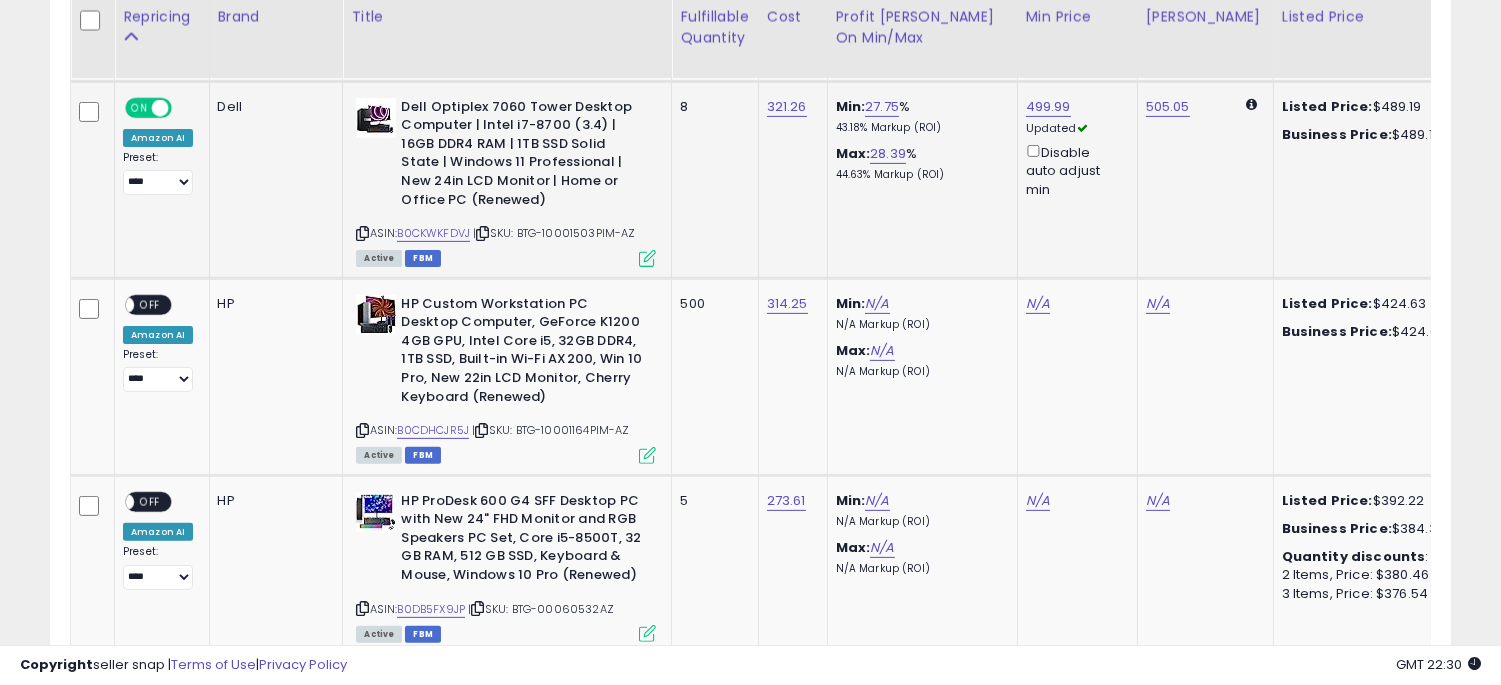 click on "**********" at bounding box center (158, 173) 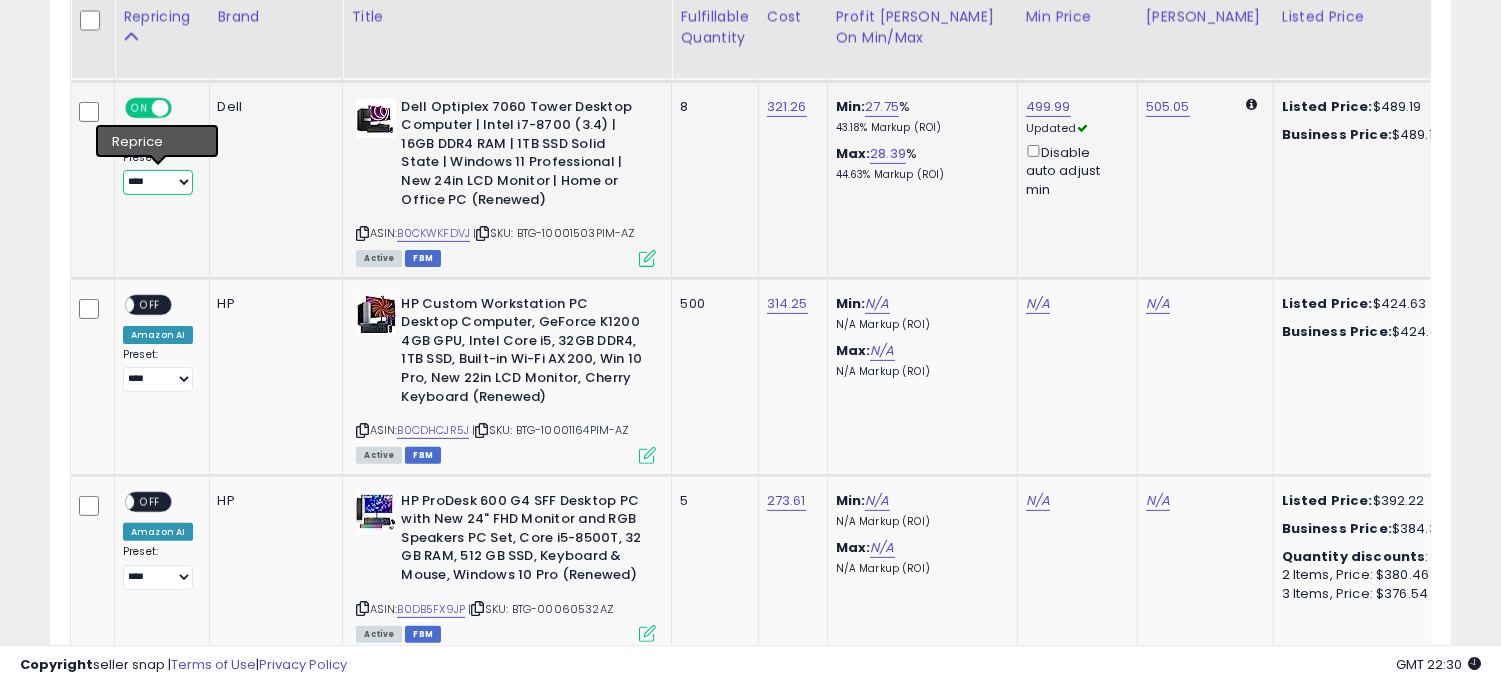 click on "**********" at bounding box center (158, 182) 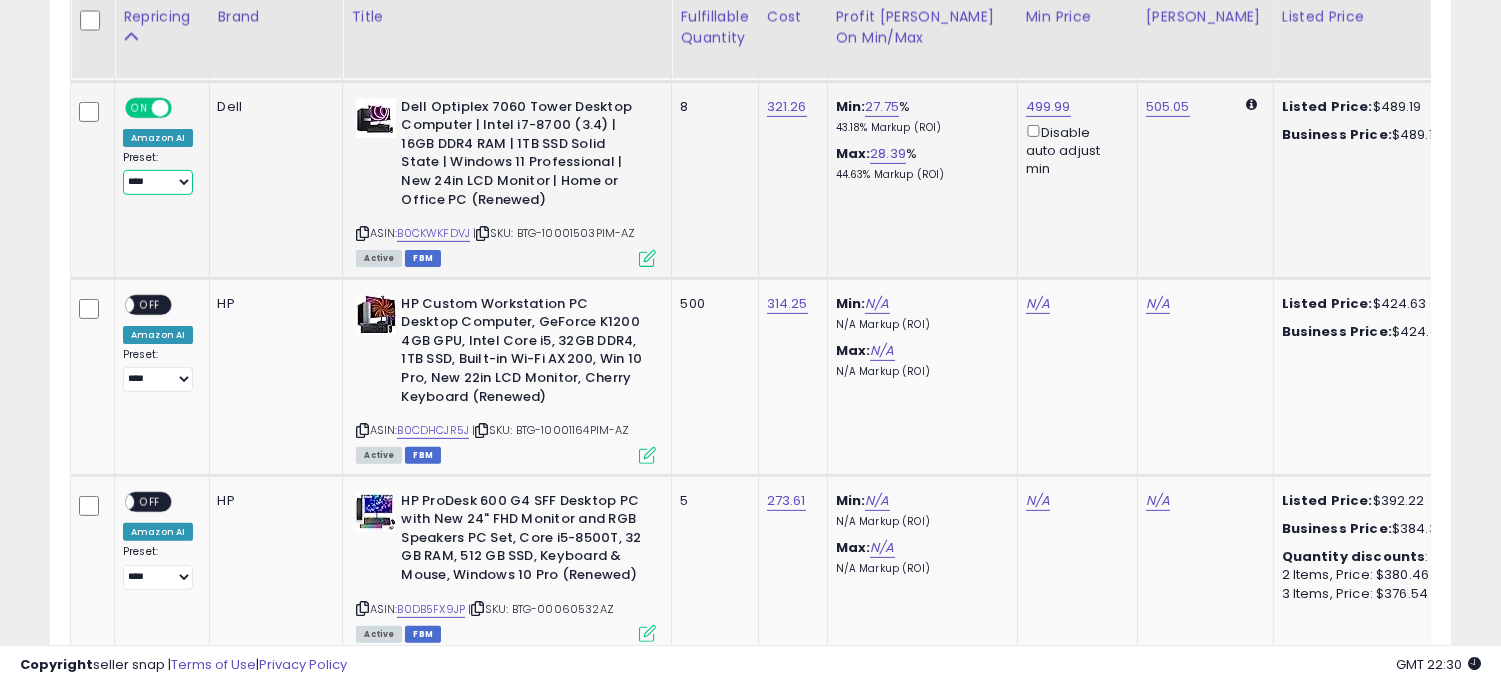 select on "**********" 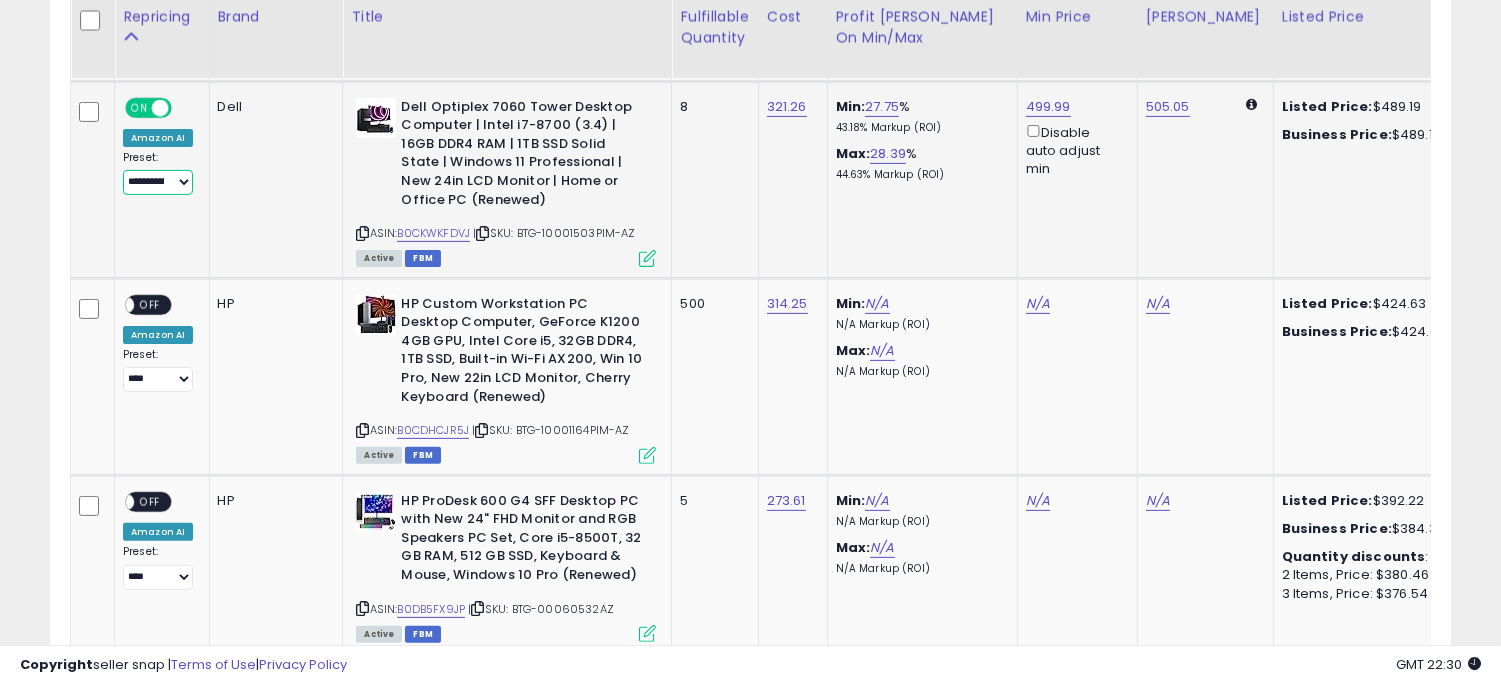 click on "**********" at bounding box center [158, 182] 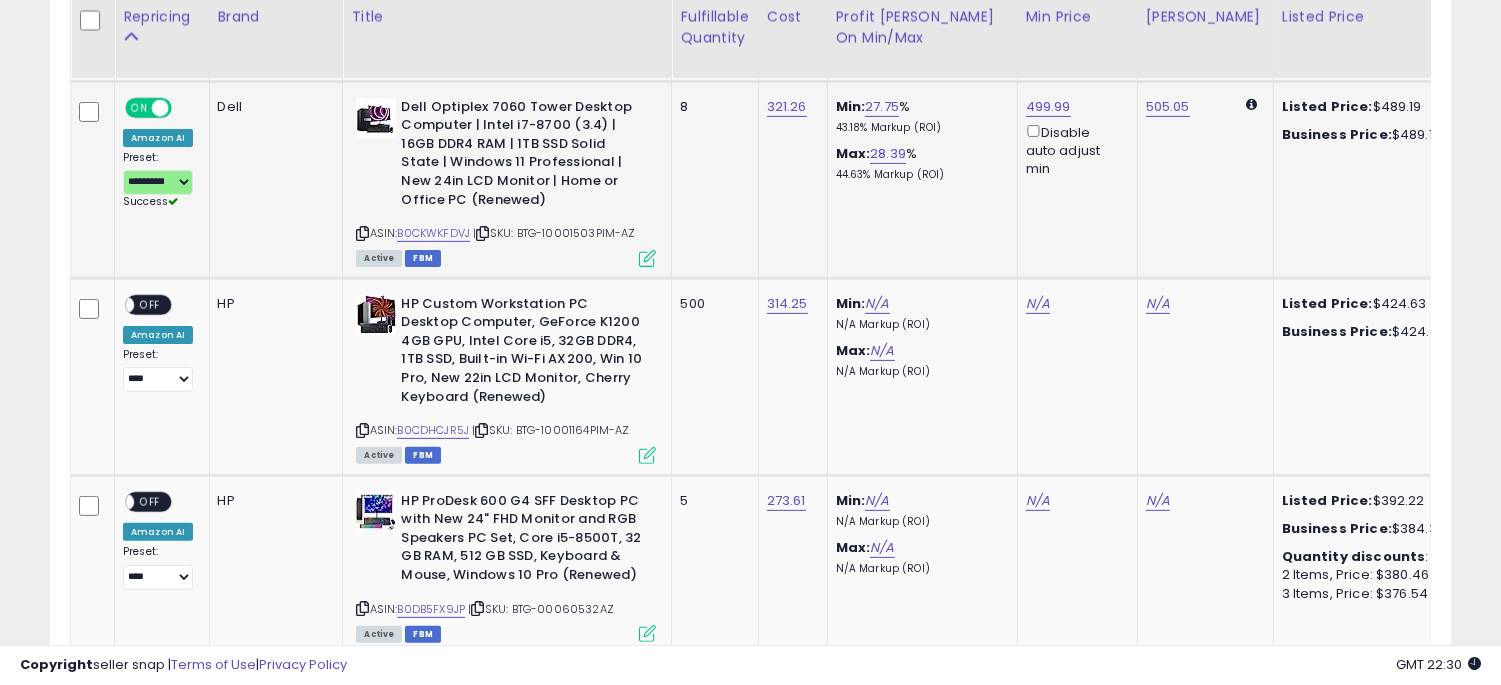click on "Dell Optiplex 7060 Tower Desktop Computer | Intel i7-8700 (3.4) | 16GB DDR4 RAM | 1TB SSD Solid State | Windows 11 Professional | New 24in LCD Monitor | Home or Office PC (Renewed)" at bounding box center [522, 156] 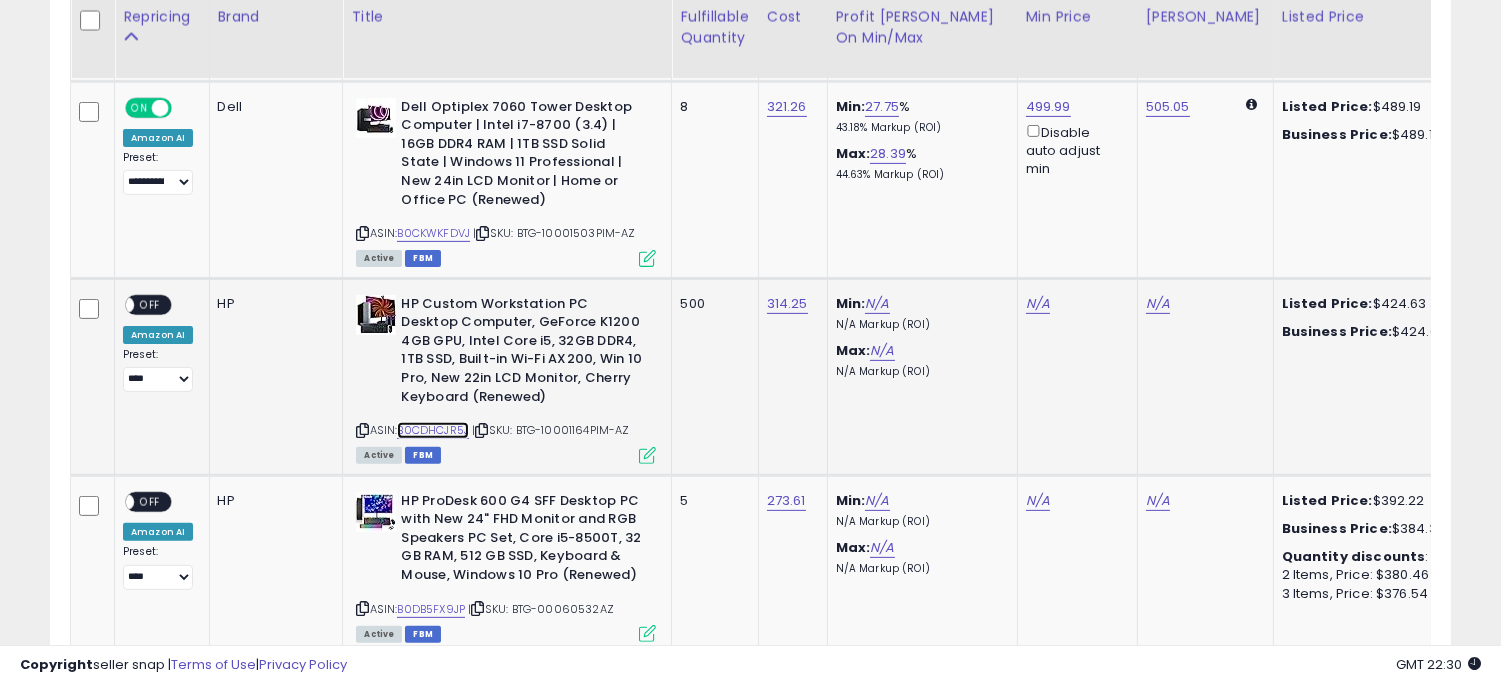 click on "B0CDHCJR5J" at bounding box center (433, 430) 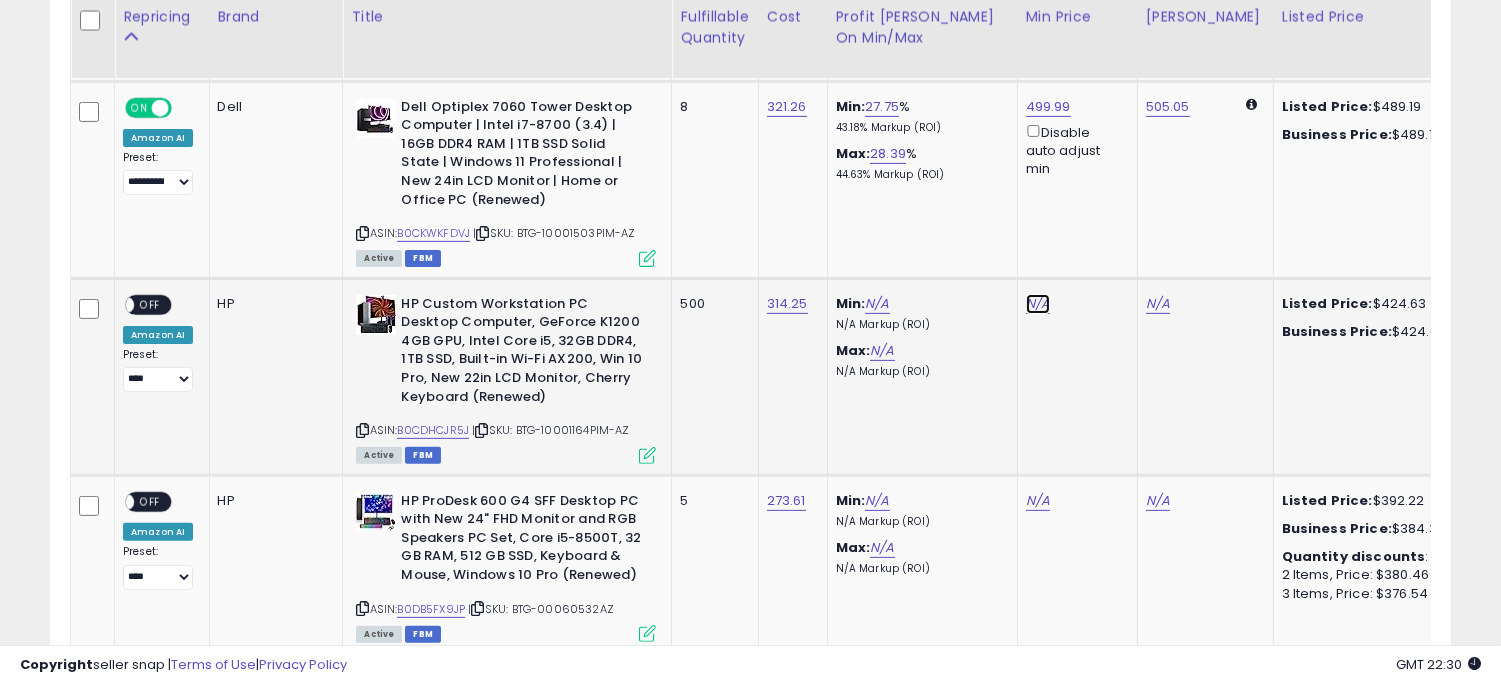 click on "N/A" at bounding box center [1038, -269] 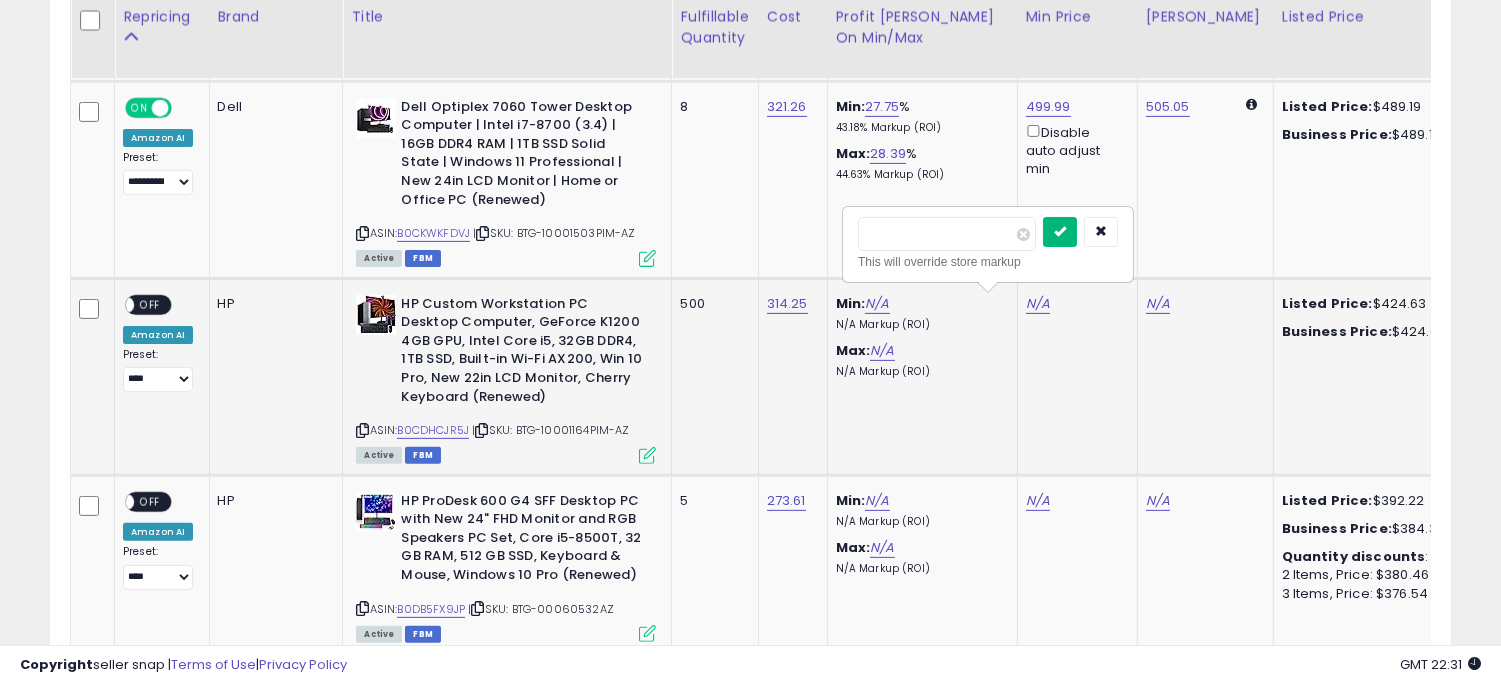 type on "******" 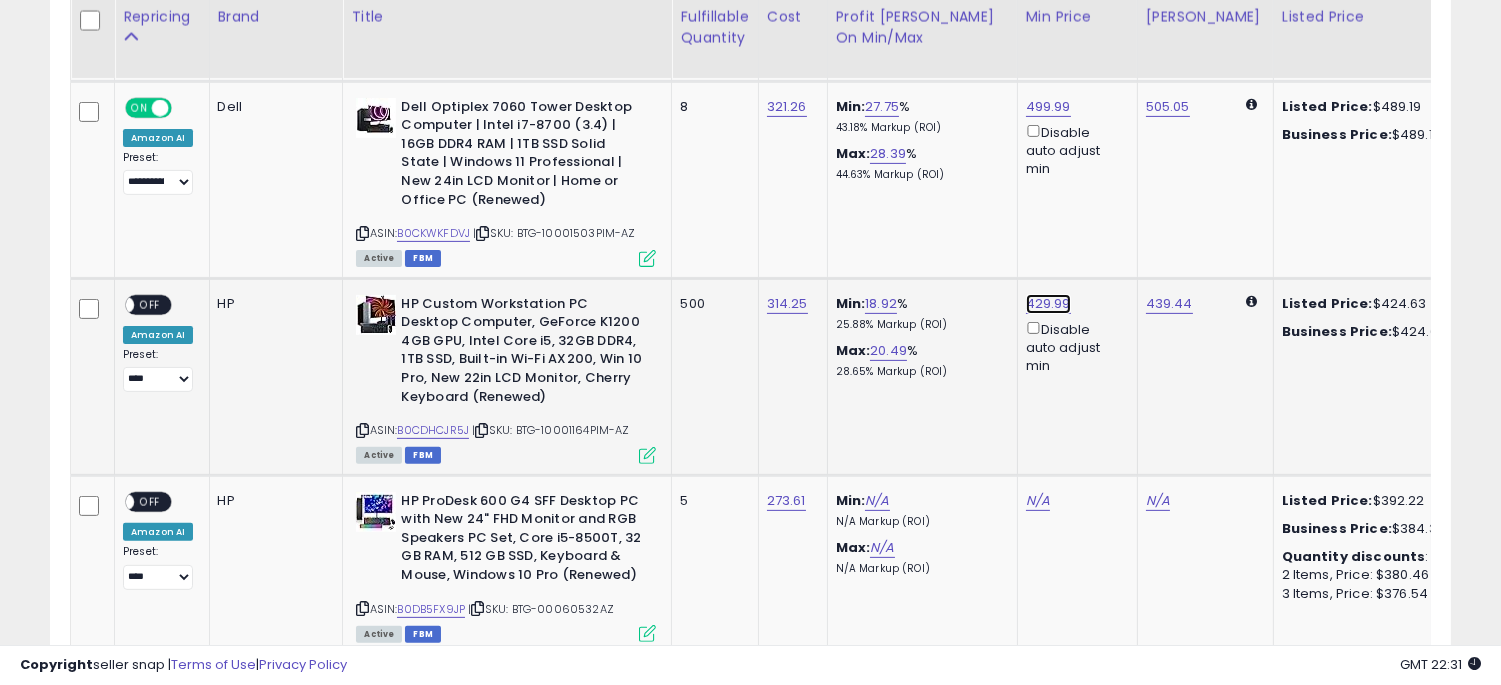 click on "429.99" at bounding box center (1038, -269) 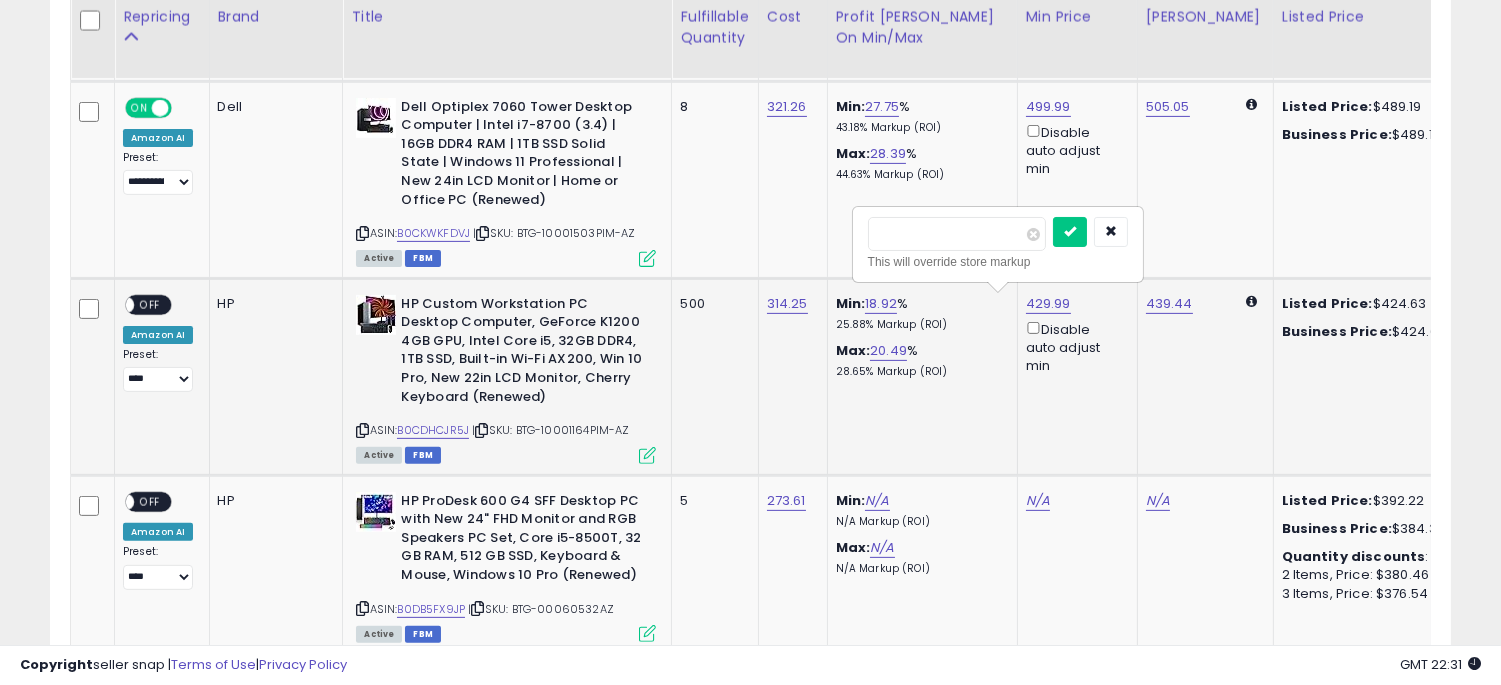 click on "******" at bounding box center [957, 234] 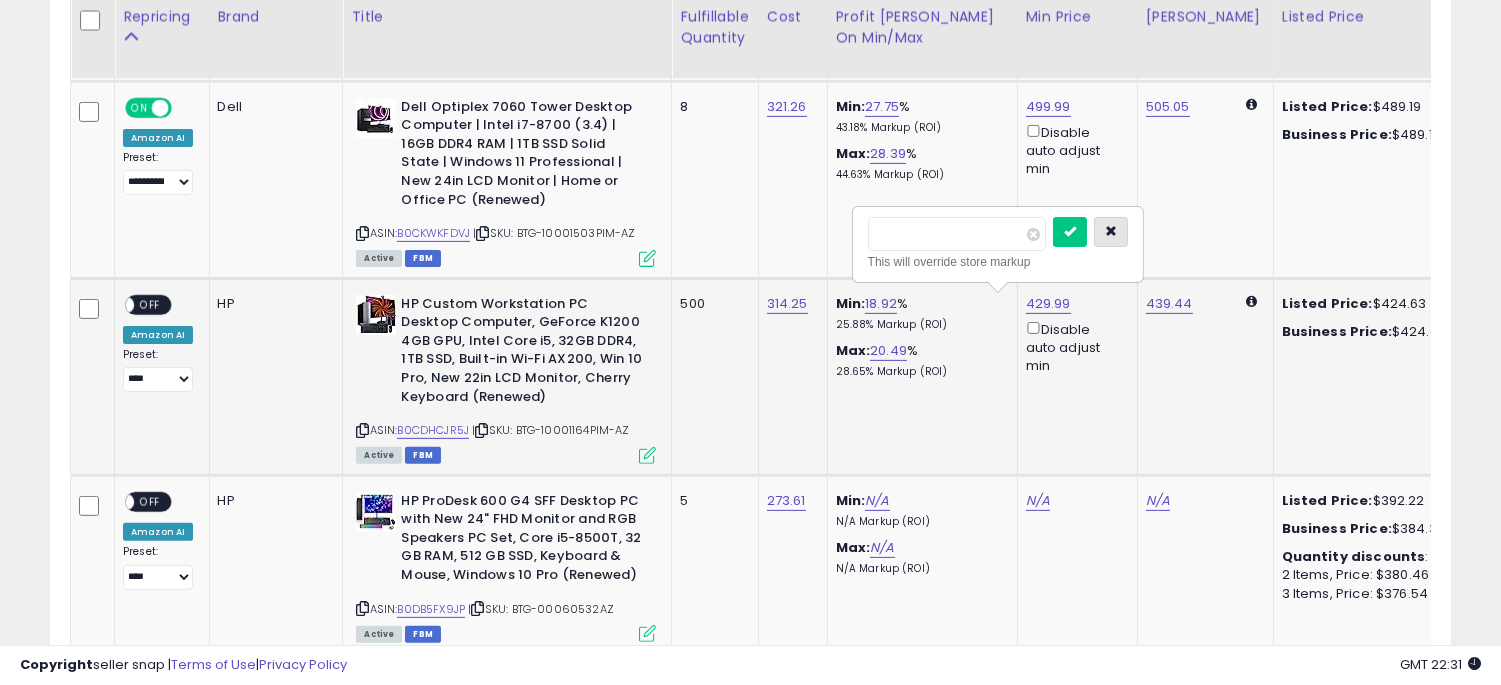 click at bounding box center (1111, 232) 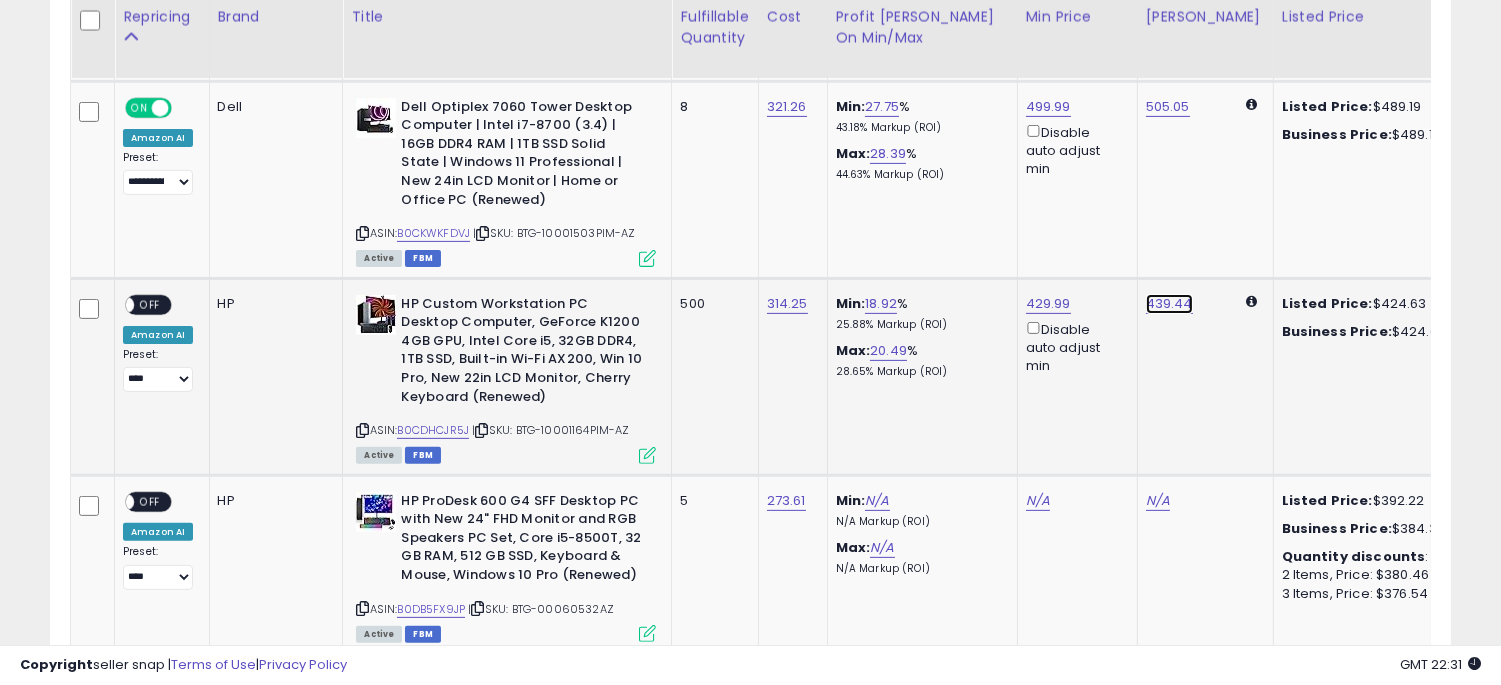 click on "439.44" at bounding box center [1158, -269] 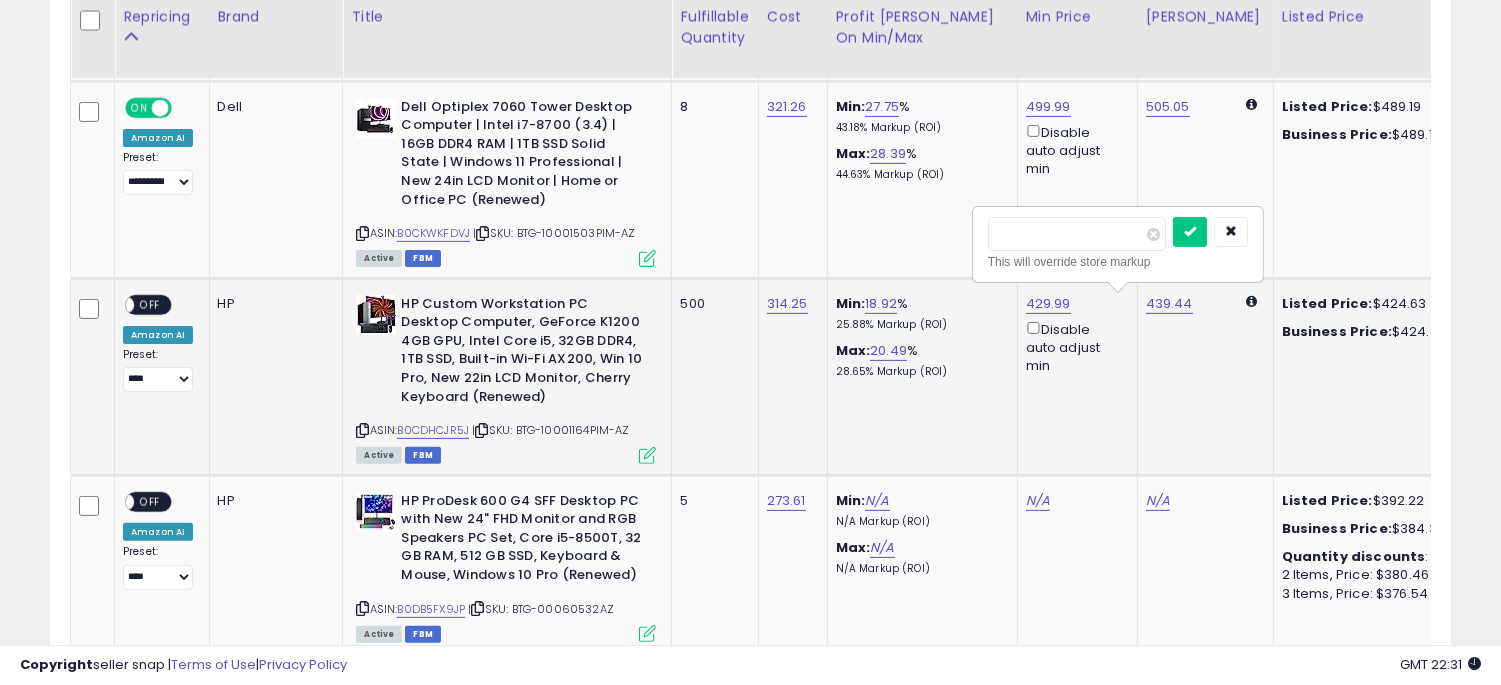 type on "*" 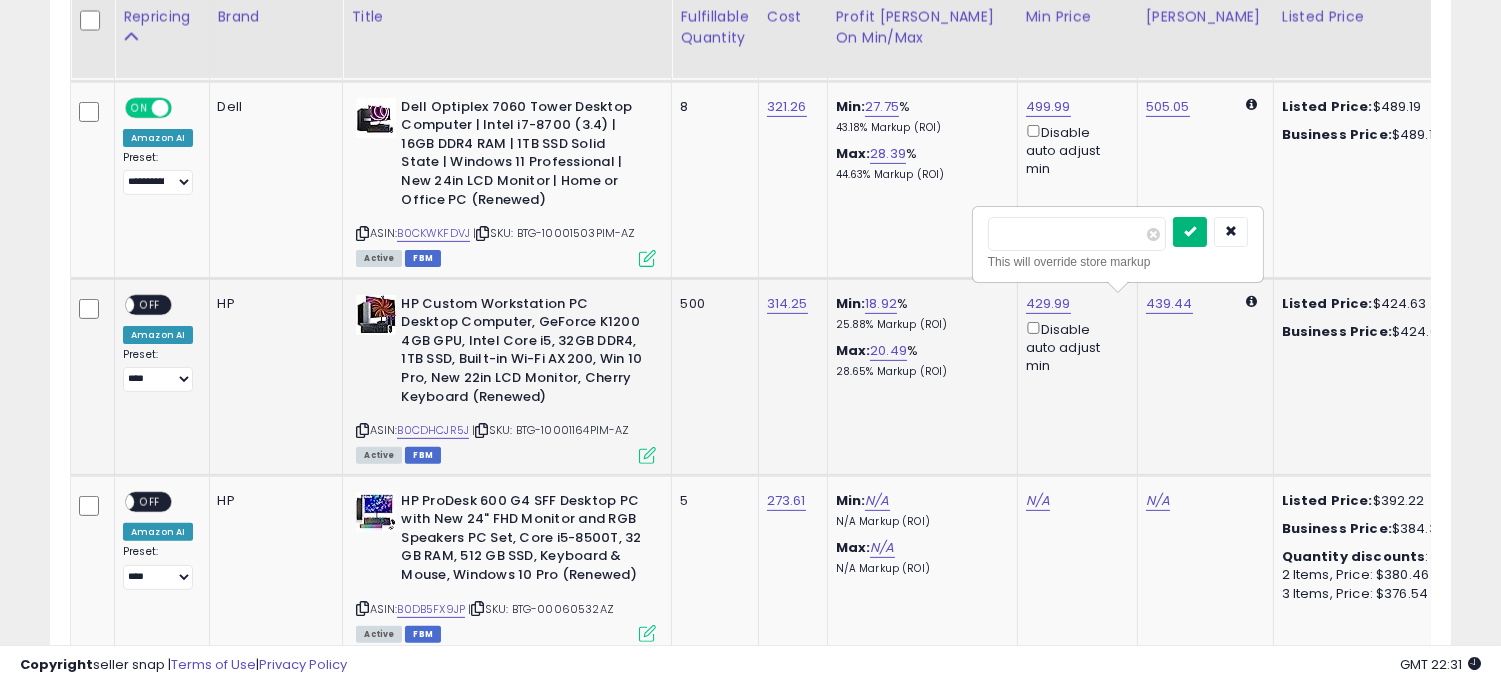 type on "******" 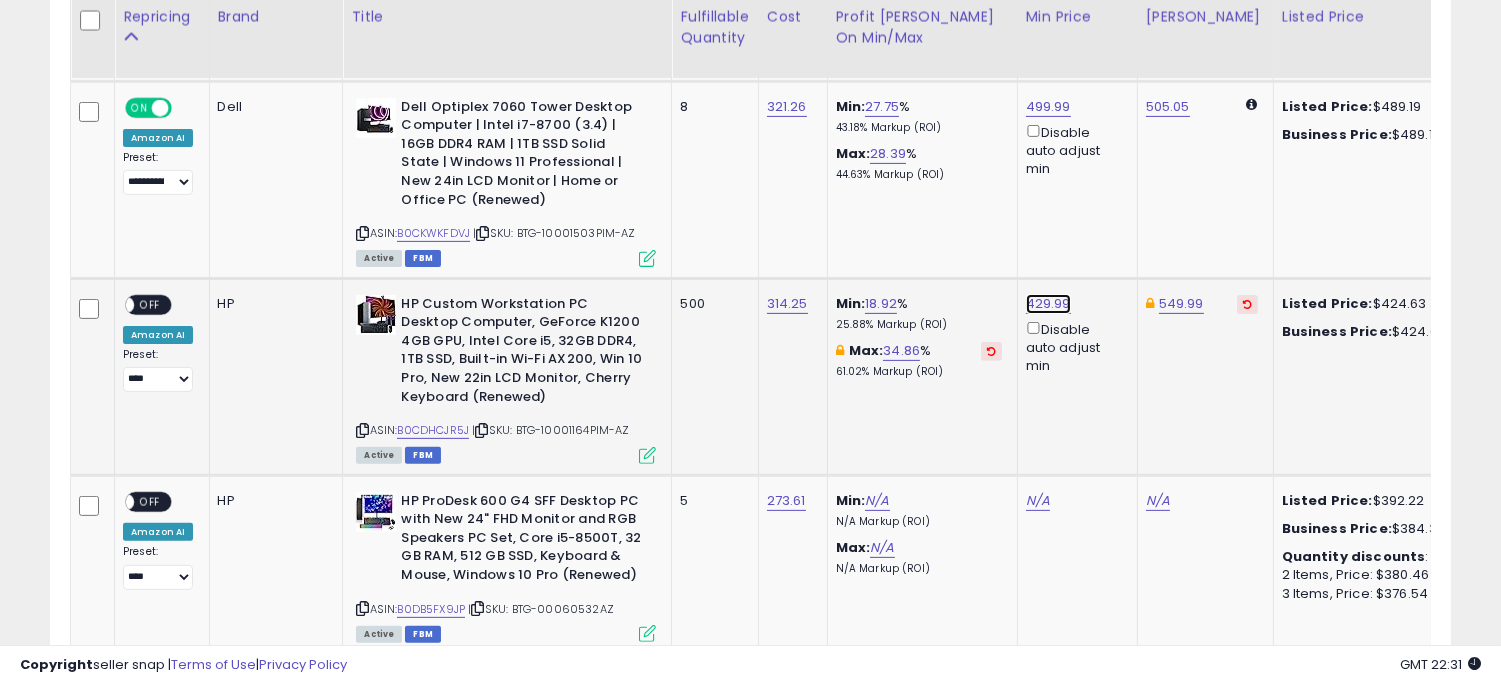 click on "429.99" at bounding box center (1038, -269) 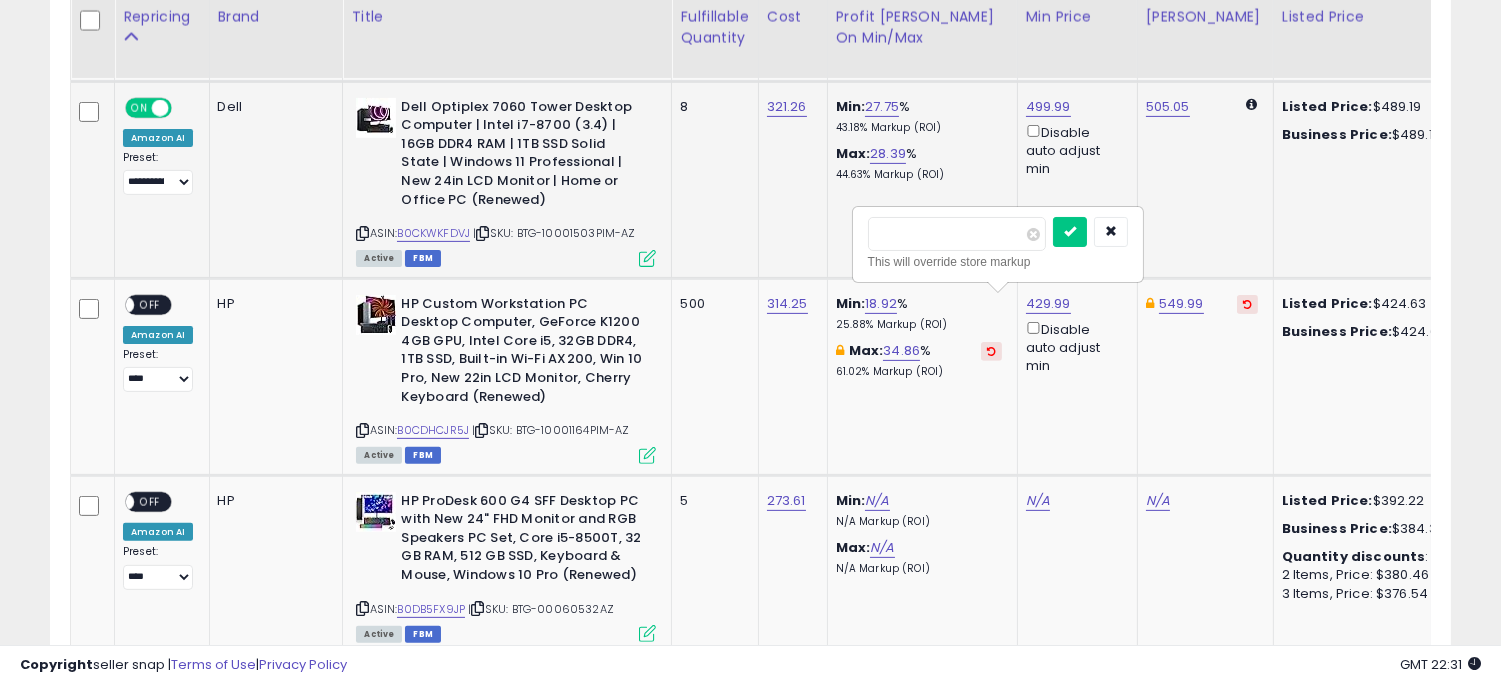 drag, startPoint x: 948, startPoint y: 232, endPoint x: 773, endPoint y: 246, distance: 175.55911 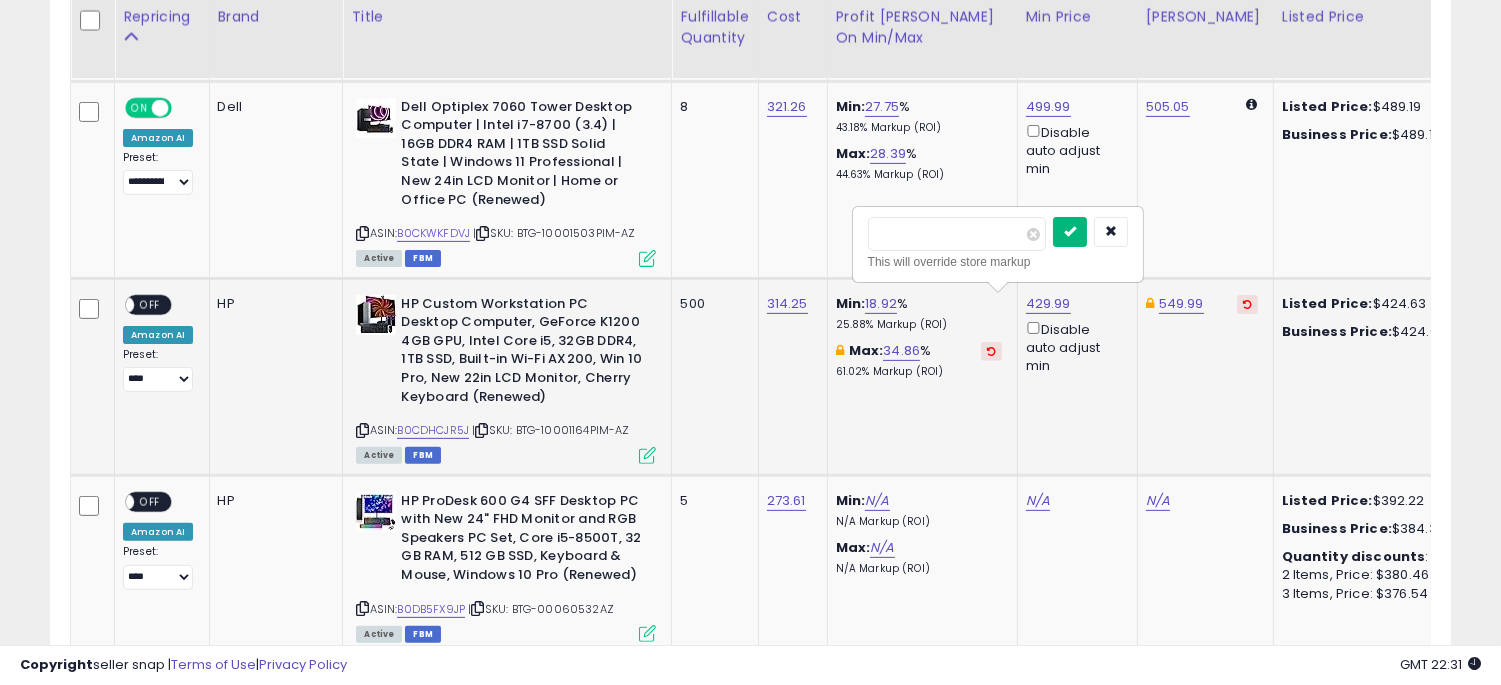 type on "******" 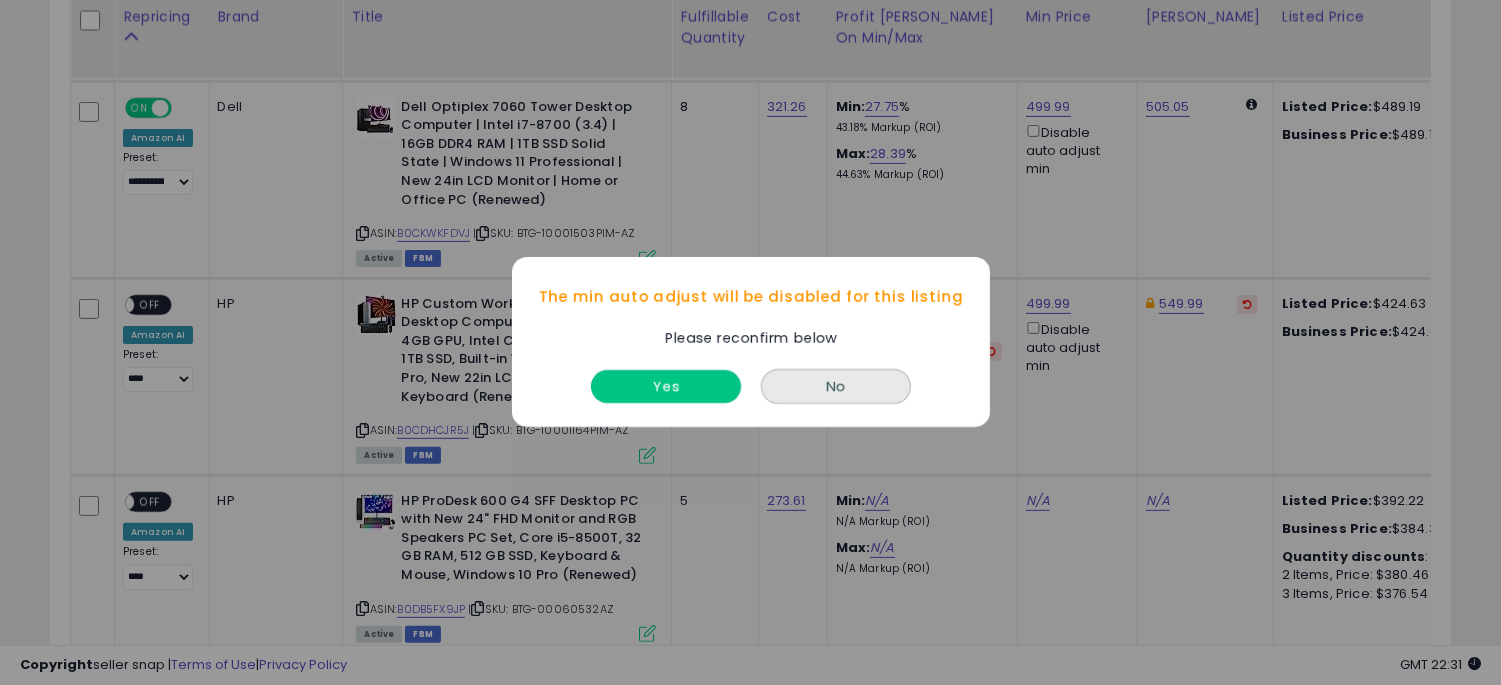 click on "Yes" at bounding box center [666, 387] 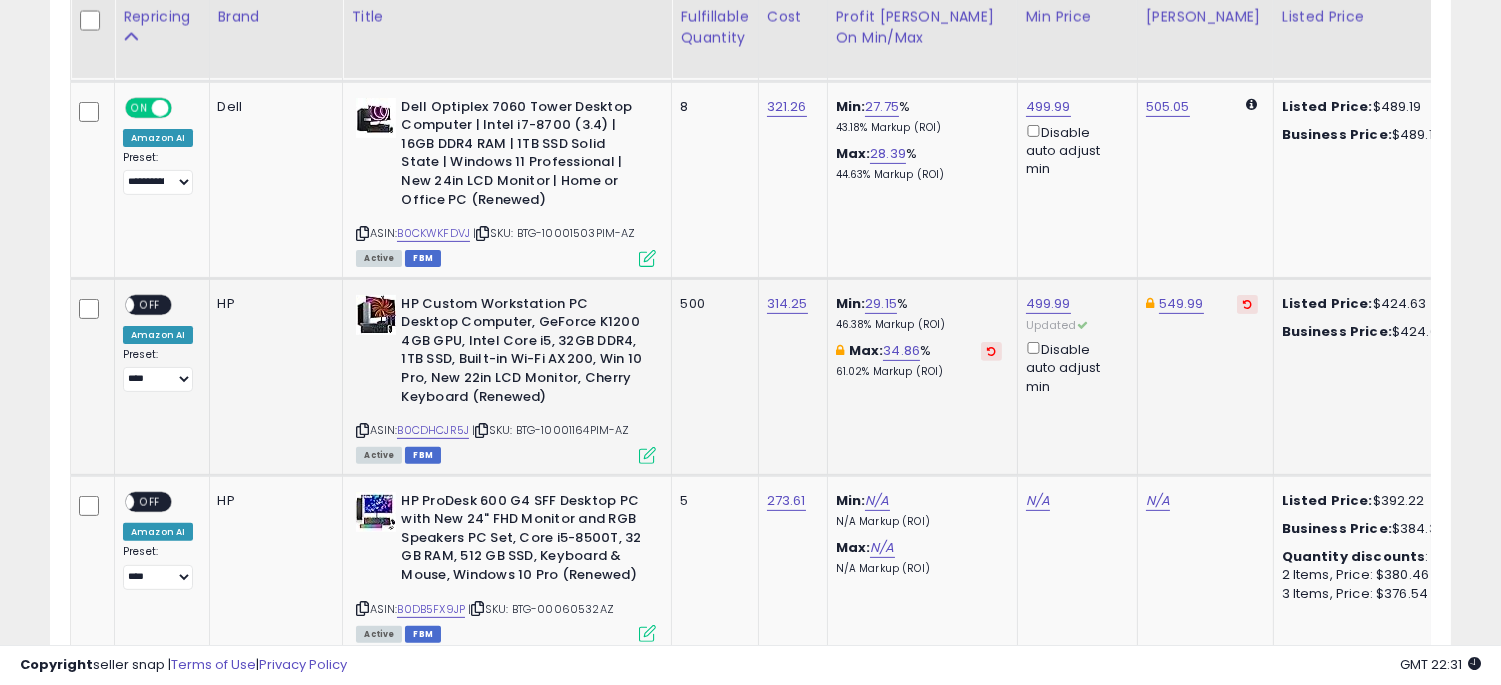 click on "**********" at bounding box center (158, 344) 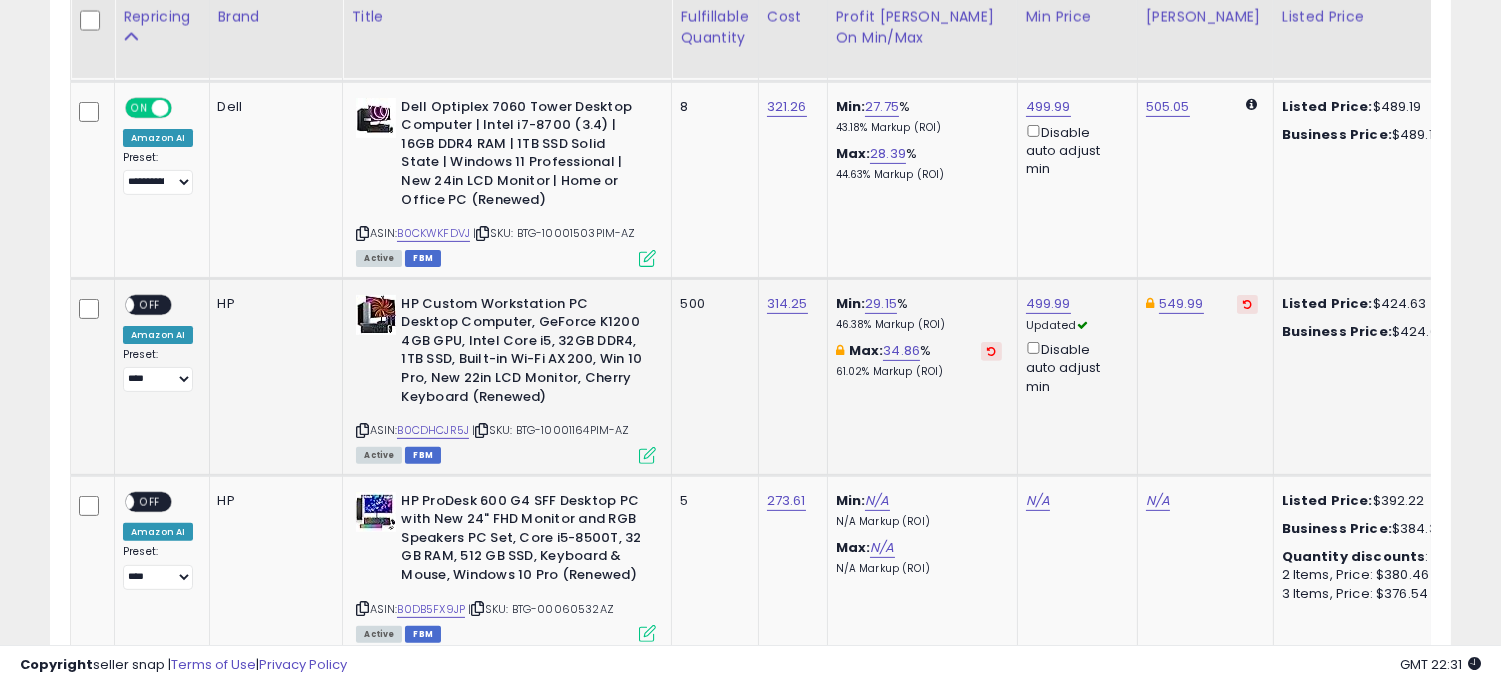 click on "ON   OFF" at bounding box center (116, 304) 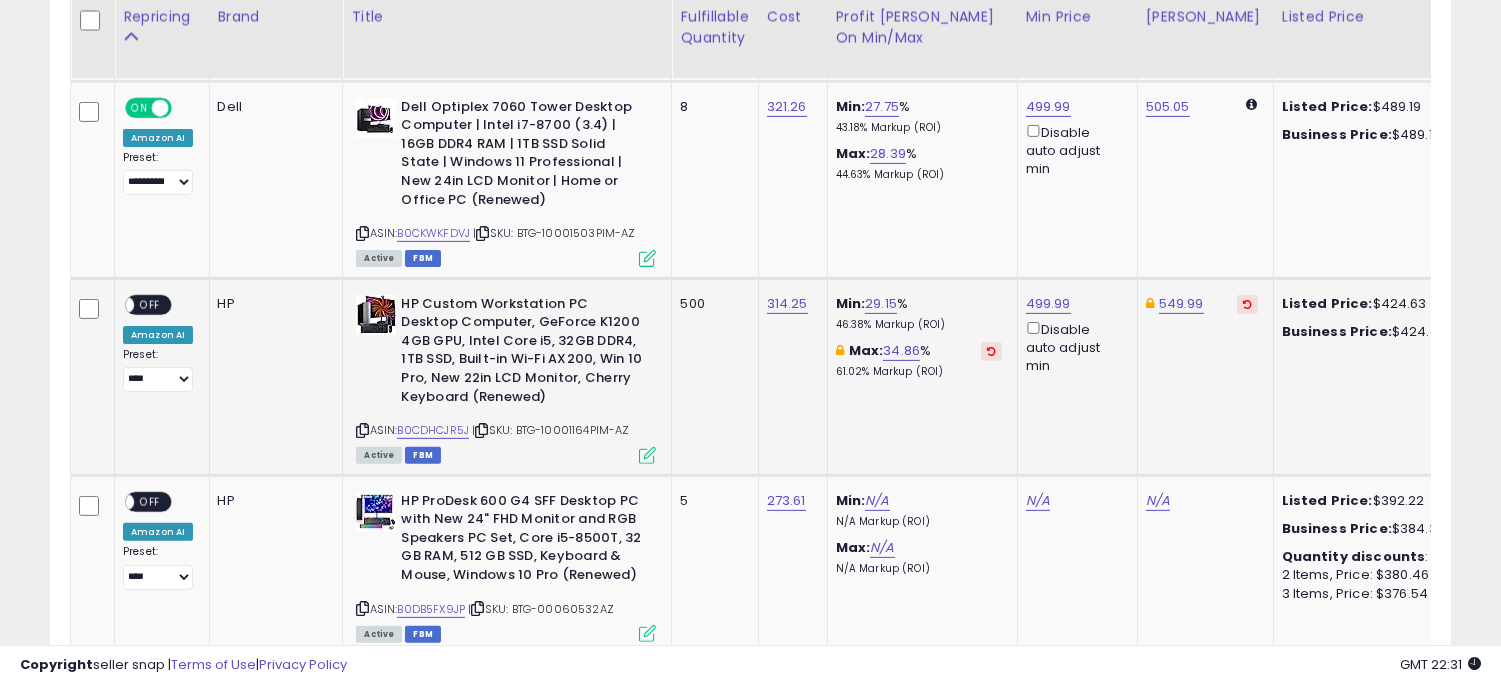 click on "OFF" at bounding box center [150, 304] 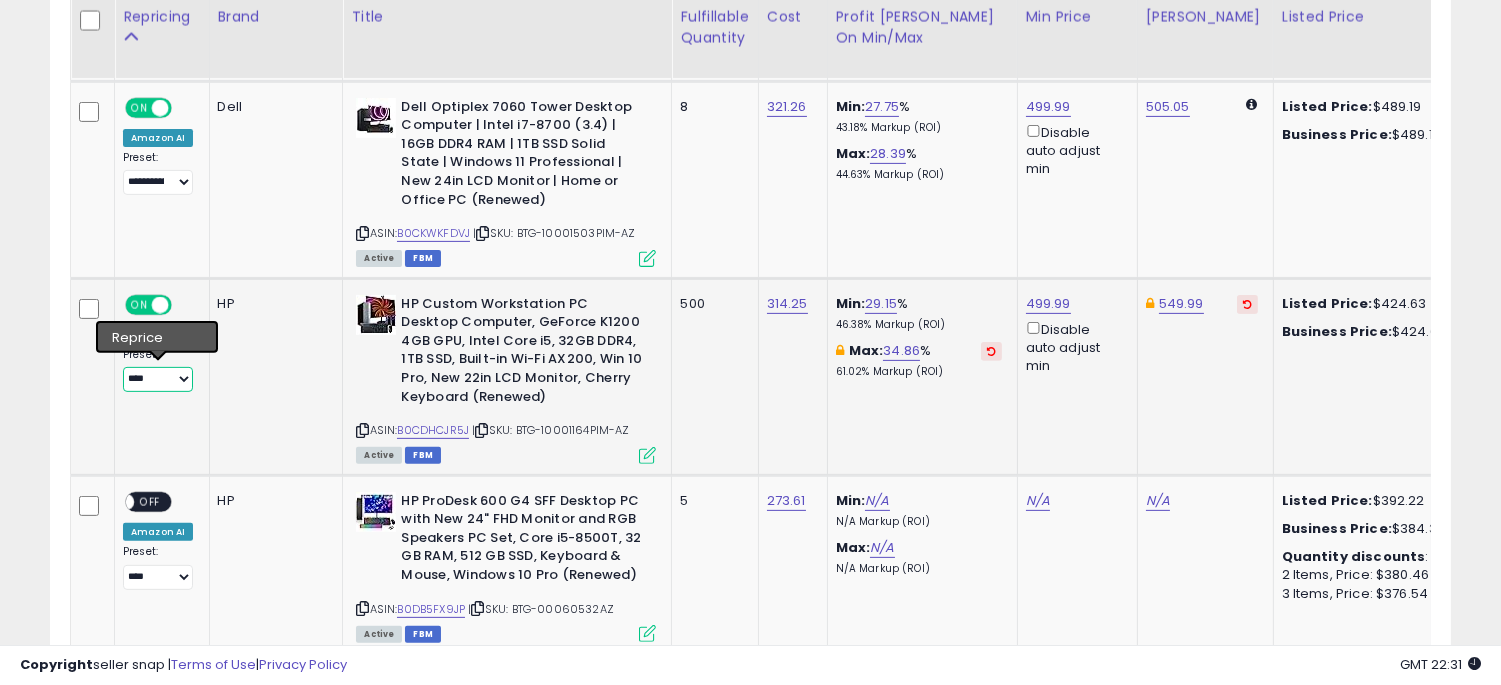 click on "**********" at bounding box center (158, 379) 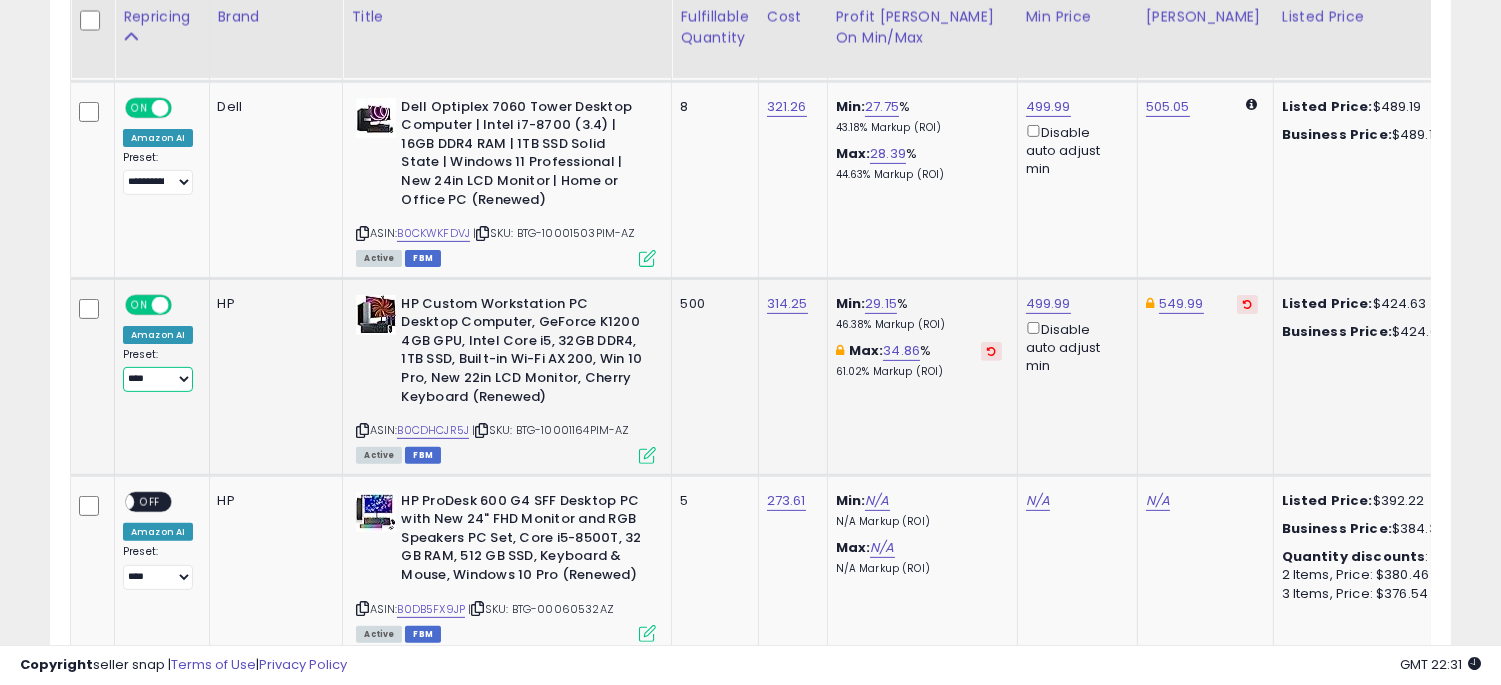 select on "**********" 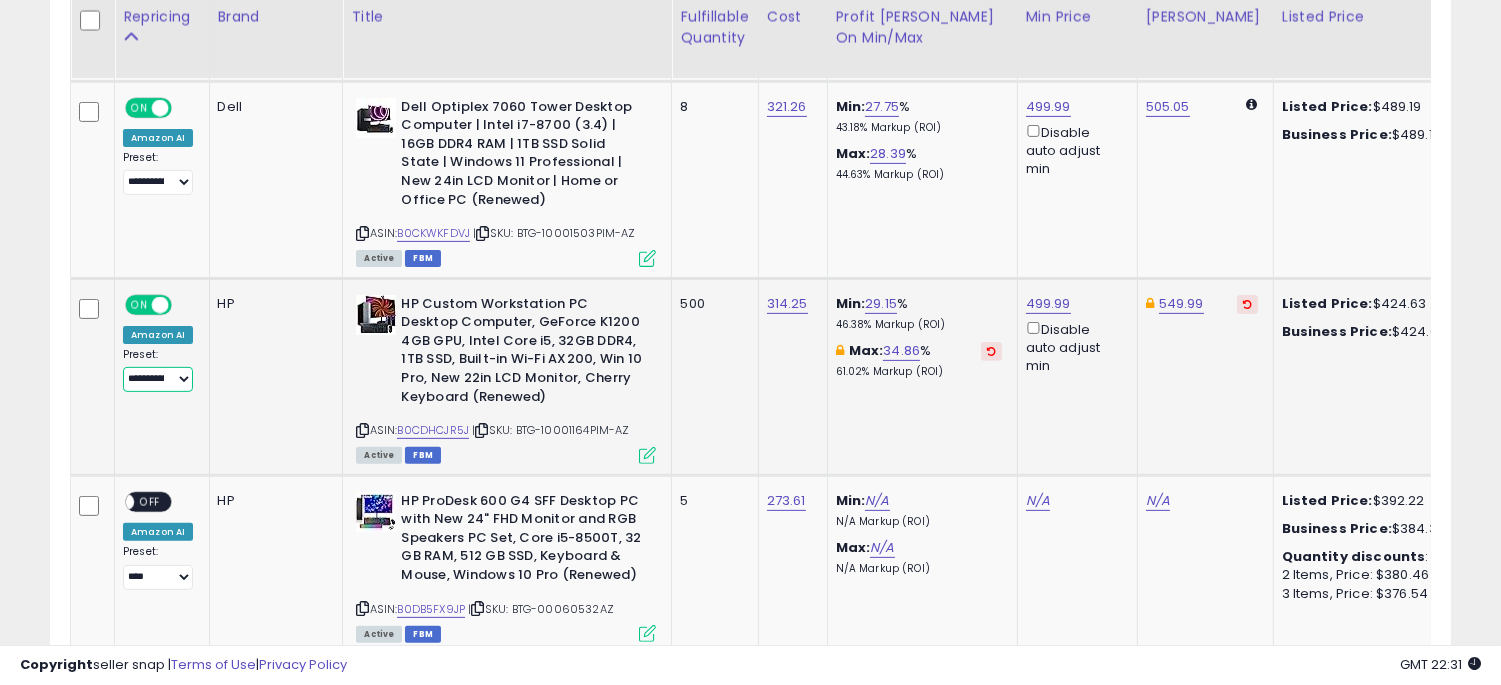 click on "**********" at bounding box center [158, 379] 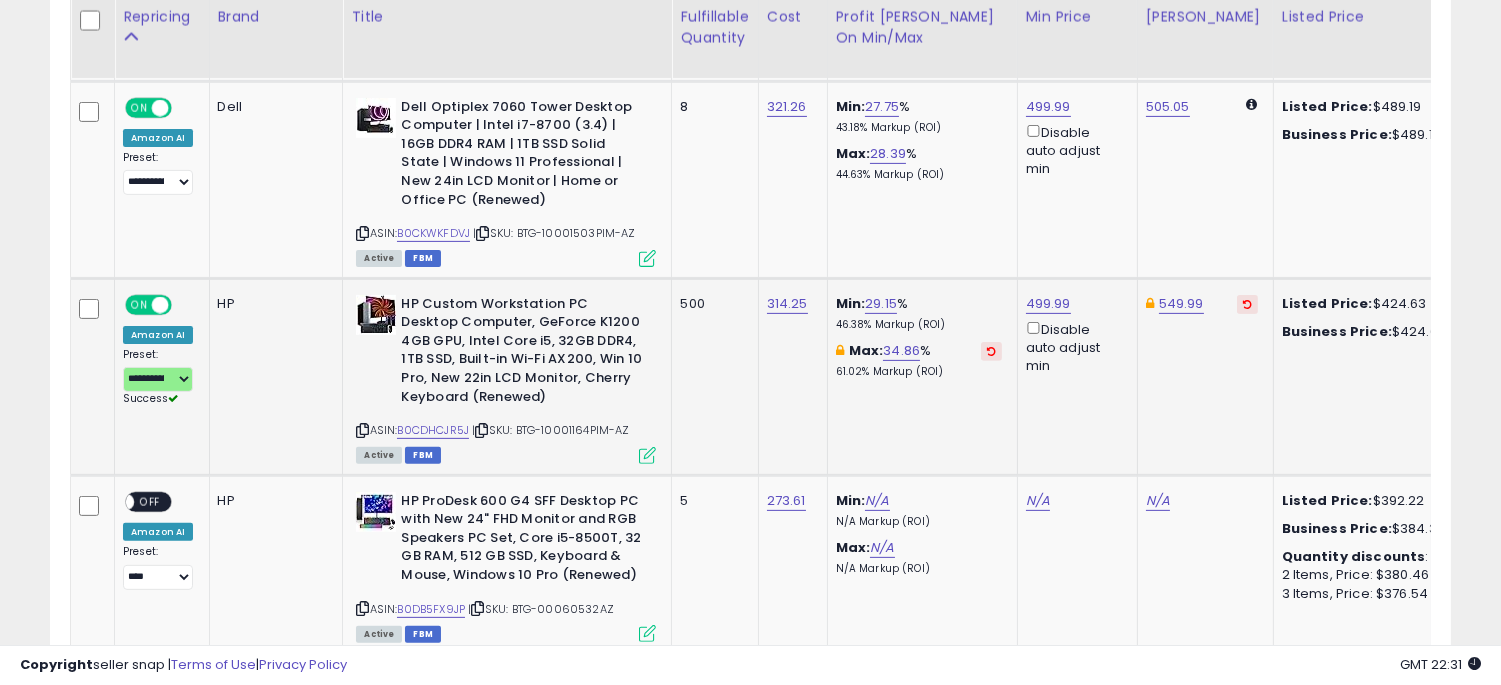 click on "HP Custom Workstation PC Desktop Computer, GeForce K1200 4GB GPU, Intel Core i5, 32GB DDR4, 1TB SSD, Built-in Wi-Fi AX200, Win 10 Pro, New 22in LCD Monitor, Cherry Keyboard (Renewed)" at bounding box center [522, 353] 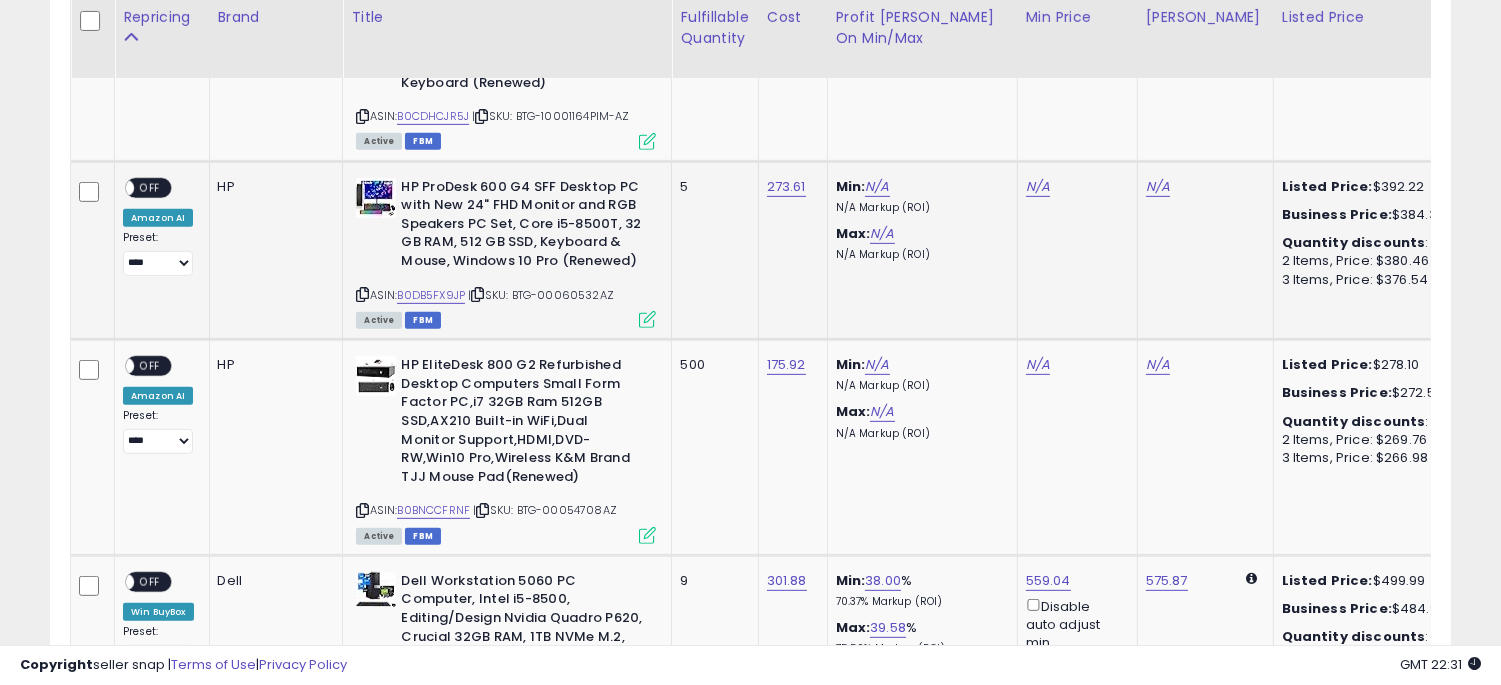 scroll, scrollTop: 1666, scrollLeft: 0, axis: vertical 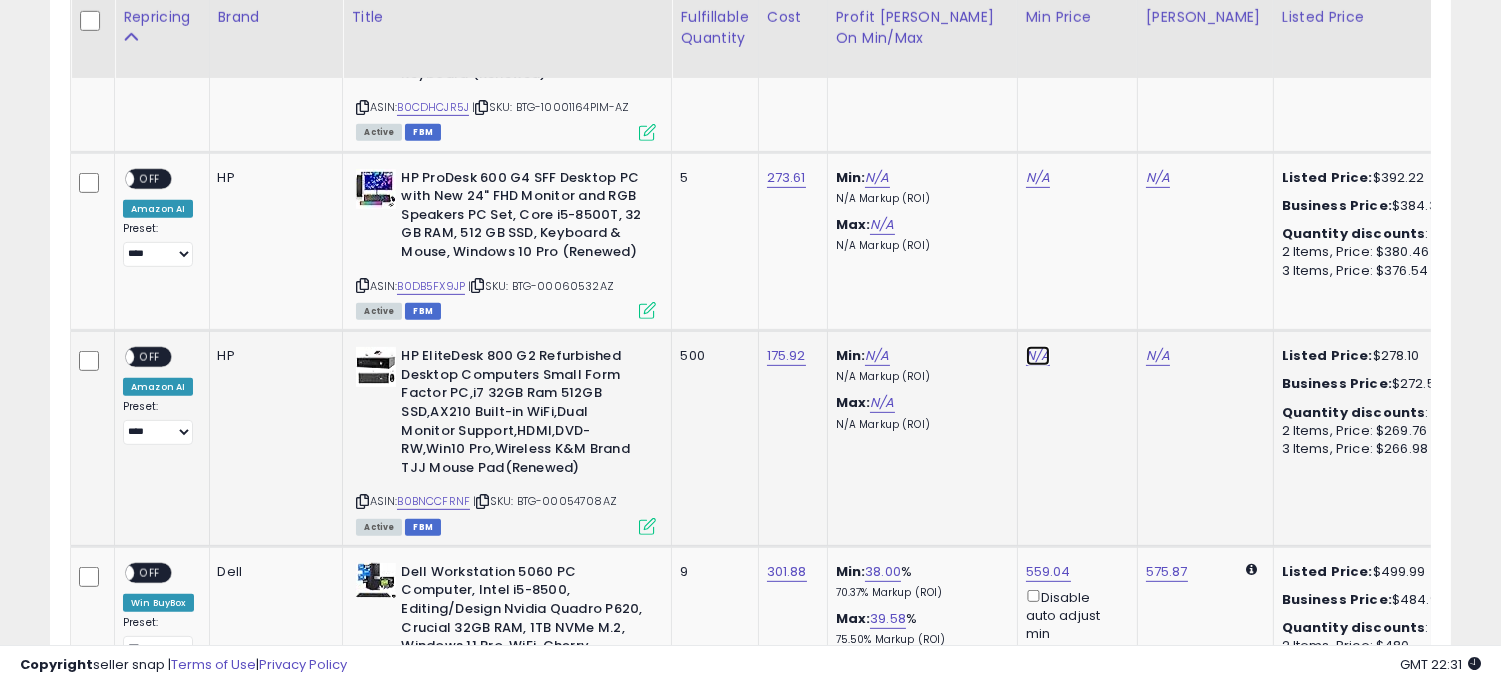 click on "N/A" at bounding box center [1038, -592] 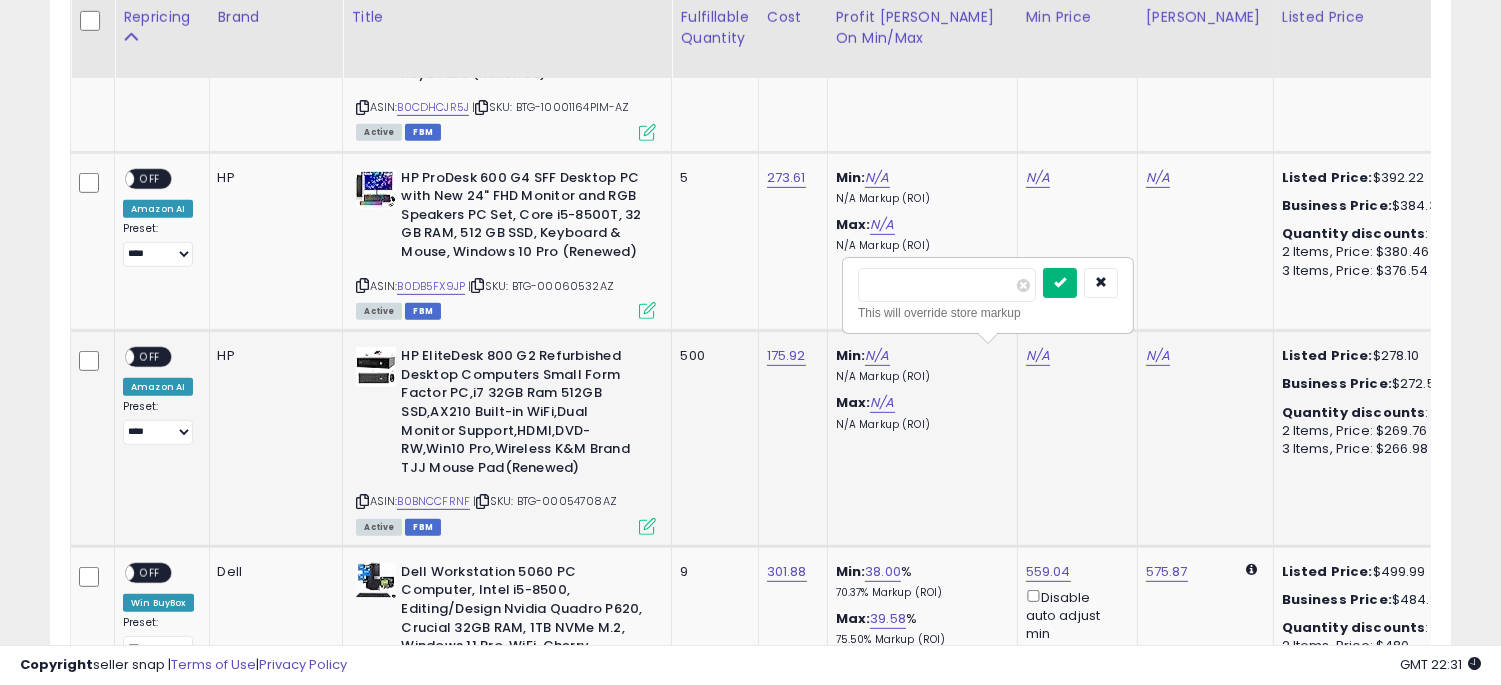 type on "******" 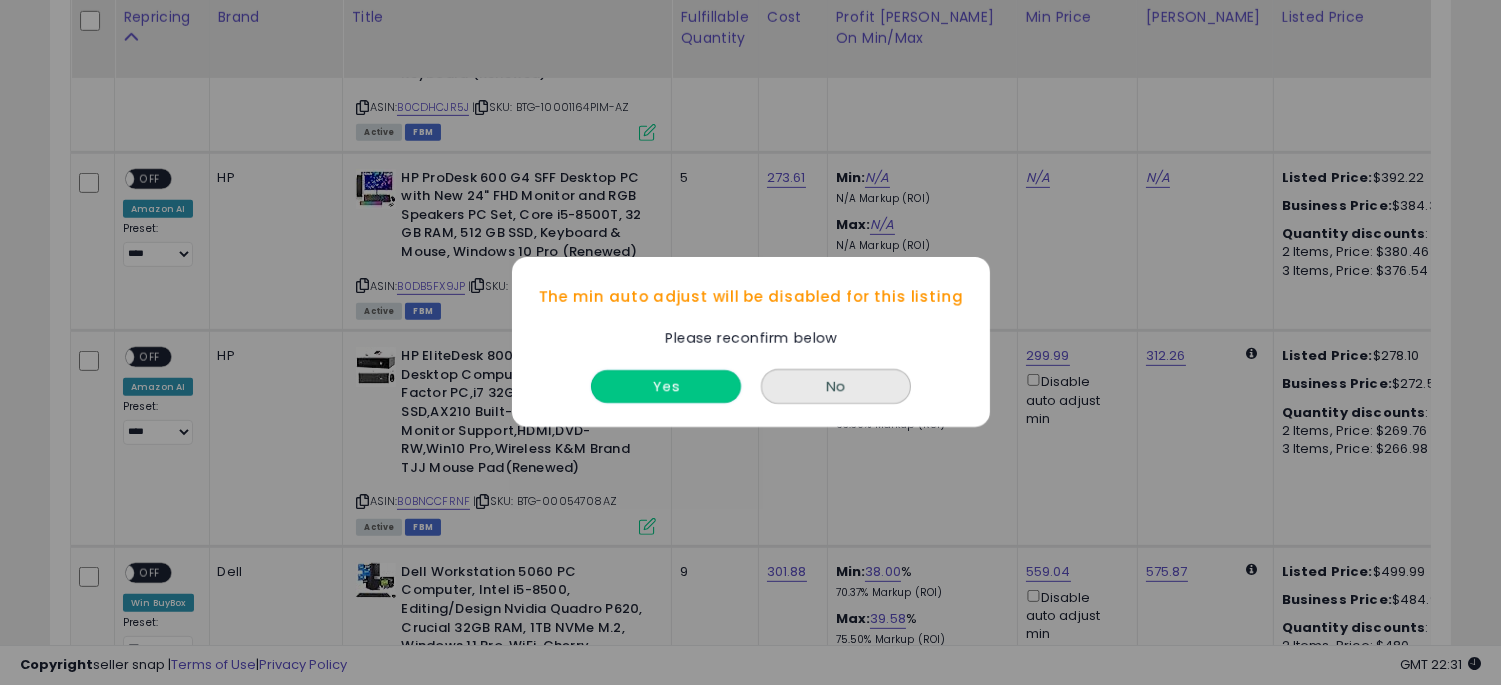 click on "Yes" at bounding box center (666, 387) 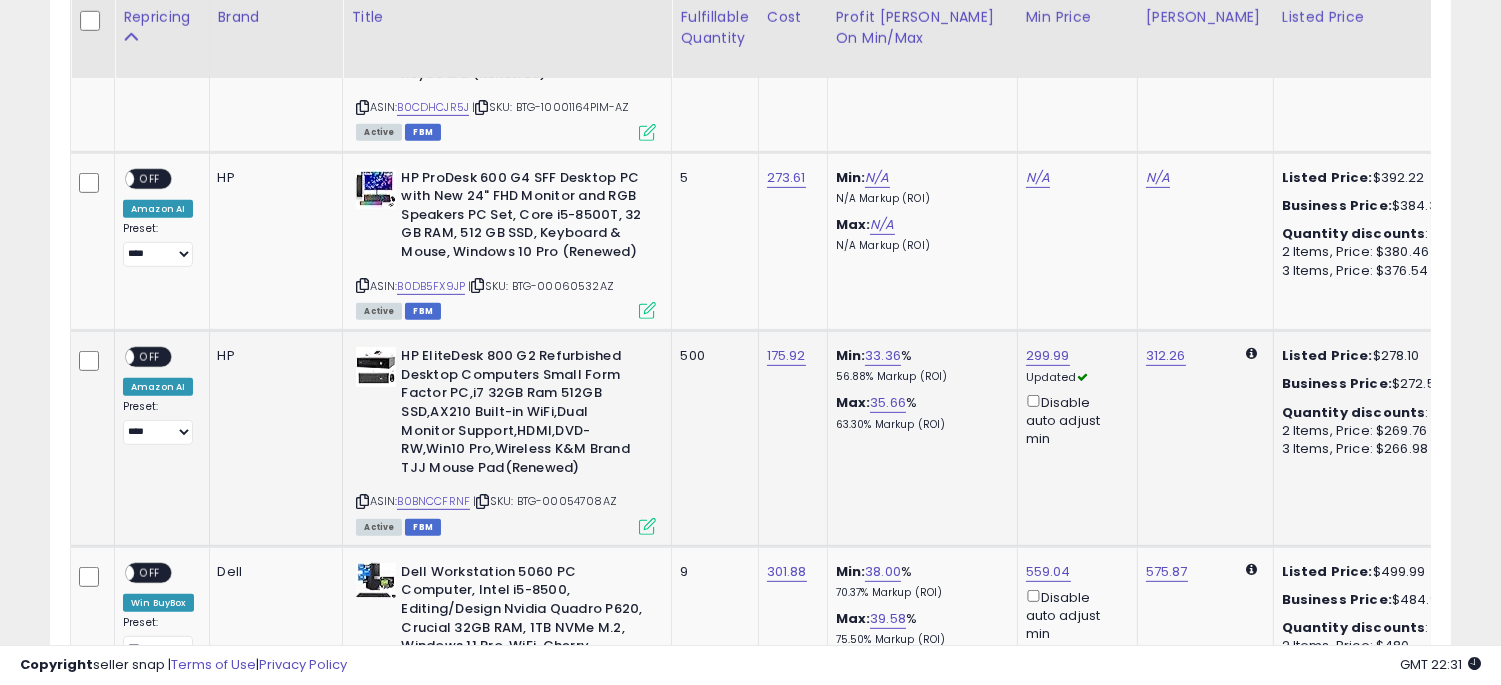 click on "ON   OFF" at bounding box center [116, 357] 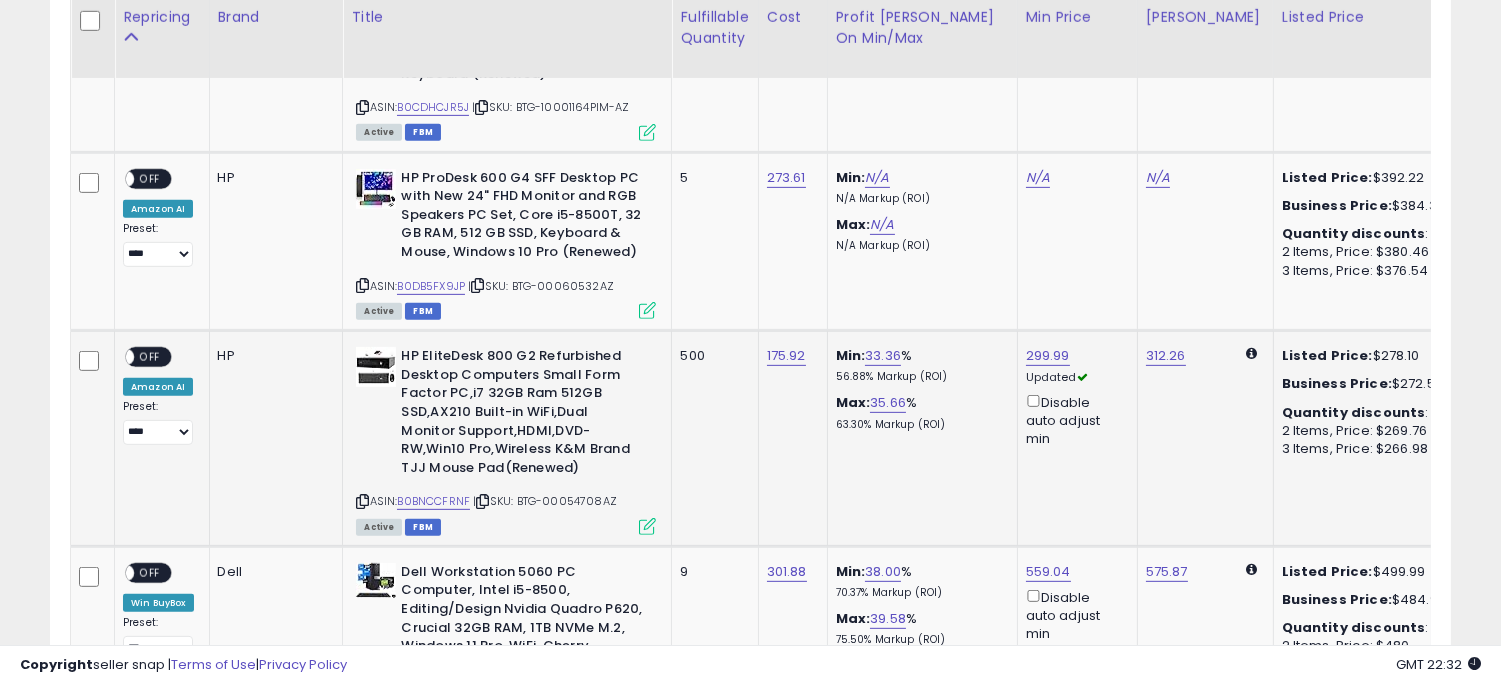 click on "OFF" at bounding box center [150, 357] 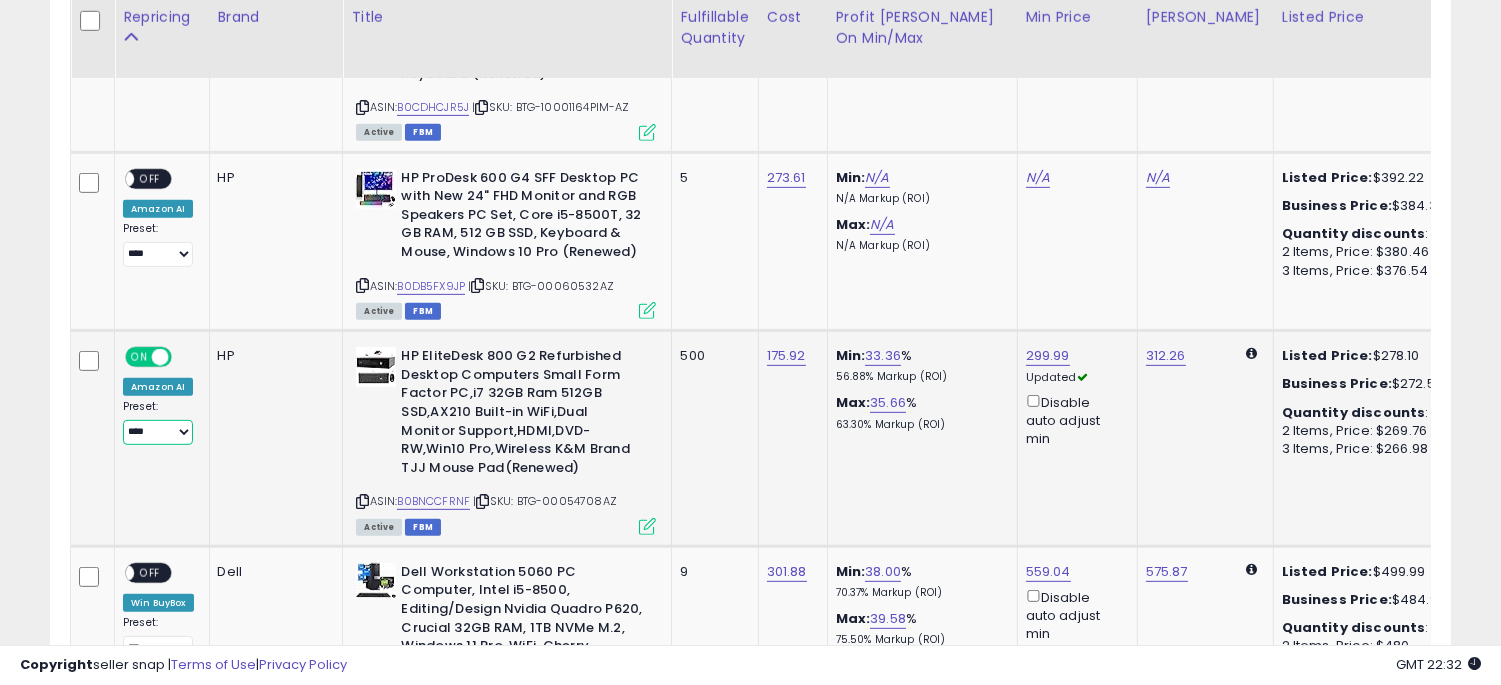 click on "**********" at bounding box center (158, 432) 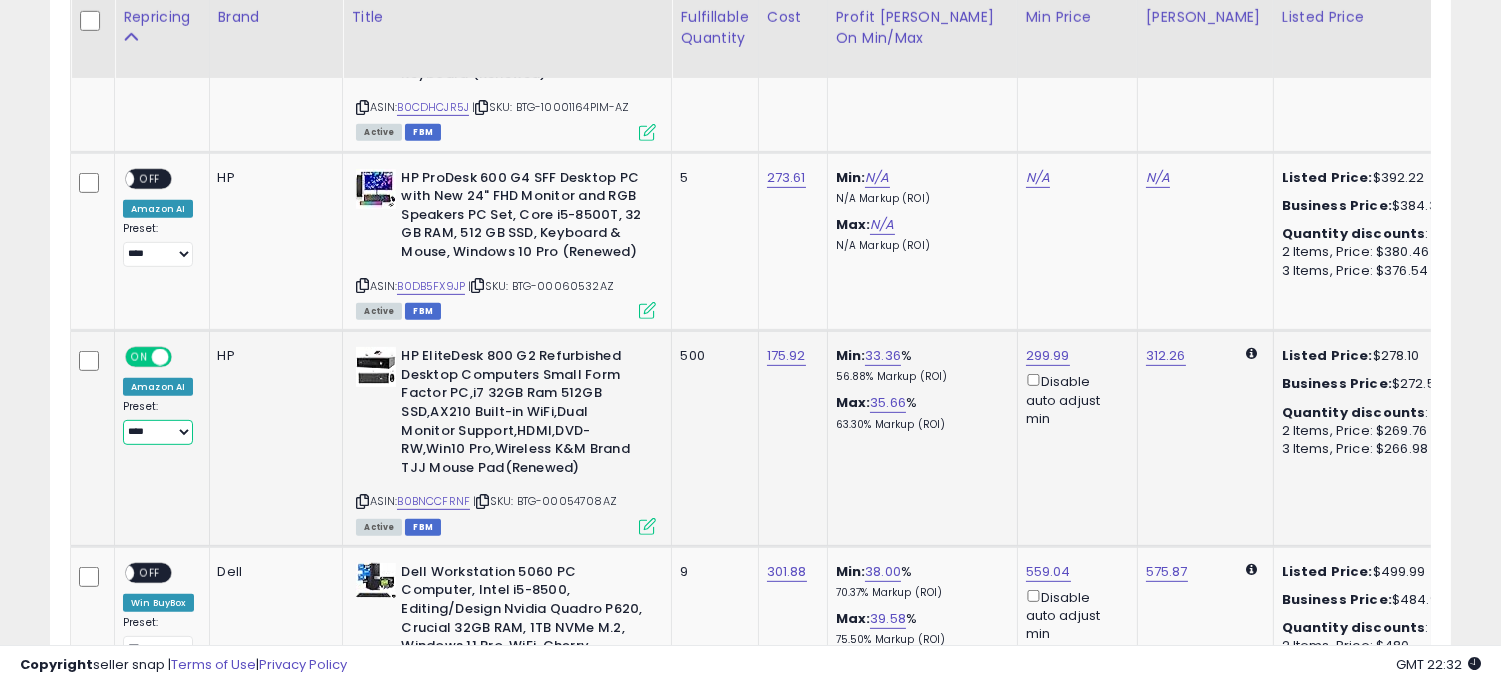 select on "**********" 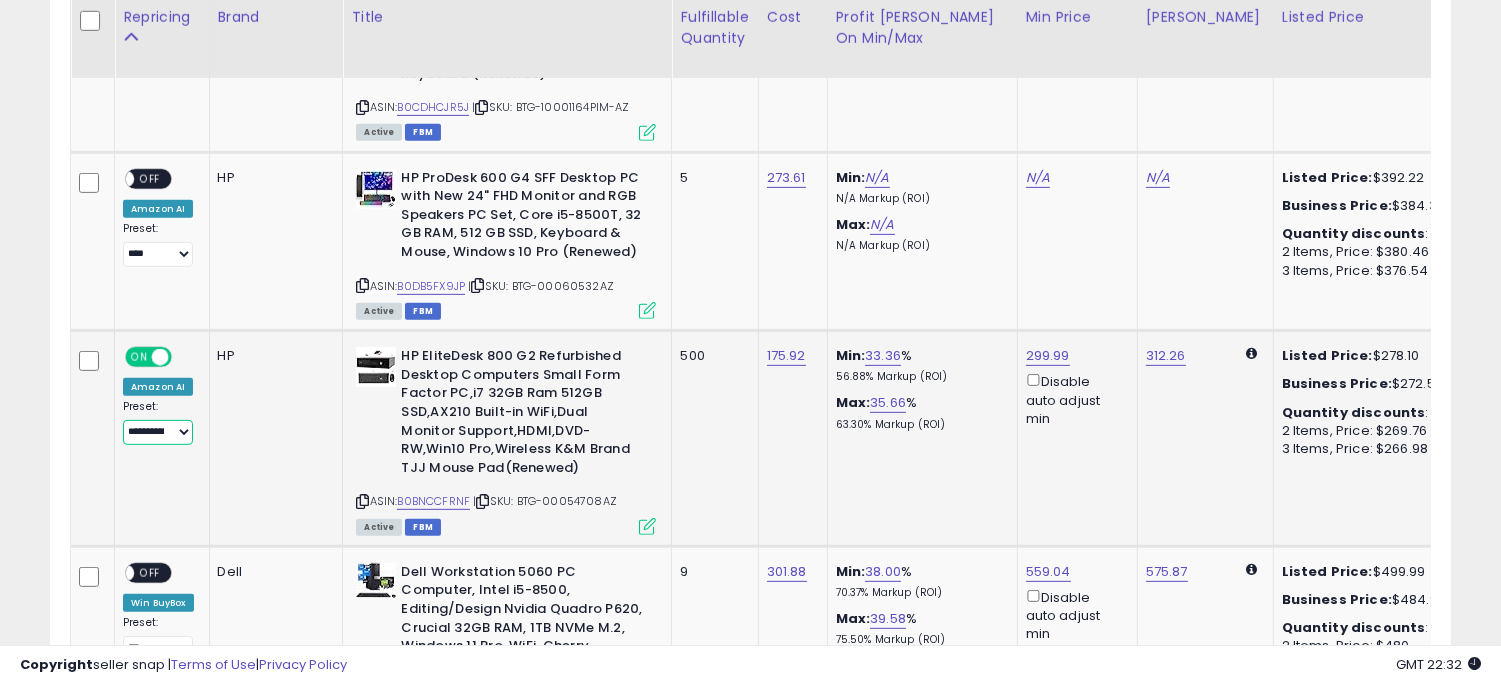 click on "**********" at bounding box center (158, 432) 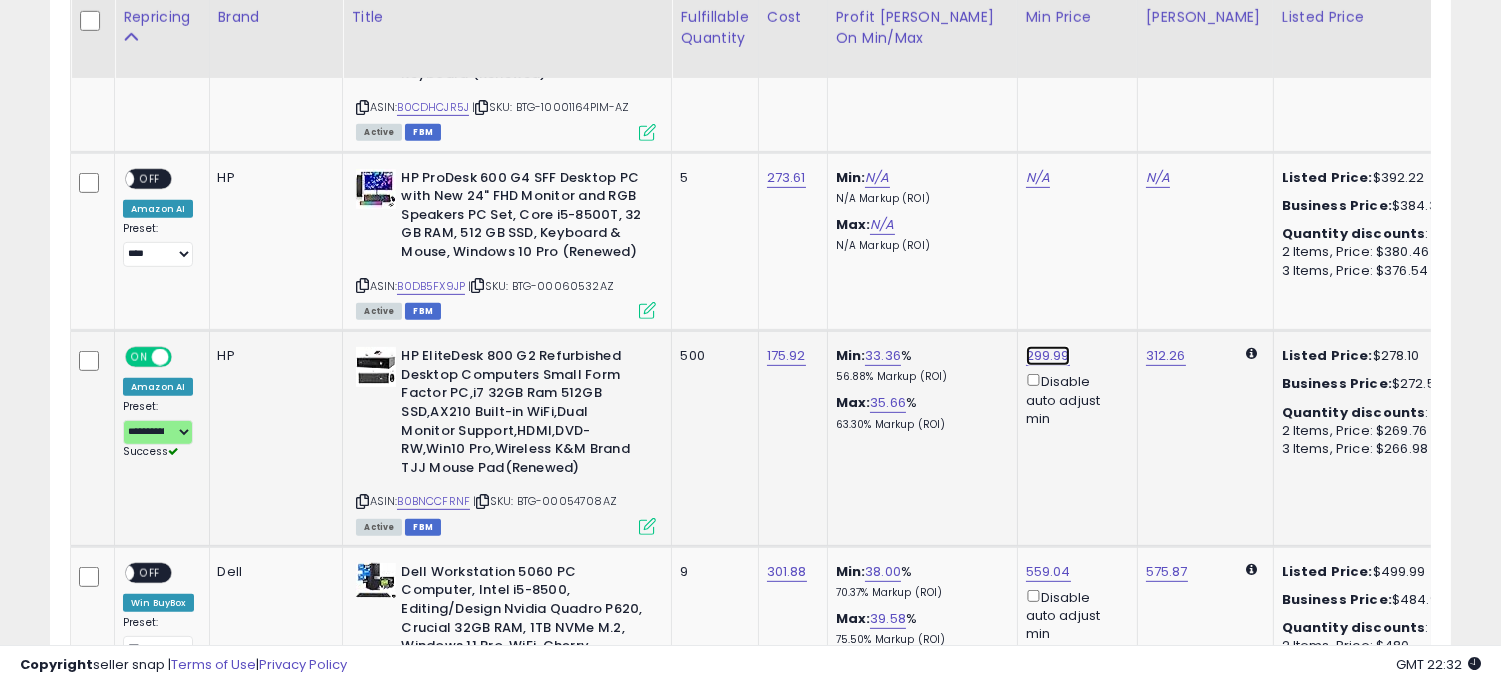 click on "299.99" at bounding box center (1038, -592) 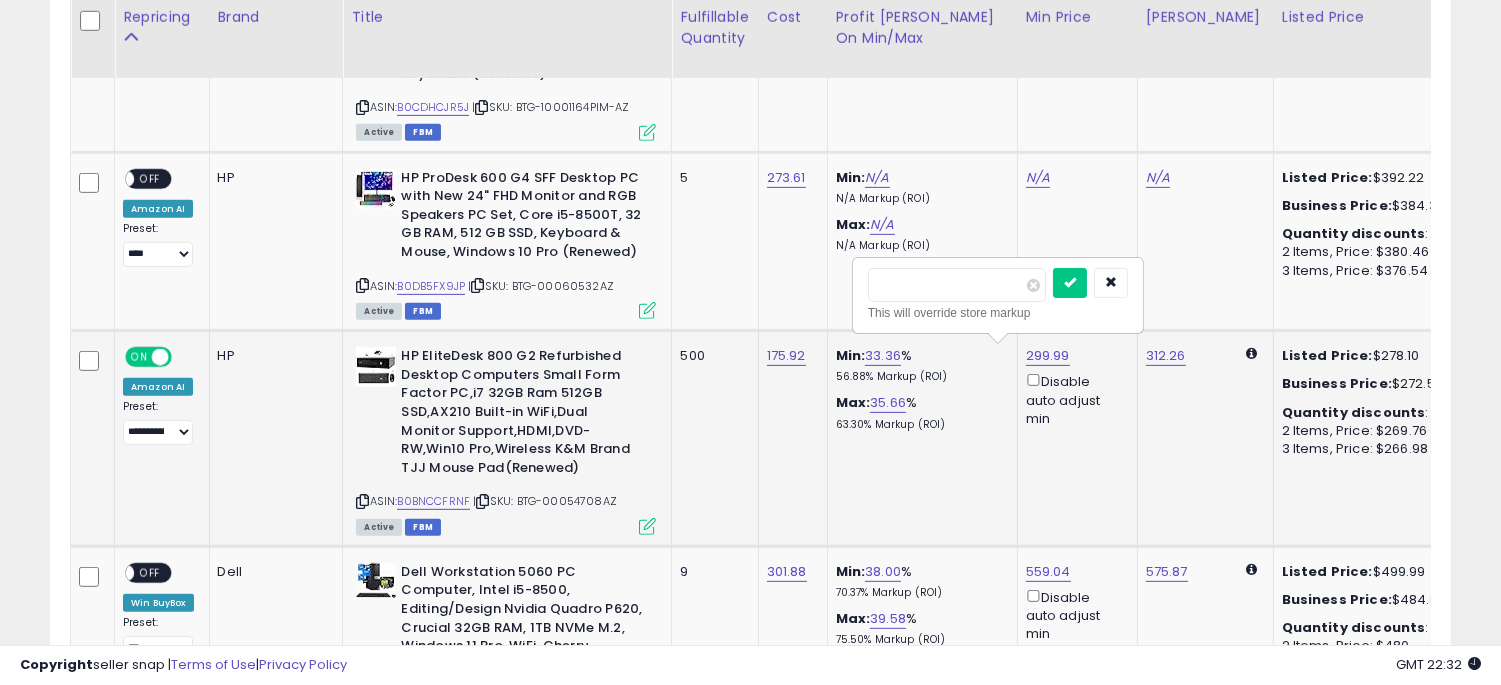 click on "******" at bounding box center (957, 285) 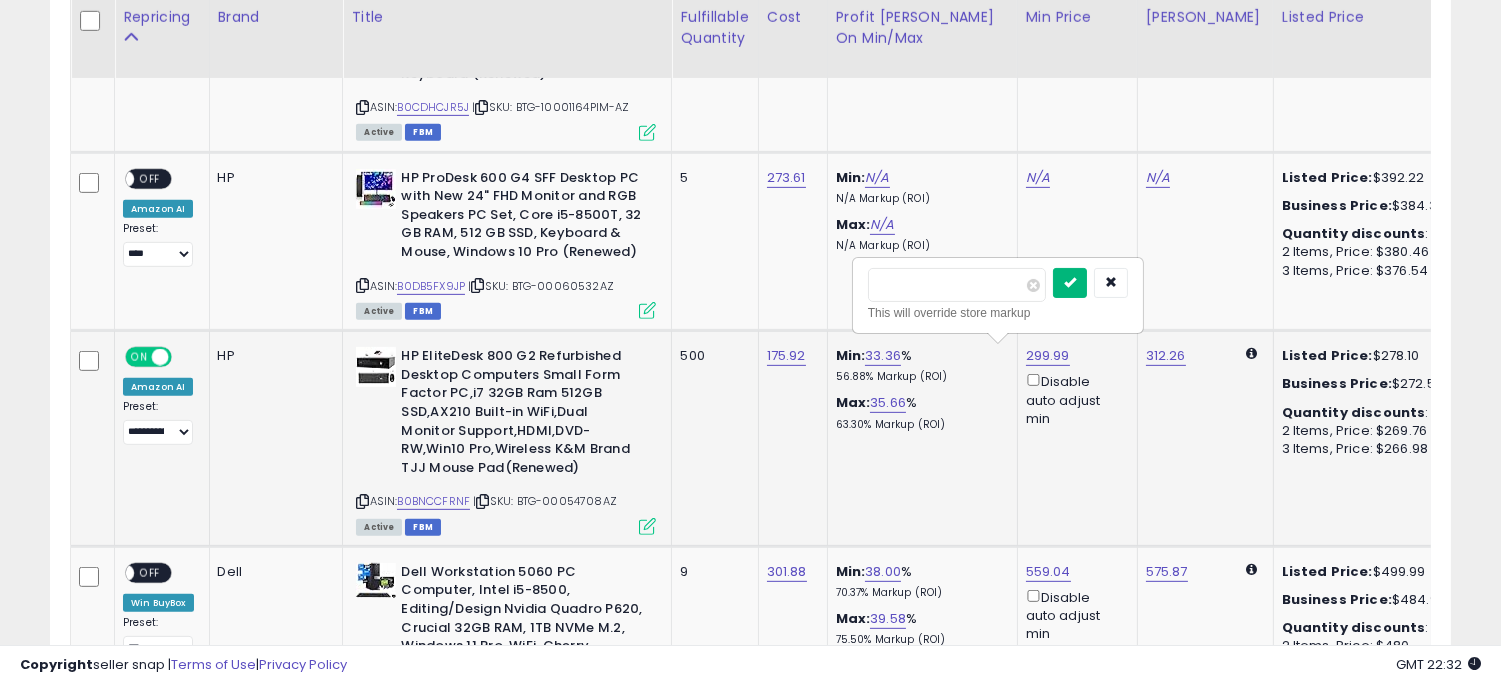 type on "******" 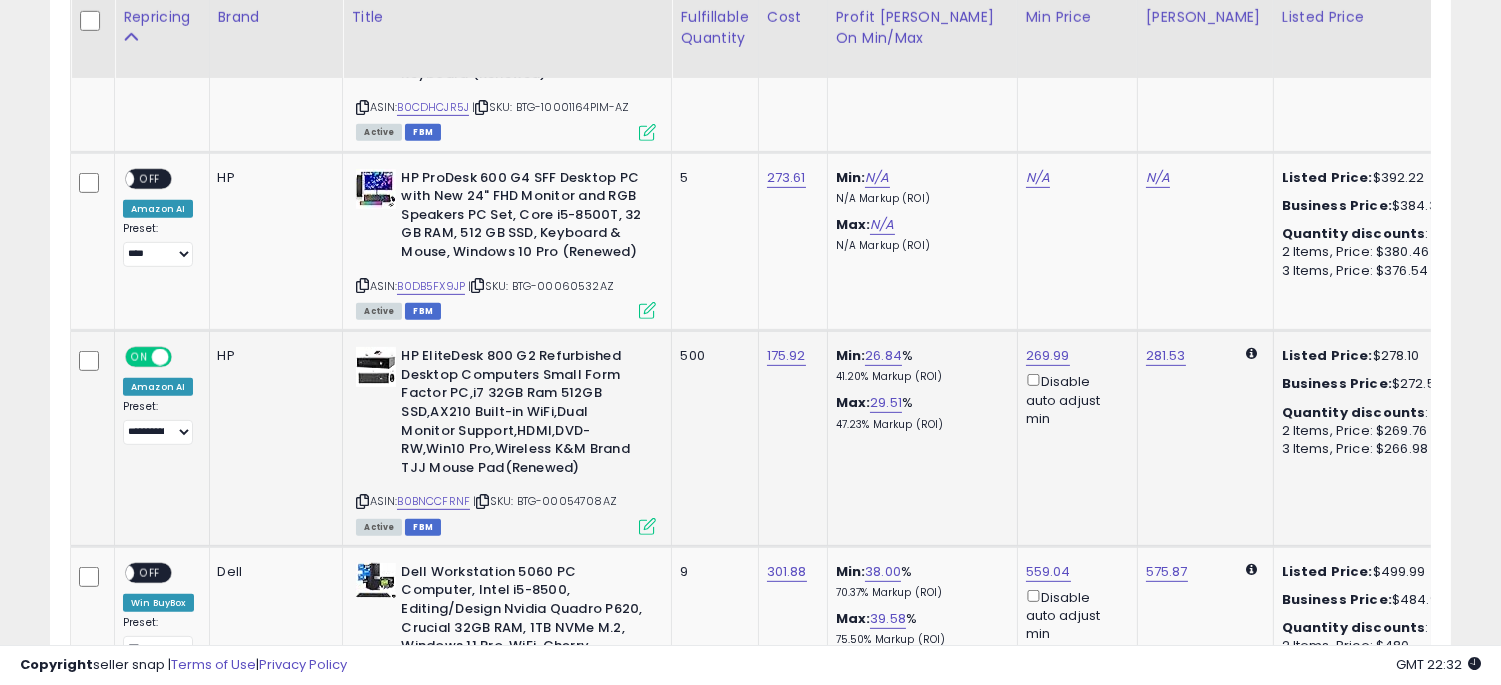click on "Min:  26.84 %   41.20%  Markup (ROI) Max:  29.51 %   47.23%  Markup (ROI)" 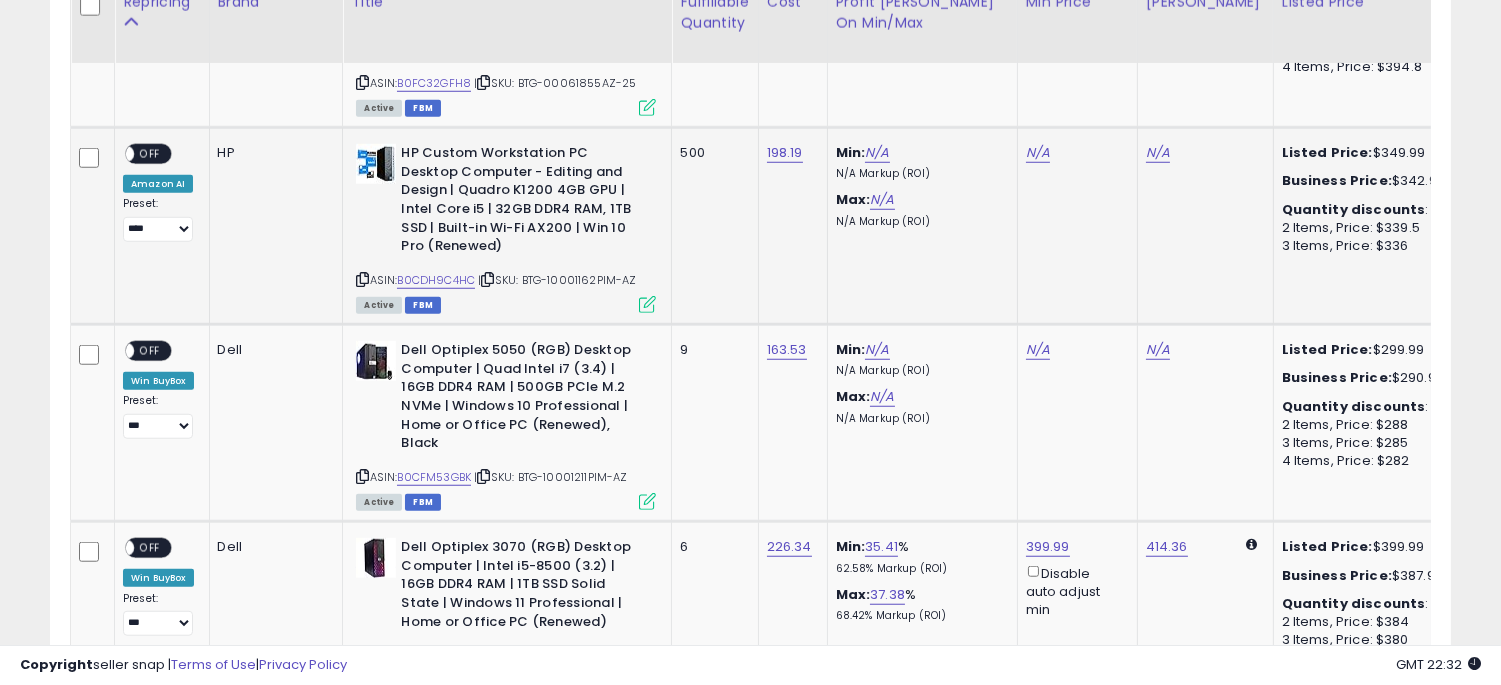 scroll, scrollTop: 3071, scrollLeft: 0, axis: vertical 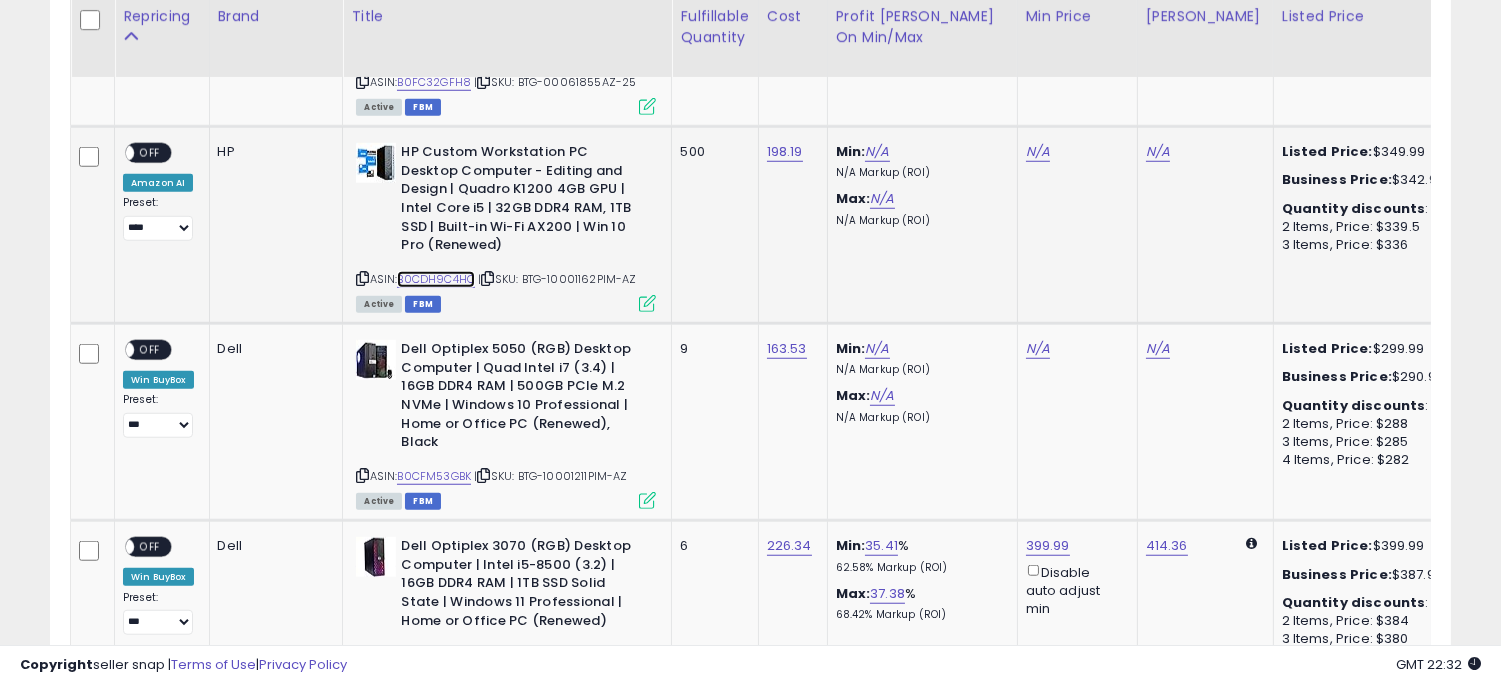 click on "B0CDH9C4HC" at bounding box center [436, 279] 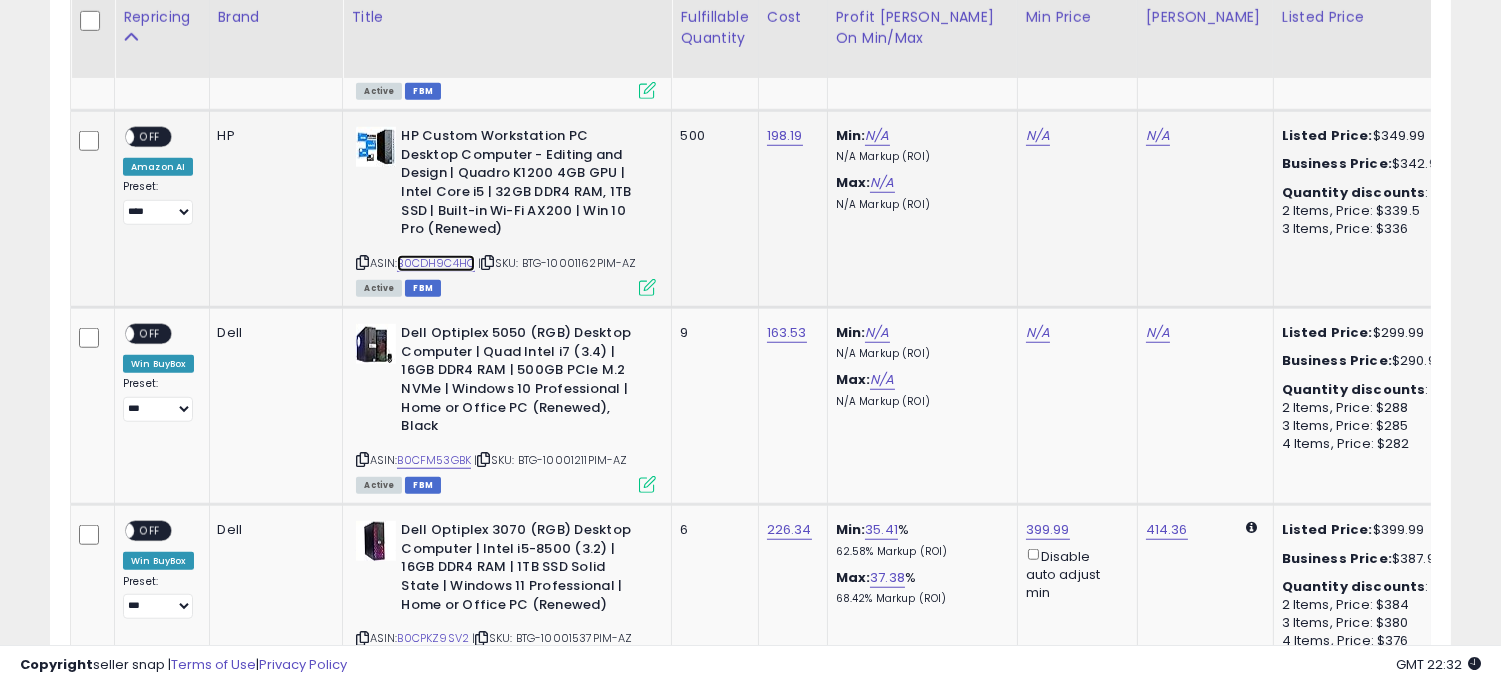 scroll, scrollTop: 3088, scrollLeft: 0, axis: vertical 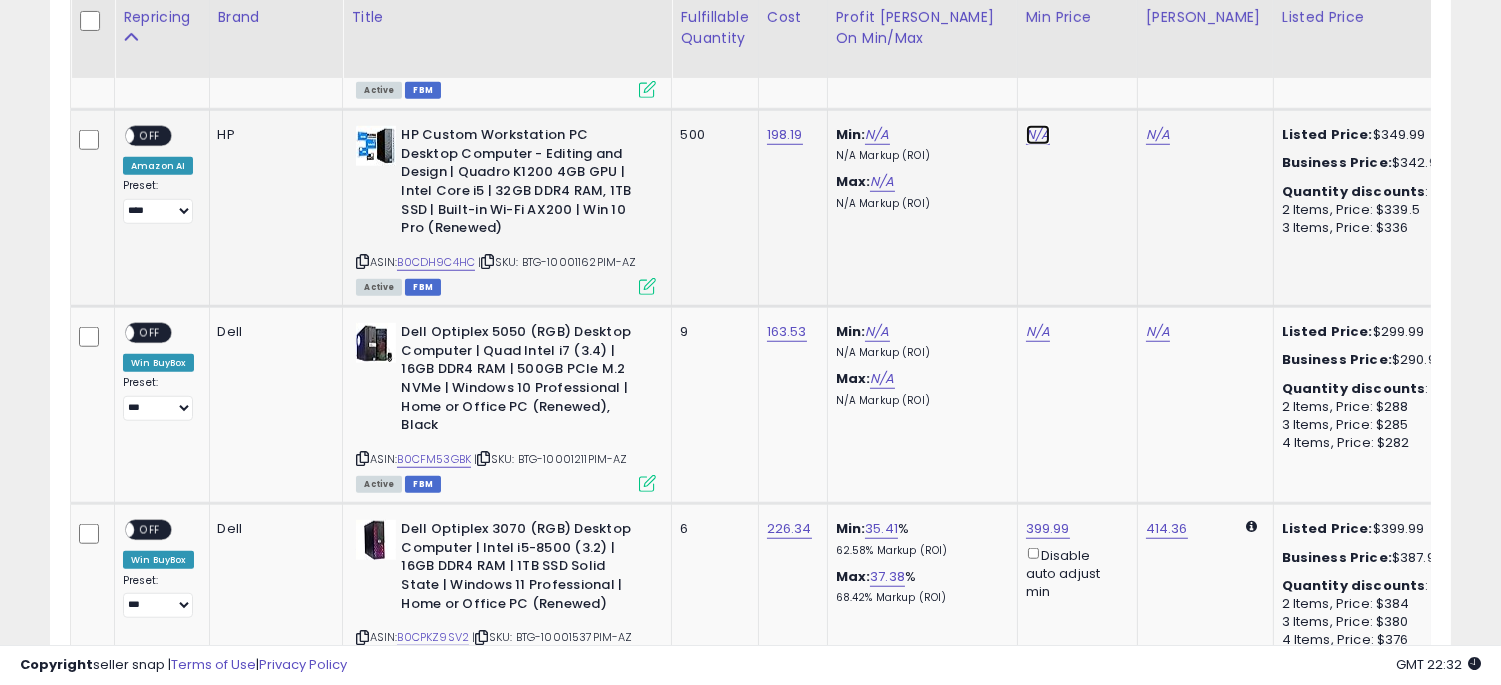 click on "N/A" at bounding box center (1038, -2014) 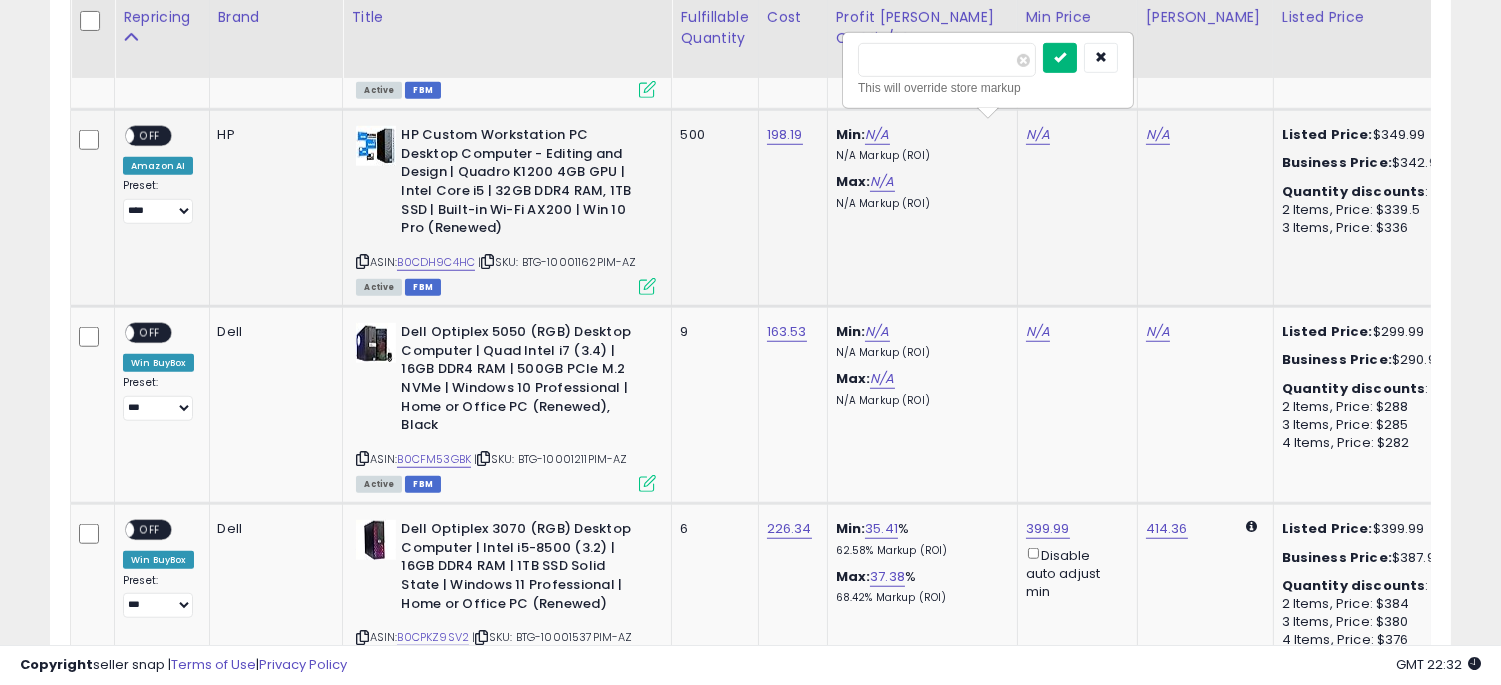 type on "******" 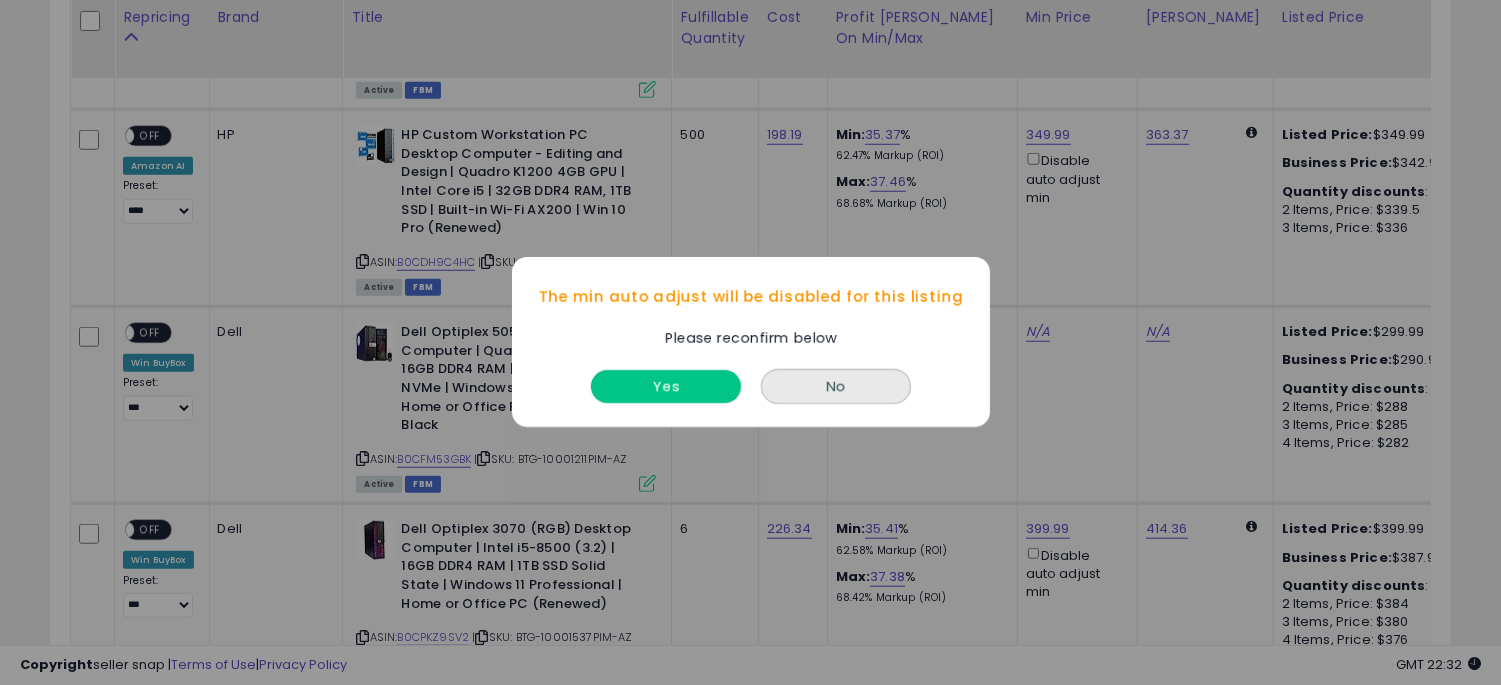 click on "Yes" at bounding box center [666, 387] 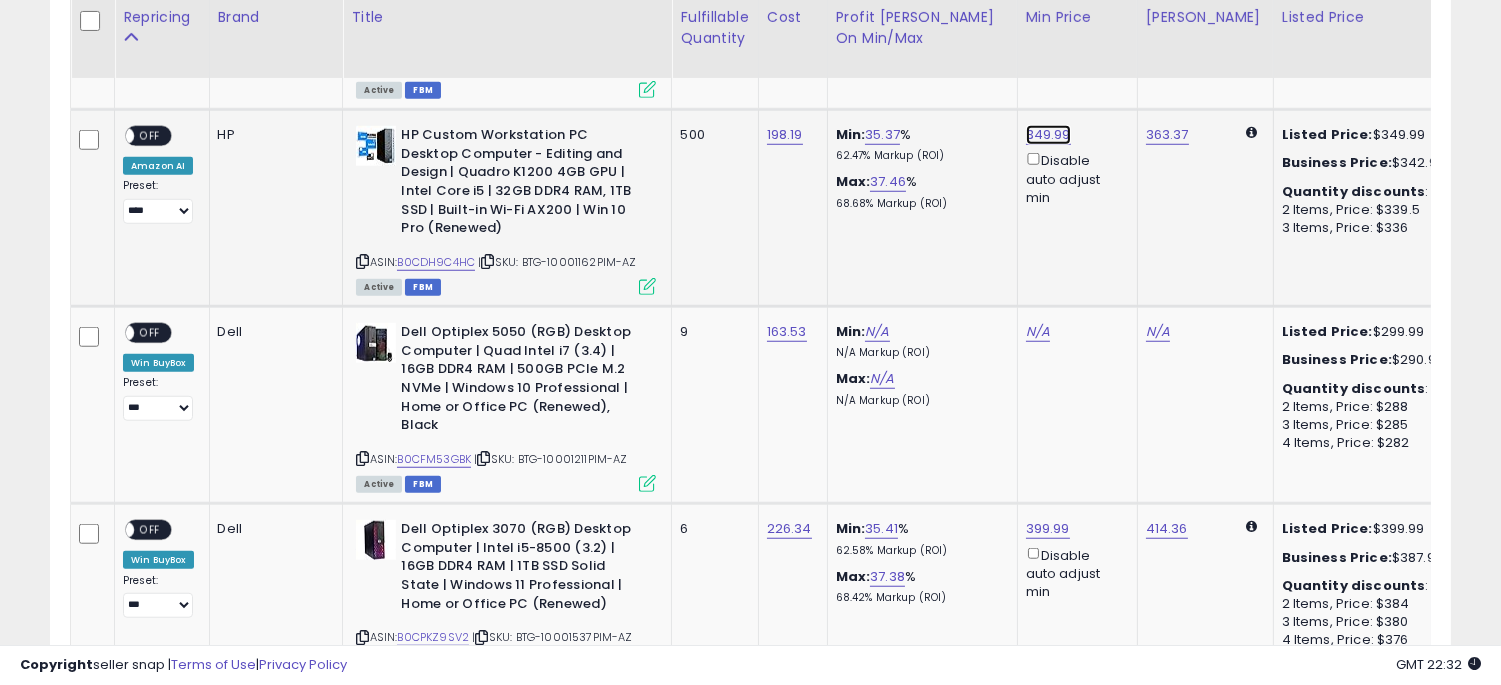click on "349.99" at bounding box center [1038, -2014] 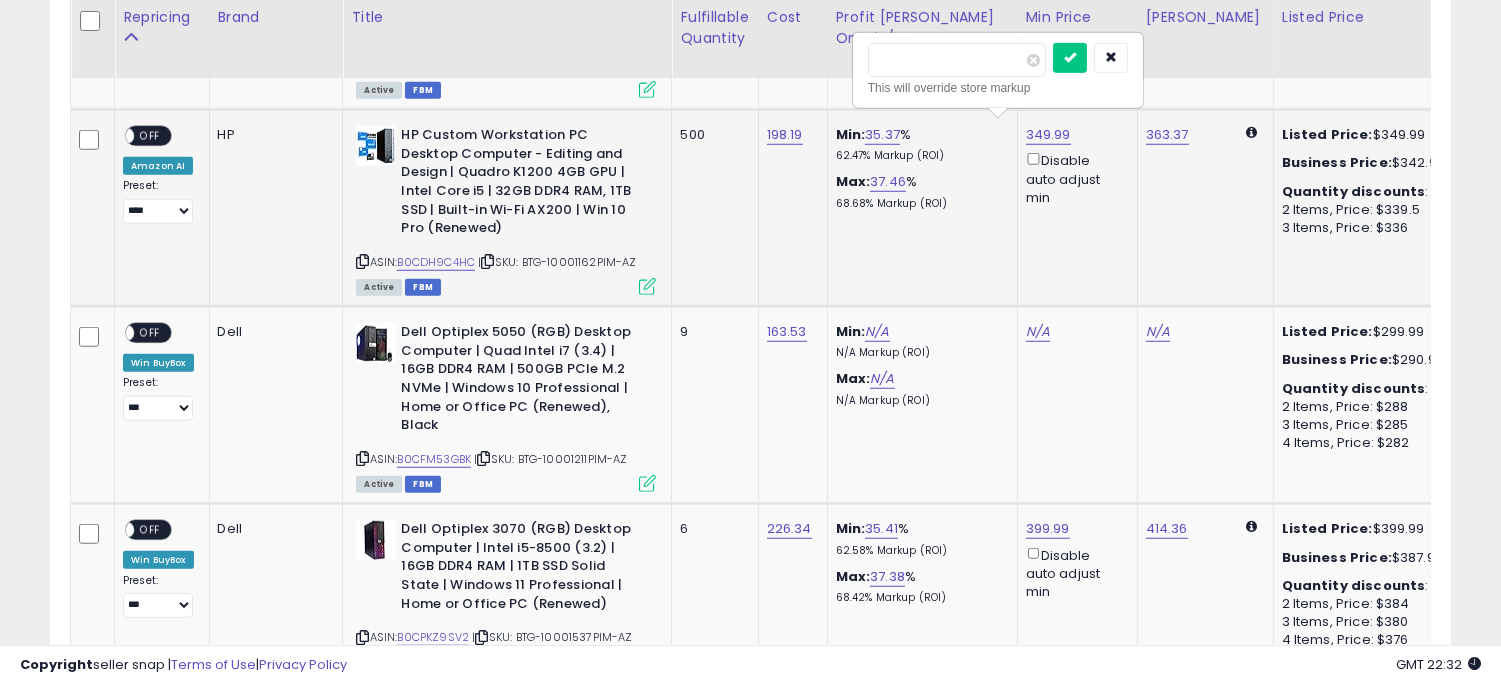 click on "******" at bounding box center (957, 60) 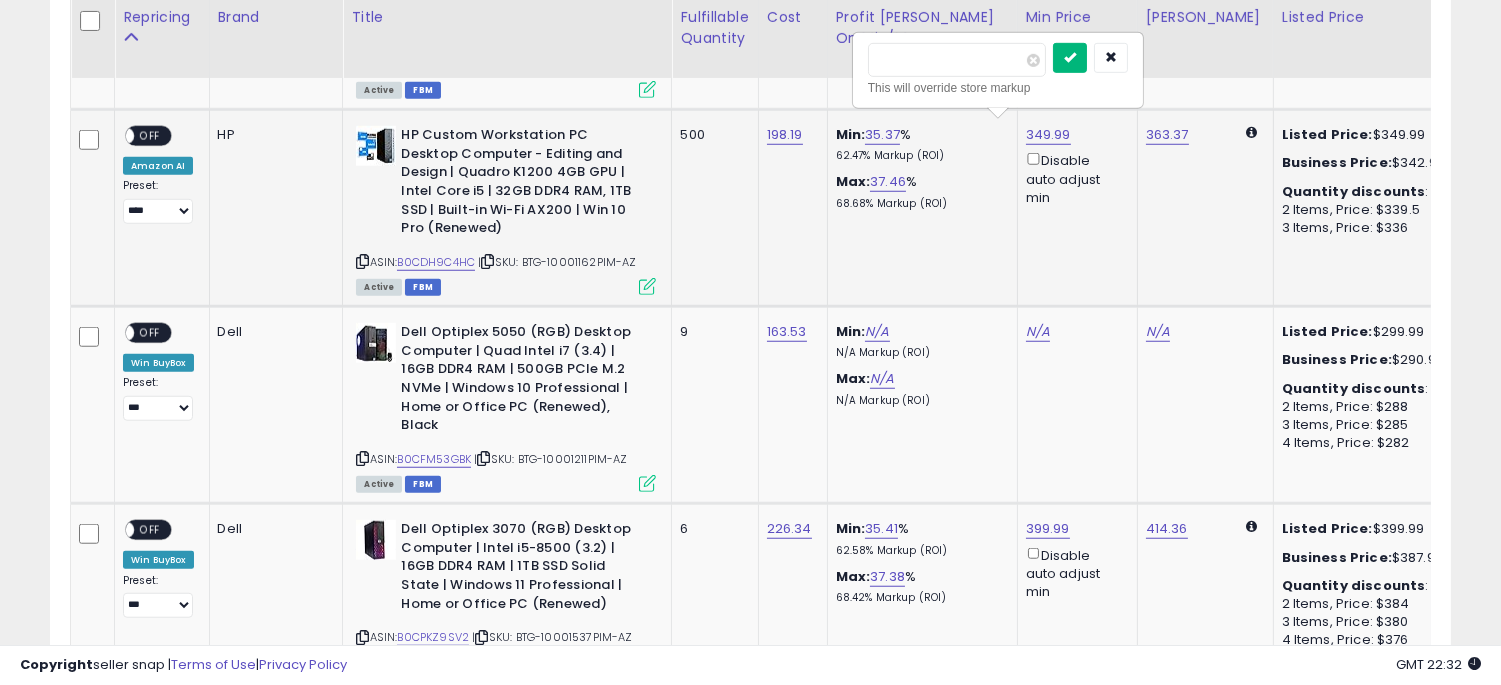 type on "******" 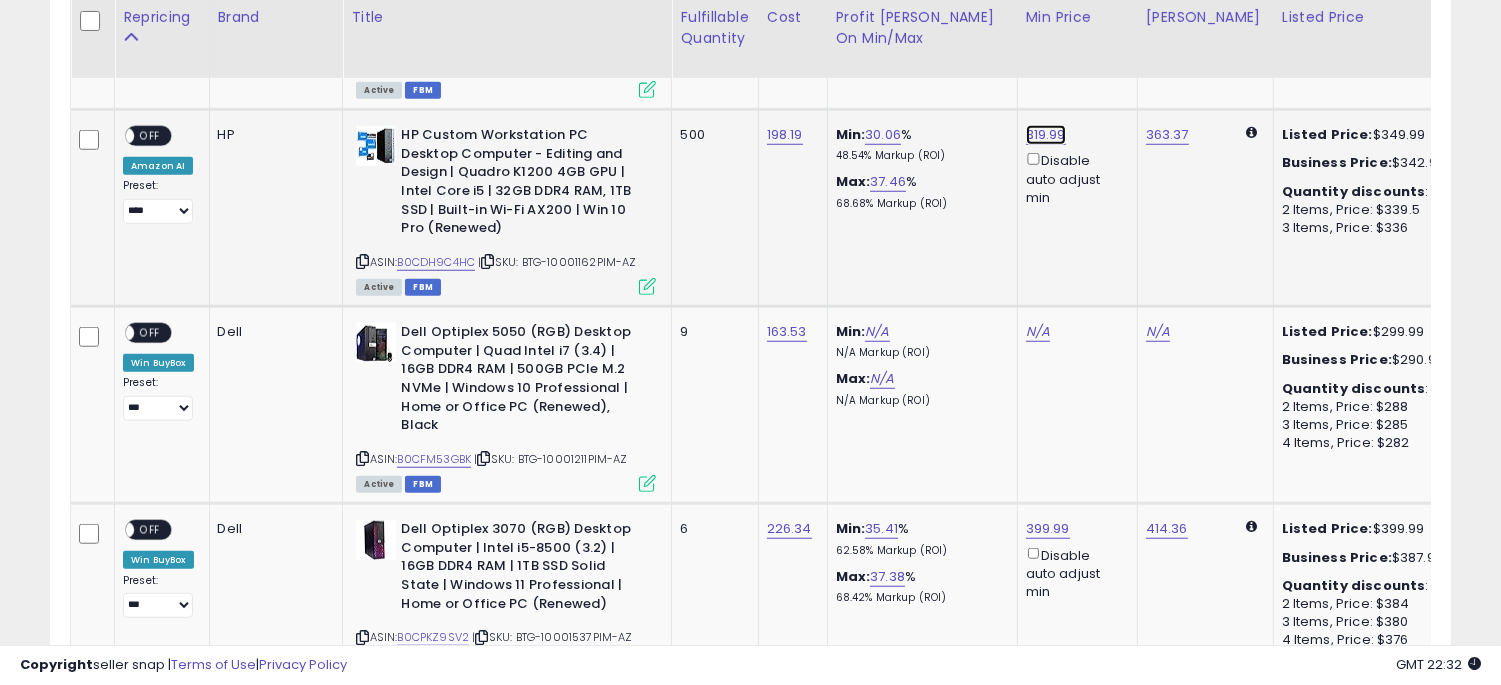 click on "319.99" at bounding box center [1038, -2014] 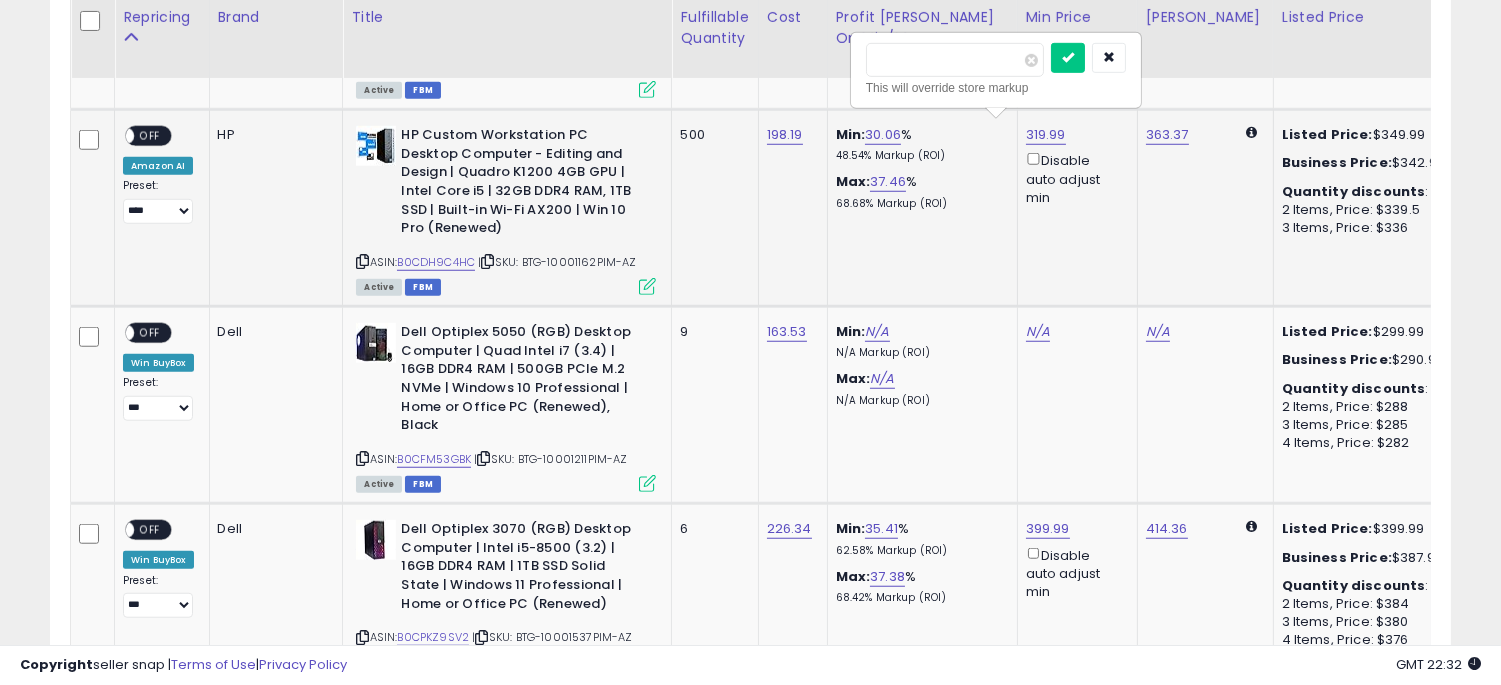 drag, startPoint x: 894, startPoint y: 60, endPoint x: 861, endPoint y: 61, distance: 33.01515 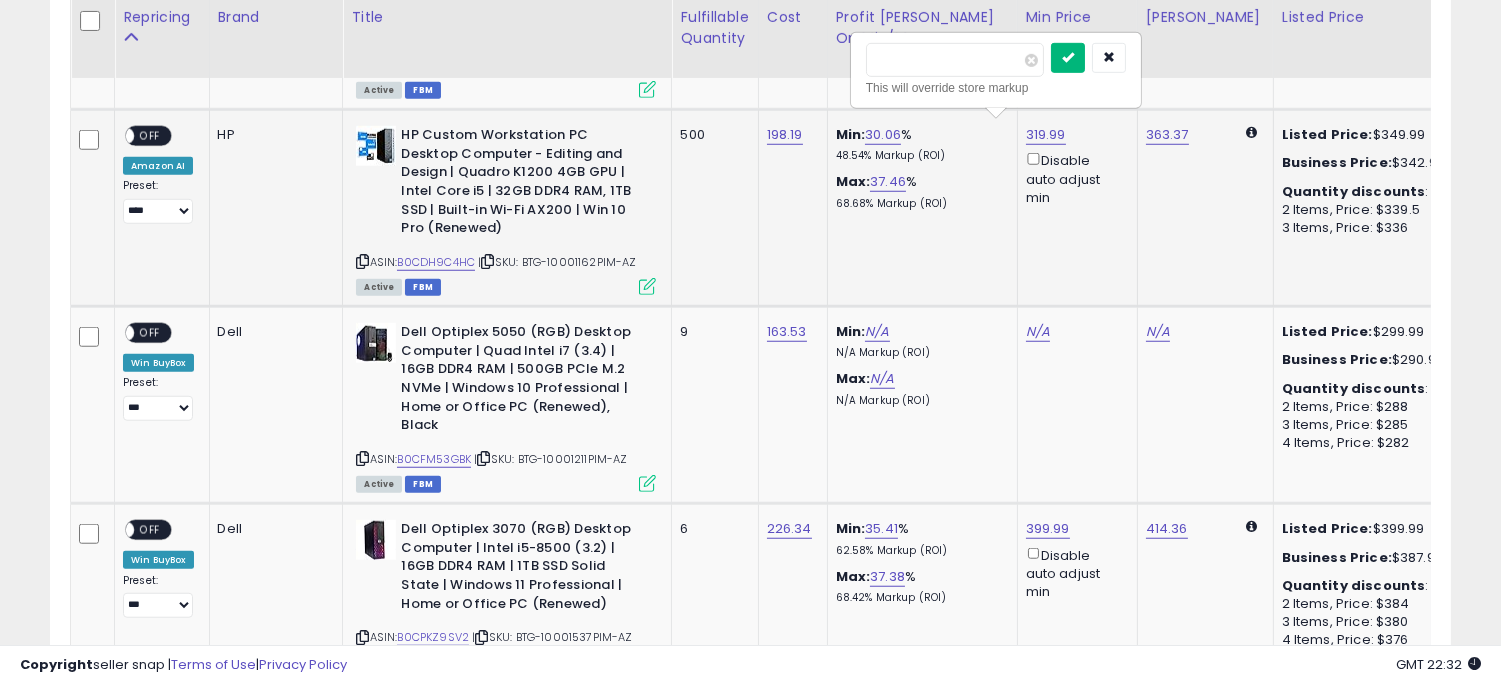 type on "******" 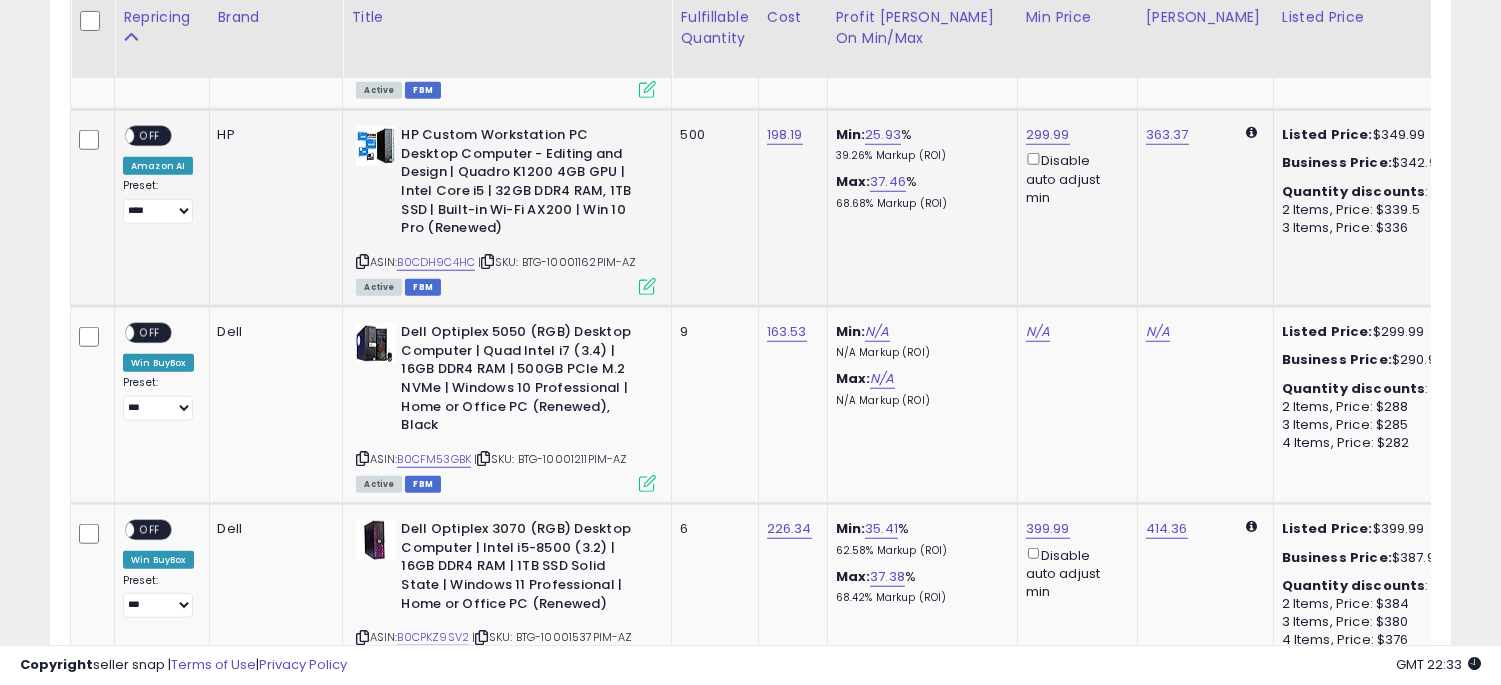 click on "**********" at bounding box center (158, 175) 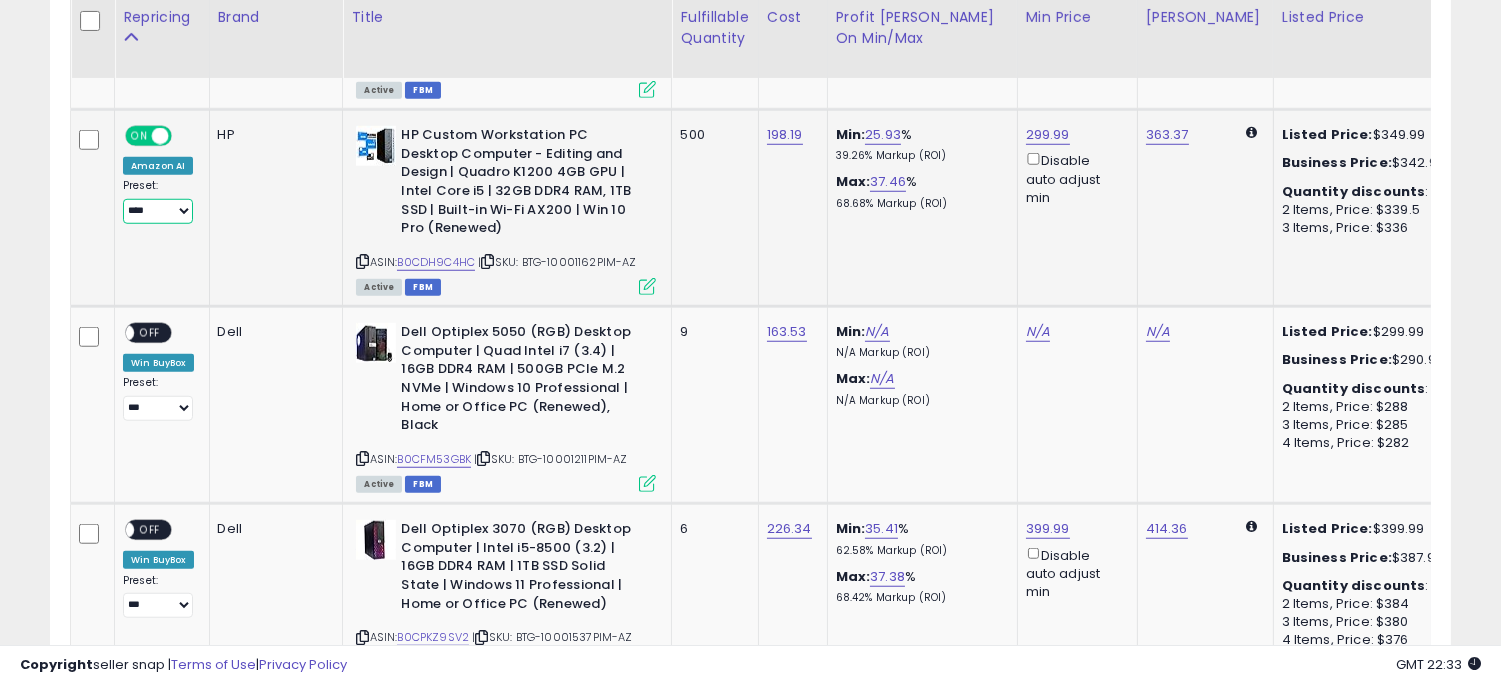 click on "**********" at bounding box center (158, 211) 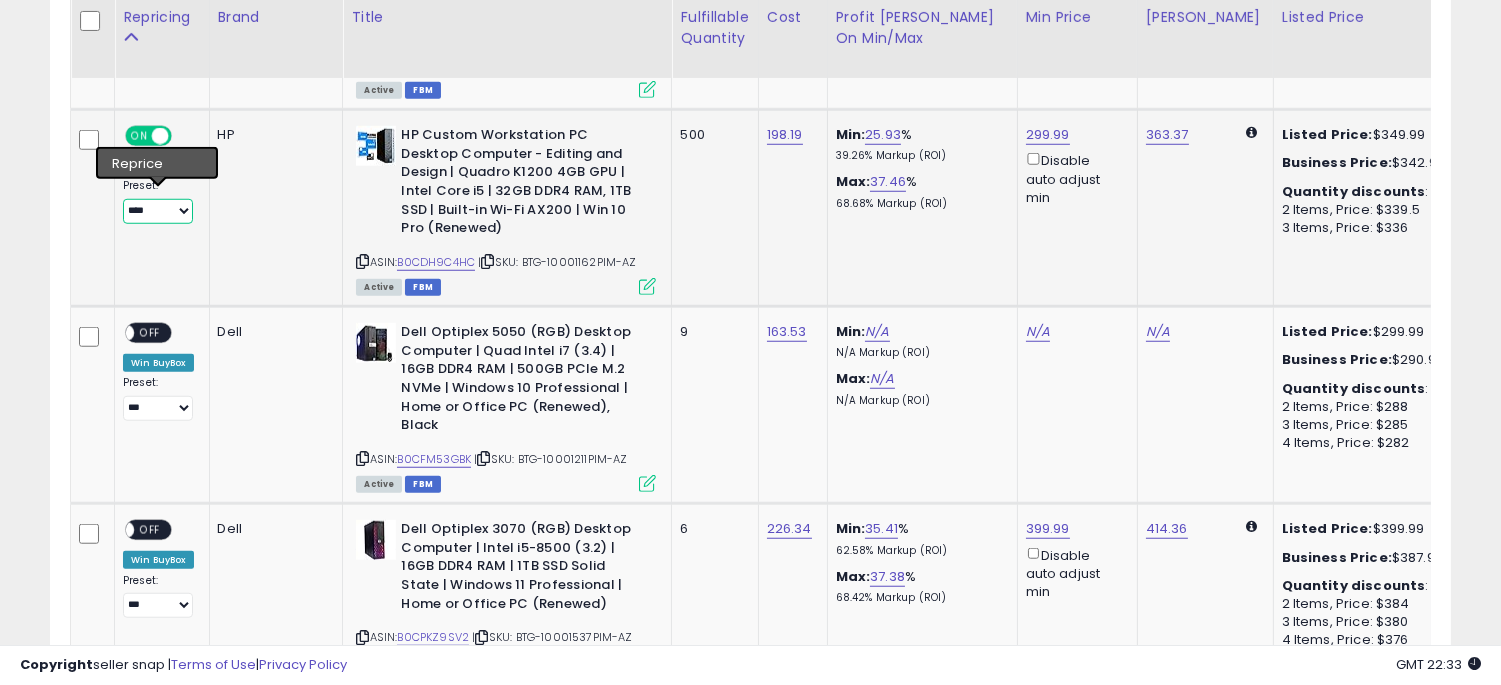 select on "**********" 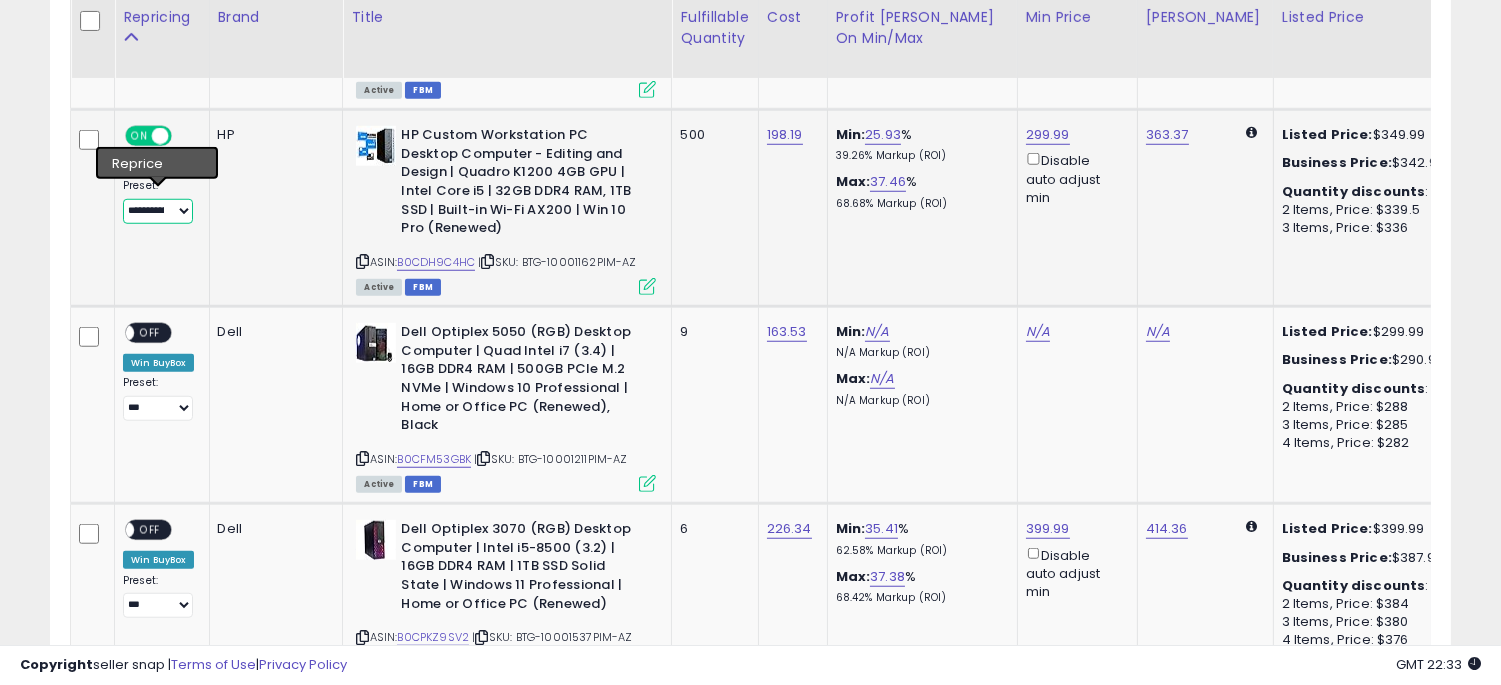 click on "**********" at bounding box center [158, 211] 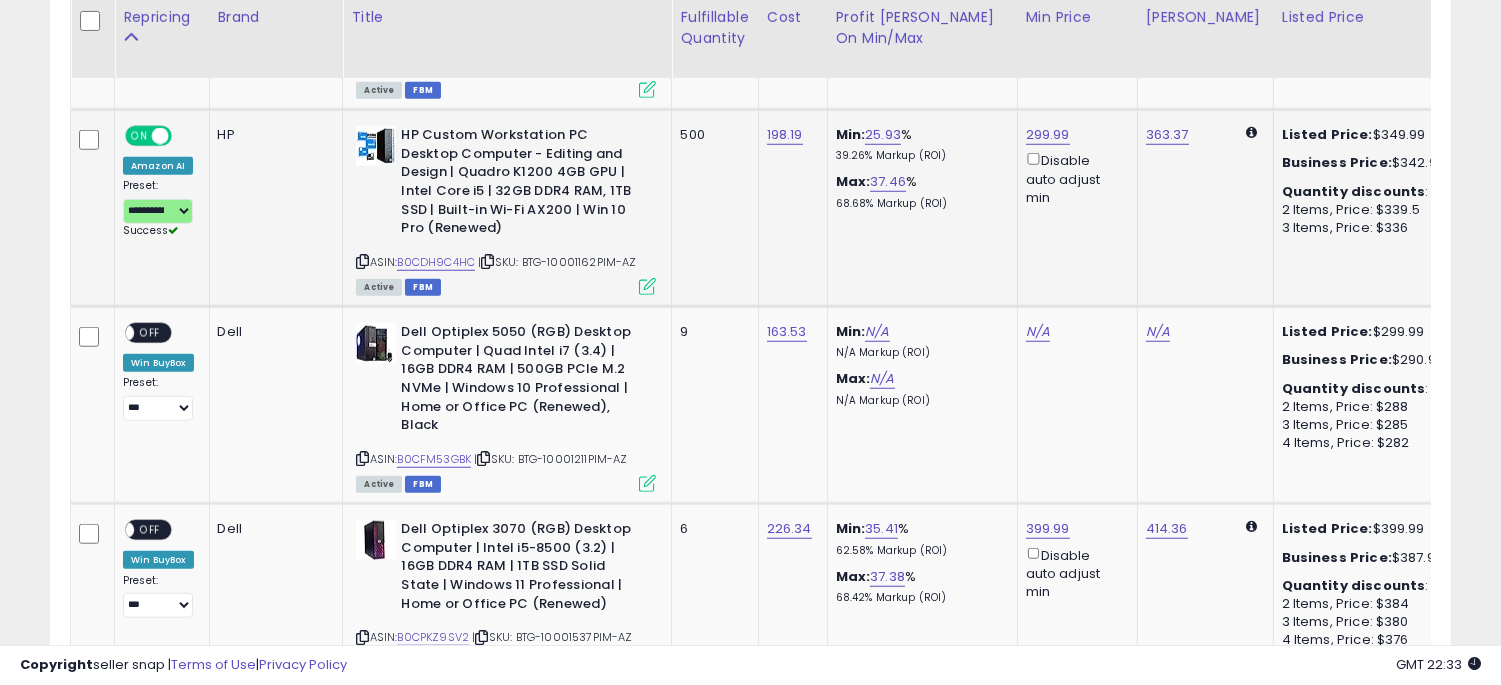 click on "HP Custom Workstation PC Desktop Computer - Editing and Design | Quadro K1200 4GB GPU | Intel Core i5 | 32GB DDR4 RAM, 1TB SSD | Built-in Wi-Fi AX200 | Win 10 Pro (Renewed)" at bounding box center [506, 184] 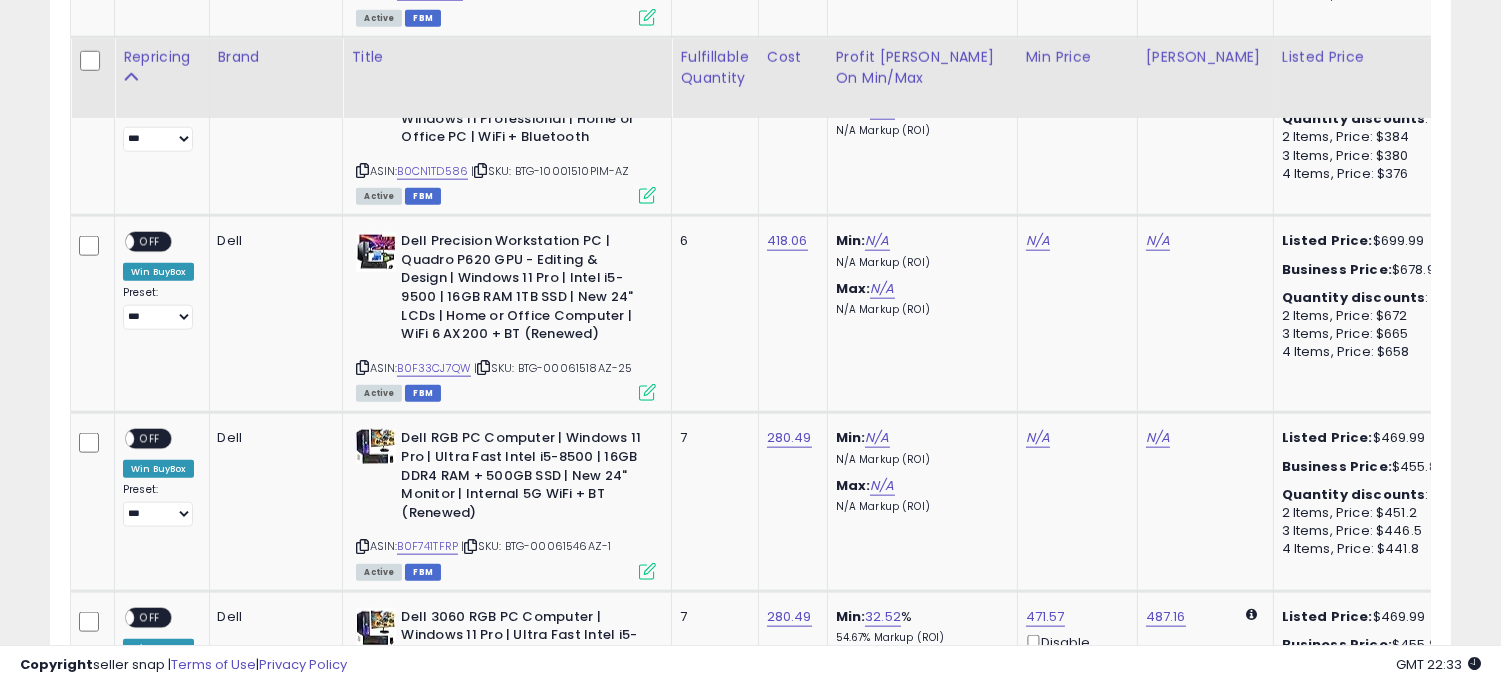 scroll, scrollTop: 4551, scrollLeft: 0, axis: vertical 